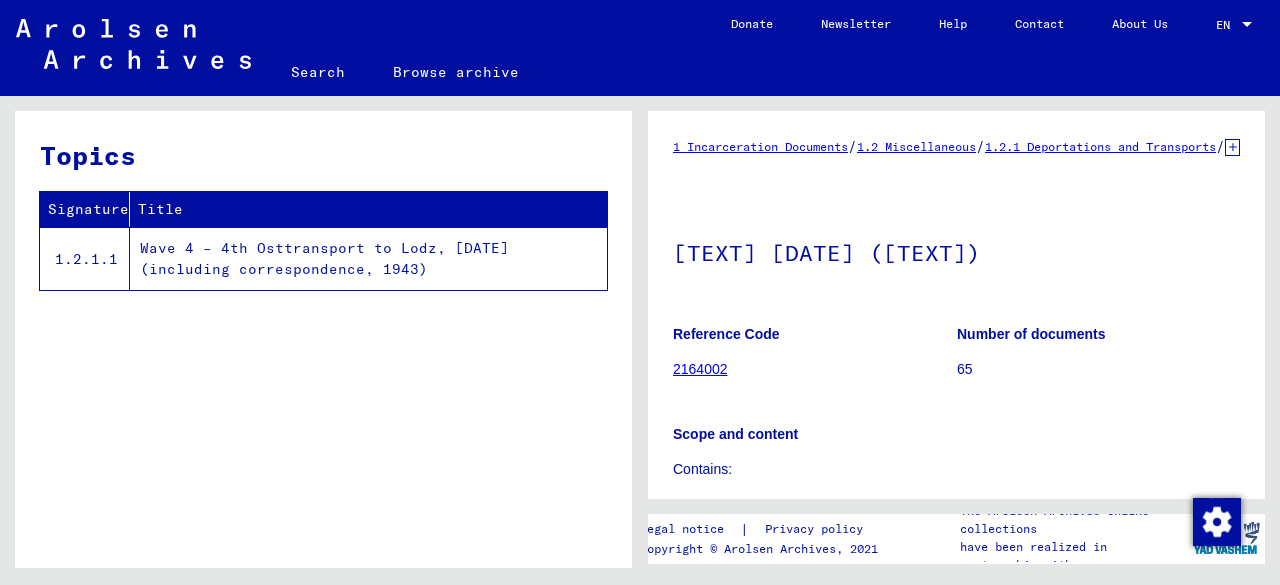 scroll, scrollTop: 0, scrollLeft: 0, axis: both 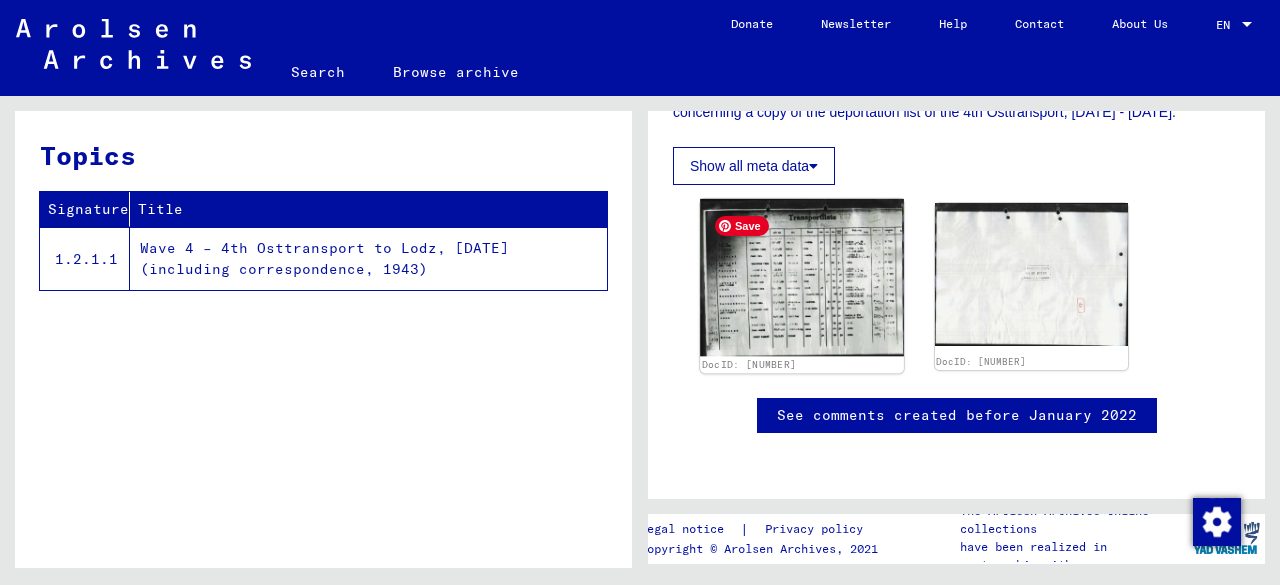 click 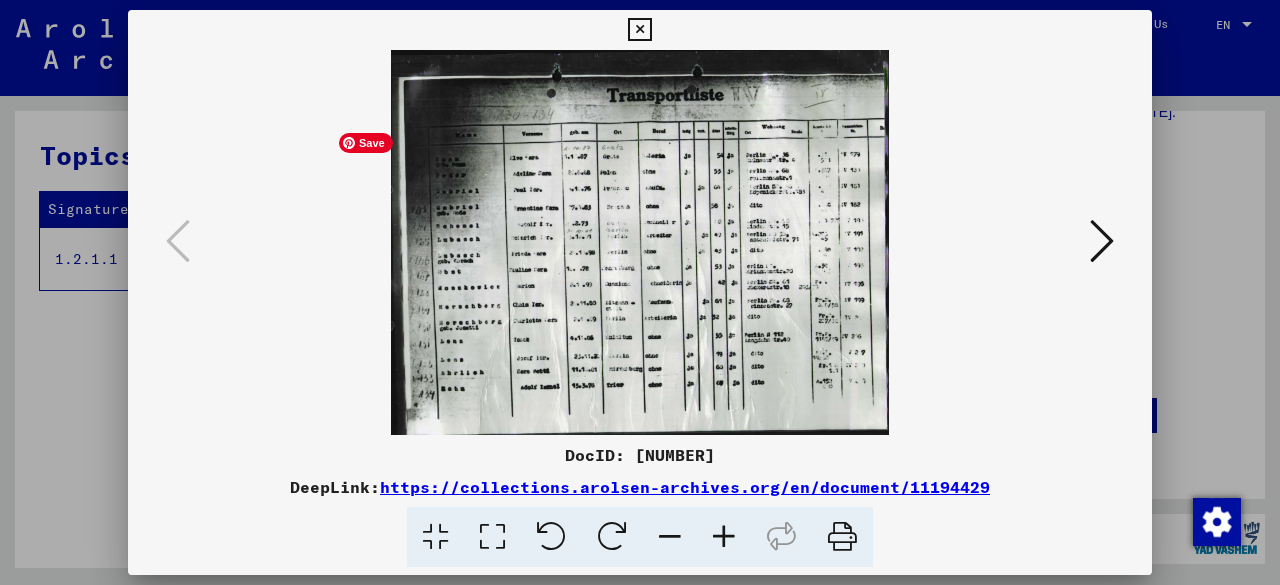 click at bounding box center [640, 242] 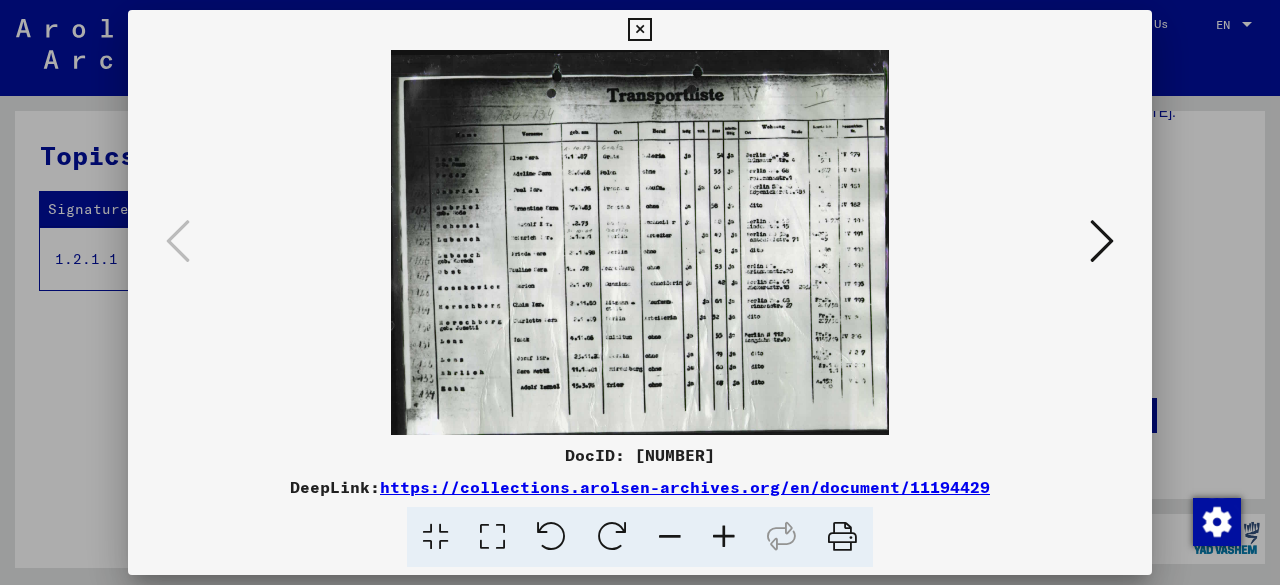 type 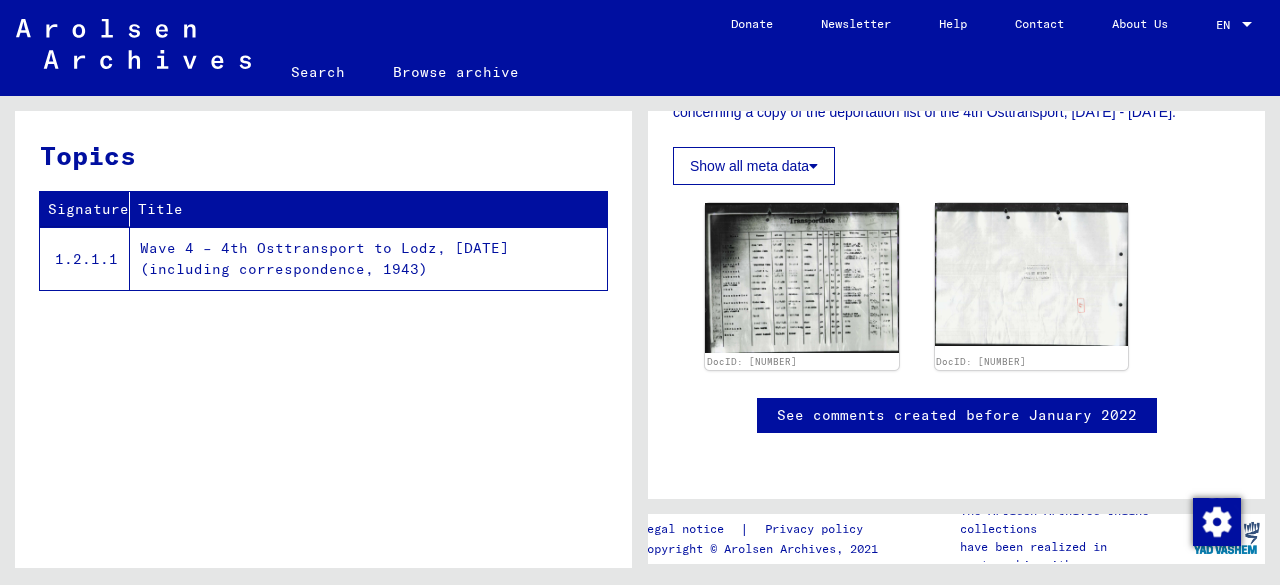 click on "Search" 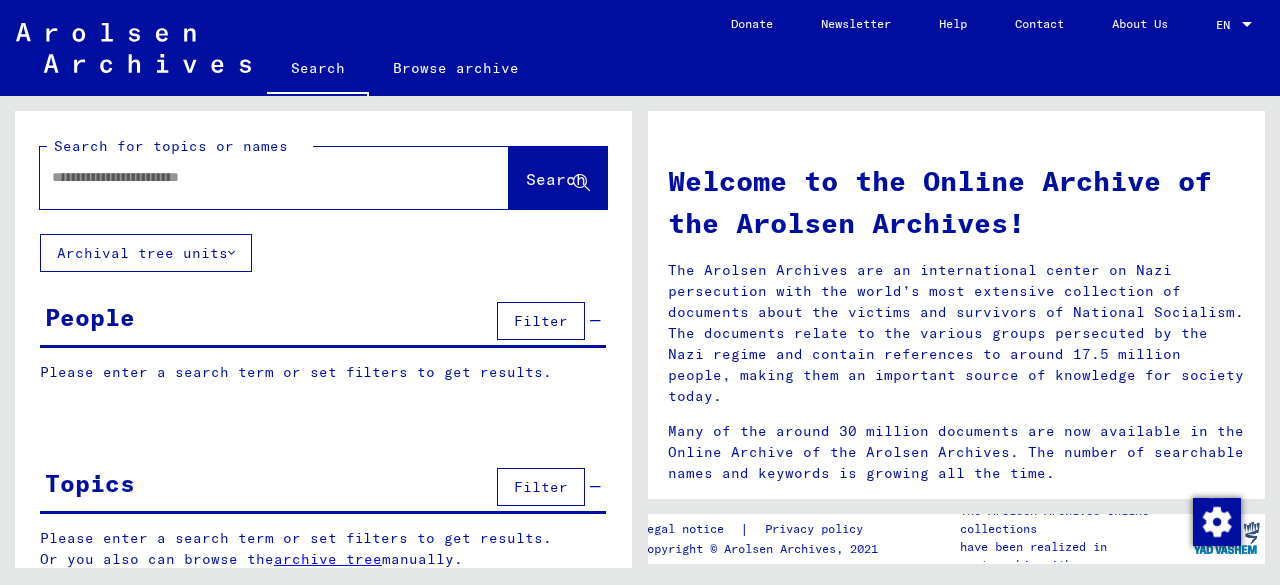 click at bounding box center [250, 177] 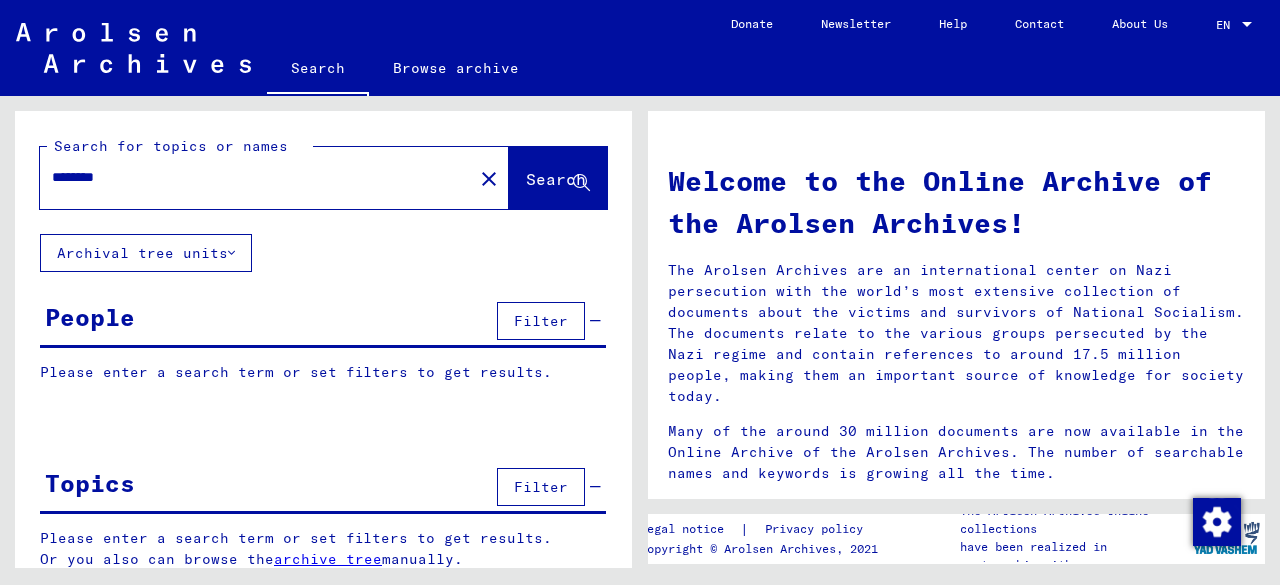 click on "********" at bounding box center [250, 177] 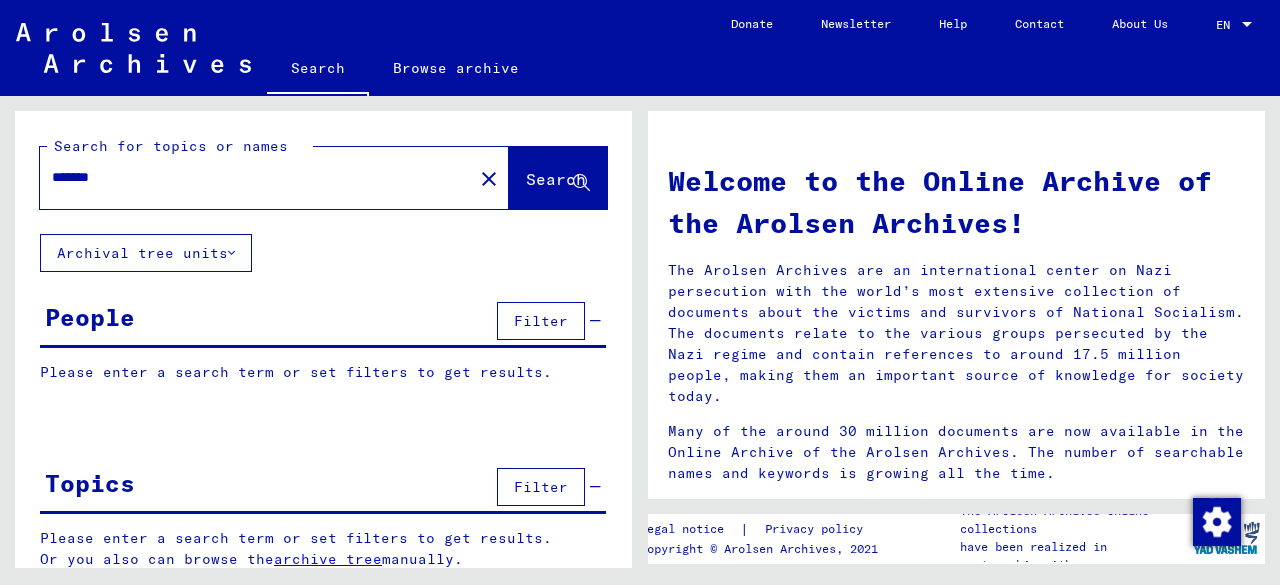 drag, startPoint x: 281, startPoint y: 206, endPoint x: 293, endPoint y: 173, distance: 35.1141 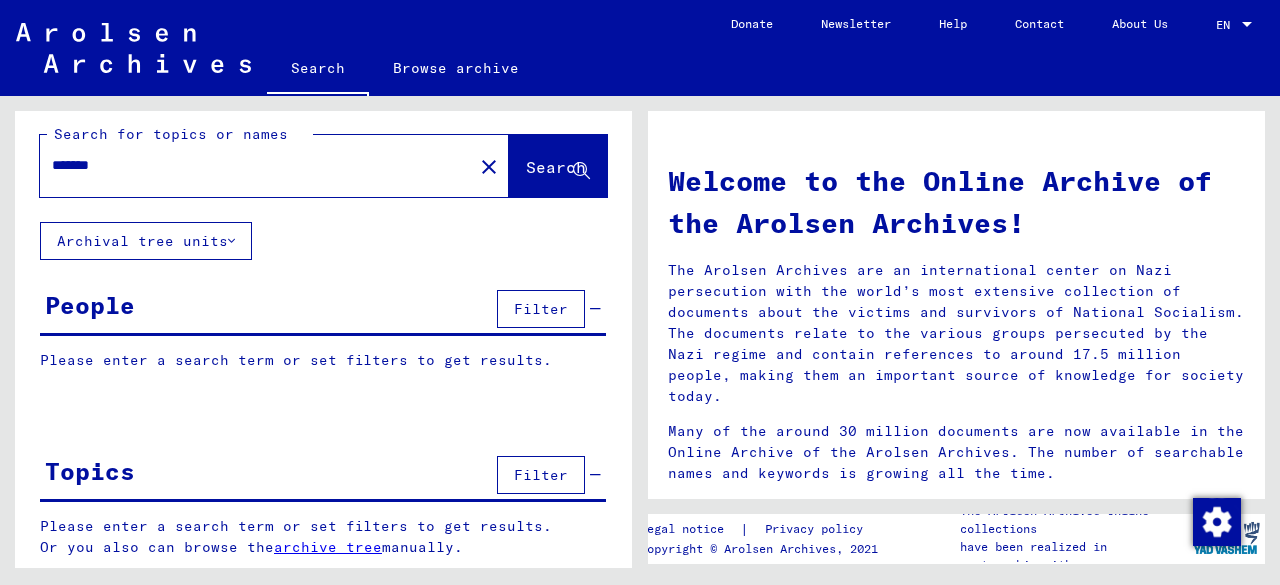 scroll, scrollTop: 13, scrollLeft: 0, axis: vertical 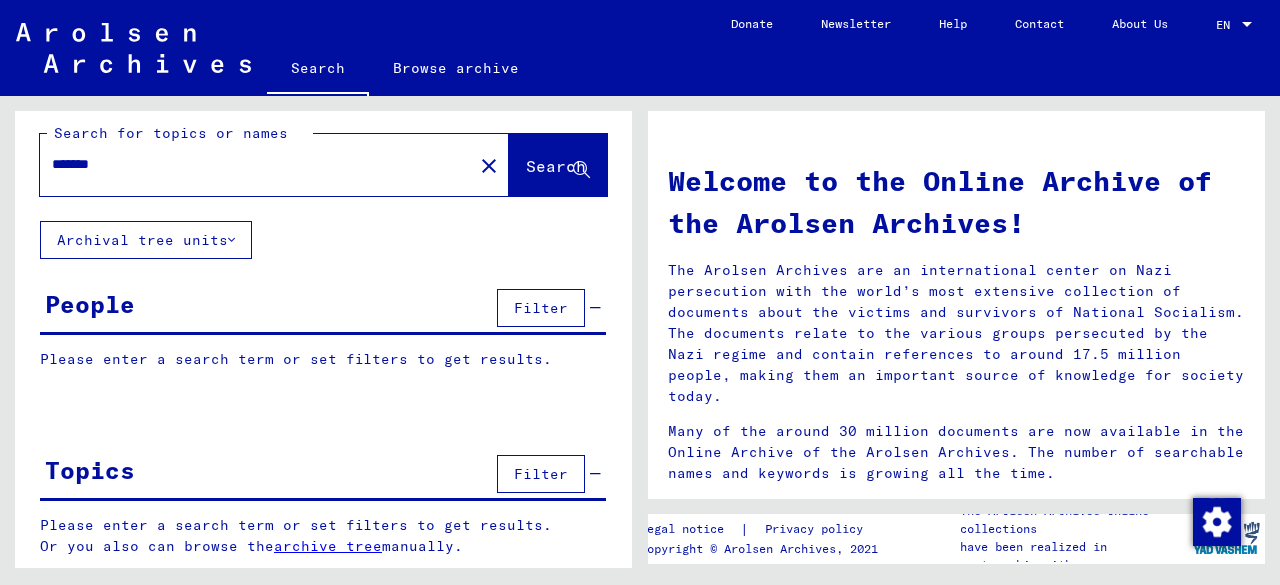 click on "*******" at bounding box center [250, 164] 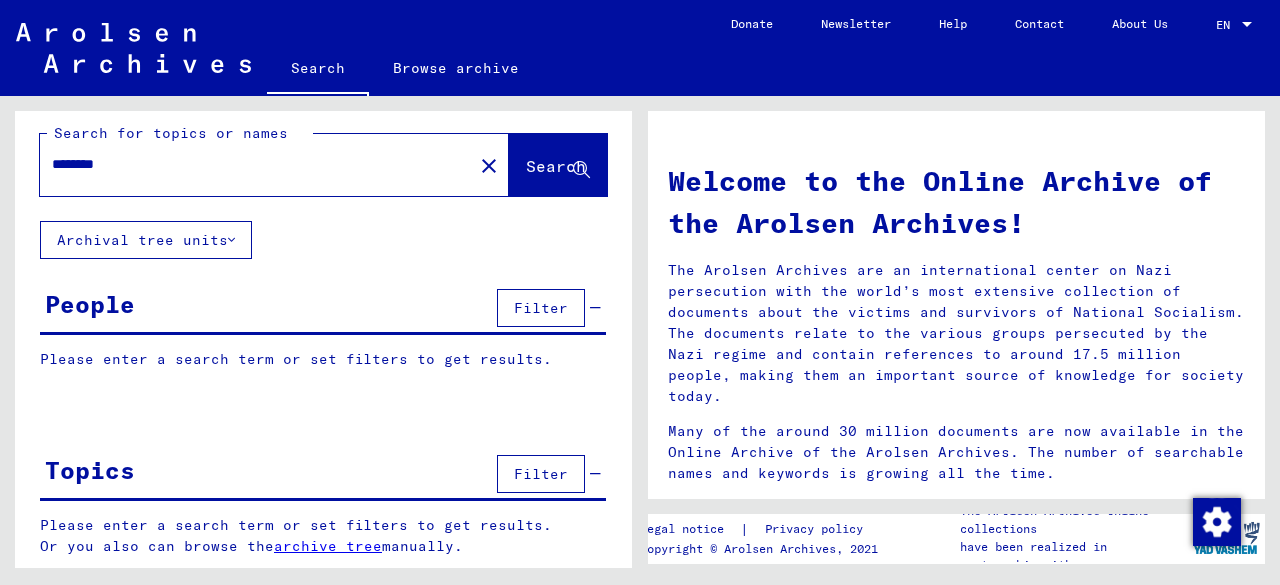 type on "********" 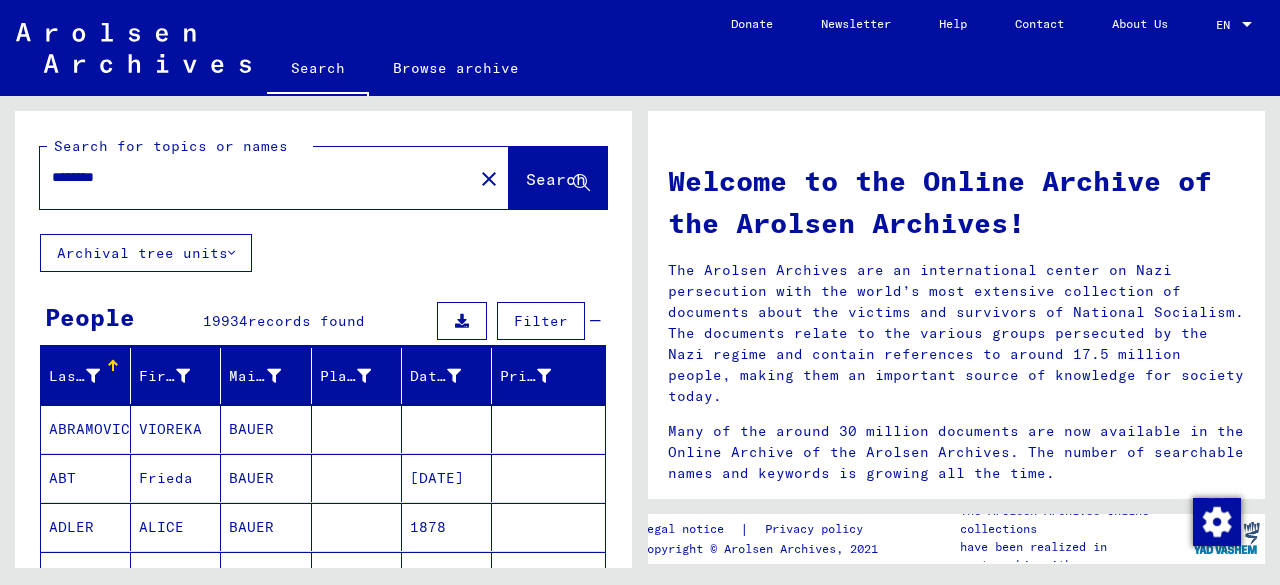 click on "Last Name" at bounding box center [77, 376] 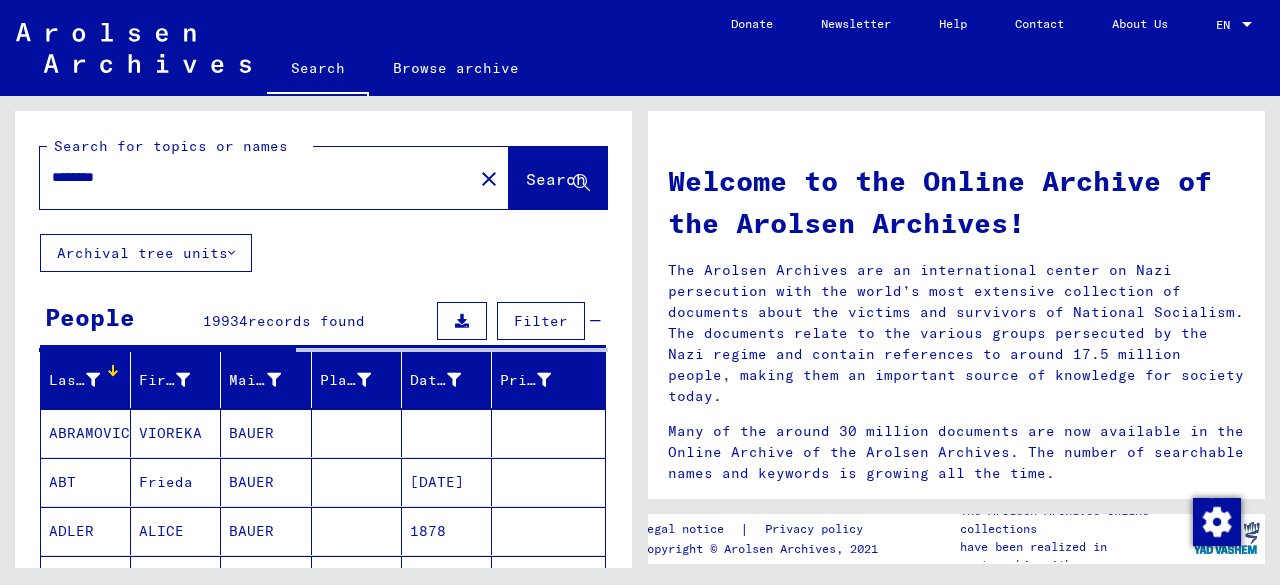 click at bounding box center [462, 321] 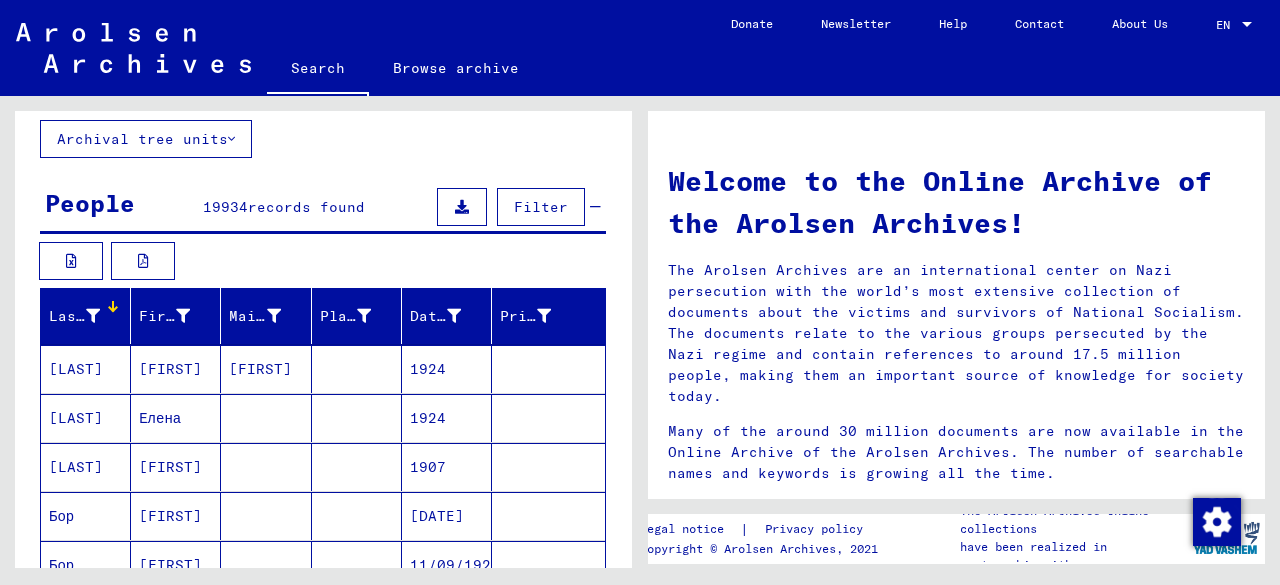 scroll, scrollTop: 200, scrollLeft: 0, axis: vertical 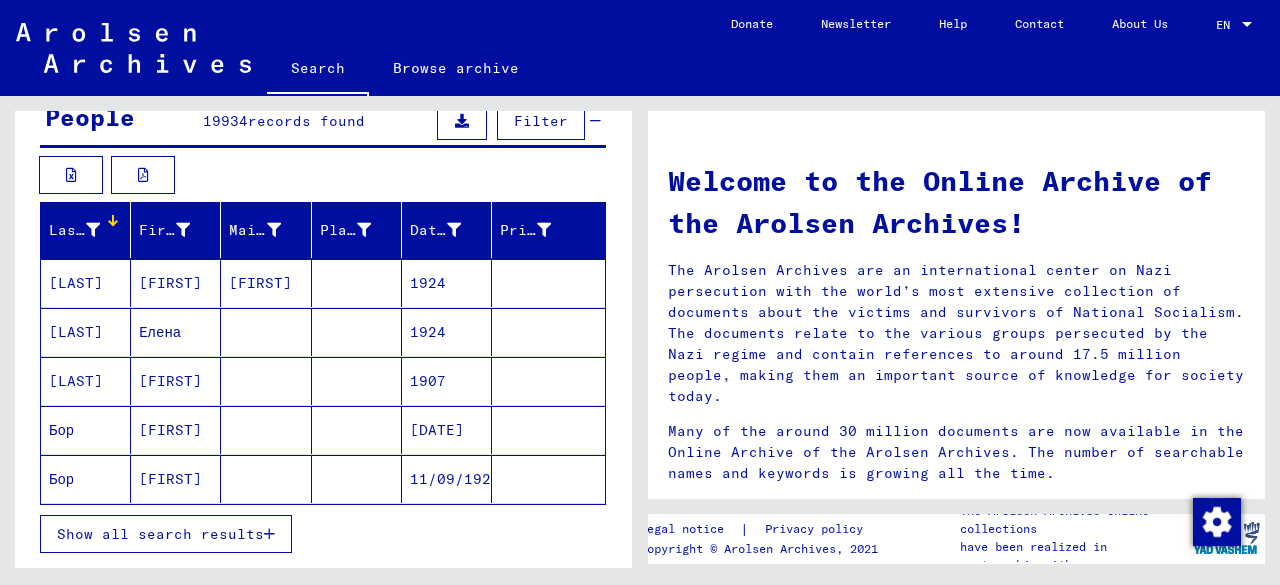 click at bounding box center (462, 121) 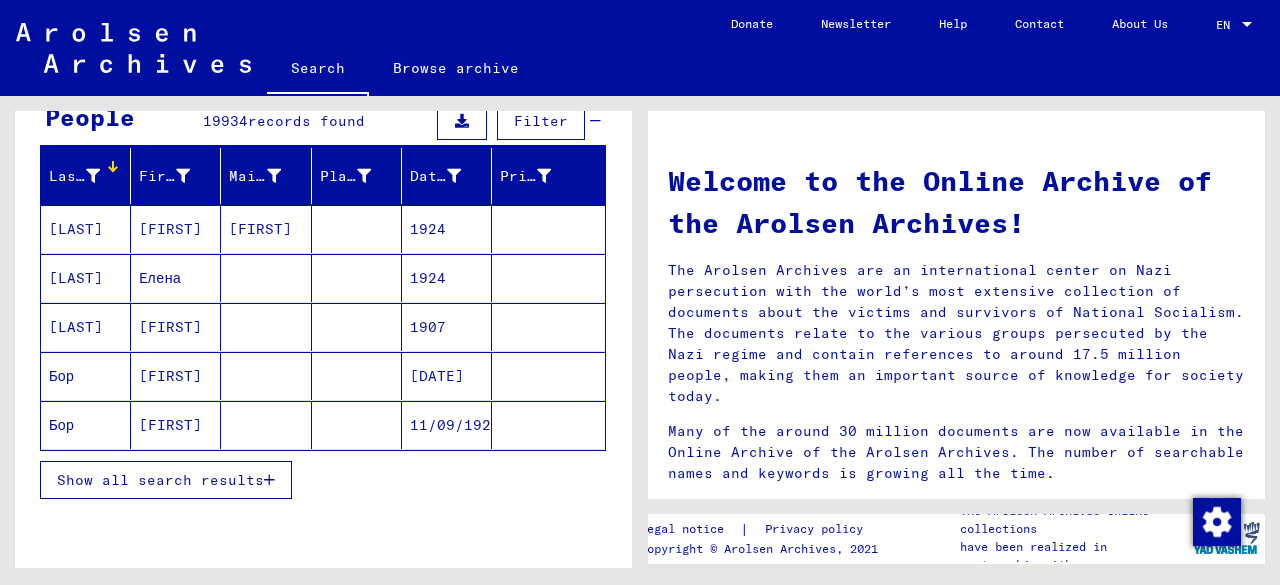 click on "Filter" at bounding box center [541, 121] 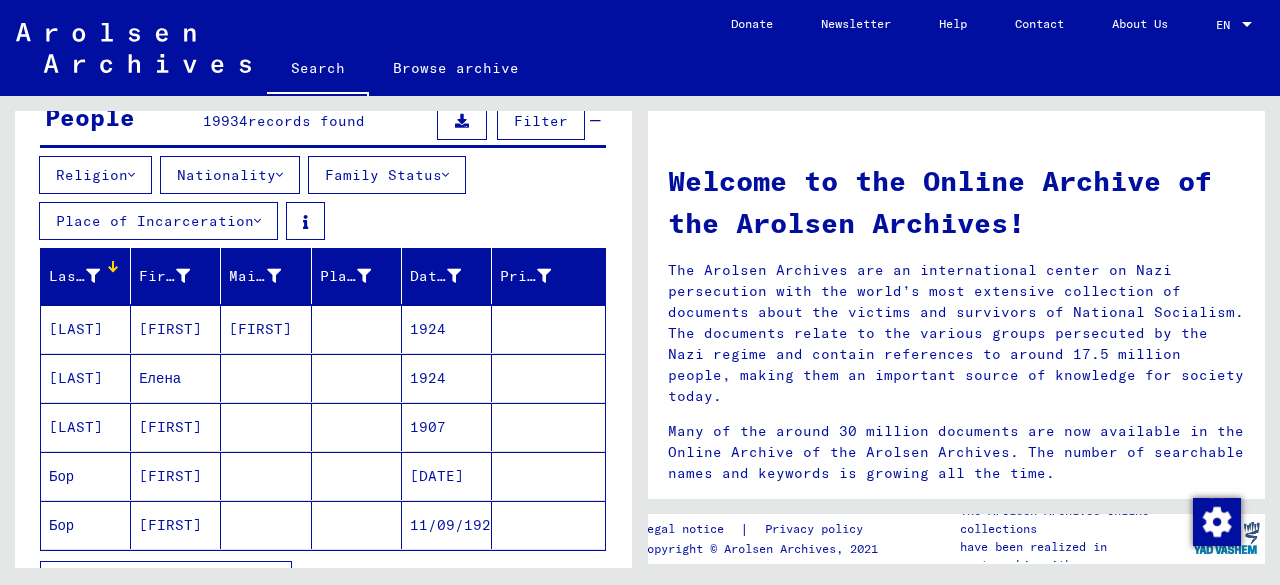 click at bounding box center (279, 175) 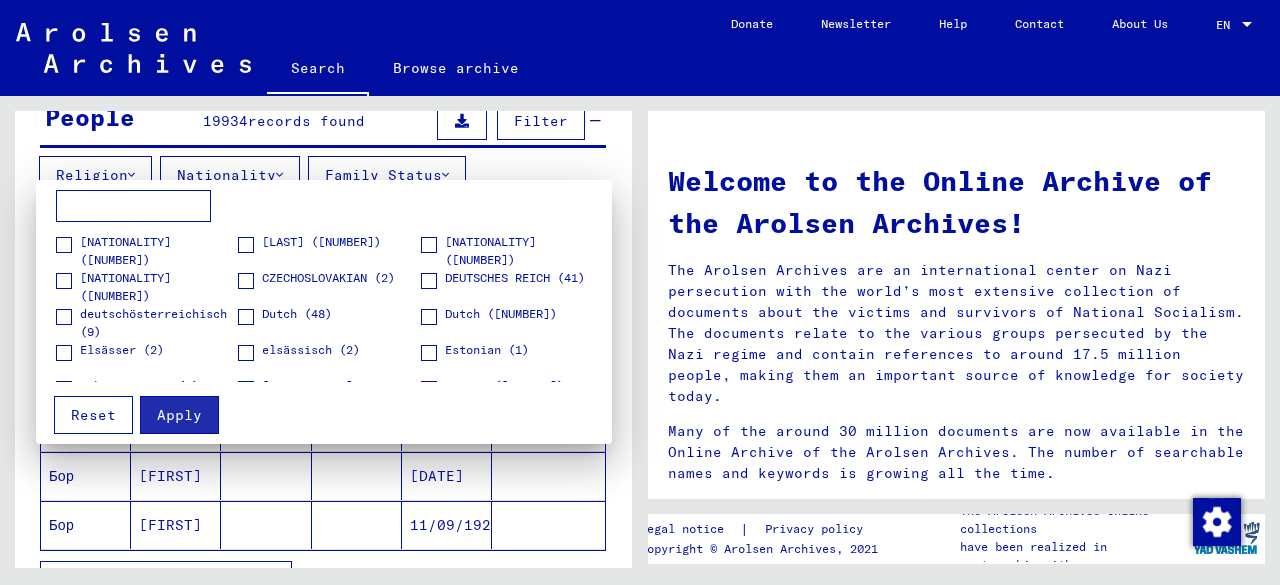 scroll, scrollTop: 100, scrollLeft: 0, axis: vertical 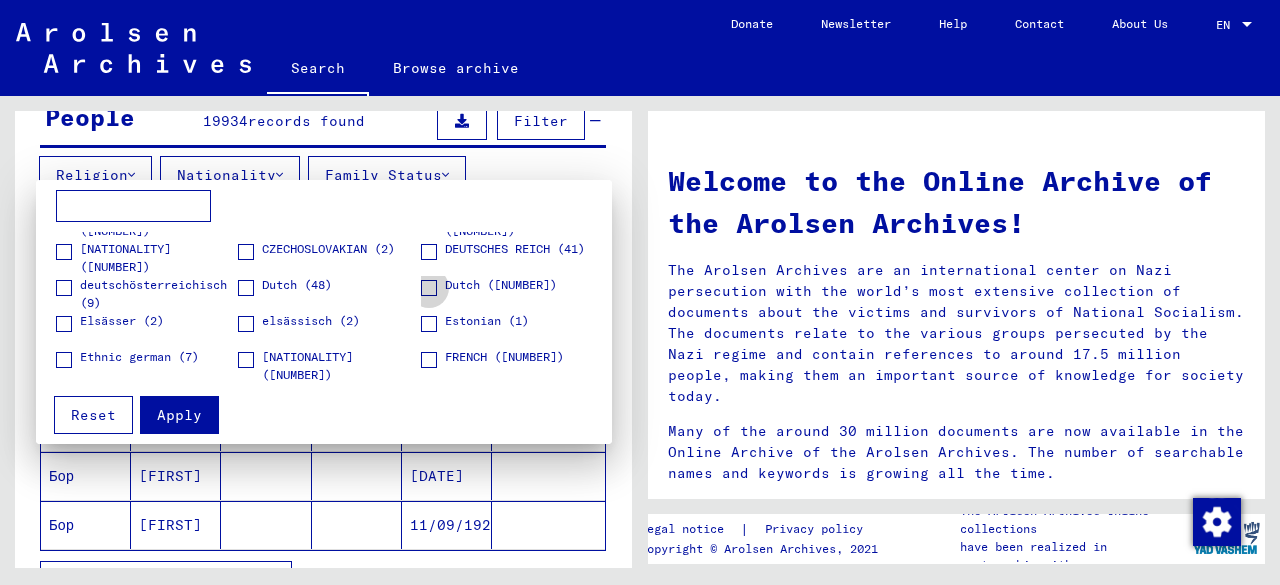 click at bounding box center (429, 288) 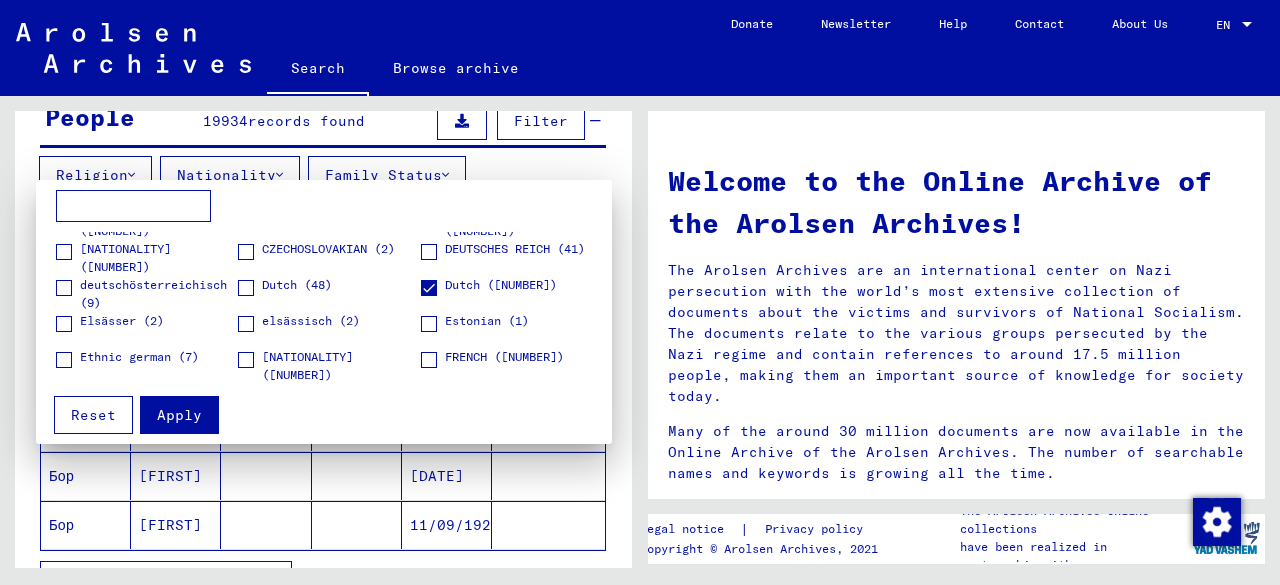 click on "Apply" at bounding box center (179, 415) 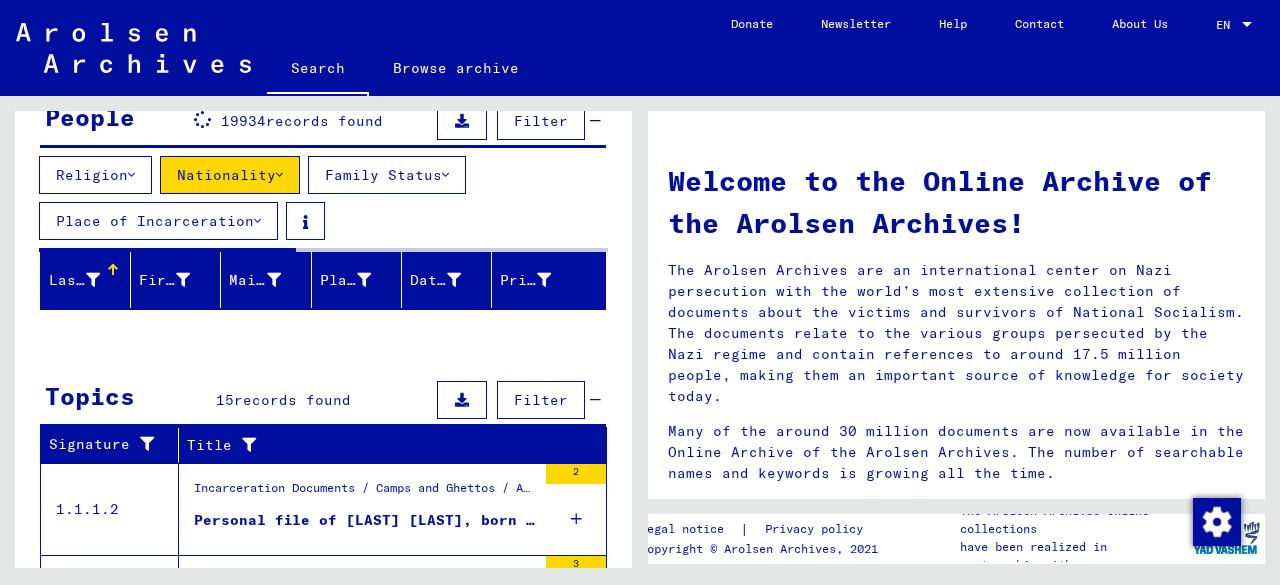 scroll, scrollTop: 300, scrollLeft: 0, axis: vertical 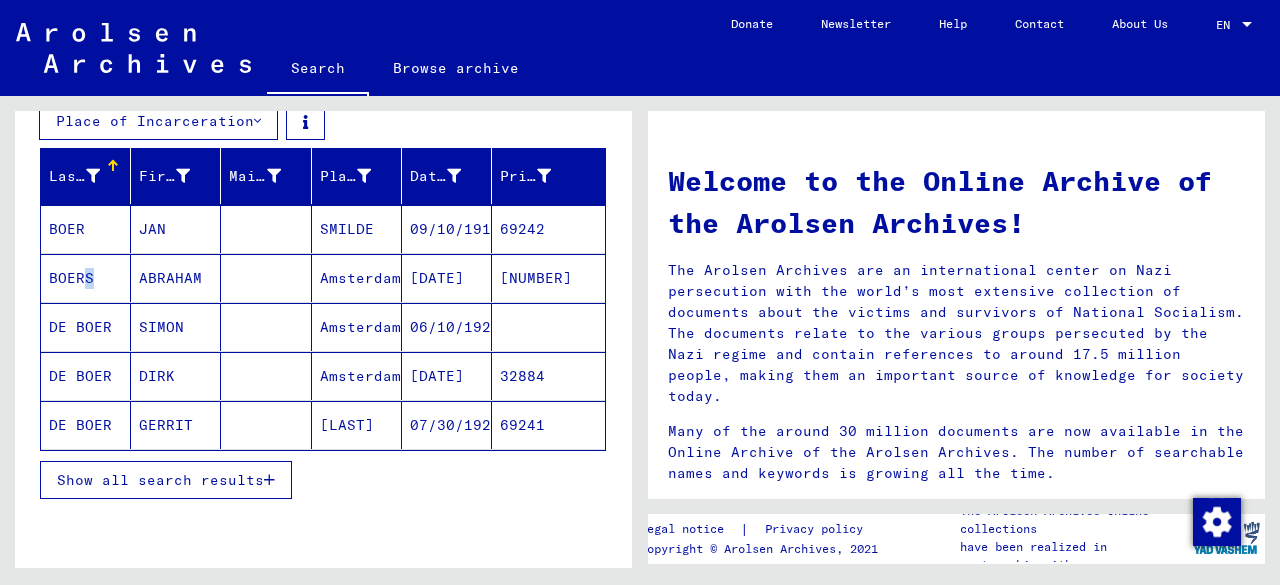 click on "BOERS" at bounding box center [86, 327] 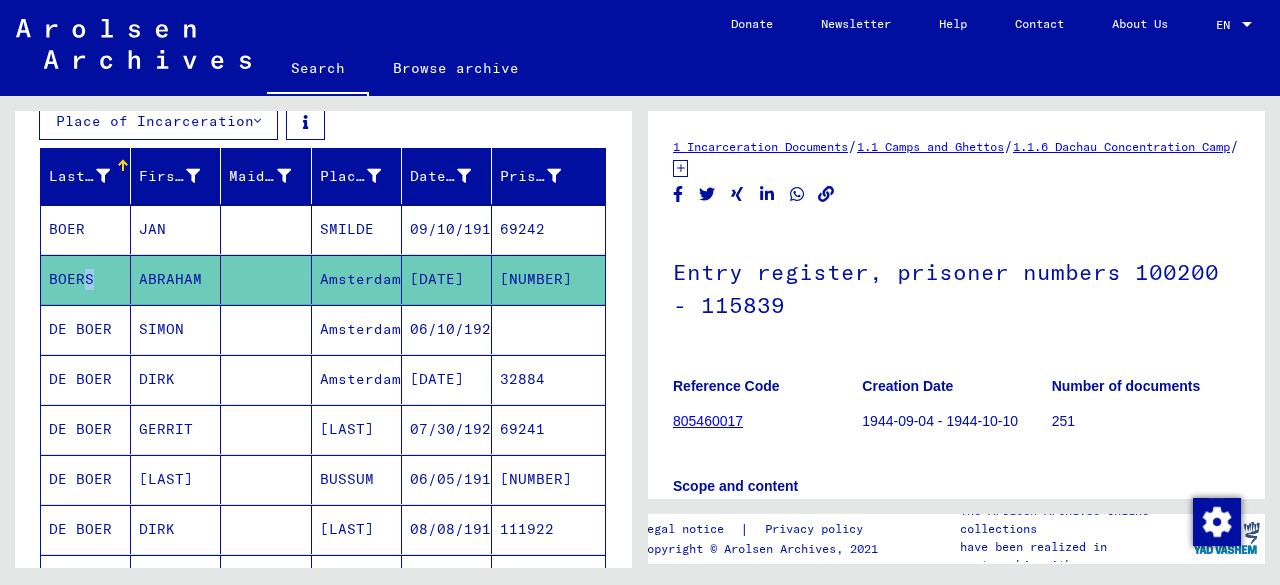 scroll, scrollTop: 0, scrollLeft: 0, axis: both 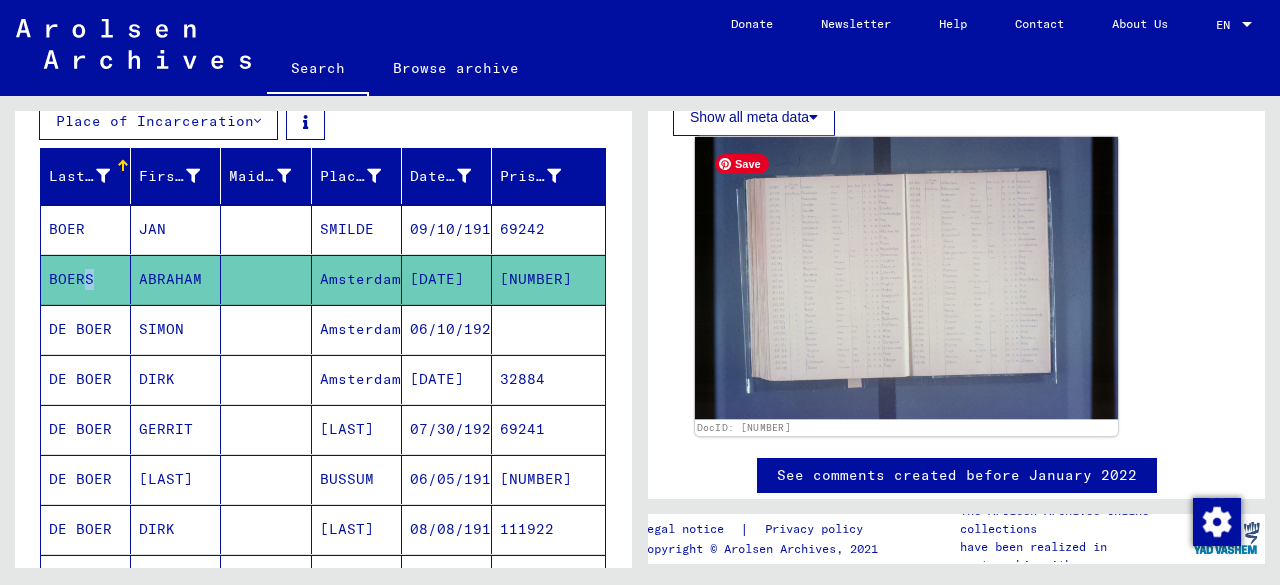 click 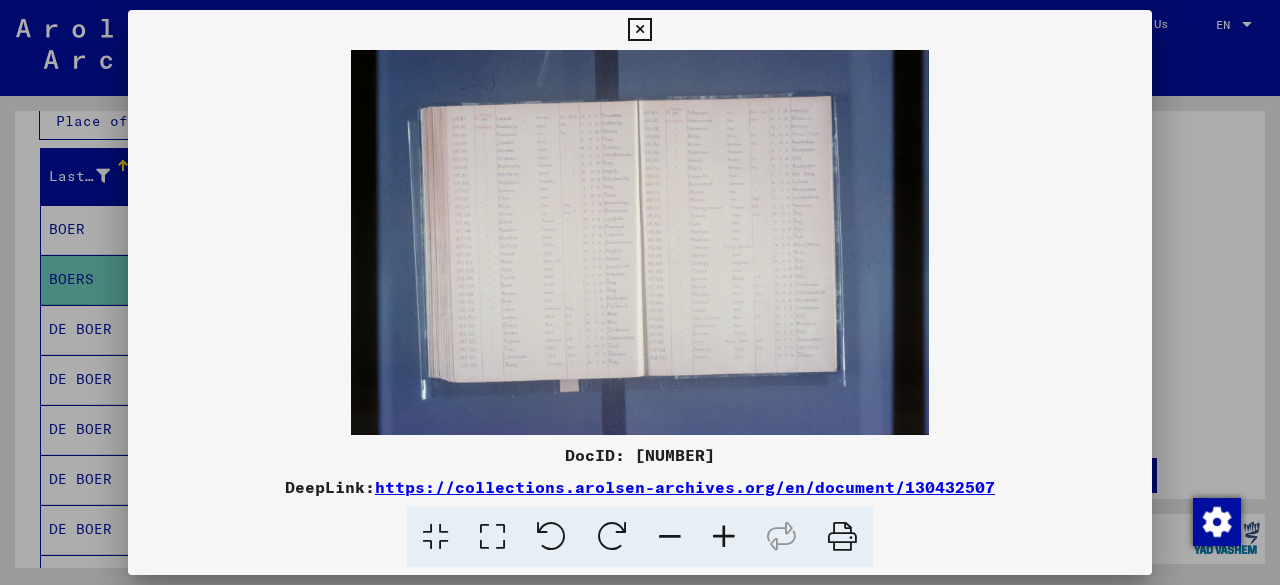 click at bounding box center (724, 537) 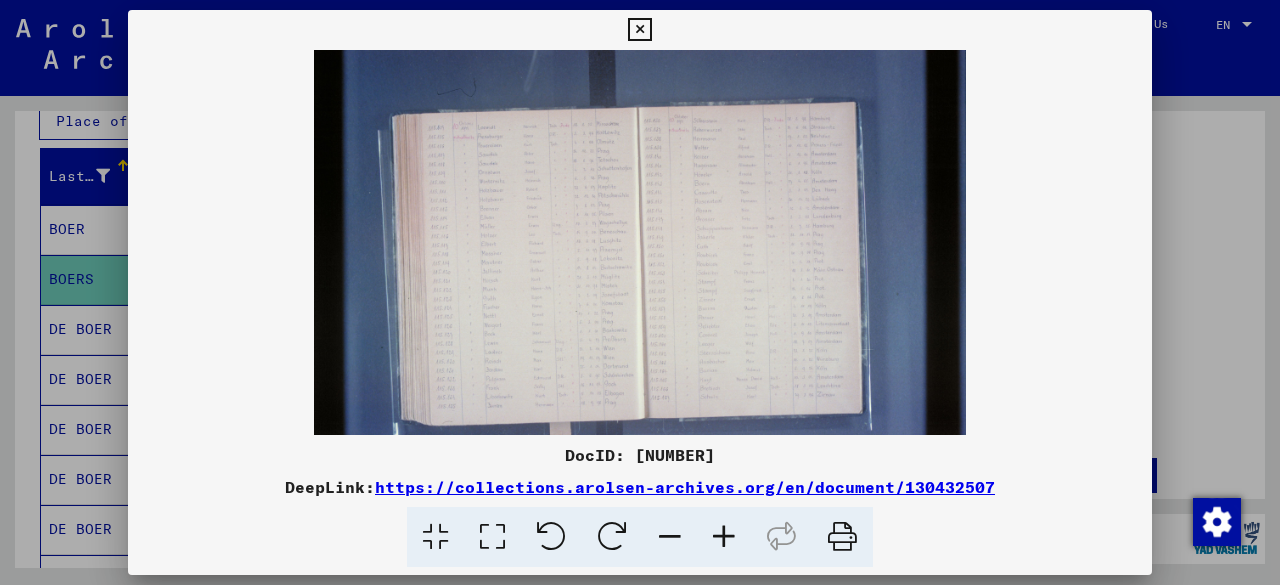 click at bounding box center (724, 537) 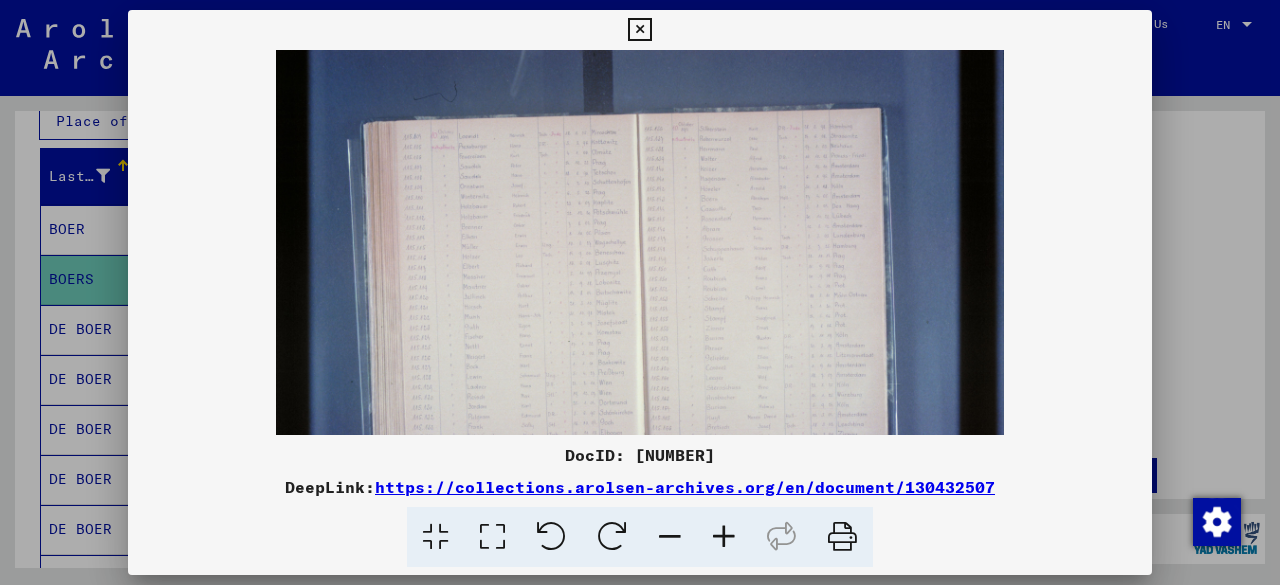click at bounding box center (724, 537) 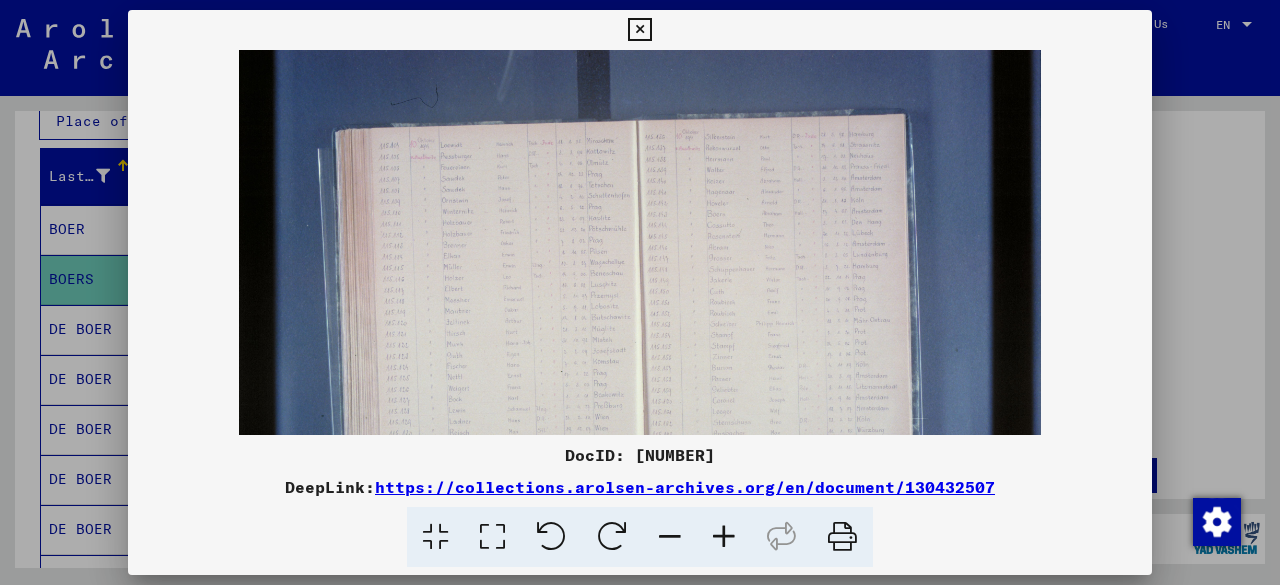 click at bounding box center [724, 537] 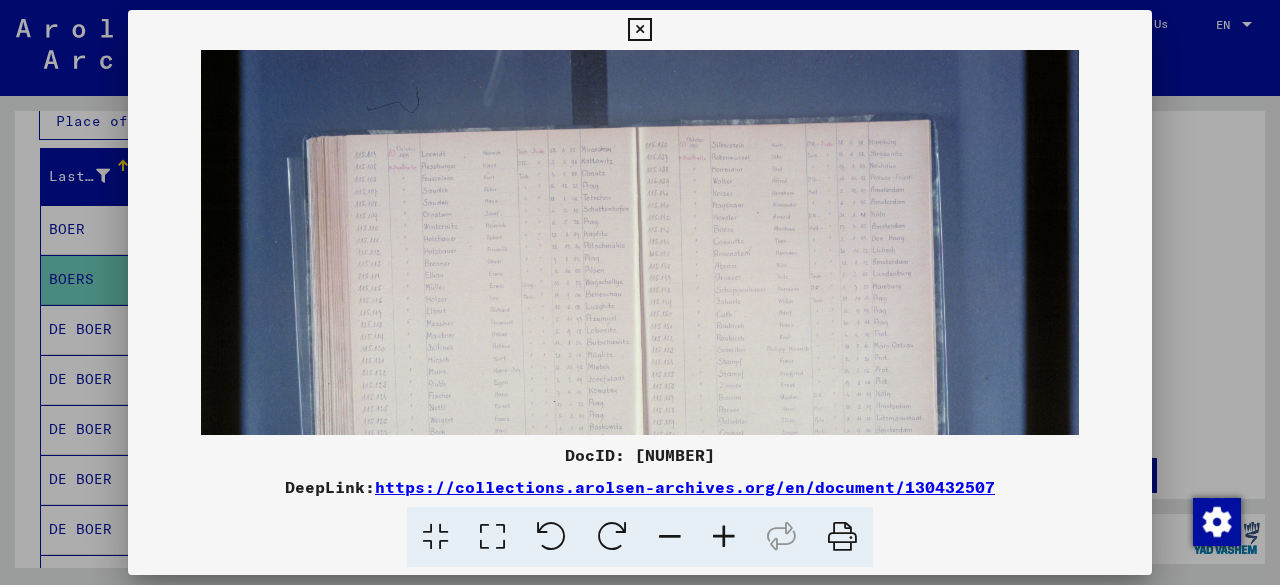 click at bounding box center [640, 537] 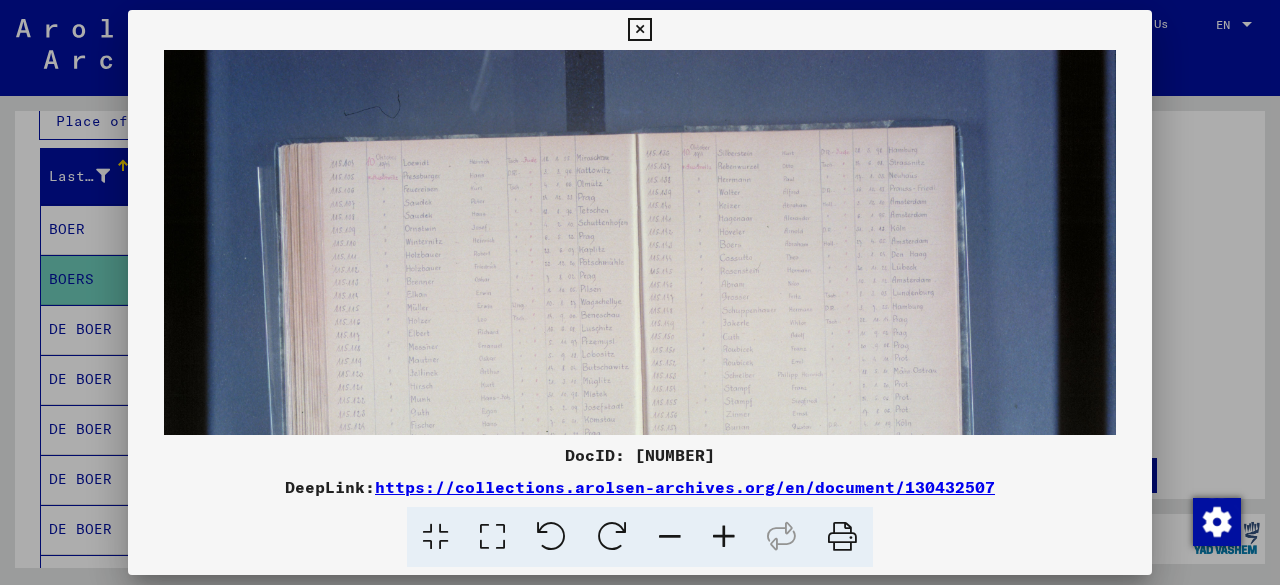 click at bounding box center (724, 537) 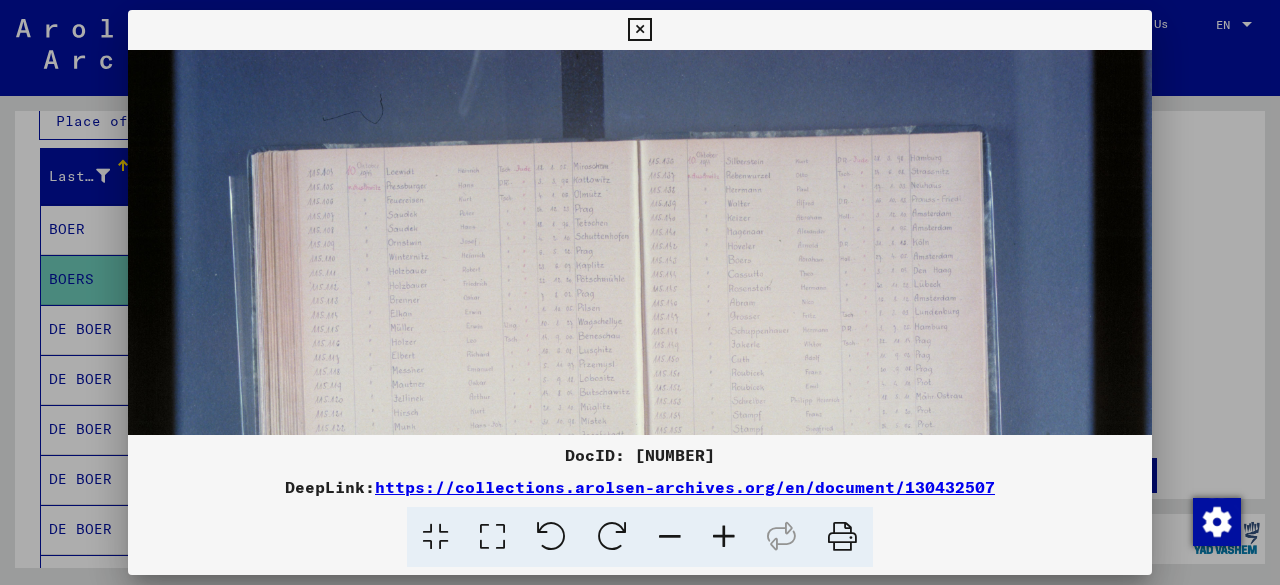 click at bounding box center [724, 537] 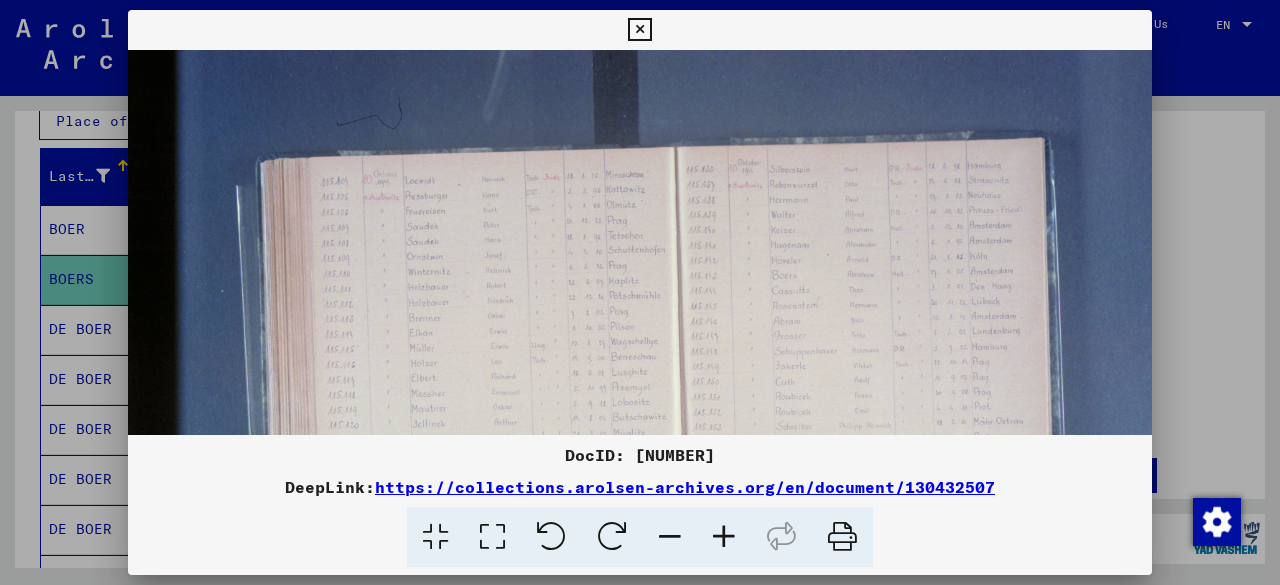 click at bounding box center [724, 537] 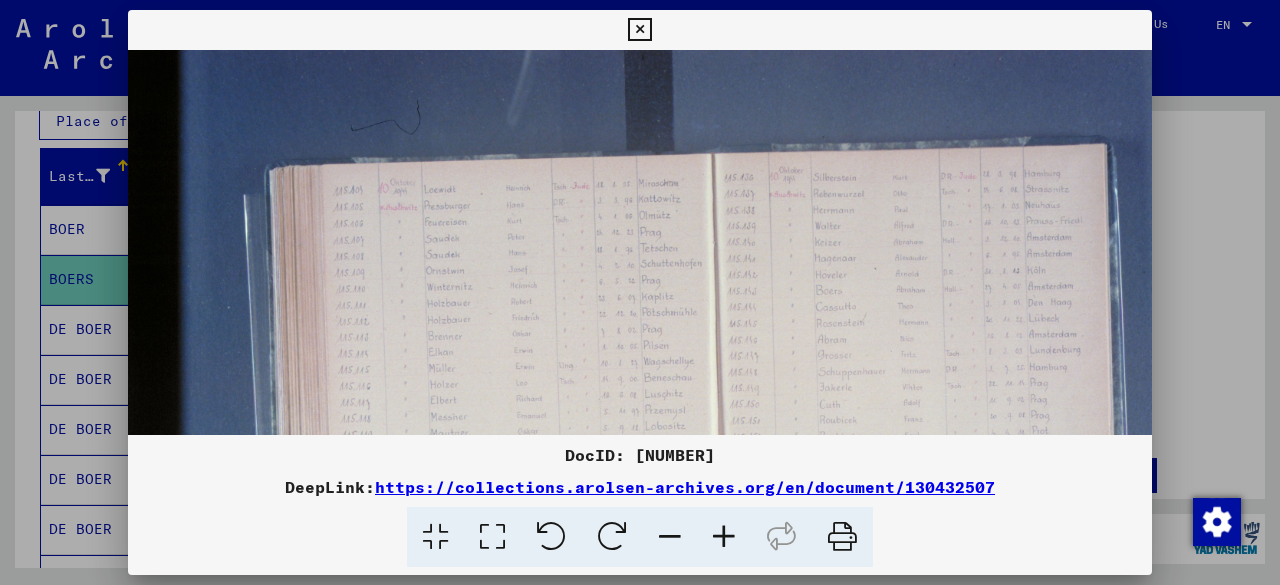 click at bounding box center [724, 537] 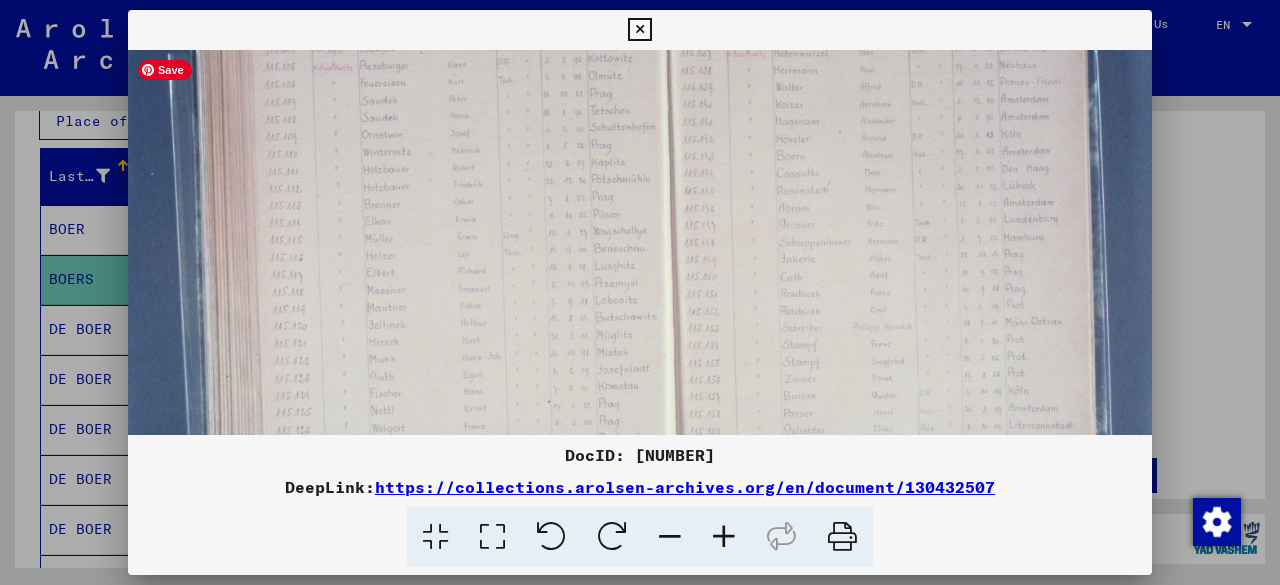 scroll, scrollTop: 146, scrollLeft: 80, axis: both 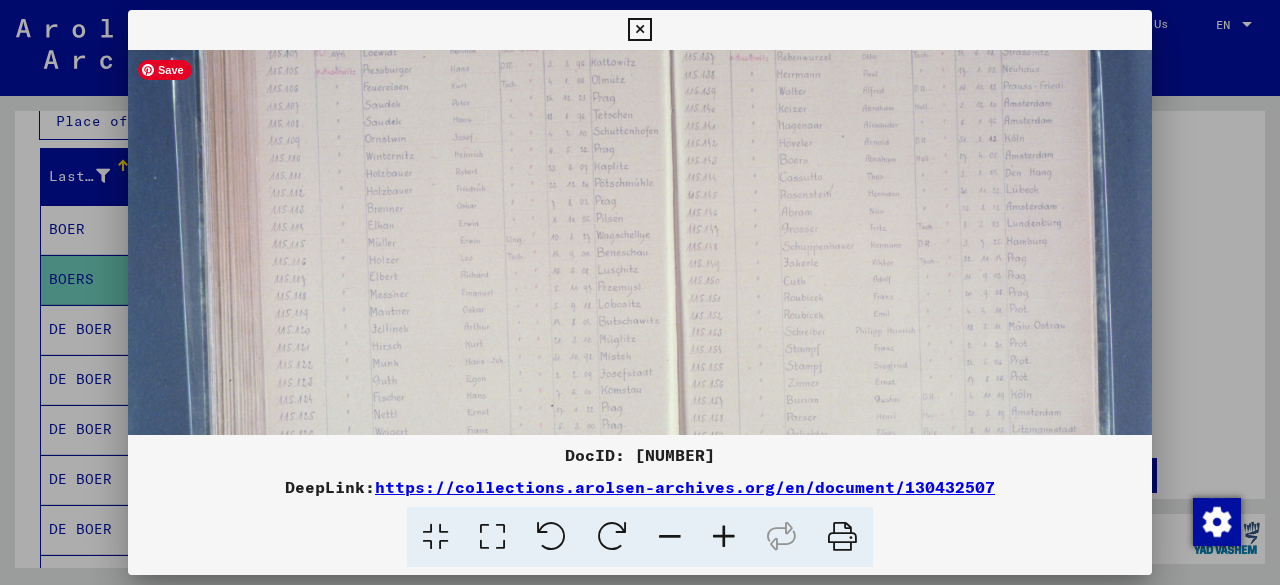 drag, startPoint x: 1048, startPoint y: 371, endPoint x: 978, endPoint y: 239, distance: 149.41219 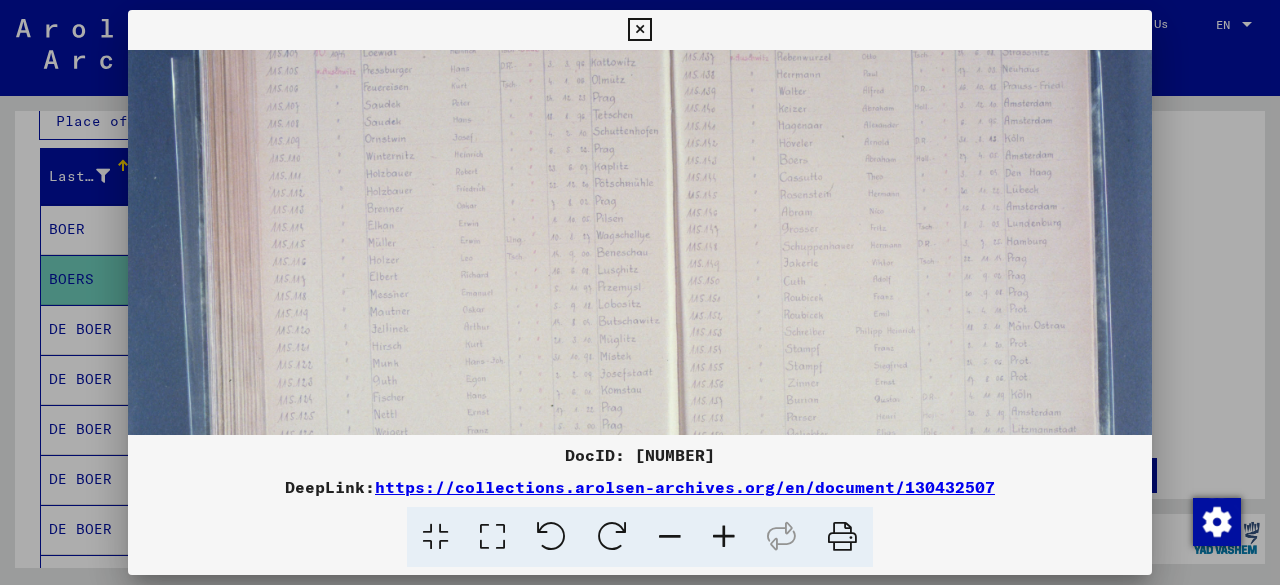 click at bounding box center [724, 537] 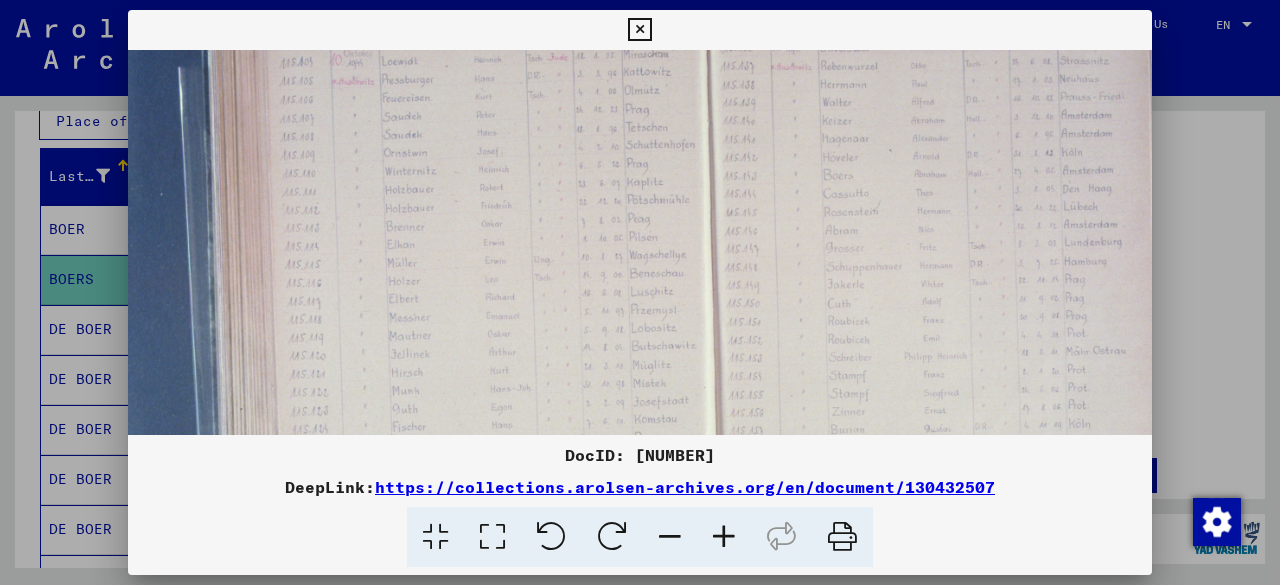 click at bounding box center [724, 537] 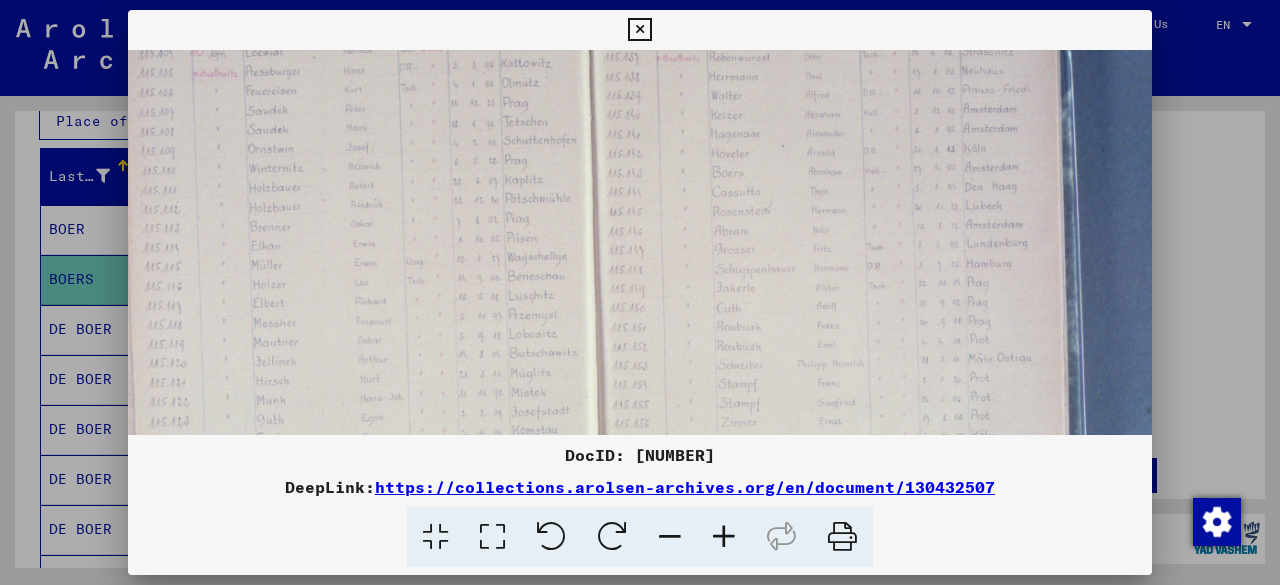 drag, startPoint x: 1084, startPoint y: 227, endPoint x: 928, endPoint y: 208, distance: 157.15279 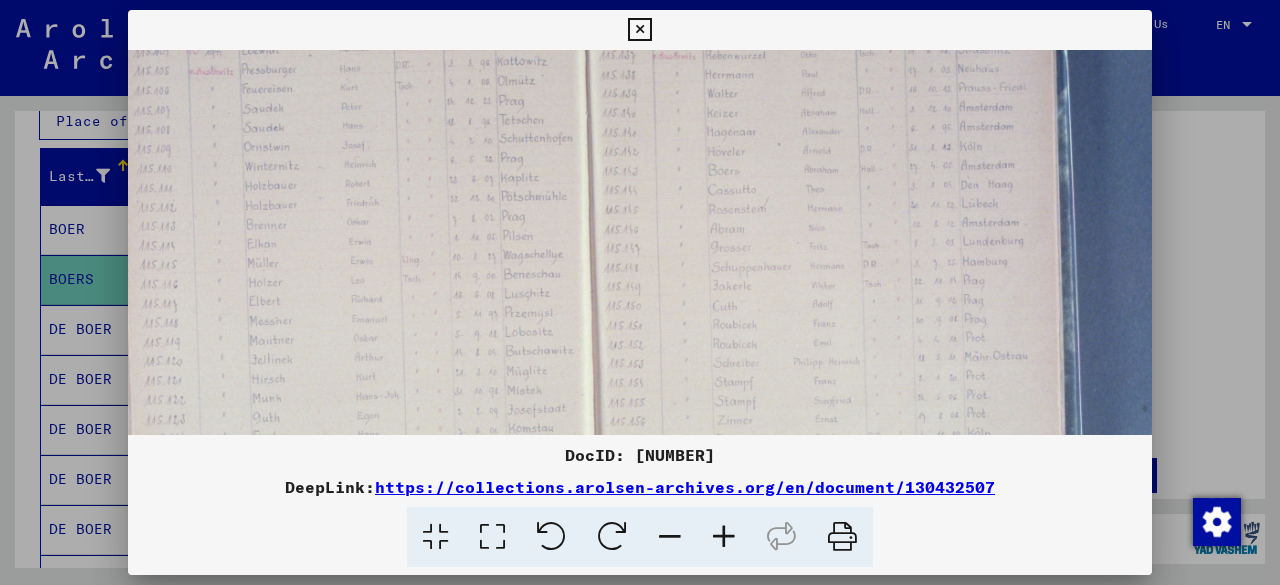 click at bounding box center [724, 537] 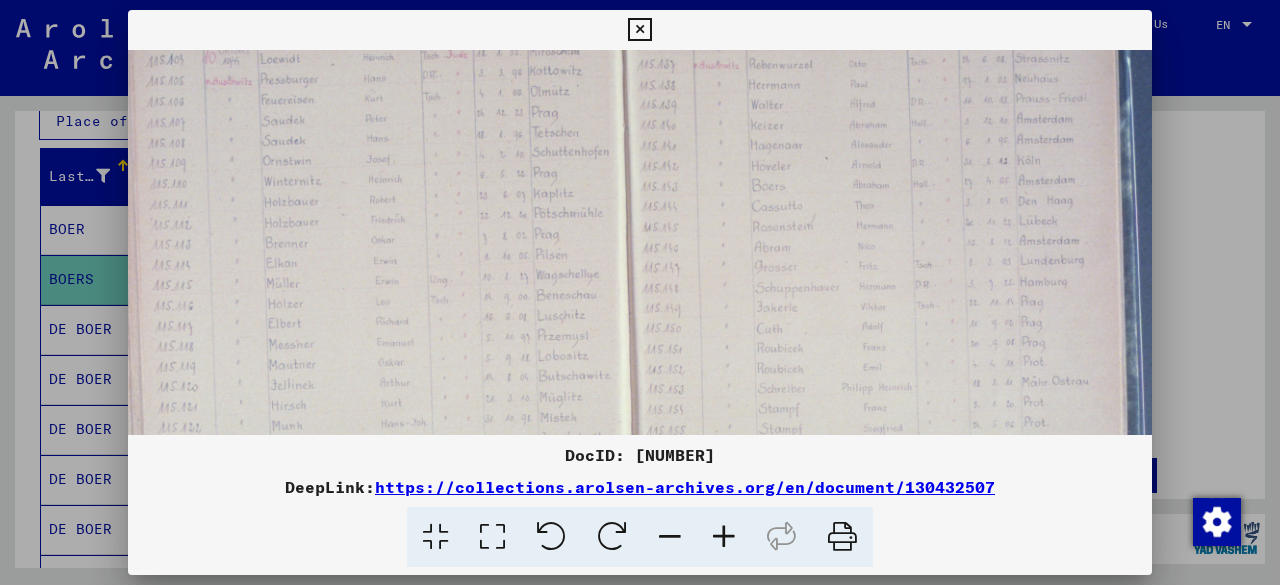 click at bounding box center (781, 537) 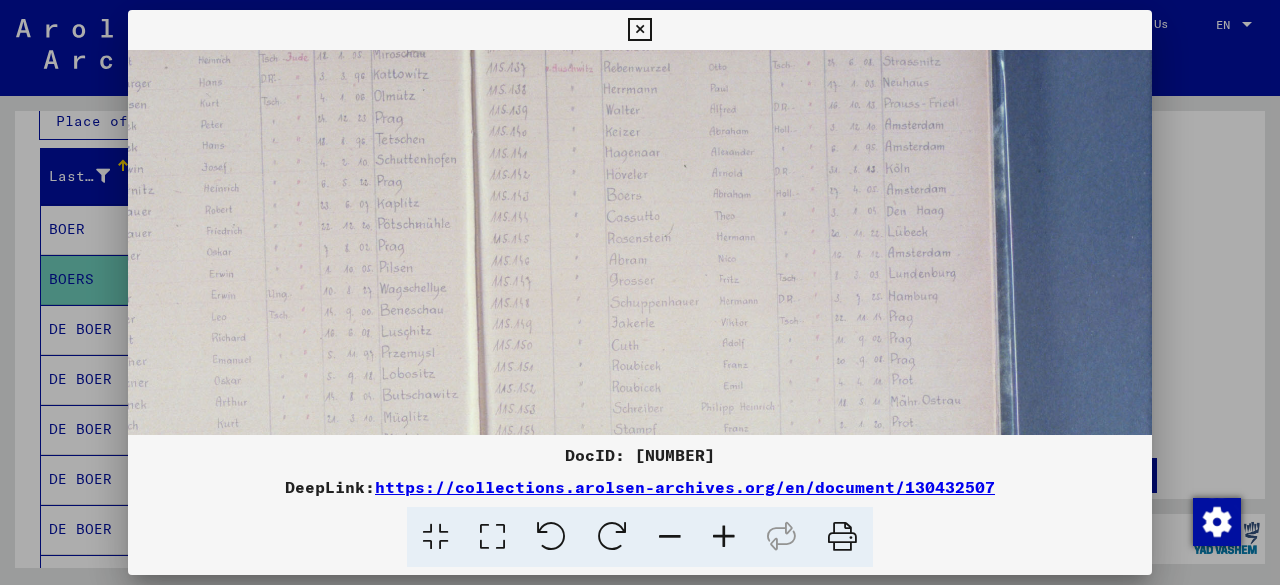 scroll, scrollTop: 179, scrollLeft: 461, axis: both 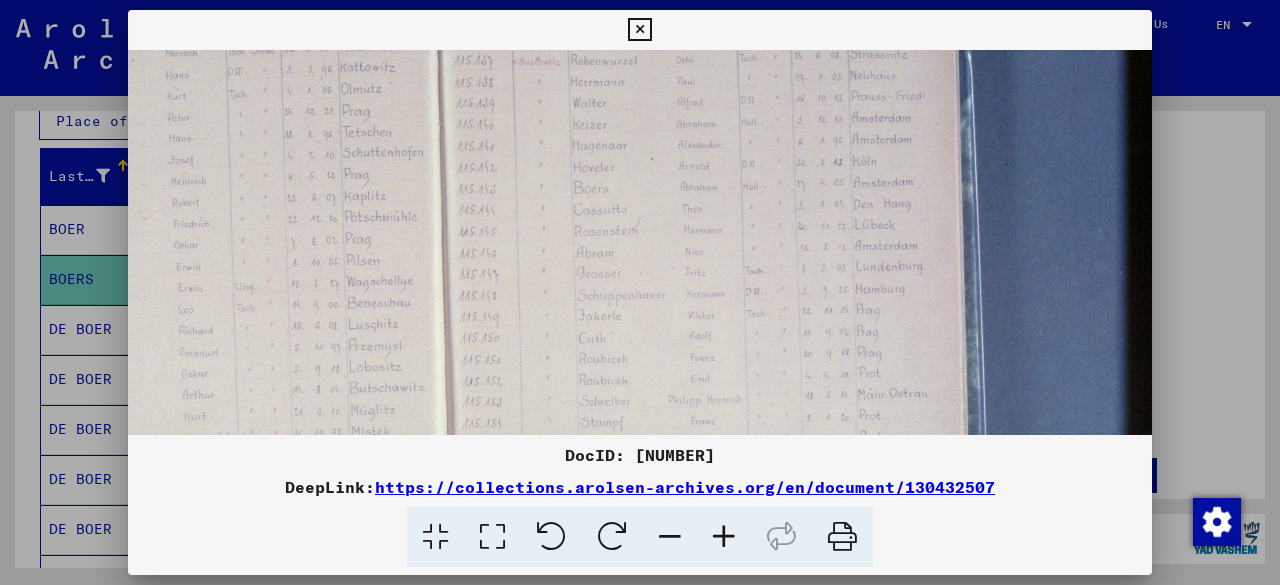 drag, startPoint x: 1029, startPoint y: 310, endPoint x: 812, endPoint y: 298, distance: 217.33154 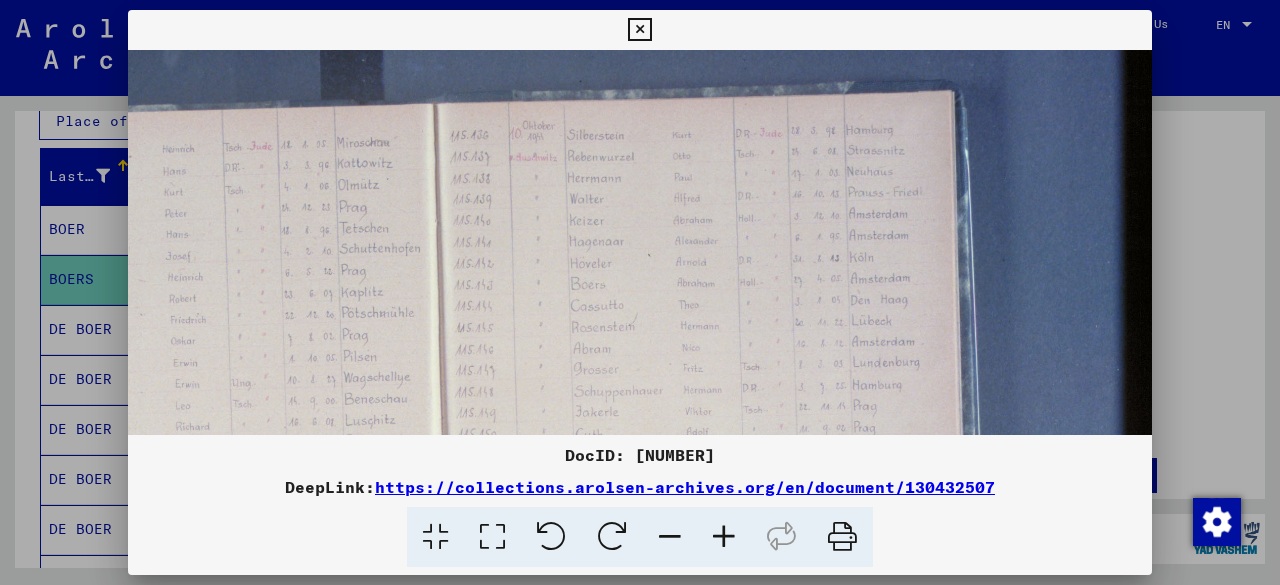 scroll, scrollTop: 76, scrollLeft: 470, axis: both 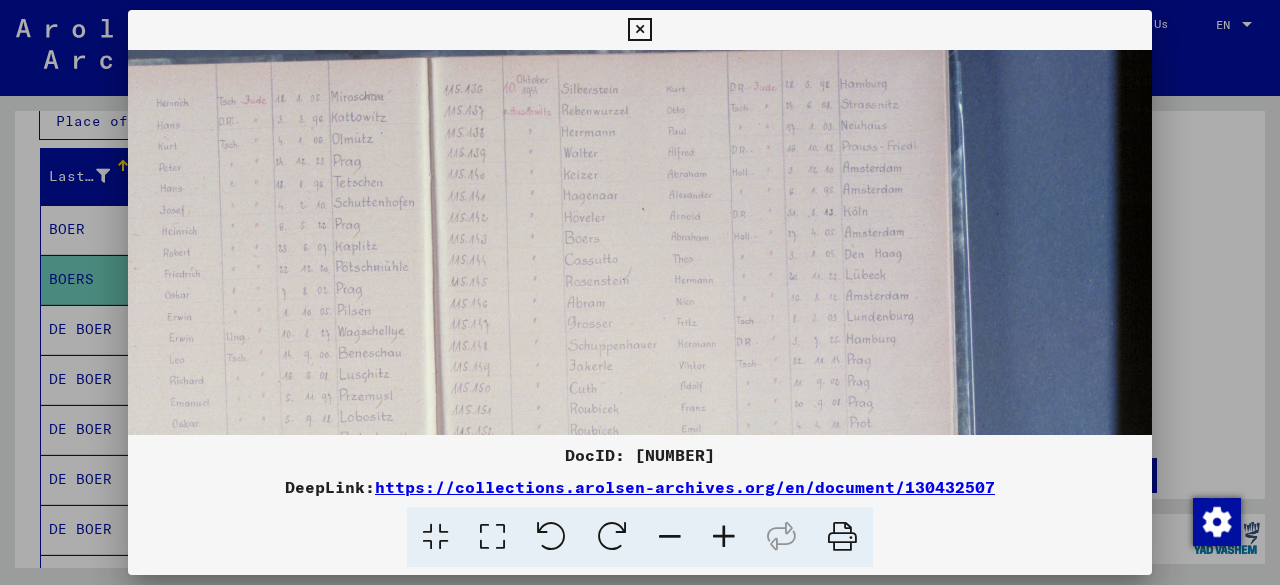 drag, startPoint x: 782, startPoint y: 113, endPoint x: 772, endPoint y: 167, distance: 54.91812 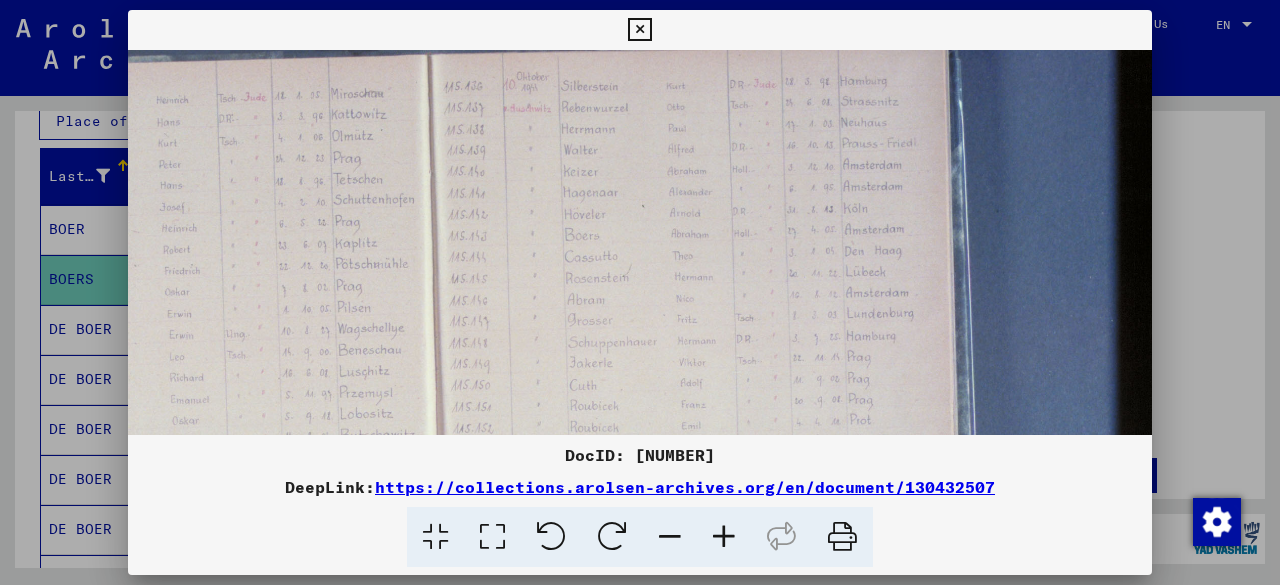 click at bounding box center [724, 537] 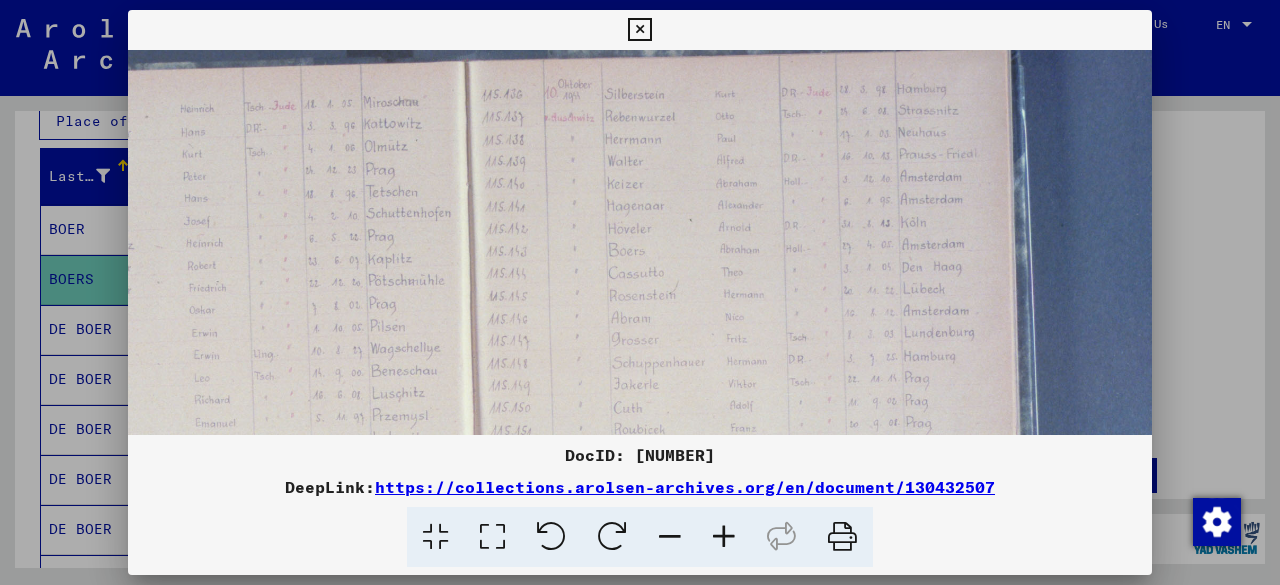 click at bounding box center (724, 537) 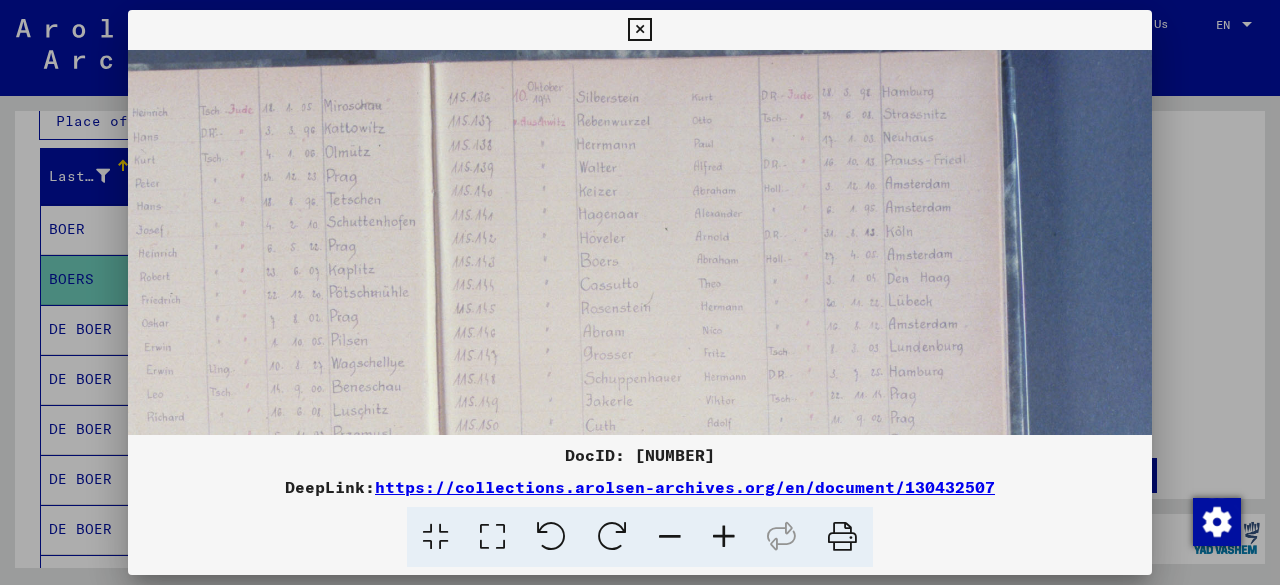 drag, startPoint x: 866, startPoint y: 279, endPoint x: 792, endPoint y: 275, distance: 74.10803 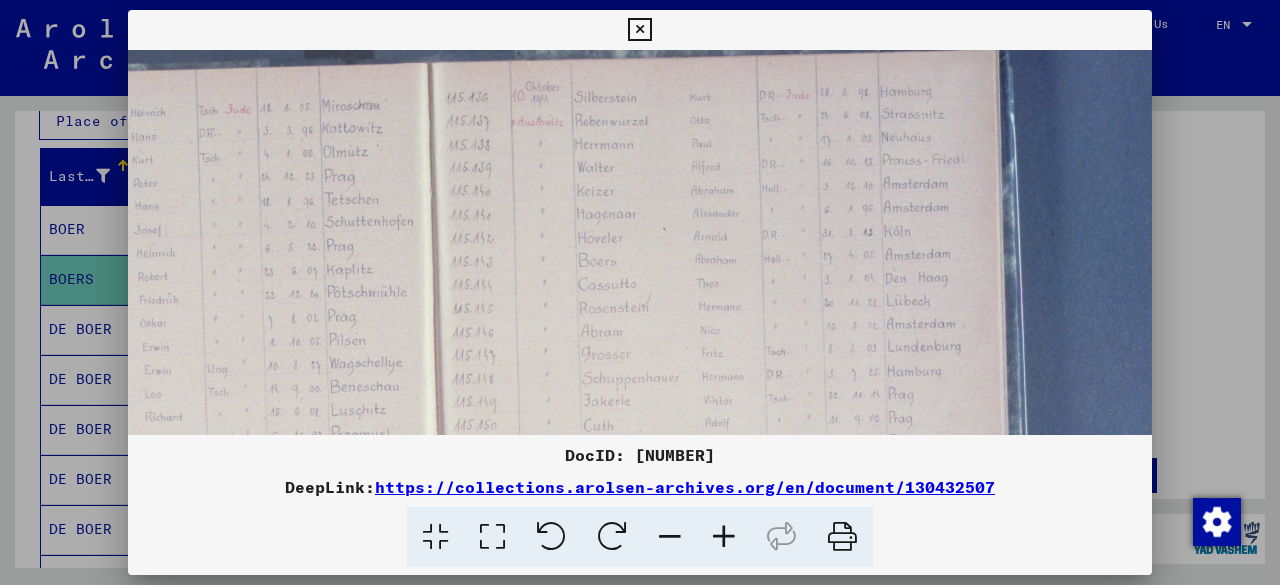 click at bounding box center (724, 537) 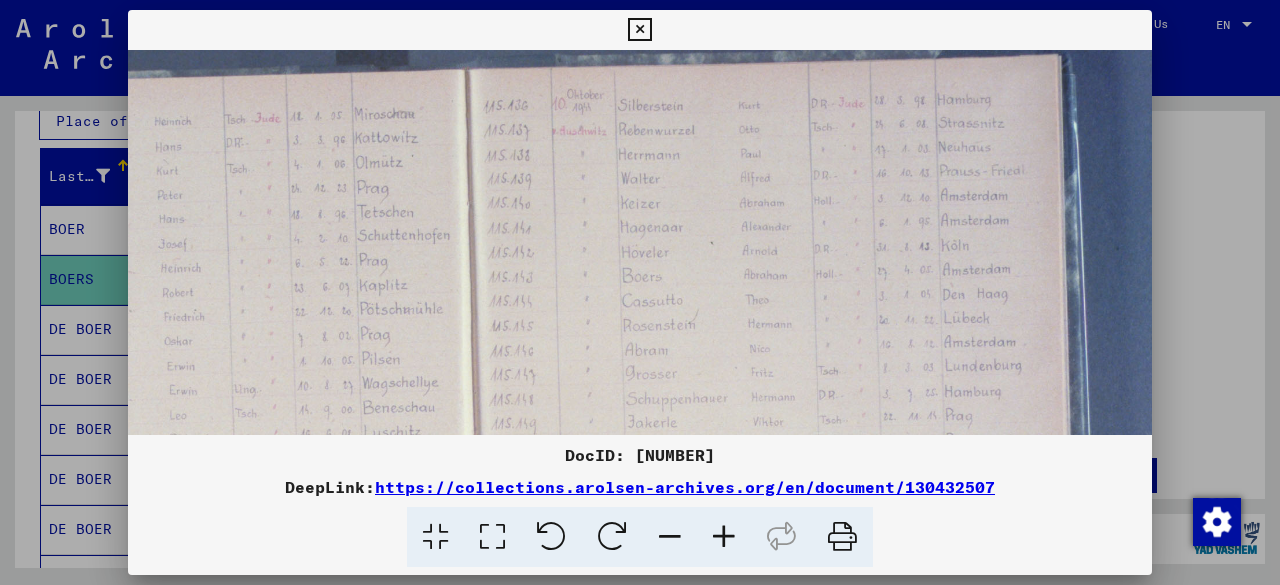 click at bounding box center [724, 537] 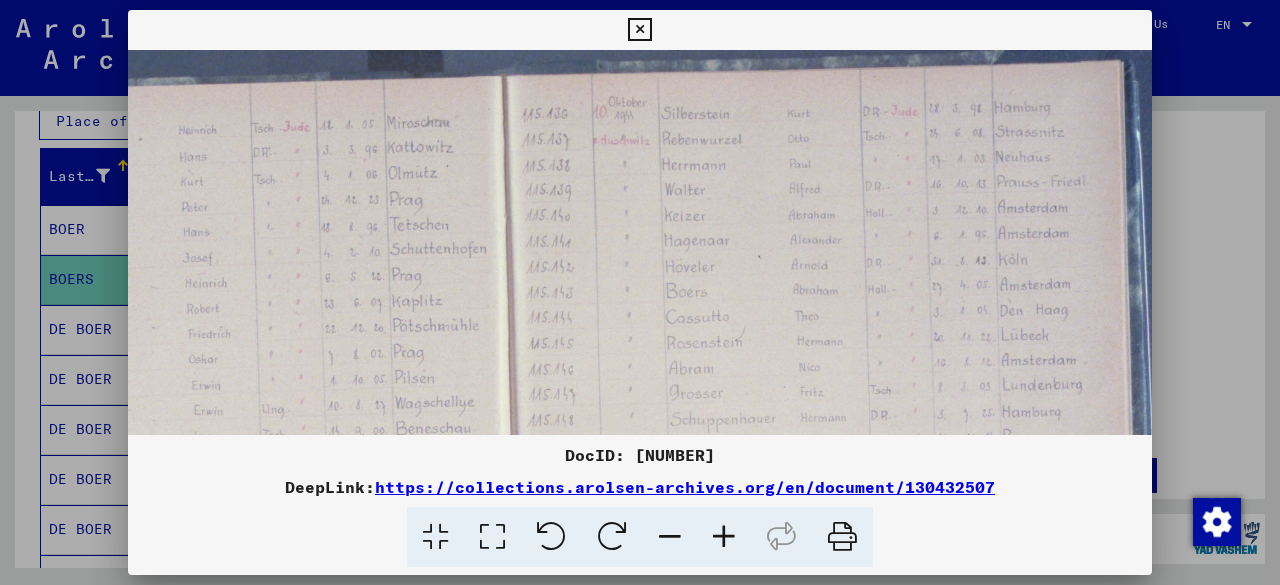 click at bounding box center [724, 537] 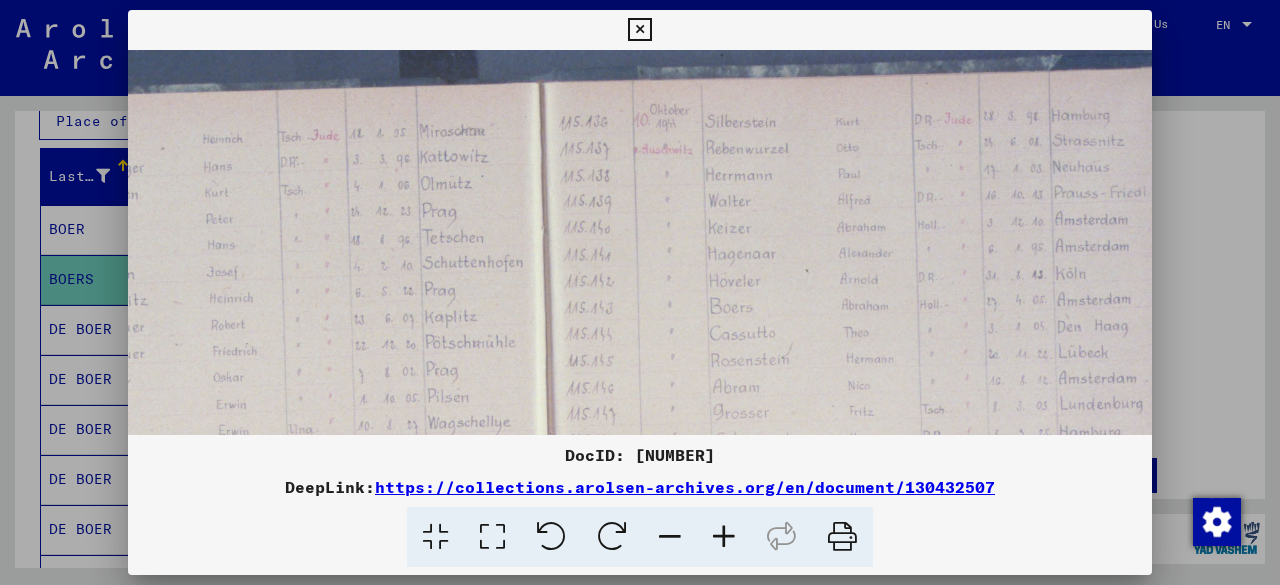 click at bounding box center (724, 537) 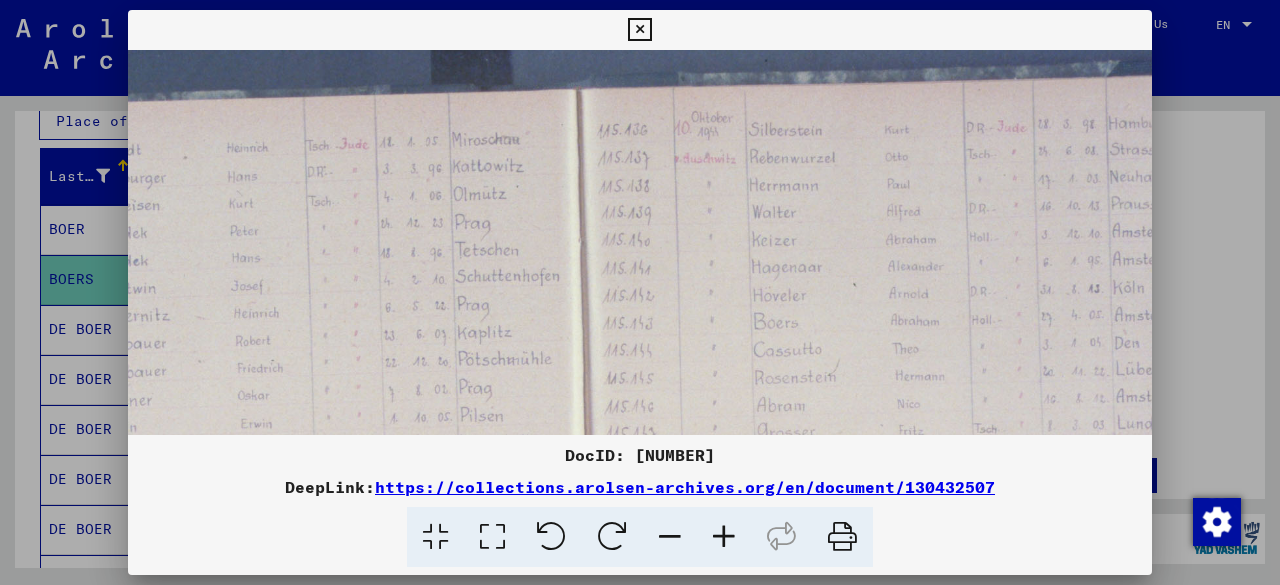 click at bounding box center [724, 537] 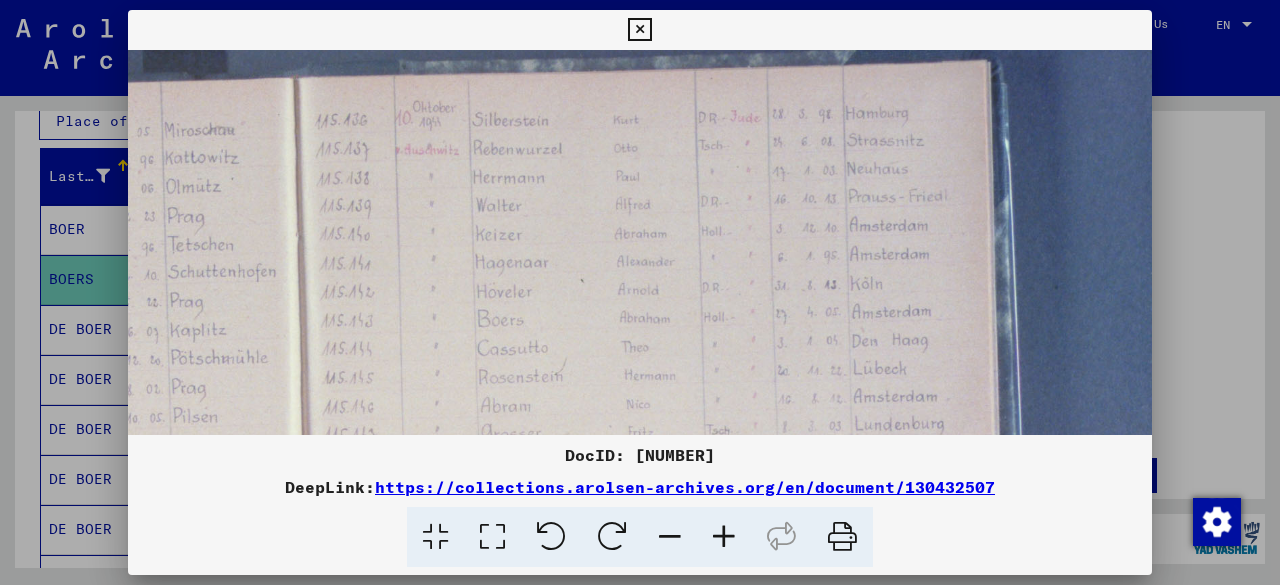 scroll, scrollTop: 155, scrollLeft: 866, axis: both 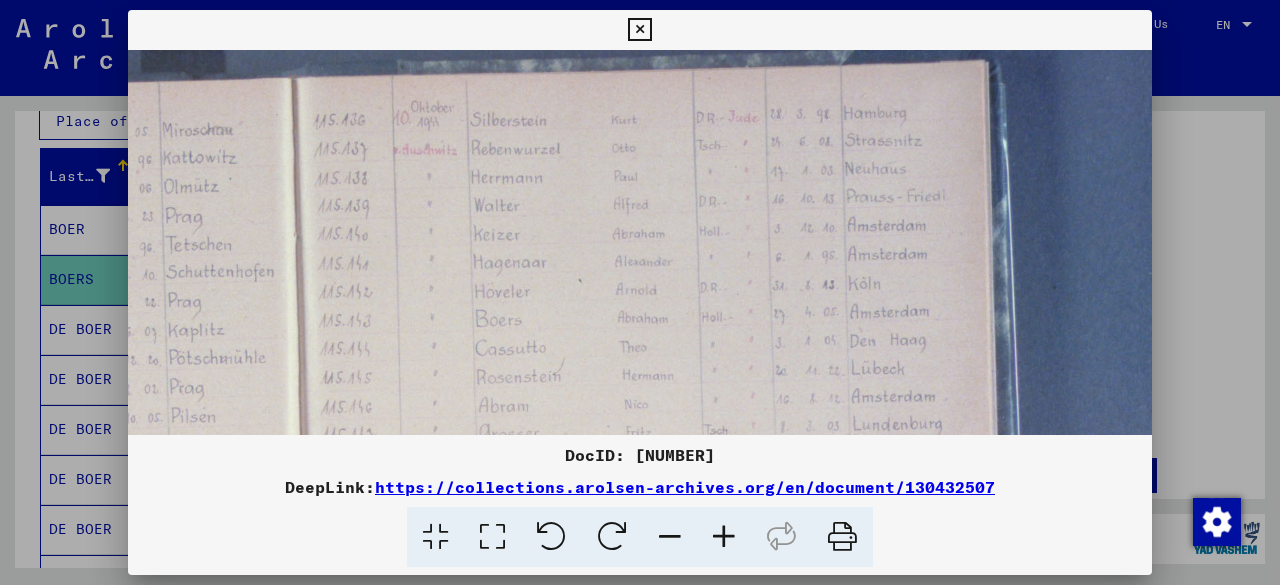 drag, startPoint x: 901, startPoint y: 357, endPoint x: 592, endPoint y: 343, distance: 309.317 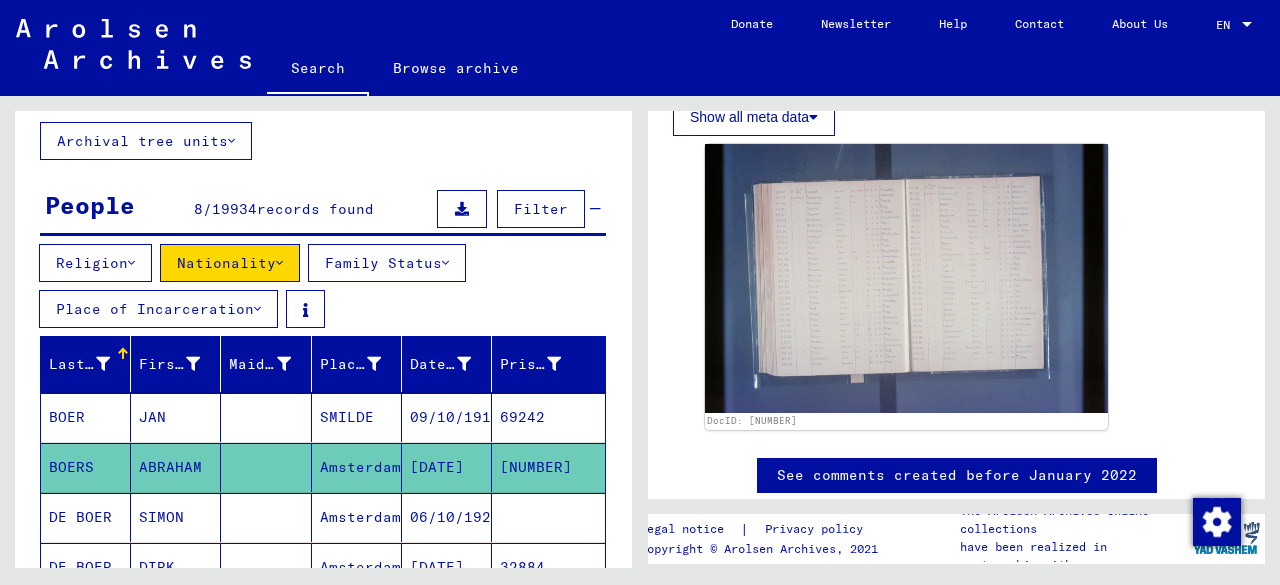 scroll, scrollTop: 0, scrollLeft: 0, axis: both 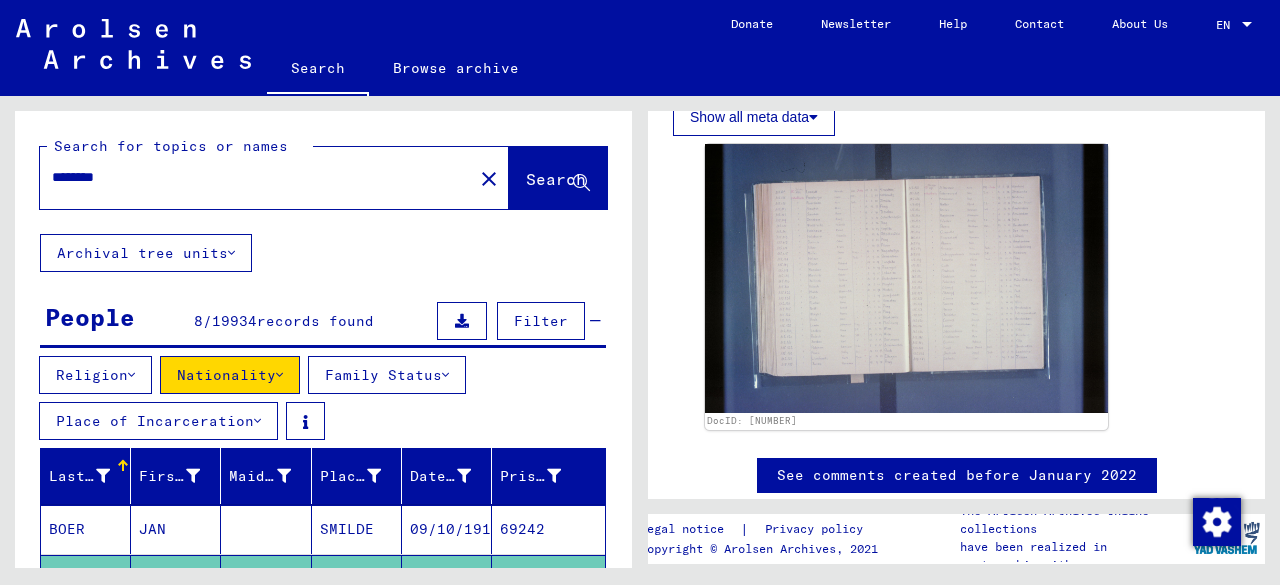 click at bounding box center [131, 375] 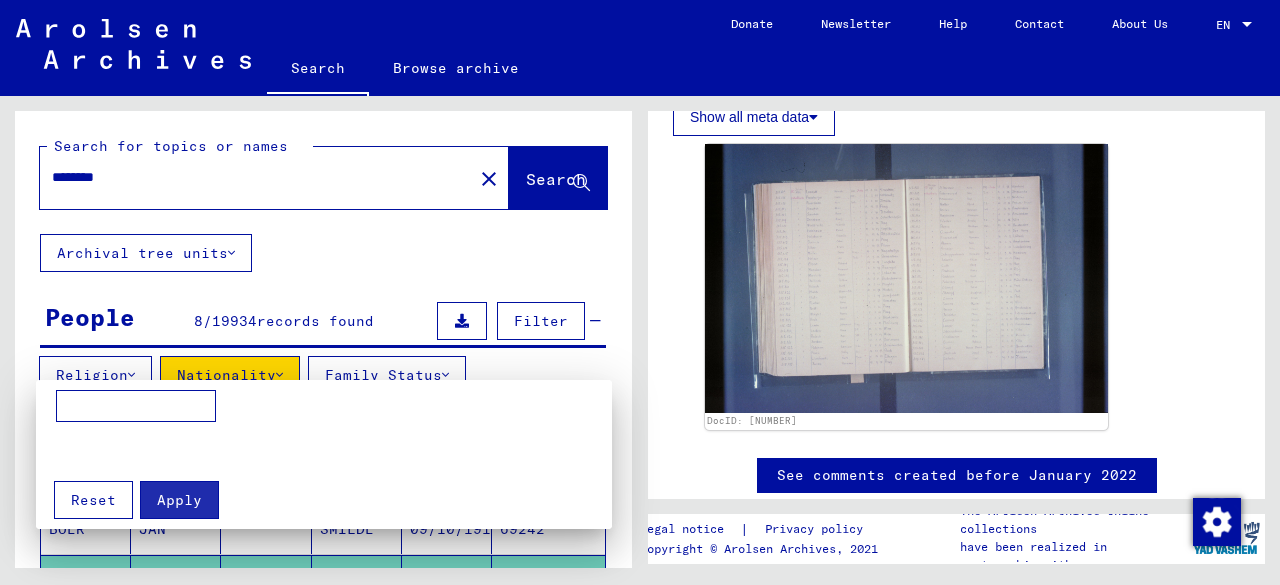click at bounding box center (136, 406) 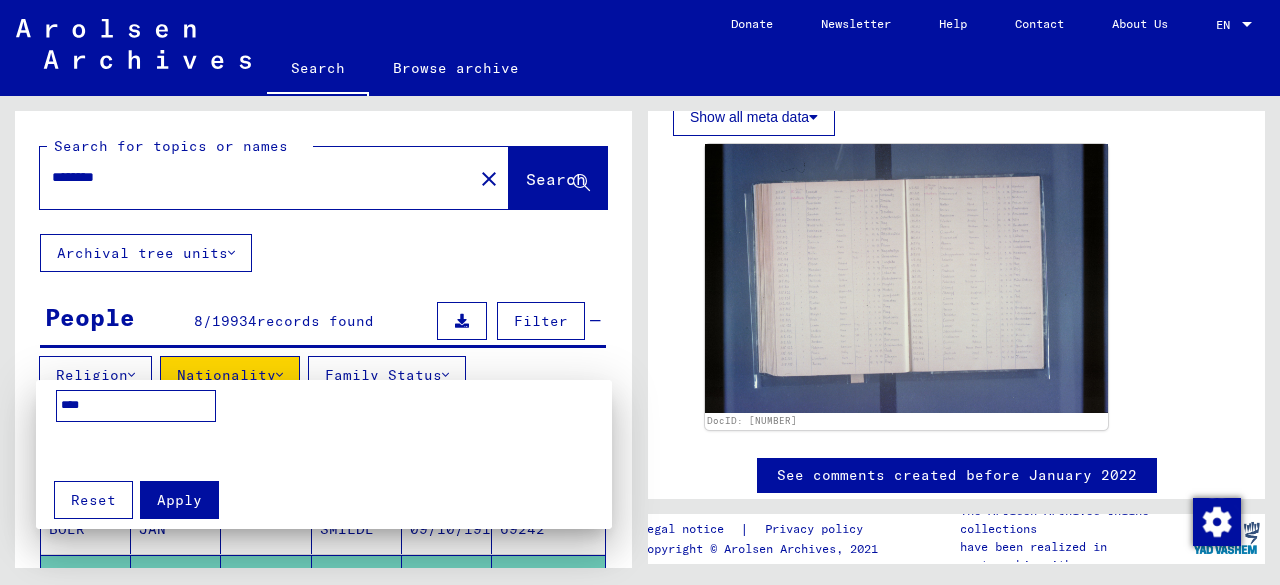 type on "****" 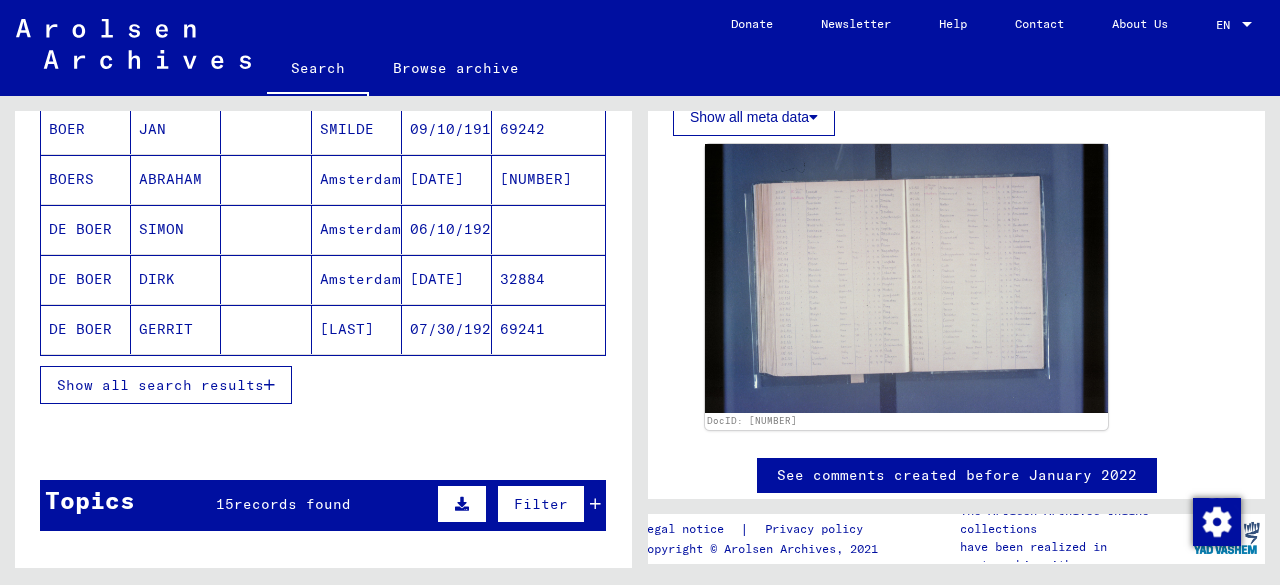 scroll, scrollTop: 300, scrollLeft: 0, axis: vertical 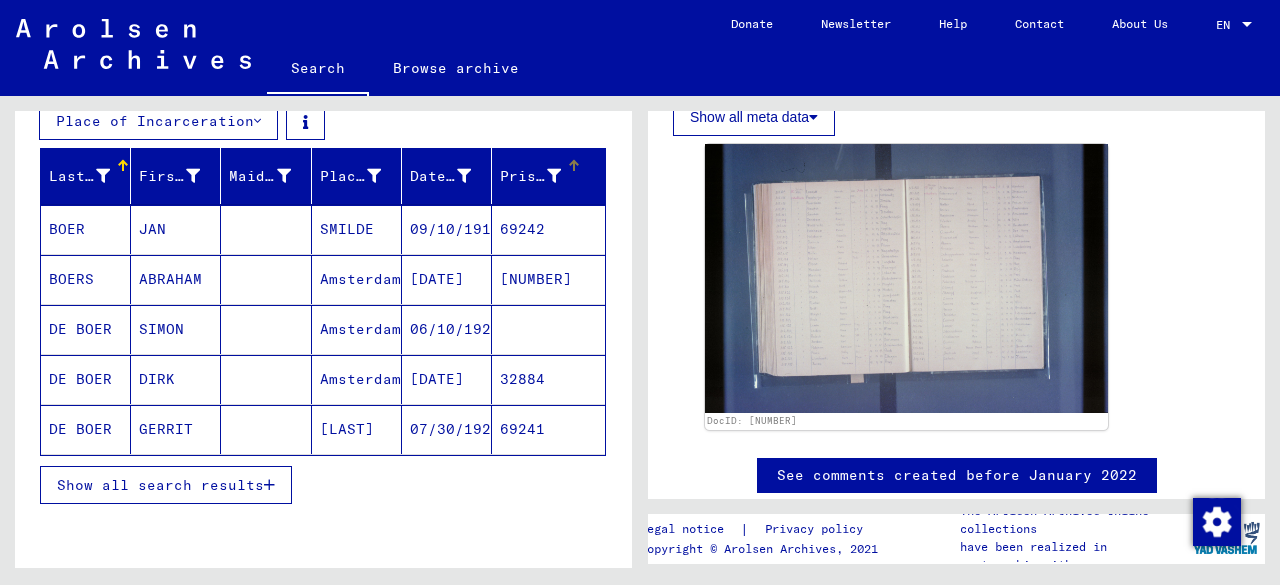 click on "Prisoner #" at bounding box center (530, 176) 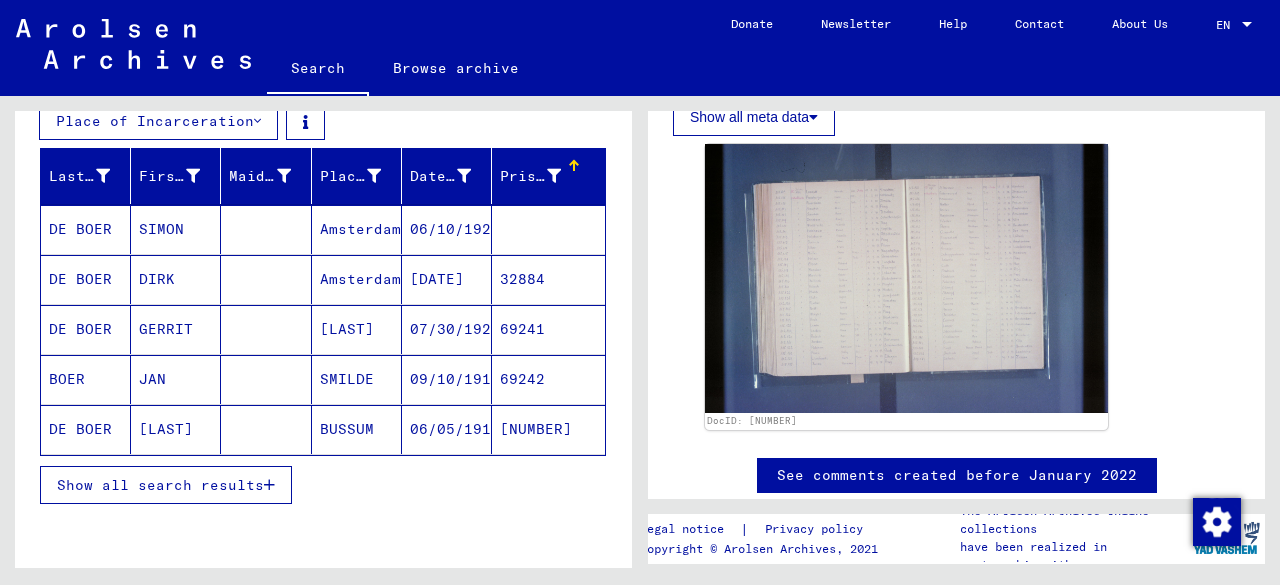 scroll, scrollTop: 0, scrollLeft: 0, axis: both 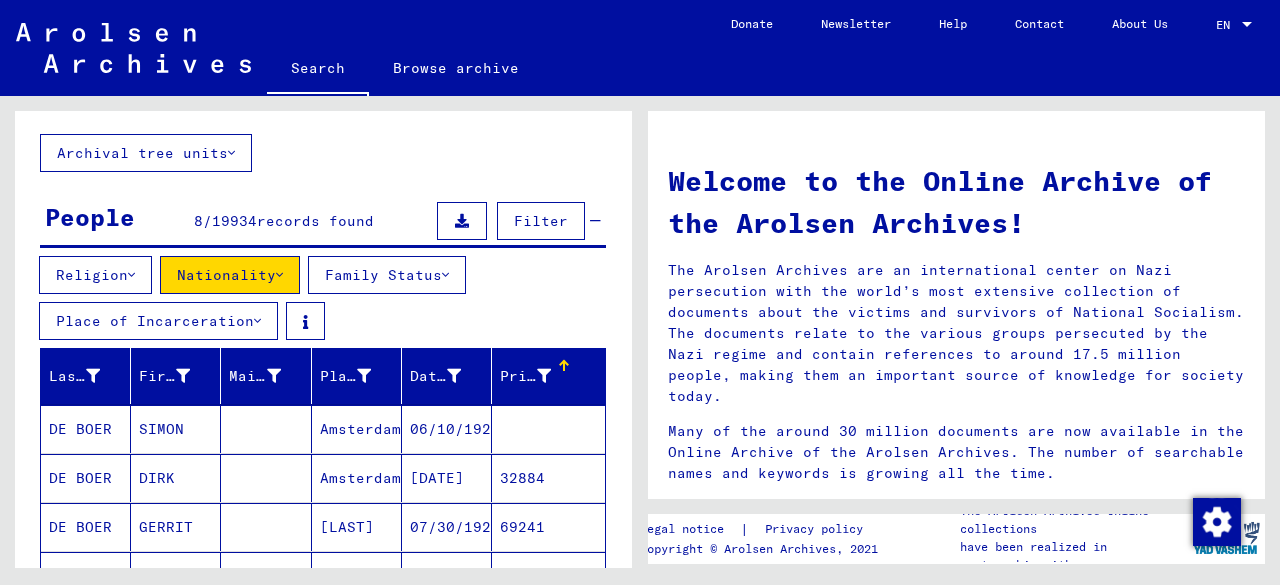 click at bounding box center [462, 221] 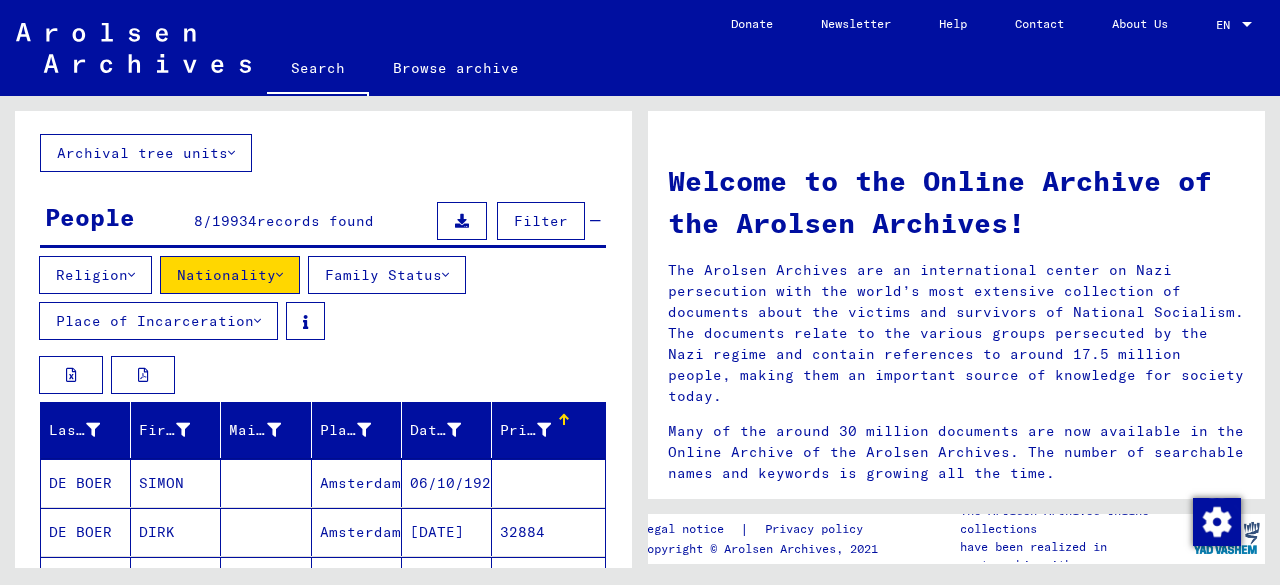 click at bounding box center (257, 321) 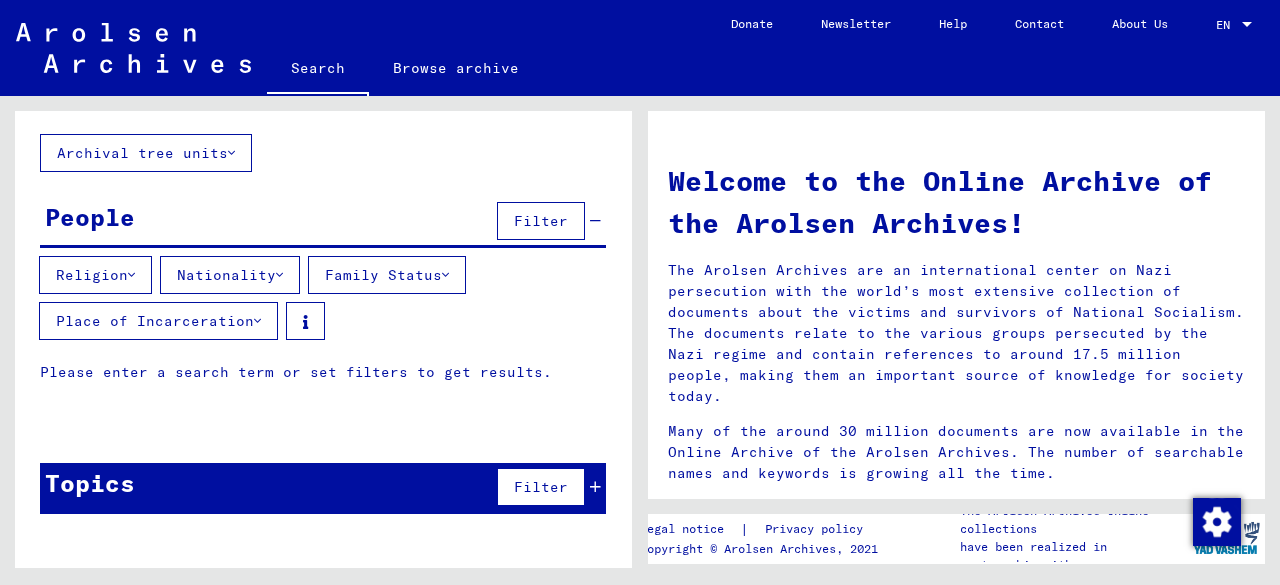 scroll, scrollTop: 96, scrollLeft: 0, axis: vertical 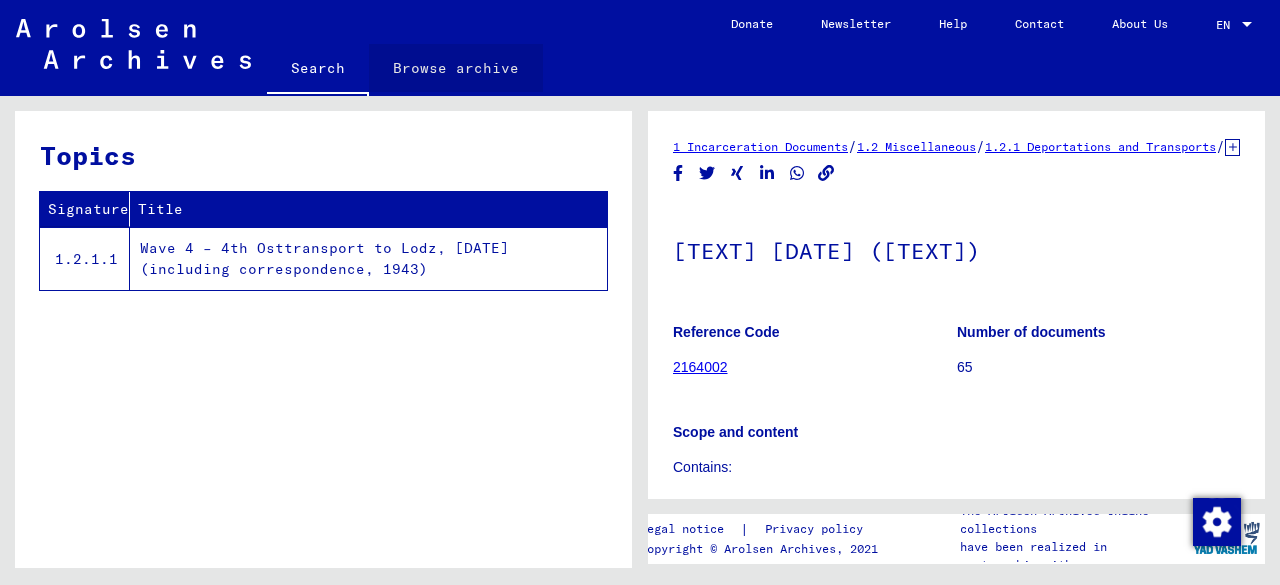 click on "Browse archive" 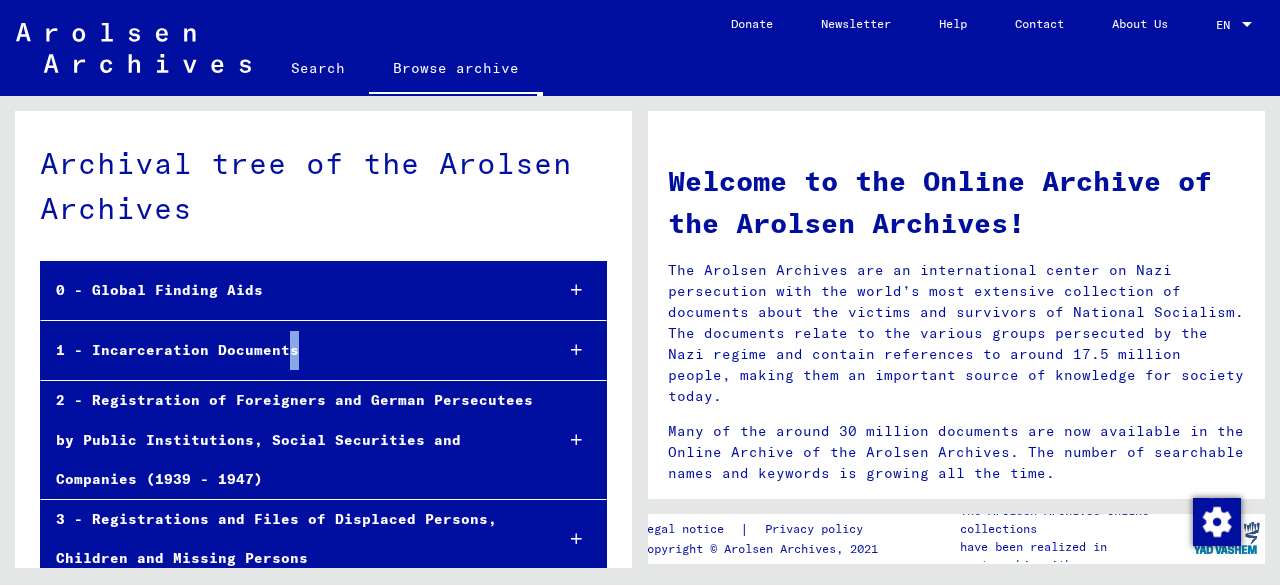 click on "1 - Incarceration Documents" at bounding box center (289, 350) 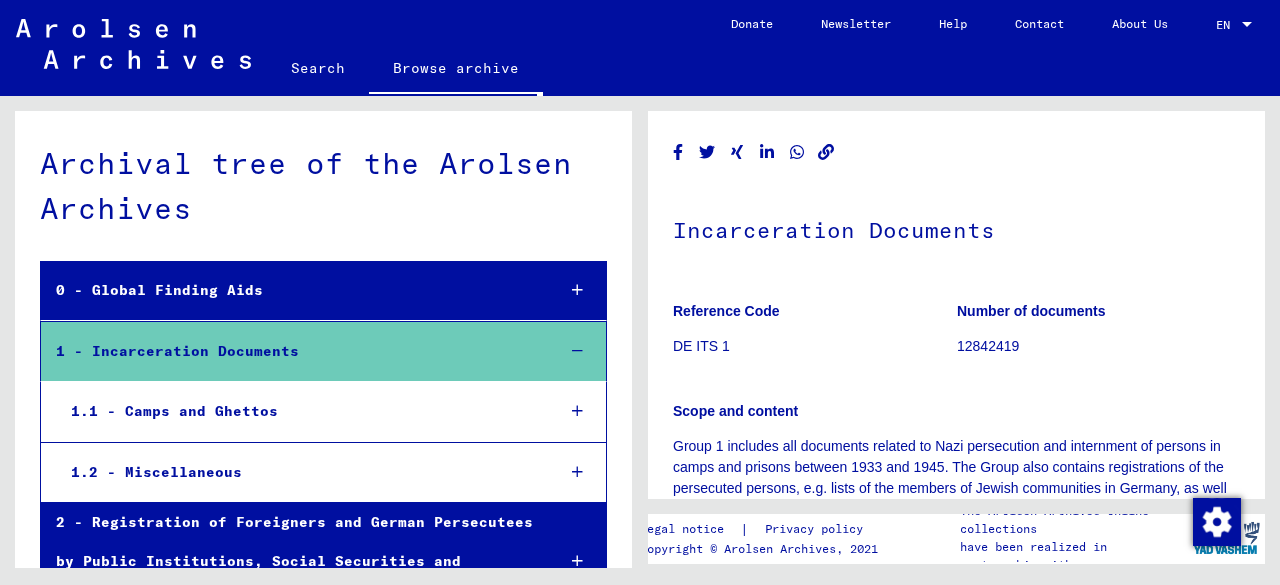 click on "1.1 - Camps and Ghettos" at bounding box center (297, 411) 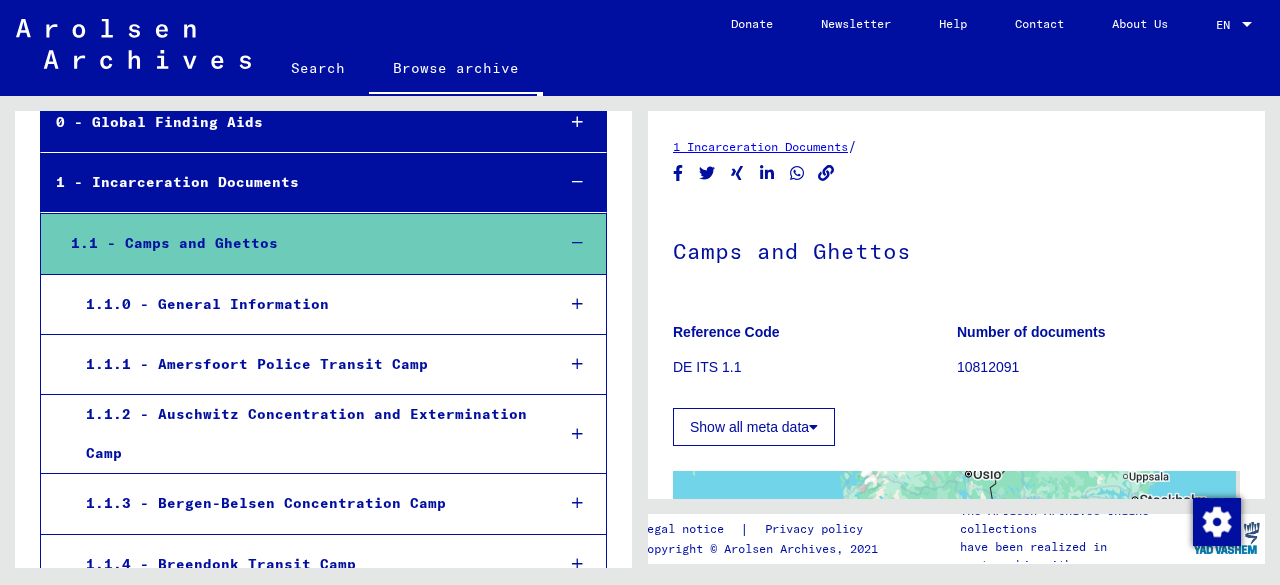 scroll, scrollTop: 200, scrollLeft: 0, axis: vertical 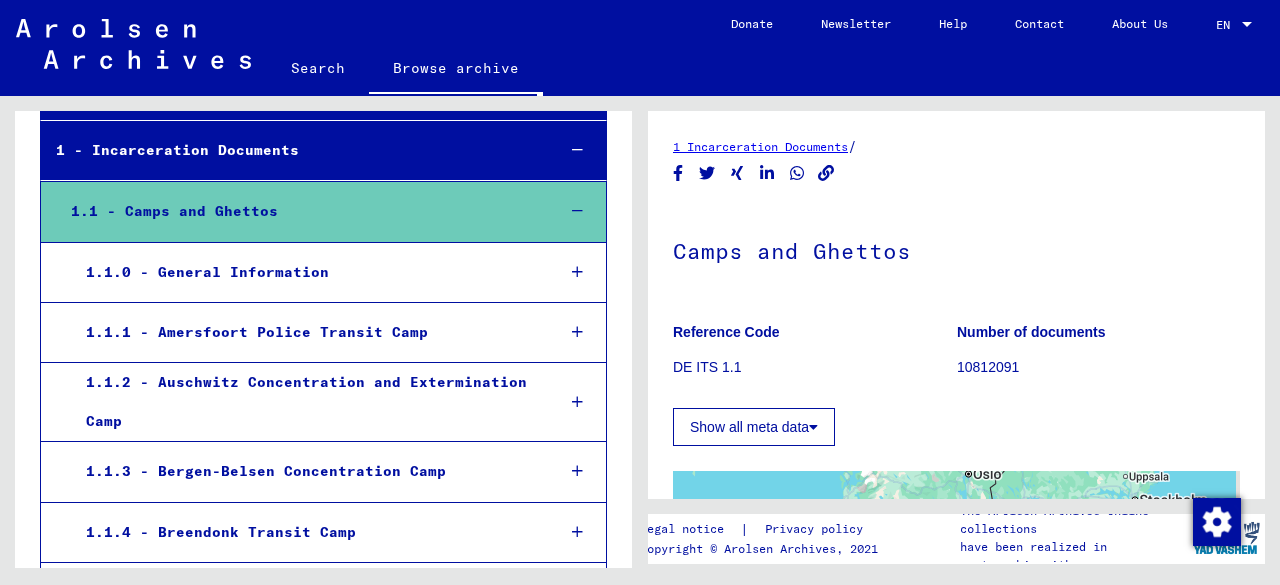 click on "1.1.2 - Auschwitz Concentration and Extermination Camp" at bounding box center [305, 402] 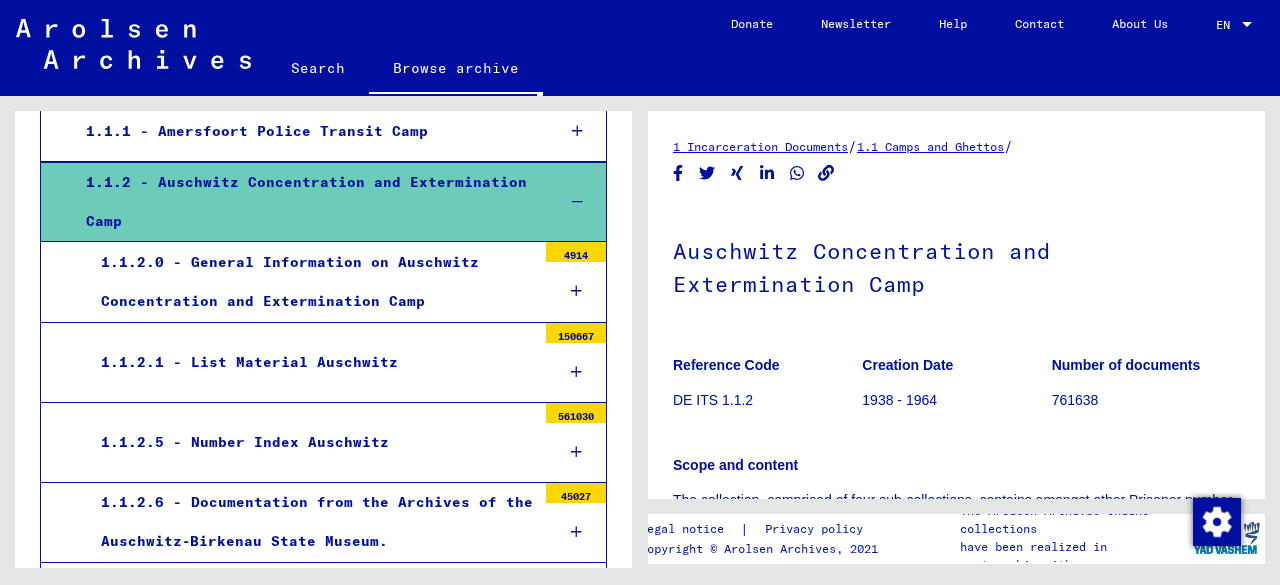 scroll, scrollTop: 500, scrollLeft: 0, axis: vertical 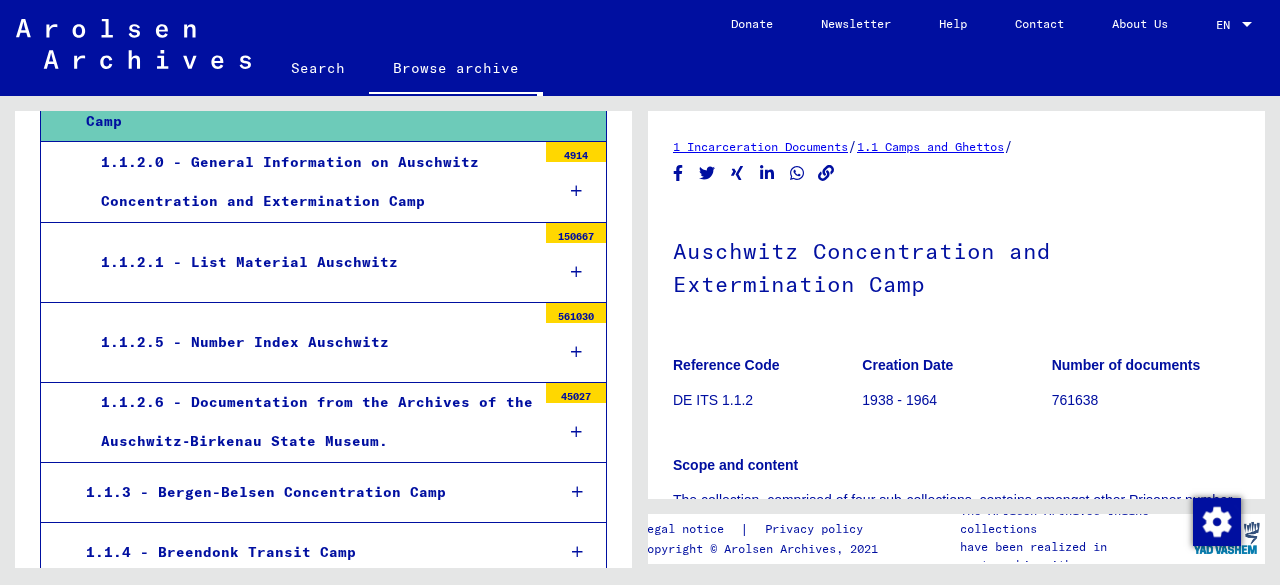 click on "1.1.2.5 - Number Index Auschwitz" at bounding box center [311, 342] 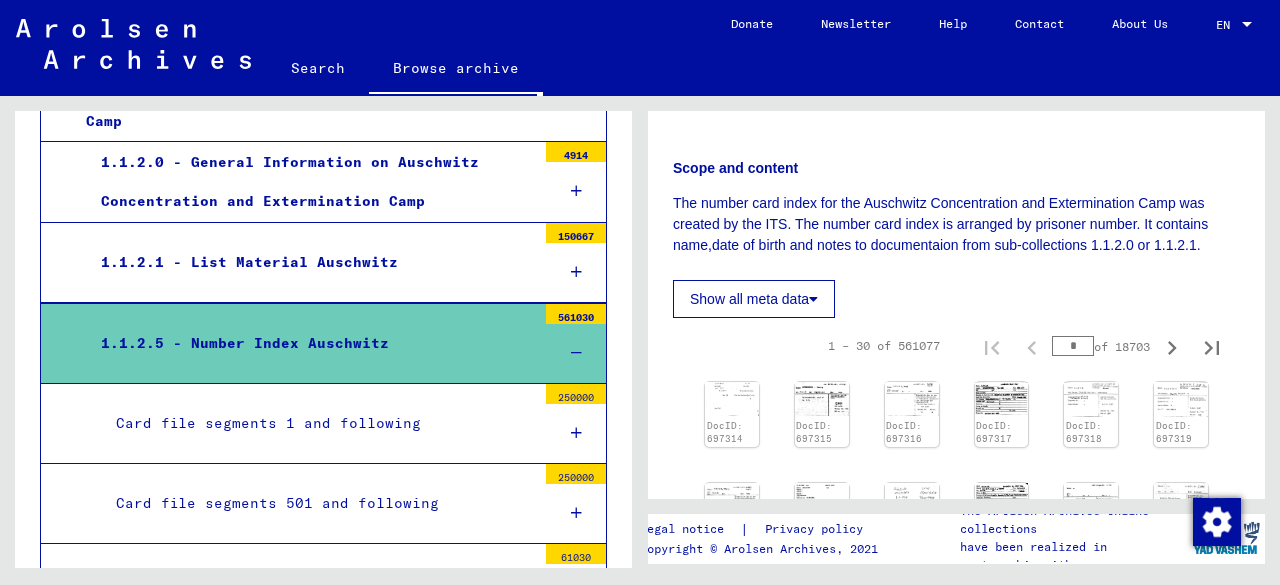 scroll, scrollTop: 300, scrollLeft: 0, axis: vertical 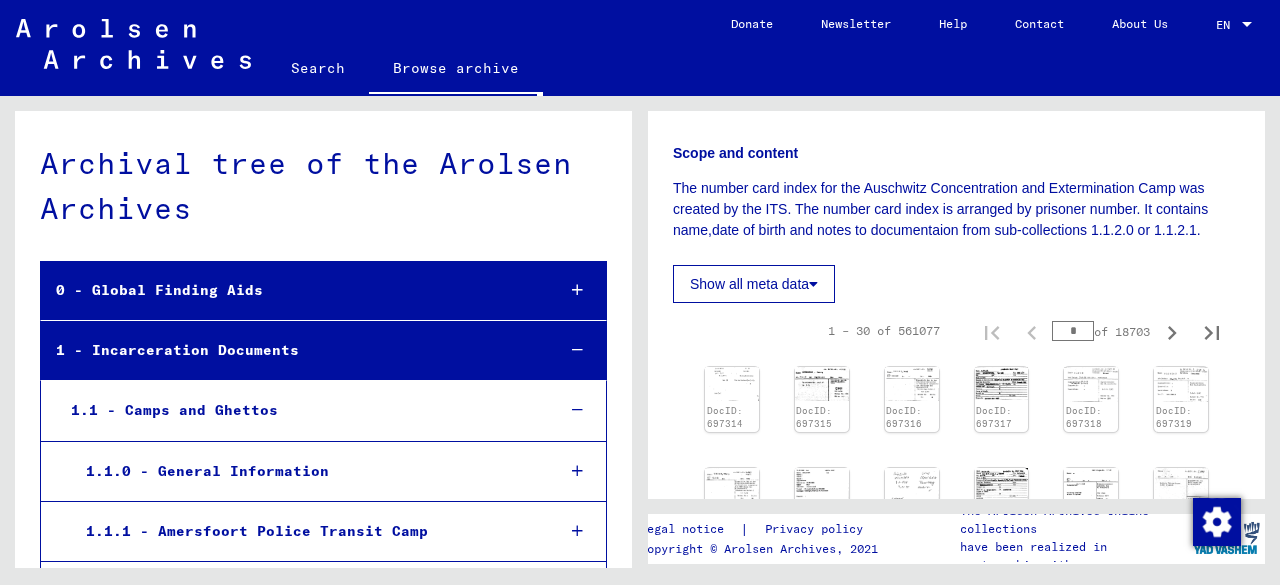 click on "Search" 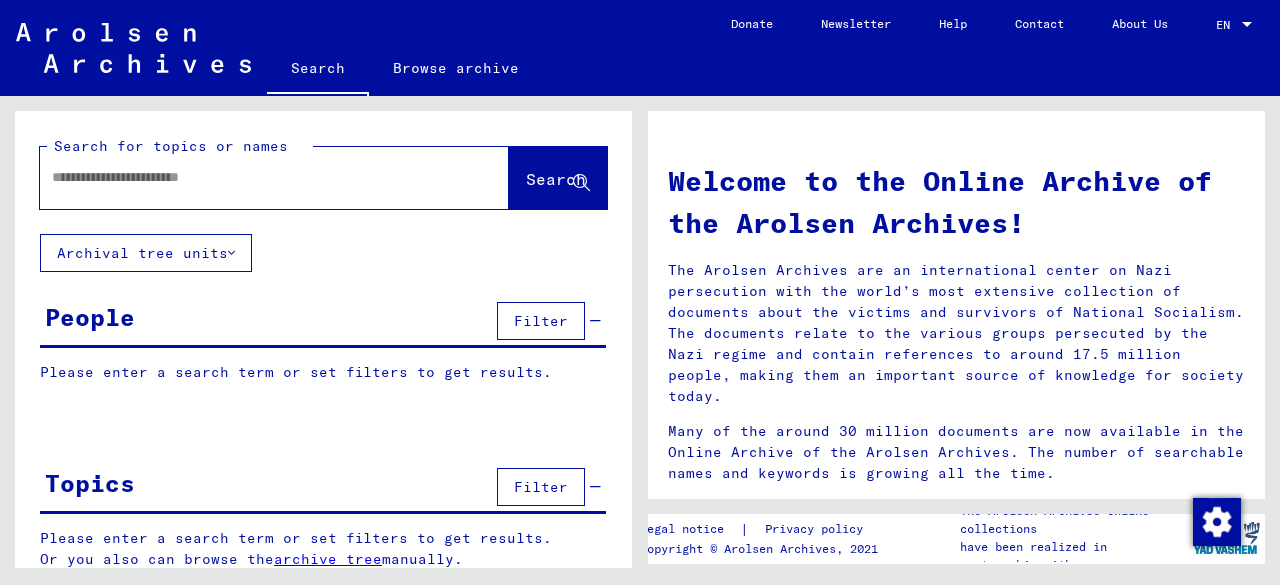 click at bounding box center (250, 177) 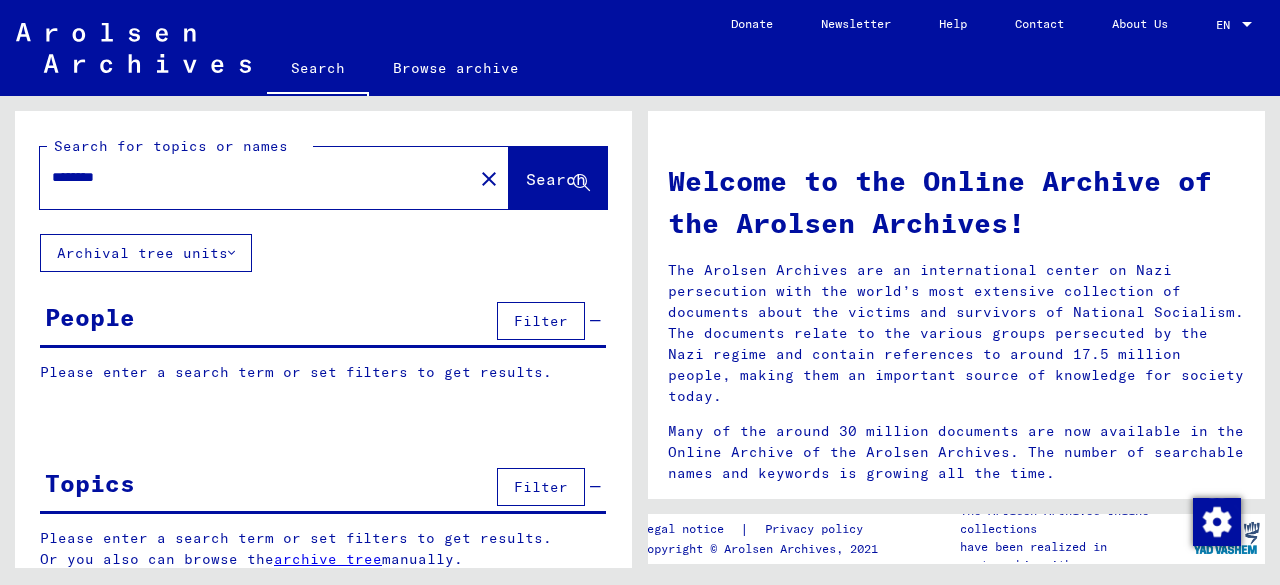 type on "********" 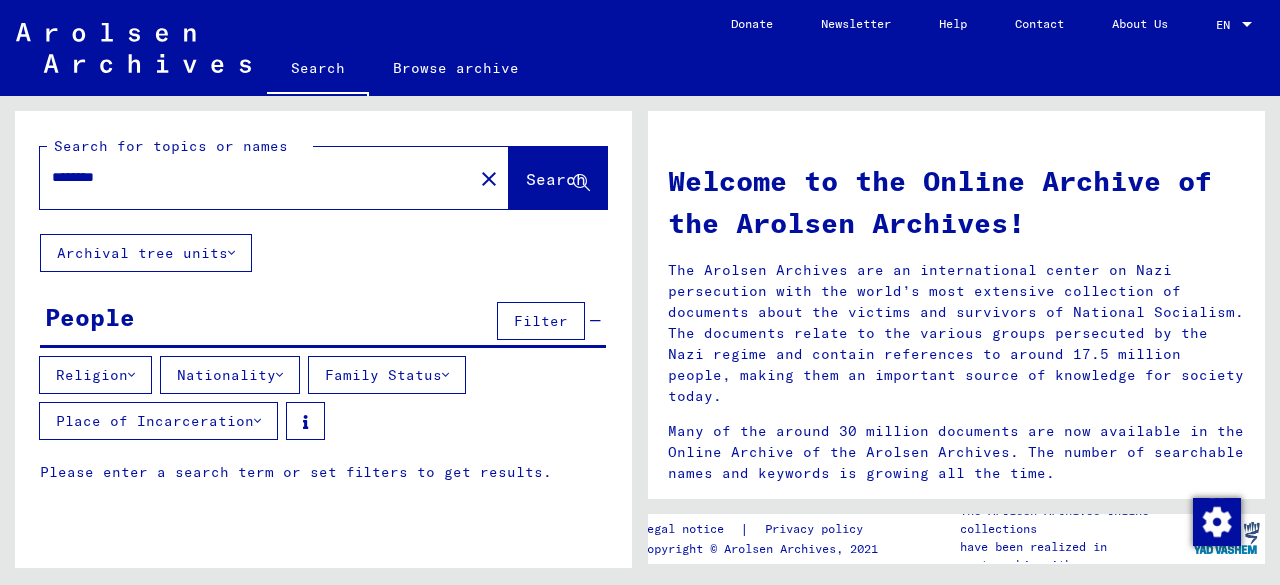 click at bounding box center (279, 375) 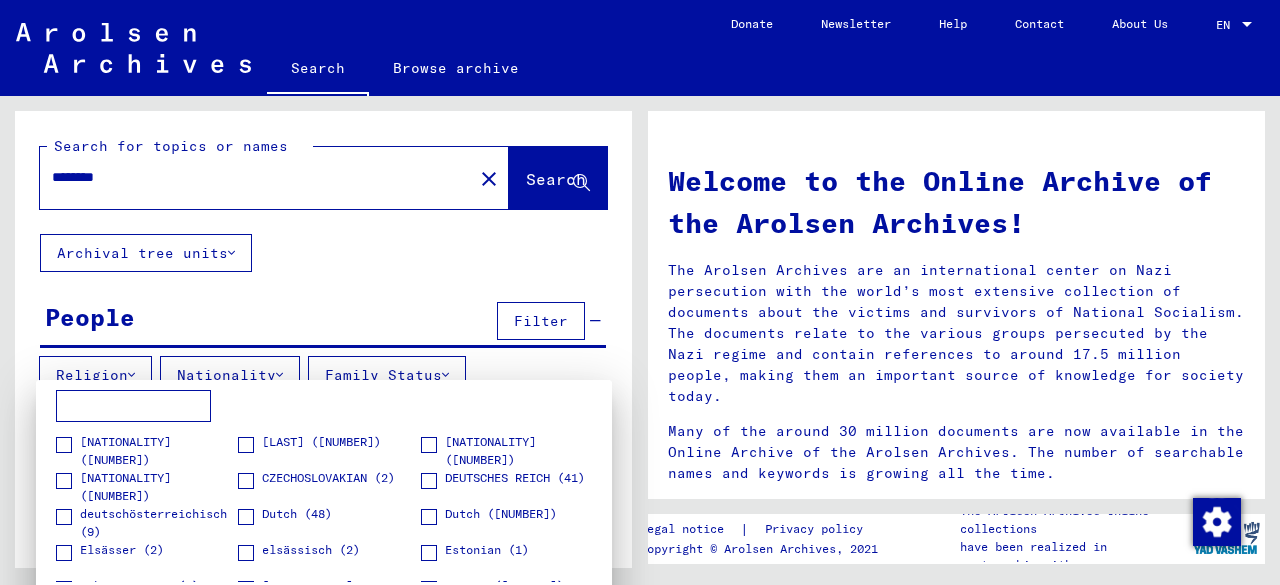 scroll, scrollTop: 100, scrollLeft: 0, axis: vertical 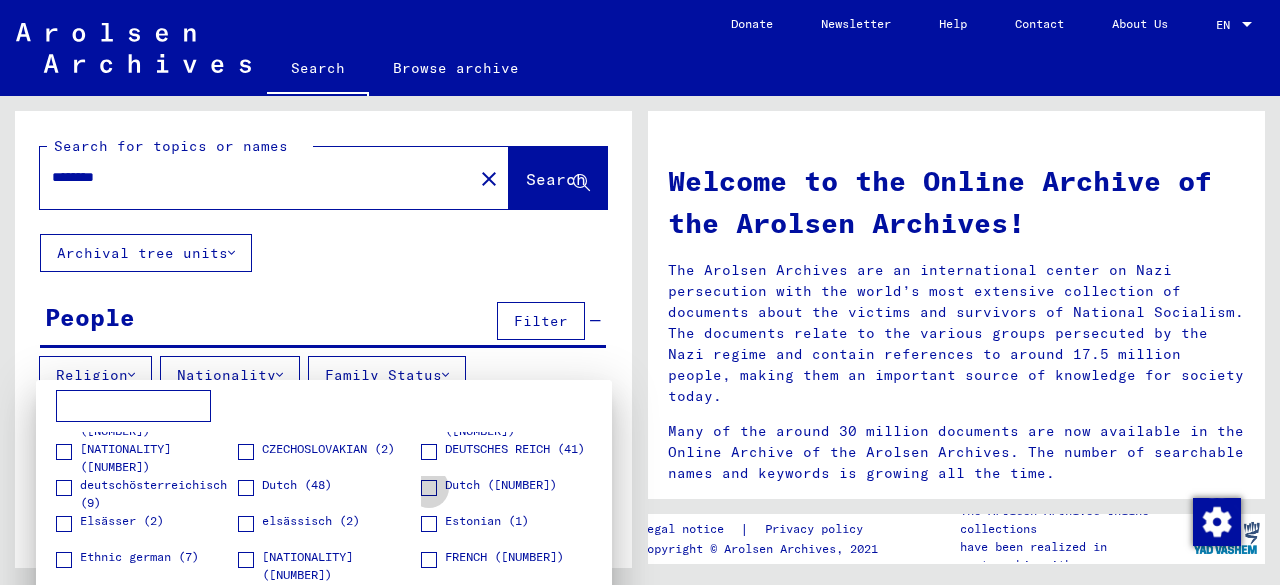 click at bounding box center [429, 488] 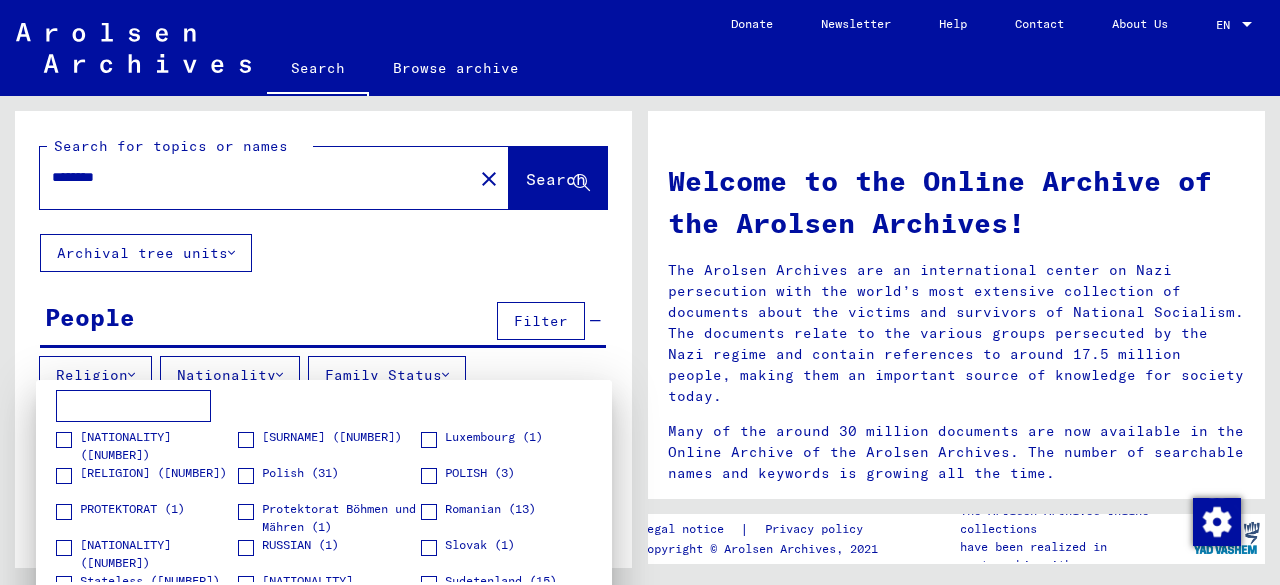 scroll, scrollTop: 496, scrollLeft: 0, axis: vertical 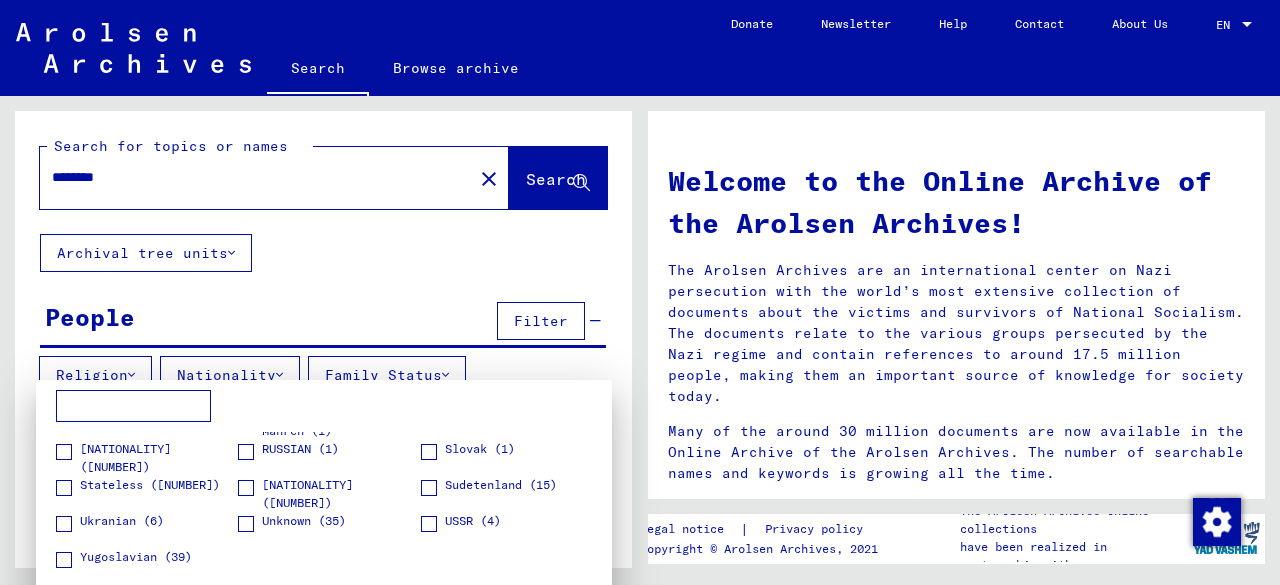 click at bounding box center [640, 292] 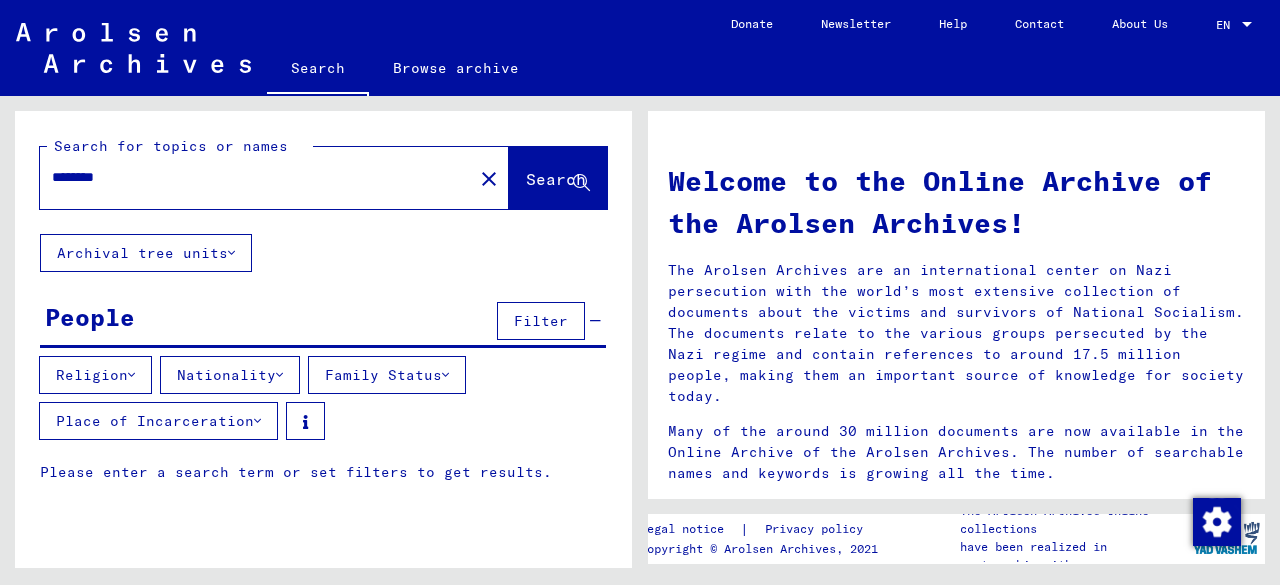 click on "Search" 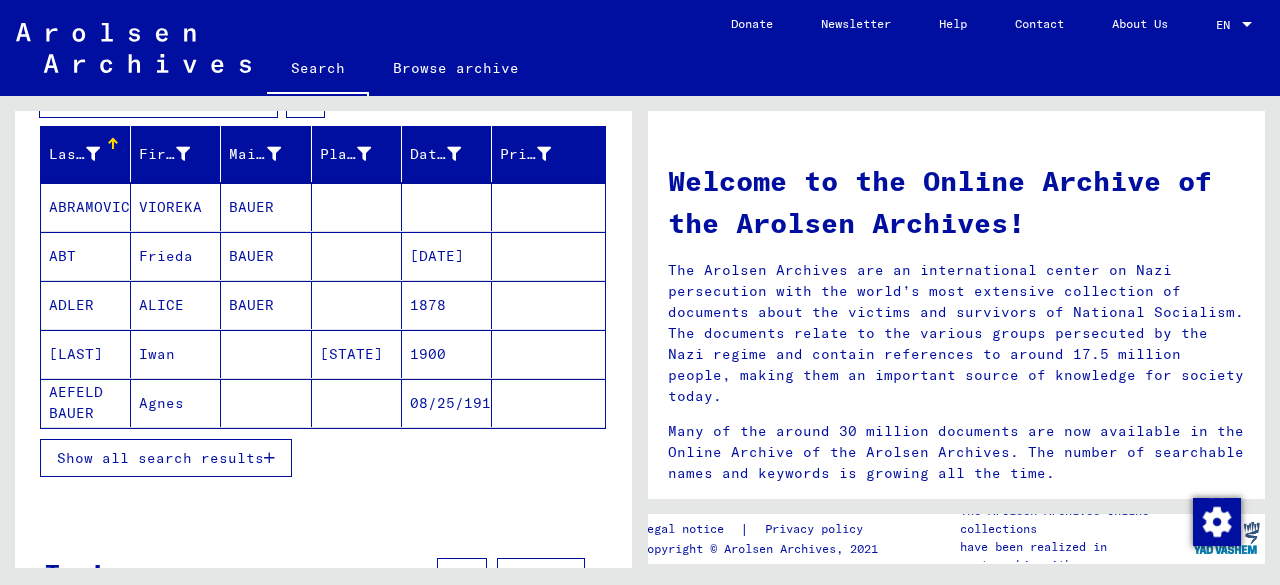 scroll, scrollTop: 400, scrollLeft: 0, axis: vertical 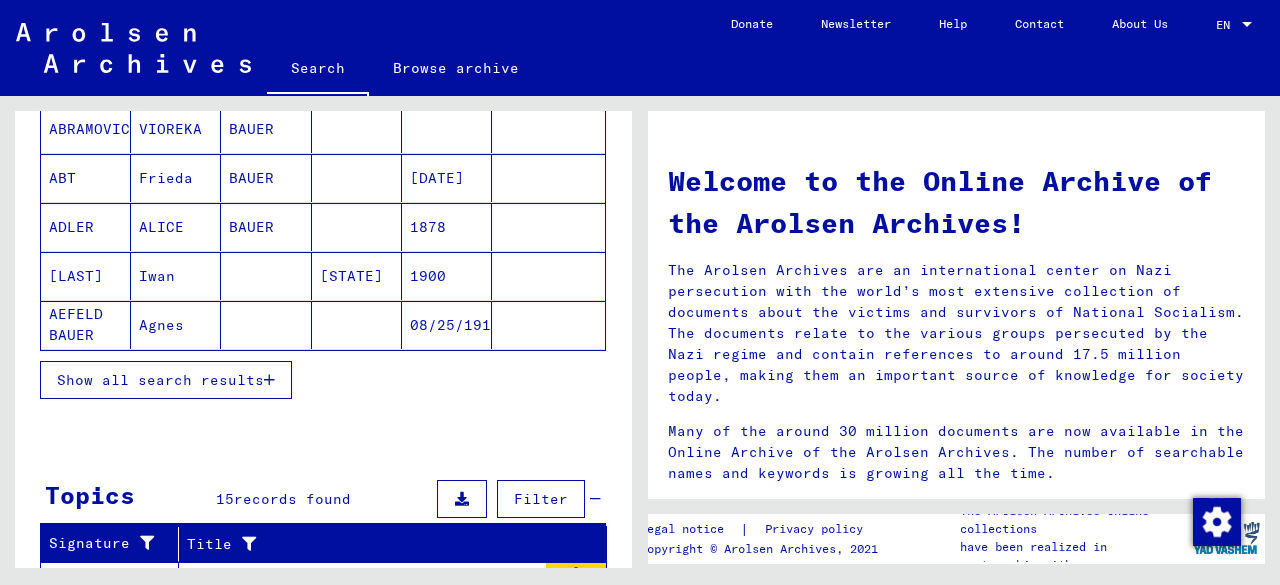 click on "Show all search results" at bounding box center [160, 380] 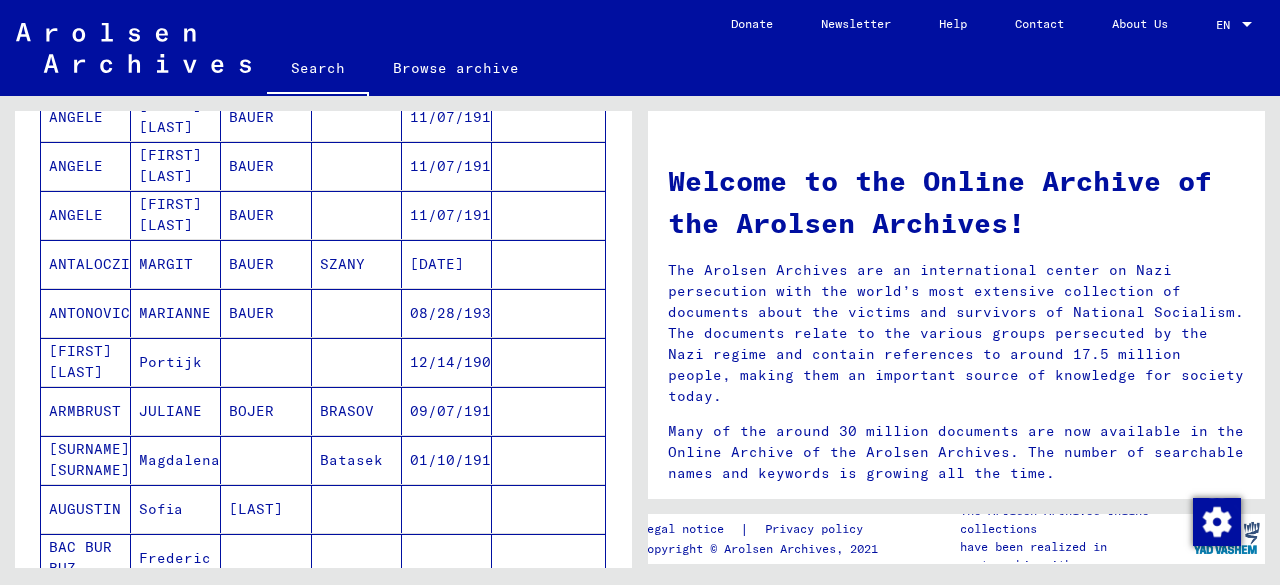 scroll, scrollTop: 1200, scrollLeft: 0, axis: vertical 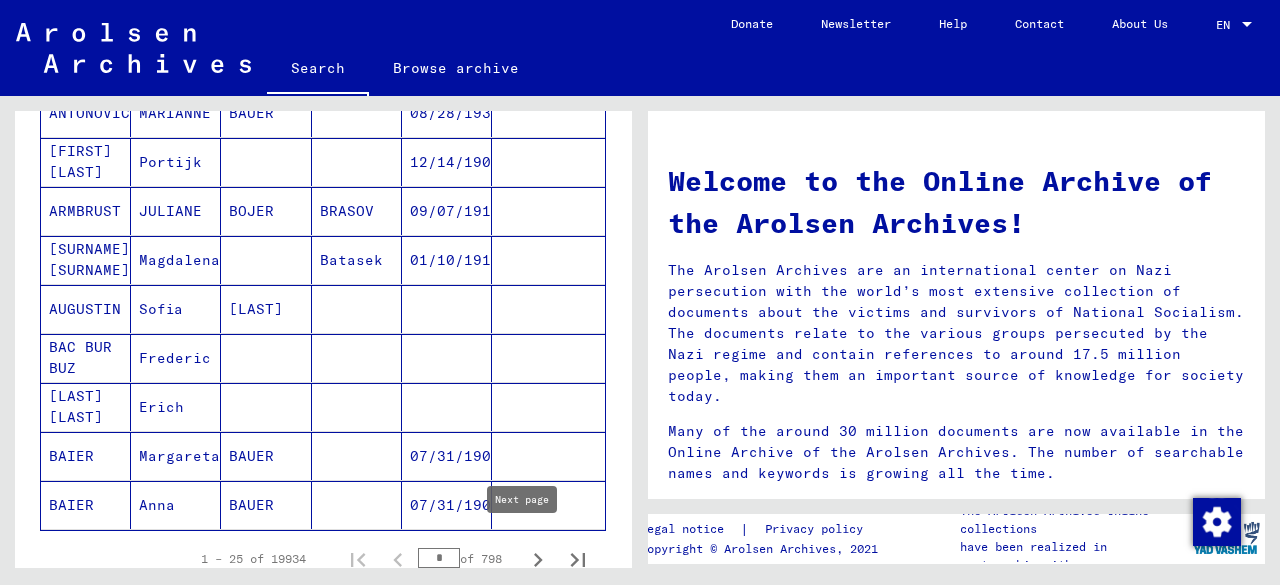 click 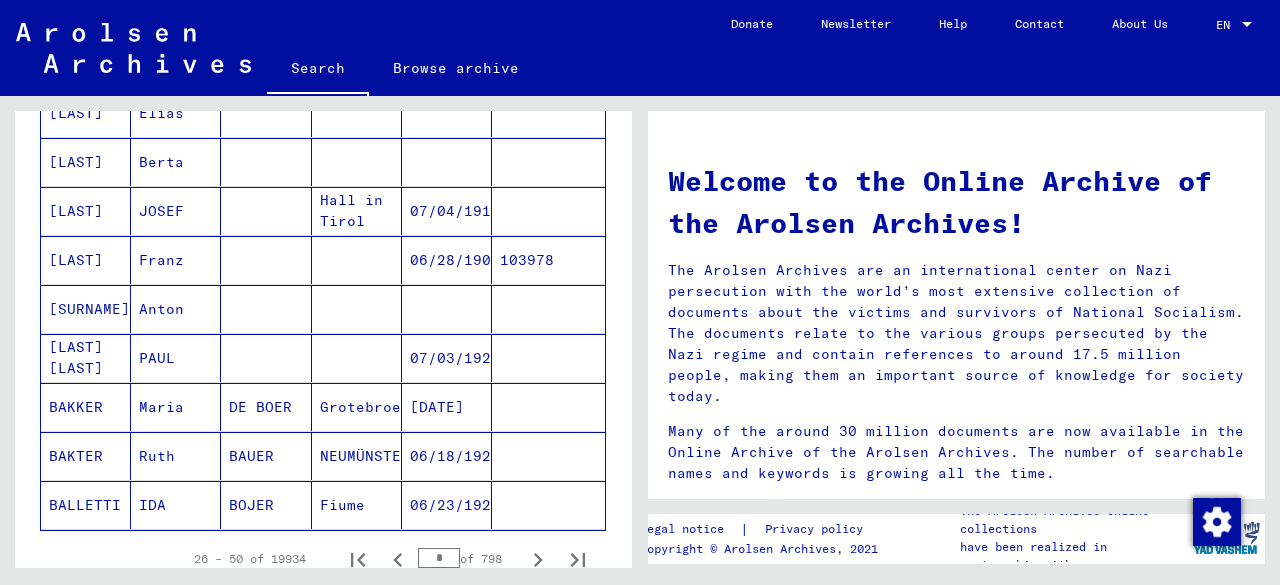 click 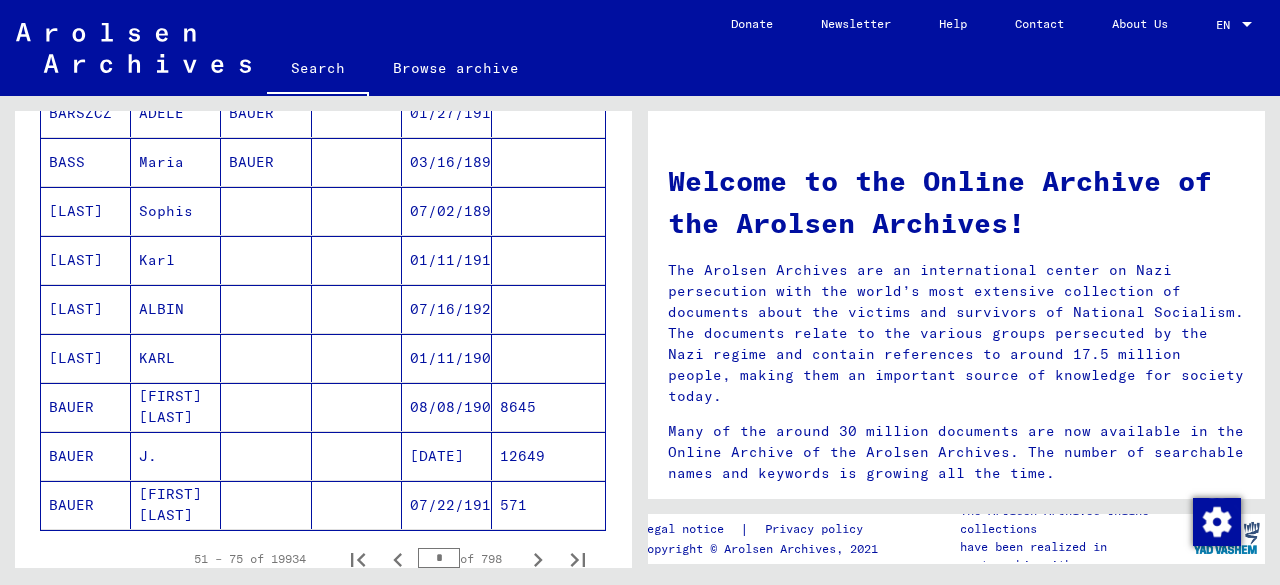 click 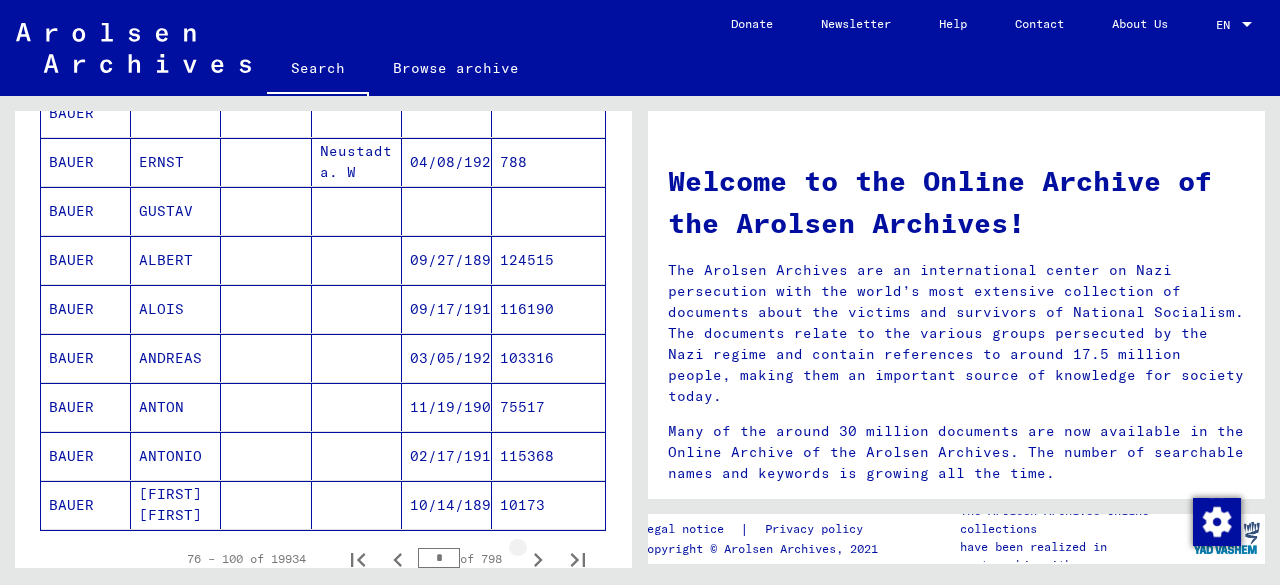 click 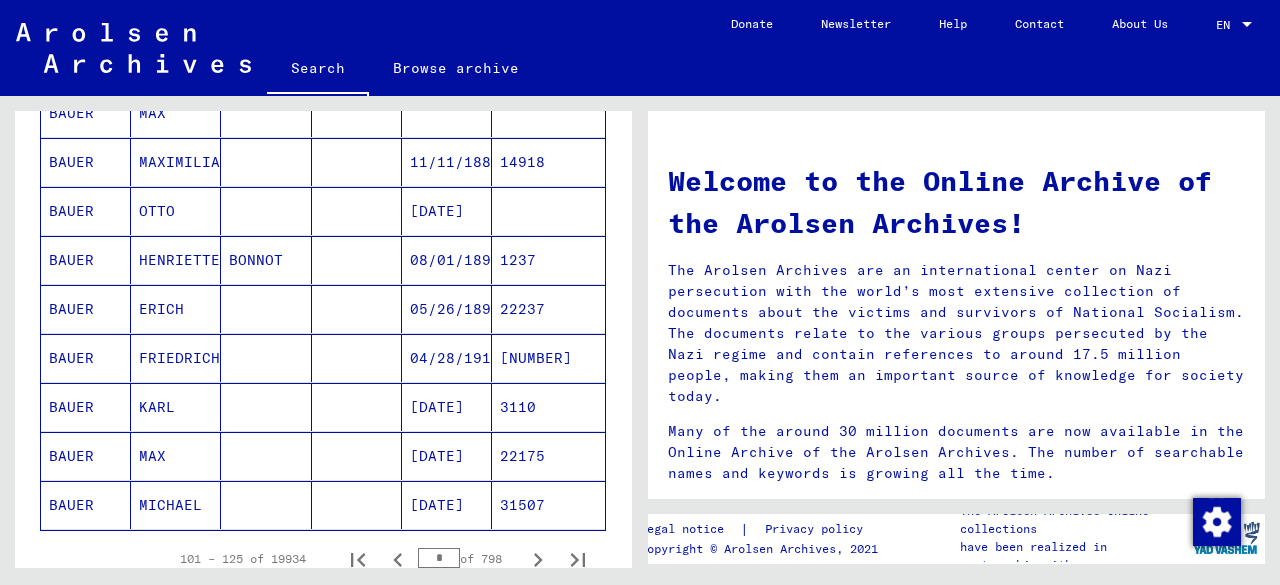 click 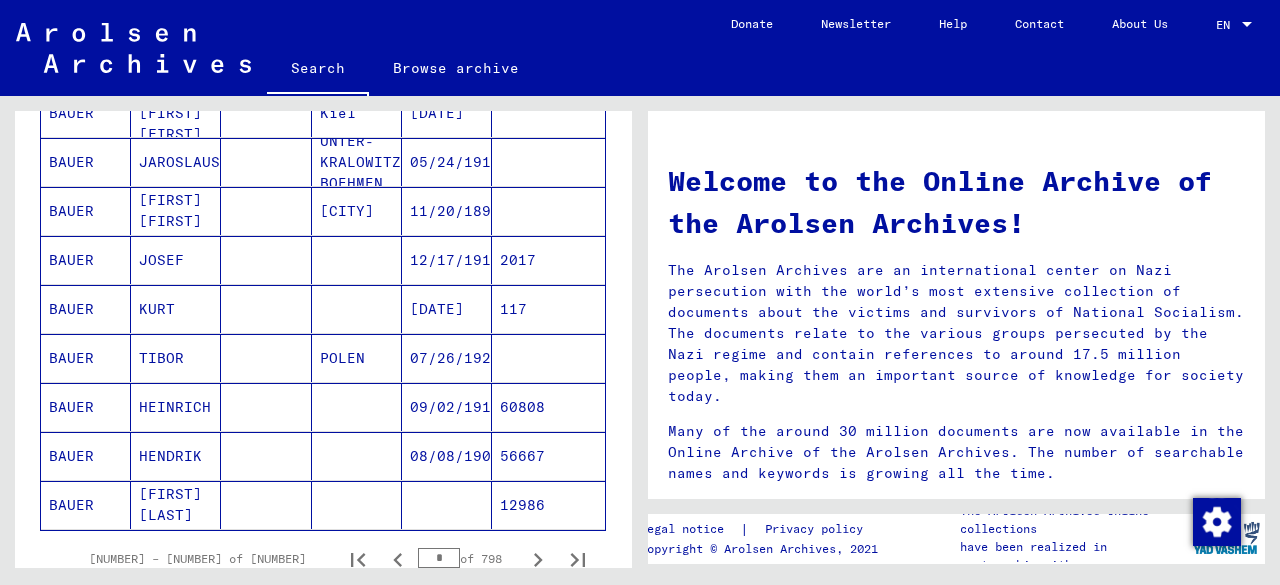 click 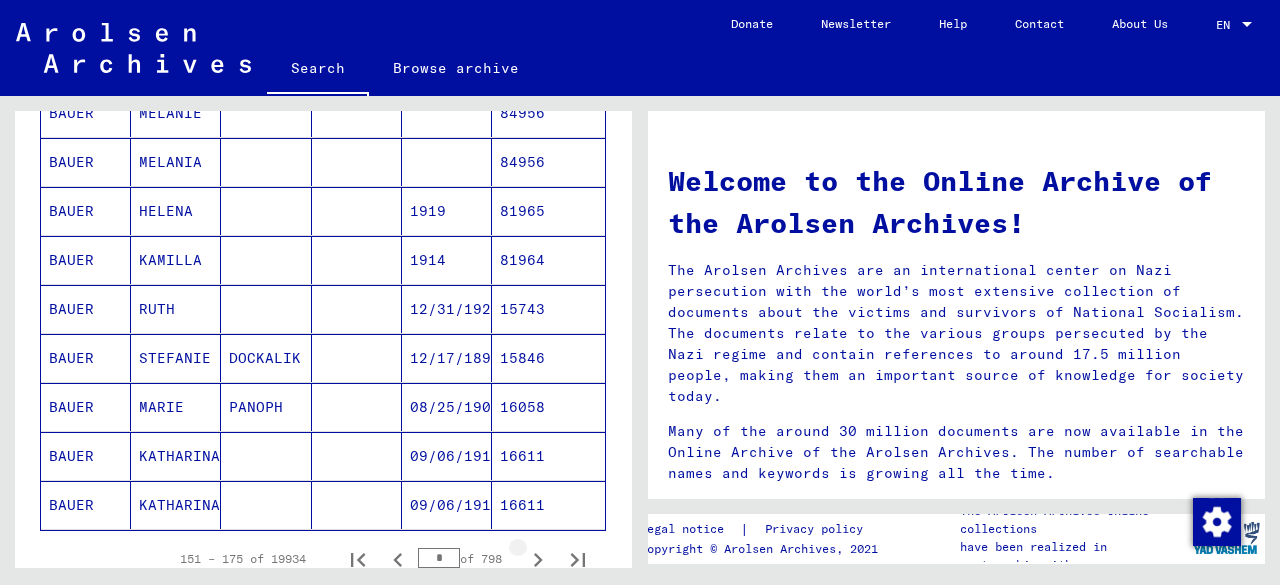 click 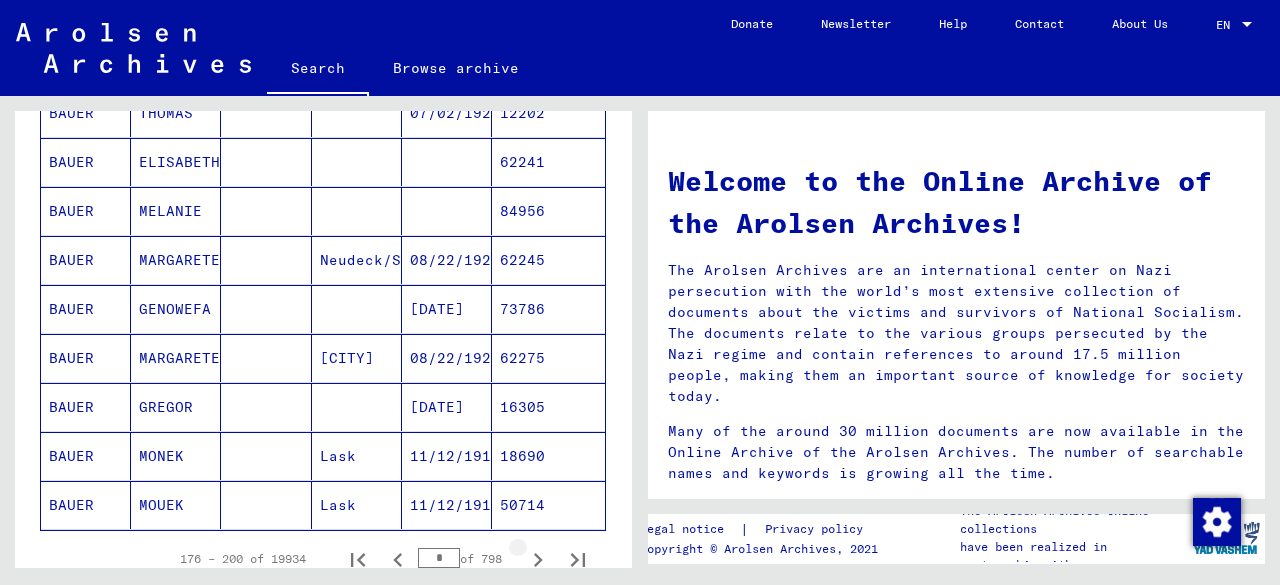 click 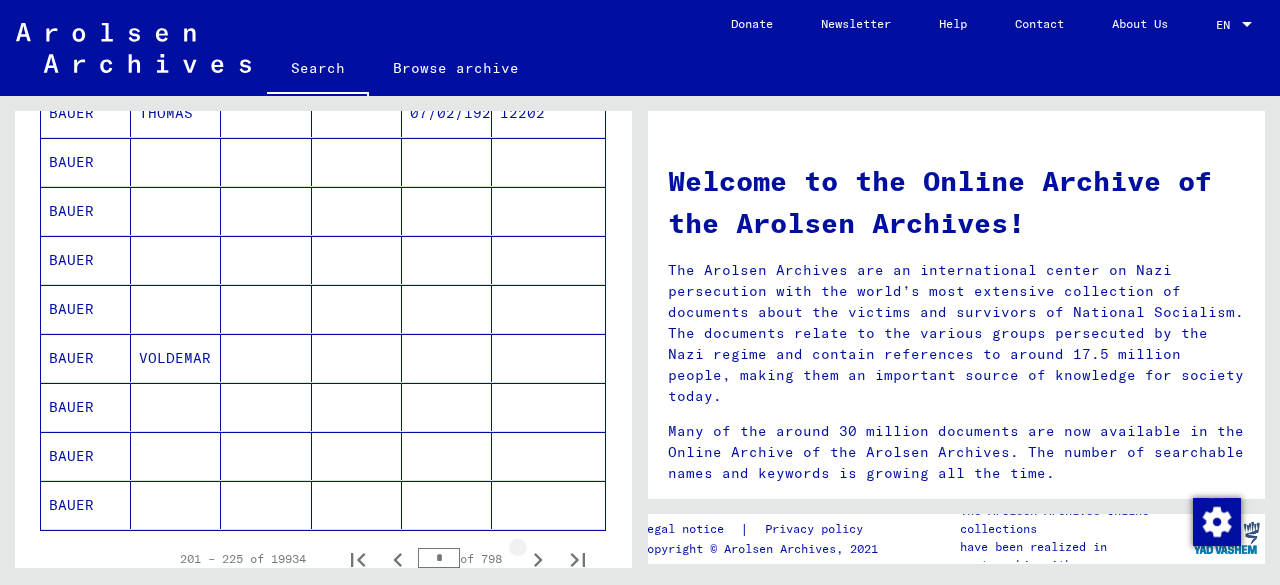 click 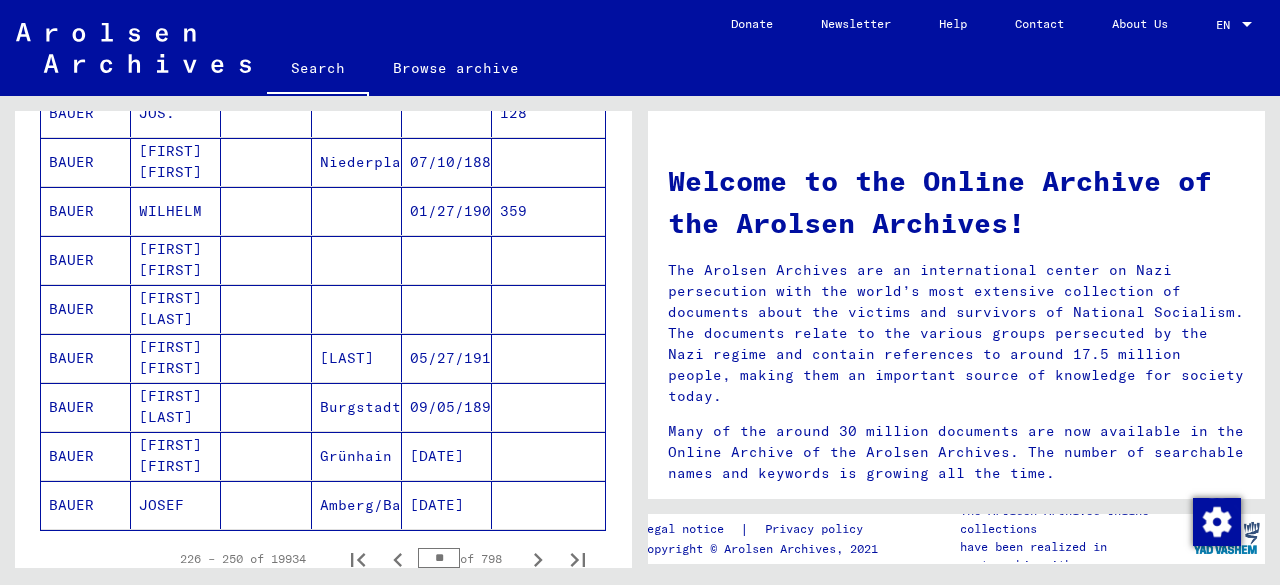 click 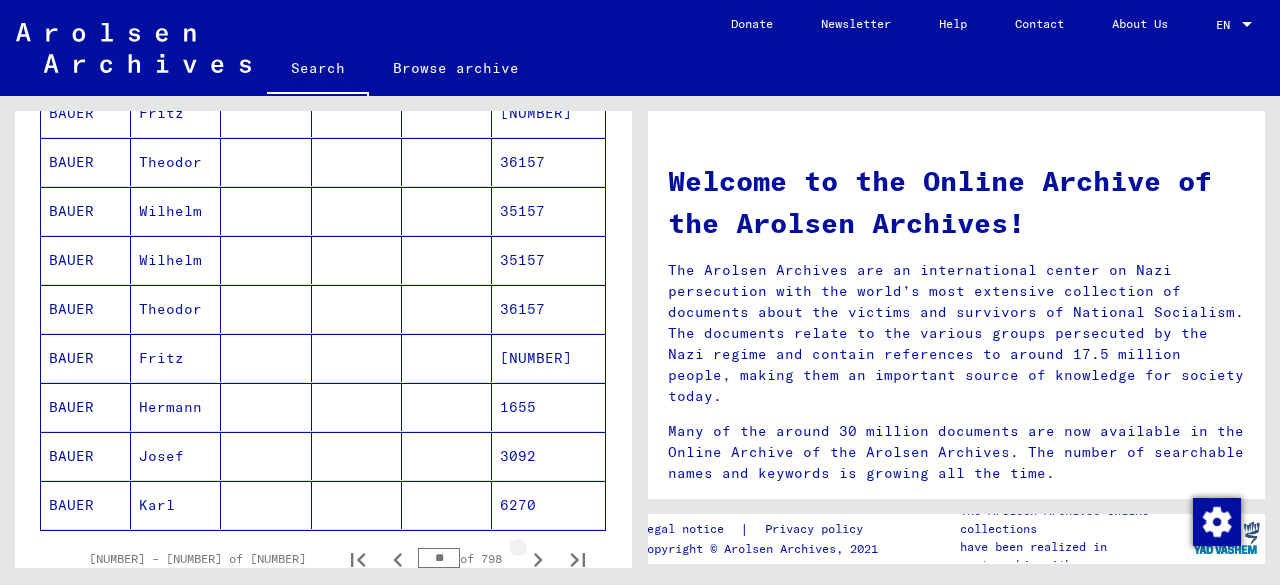 click 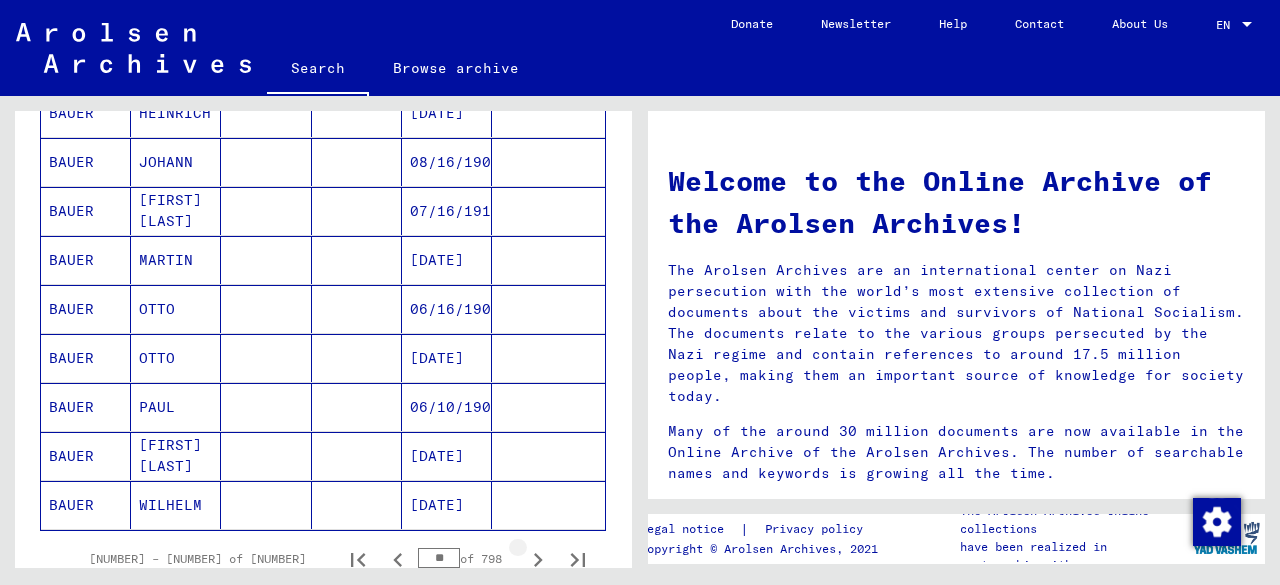 click at bounding box center (538, 559) 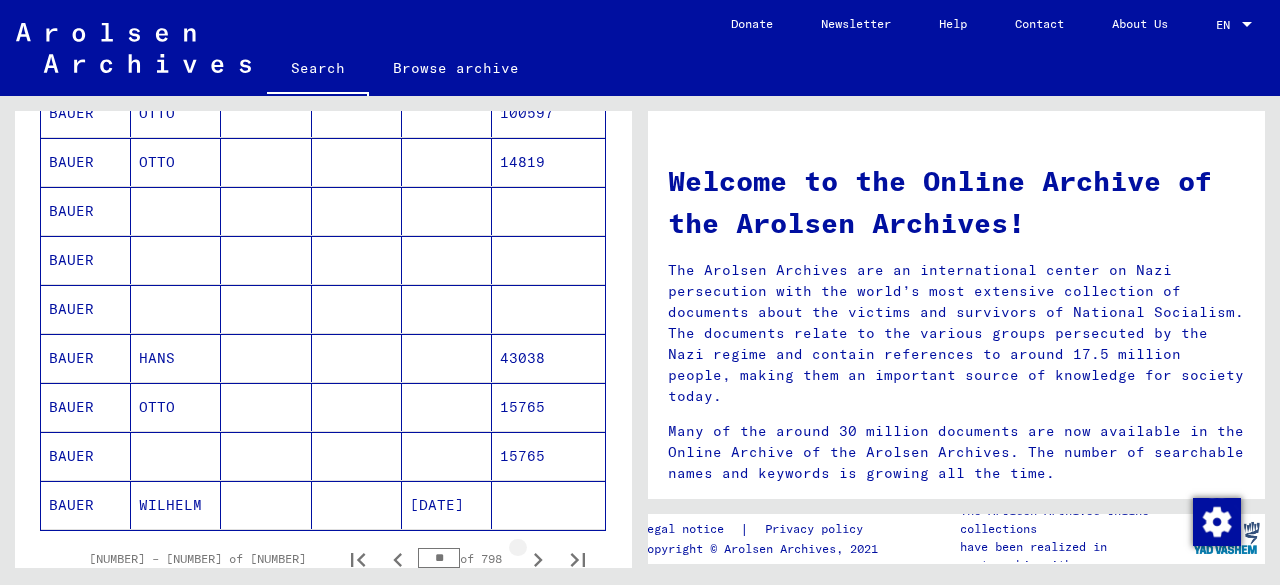 click at bounding box center (538, 559) 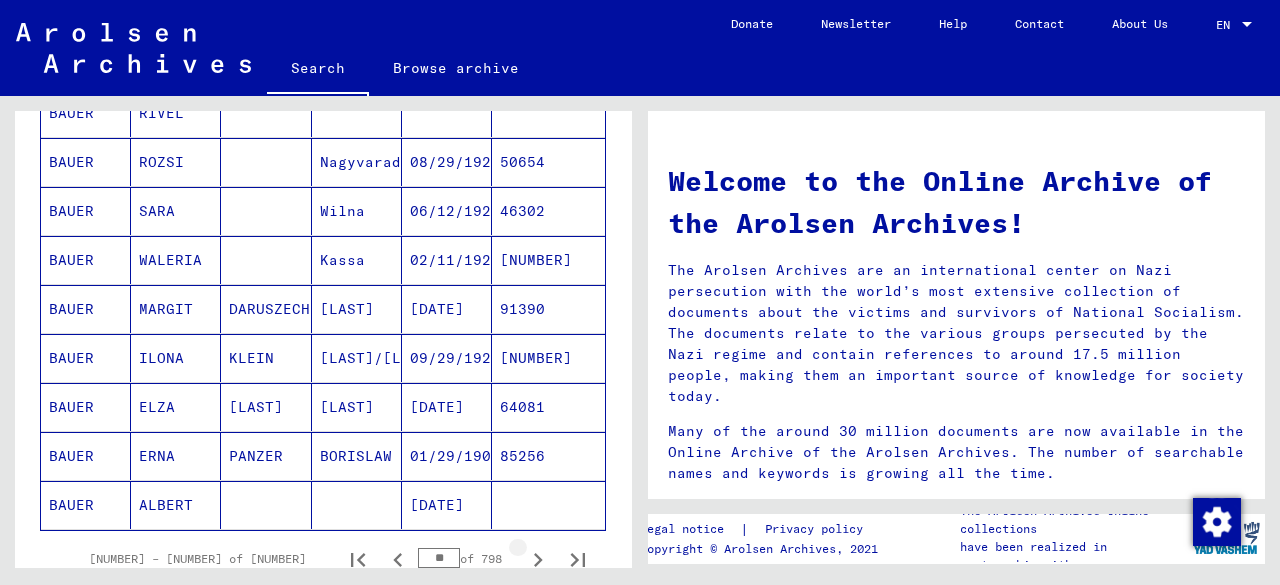click at bounding box center (538, 559) 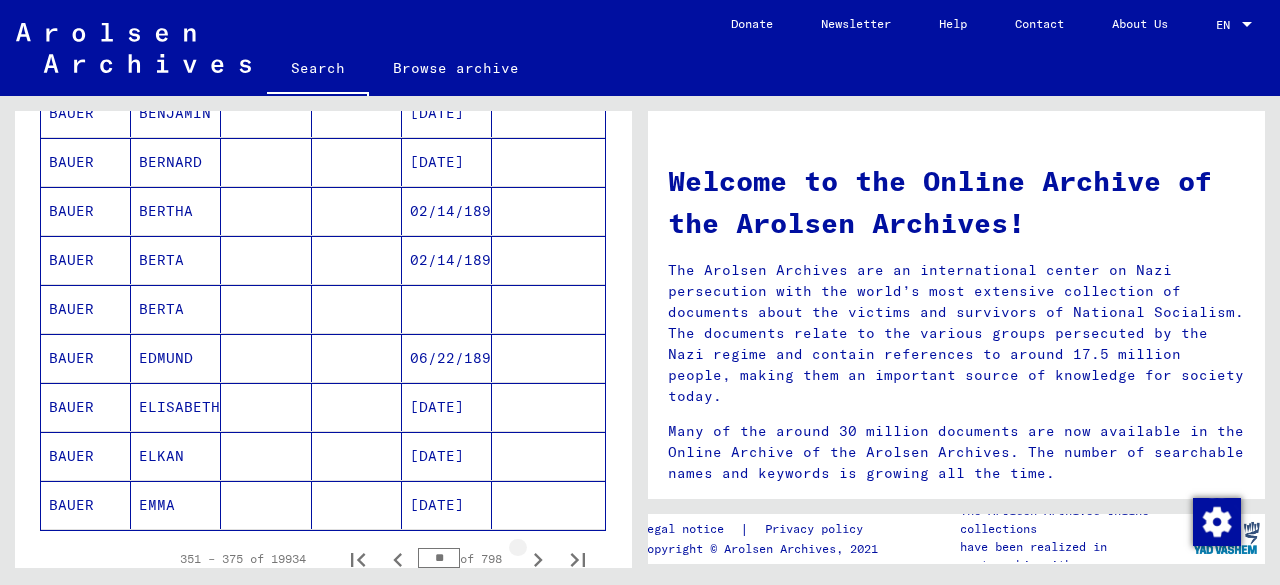 click at bounding box center [538, 559] 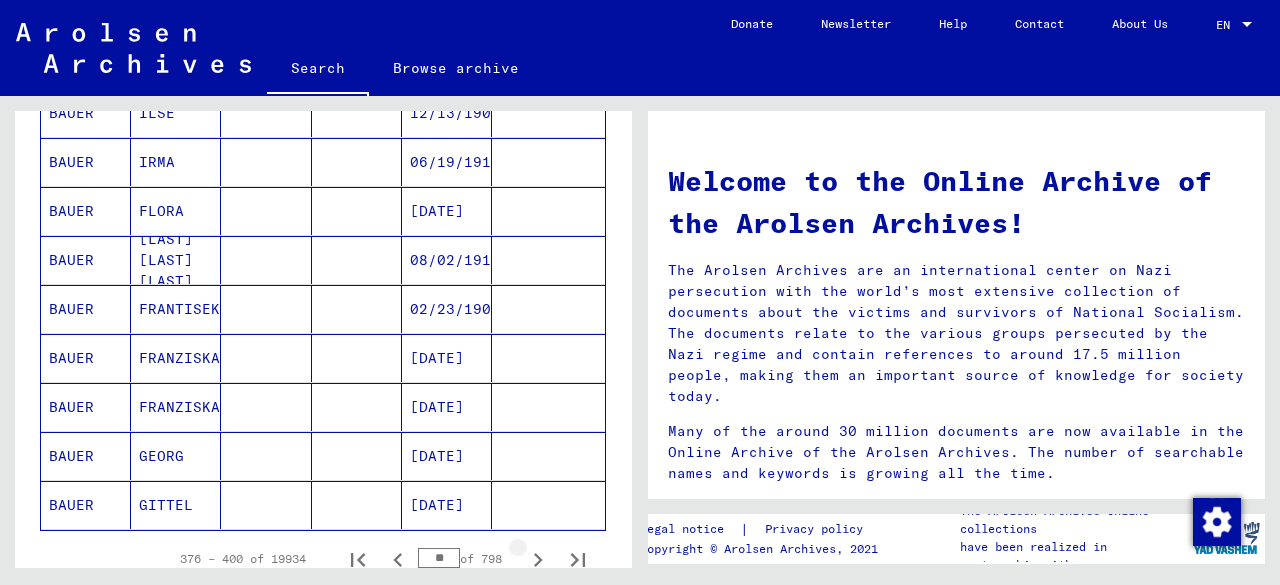 click at bounding box center (538, 559) 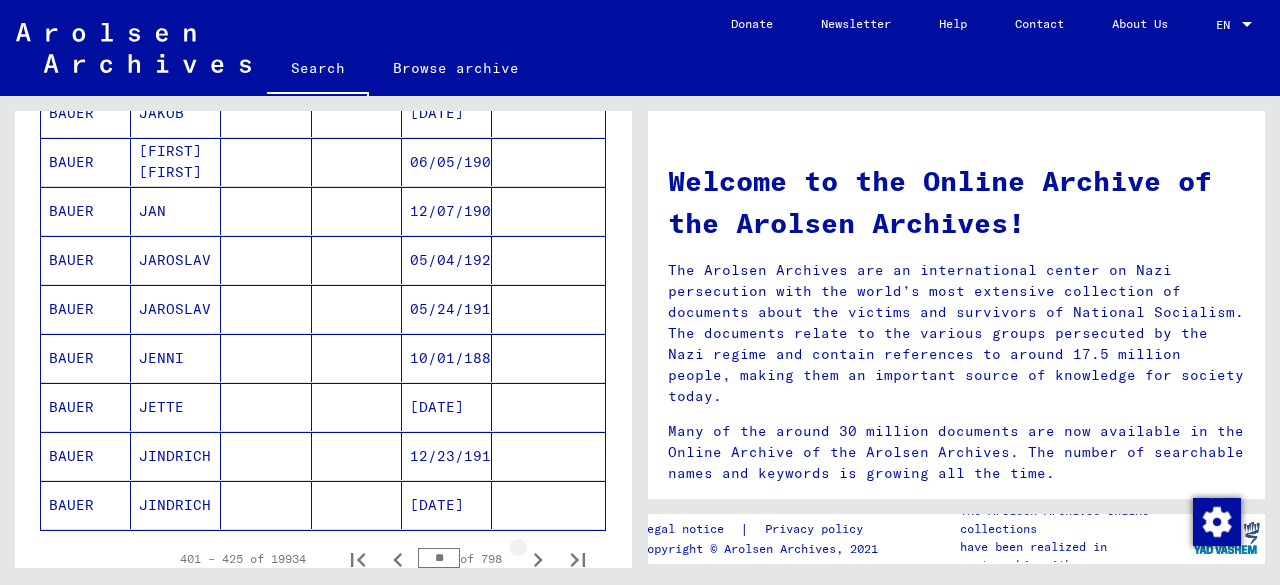 click at bounding box center (538, 559) 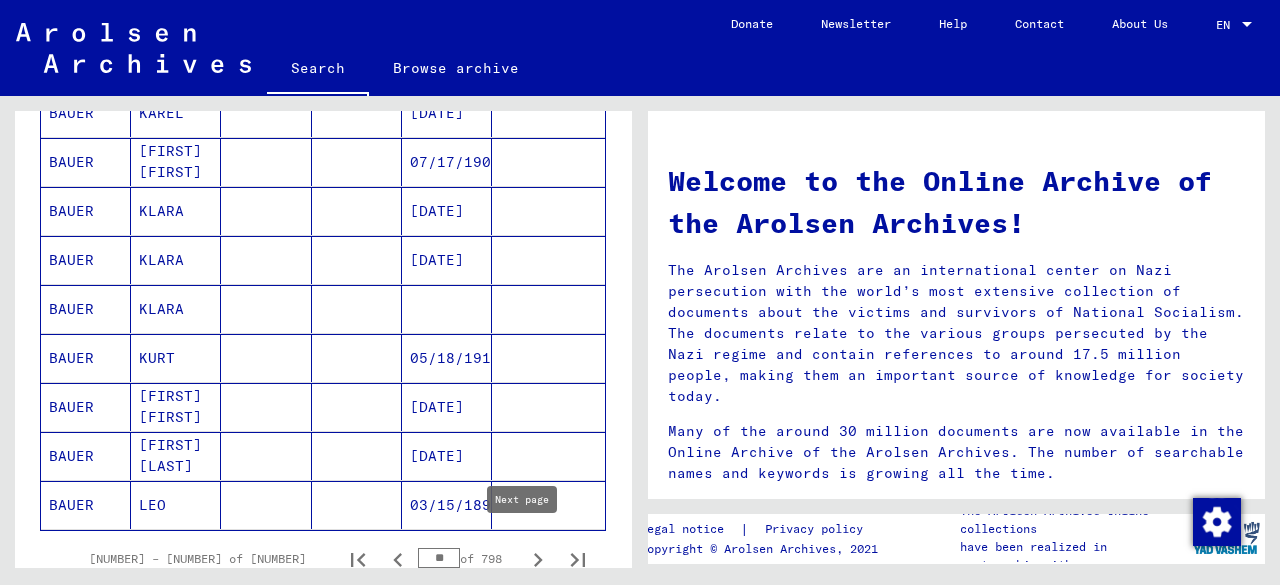 click 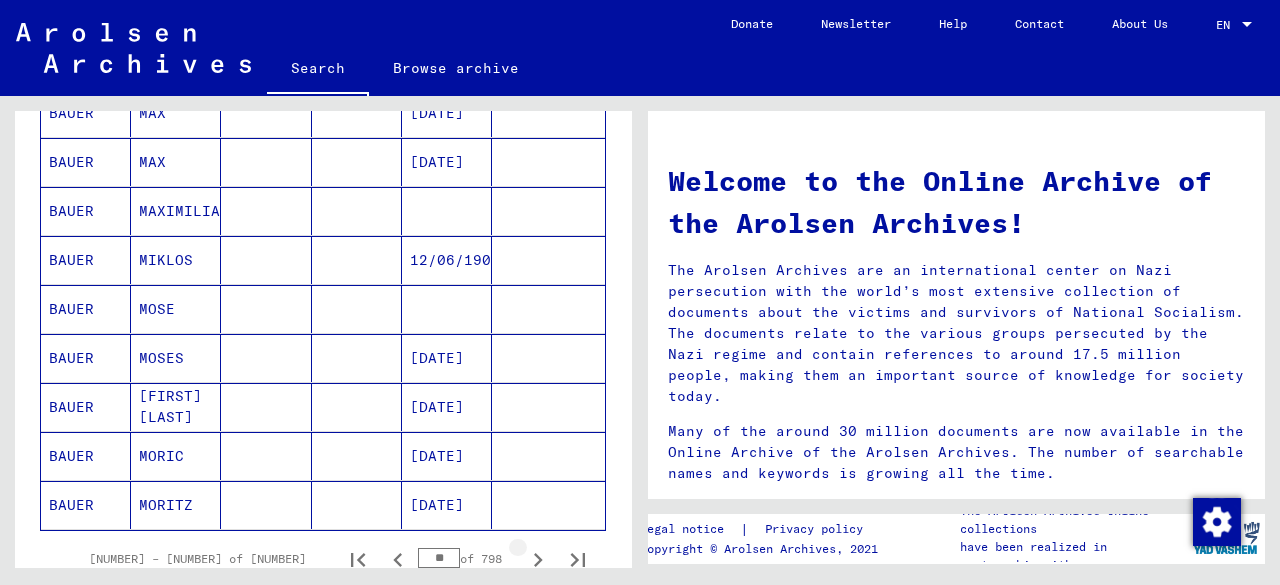 click 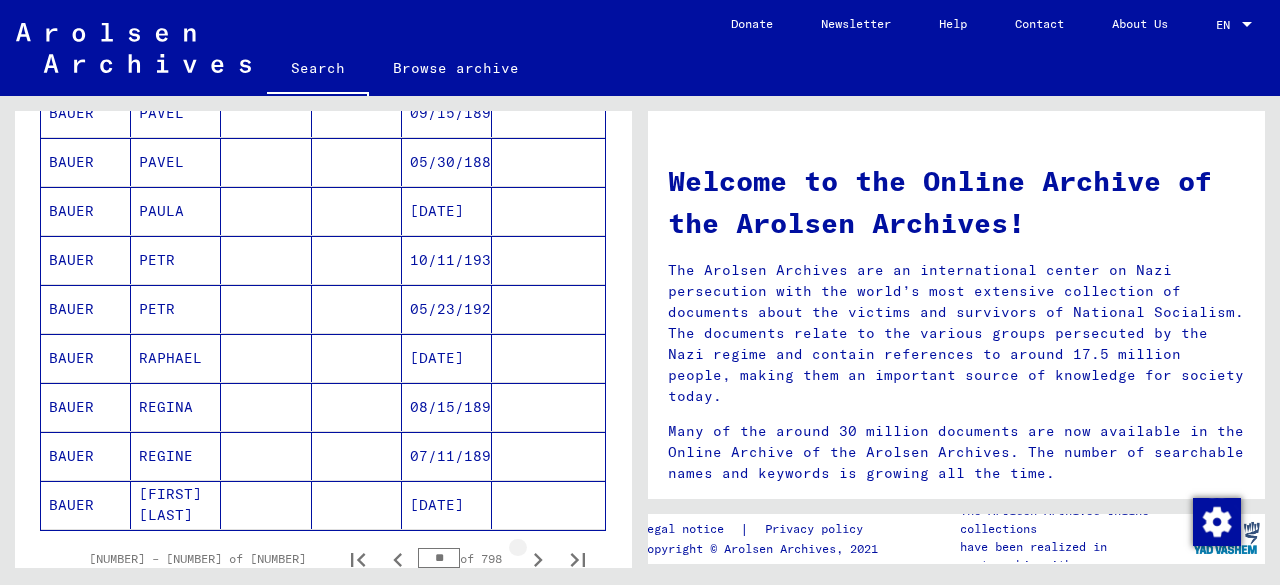click 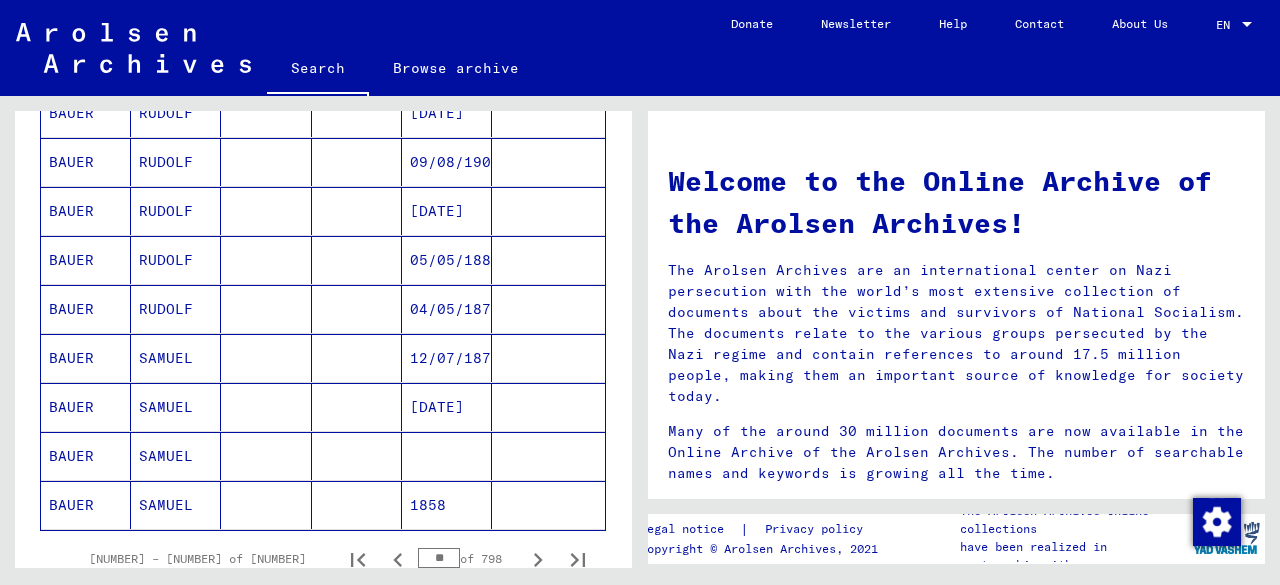 click 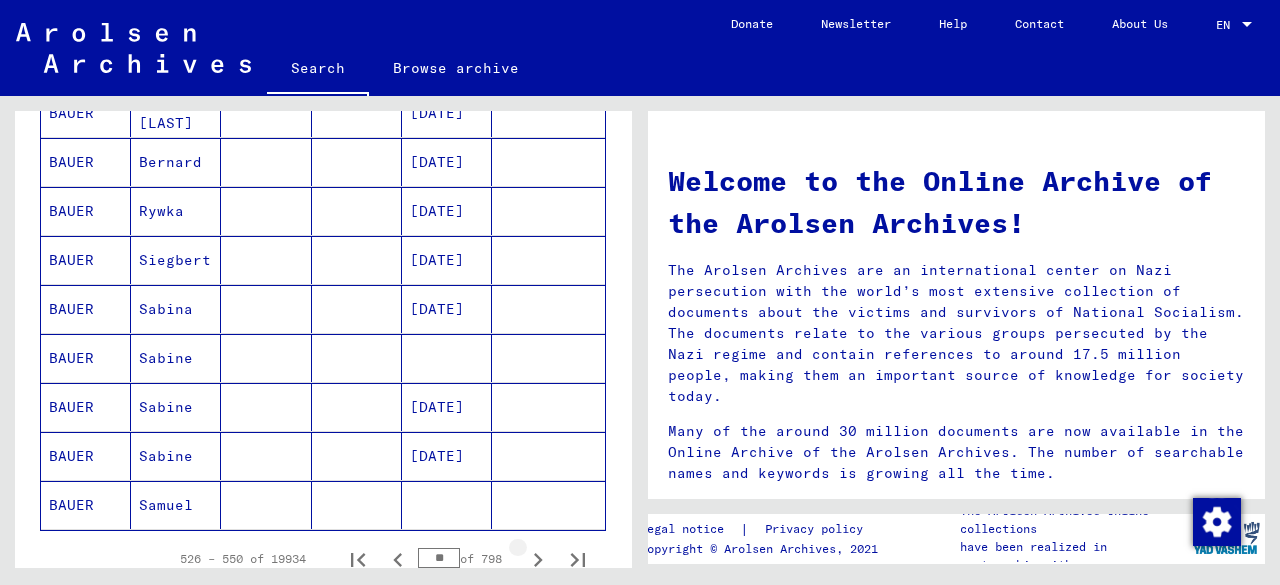 click 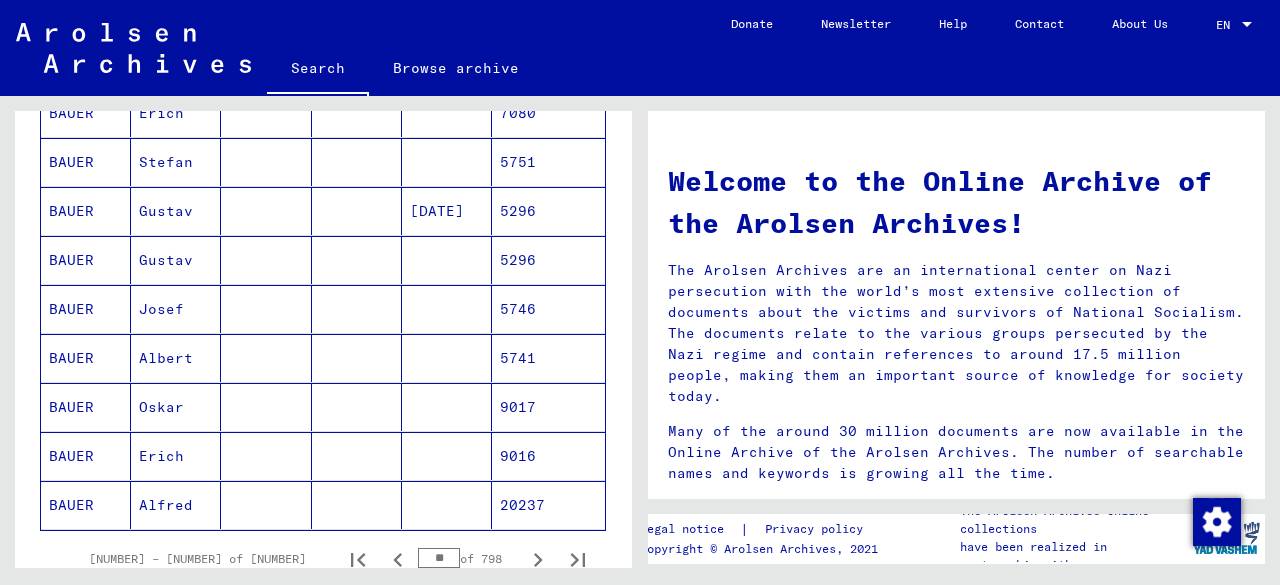 click 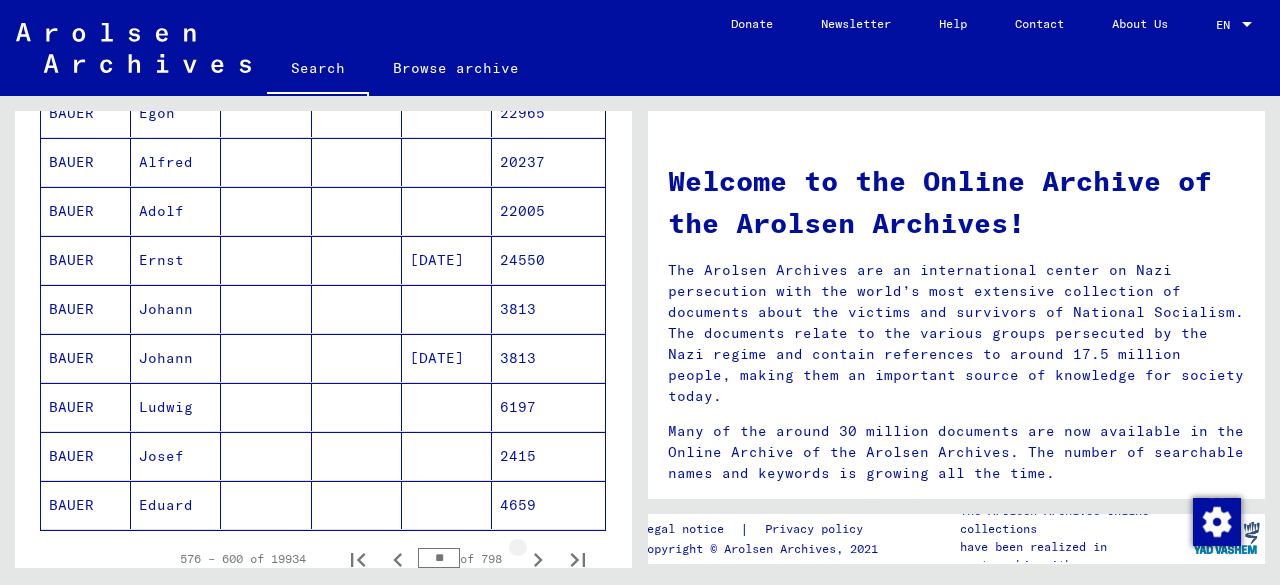 click 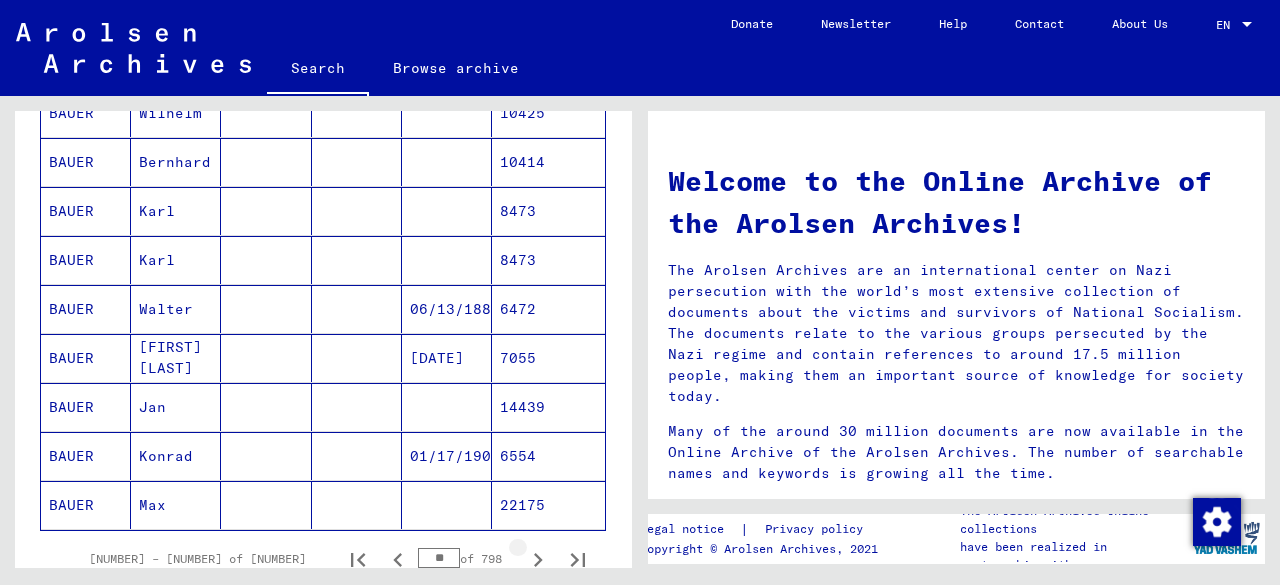 click 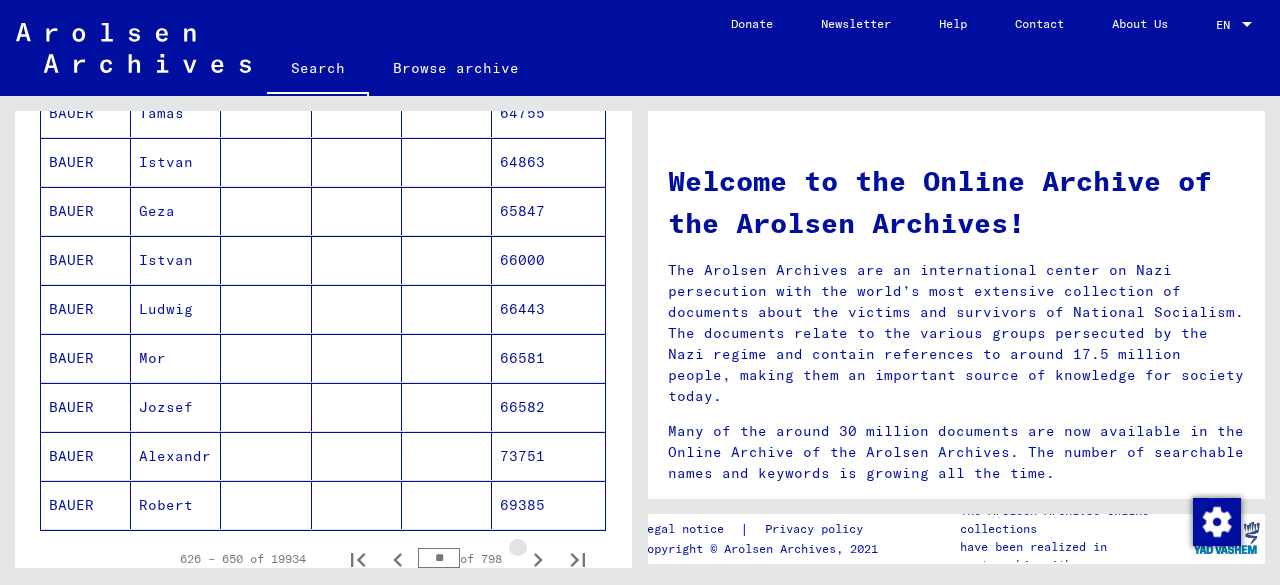 click 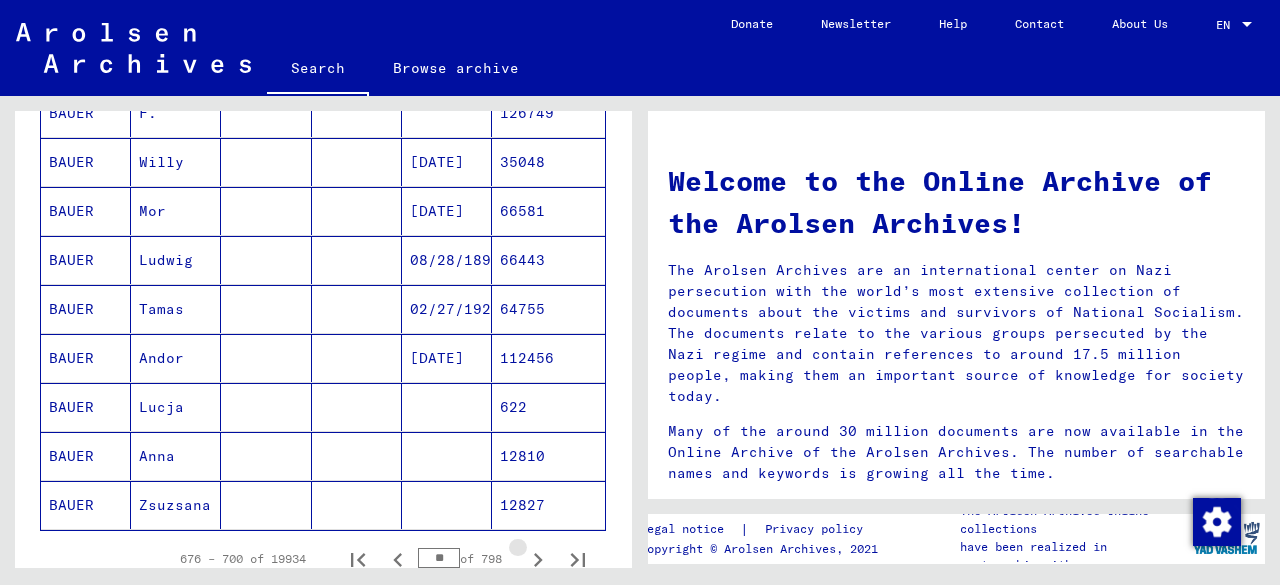 click at bounding box center (538, 559) 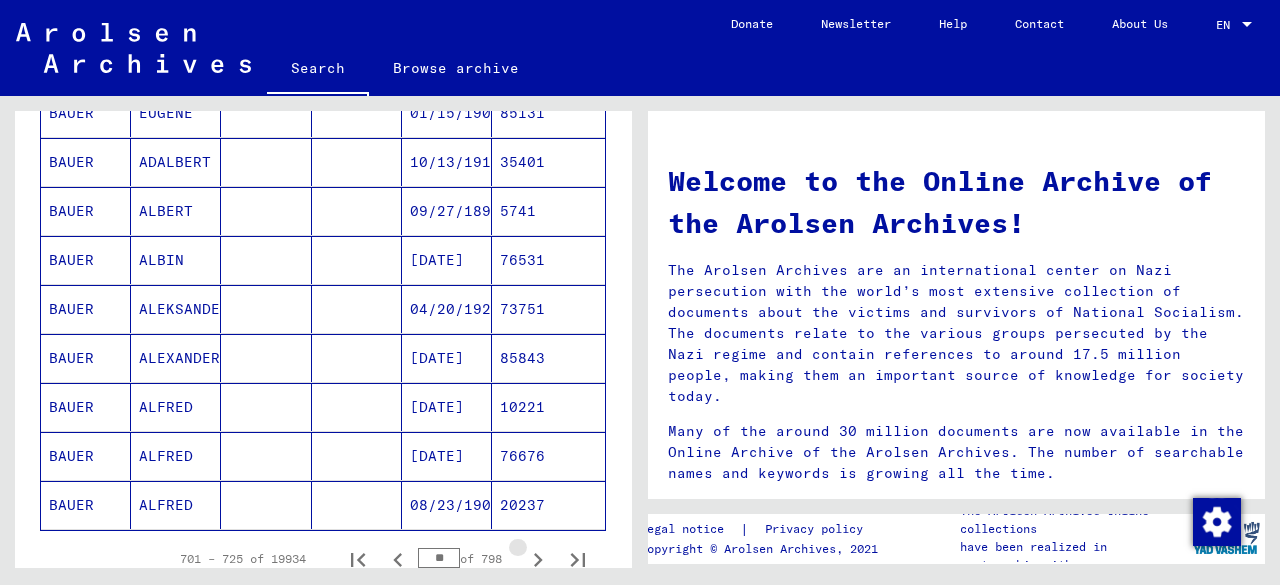 click at bounding box center (538, 559) 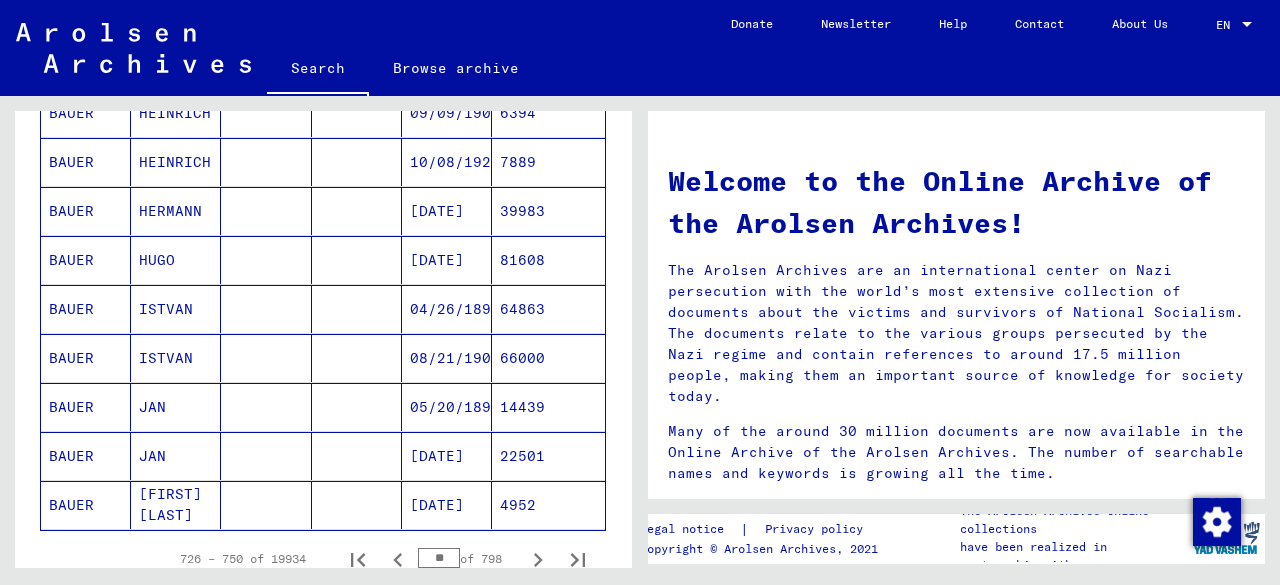 click at bounding box center (538, 559) 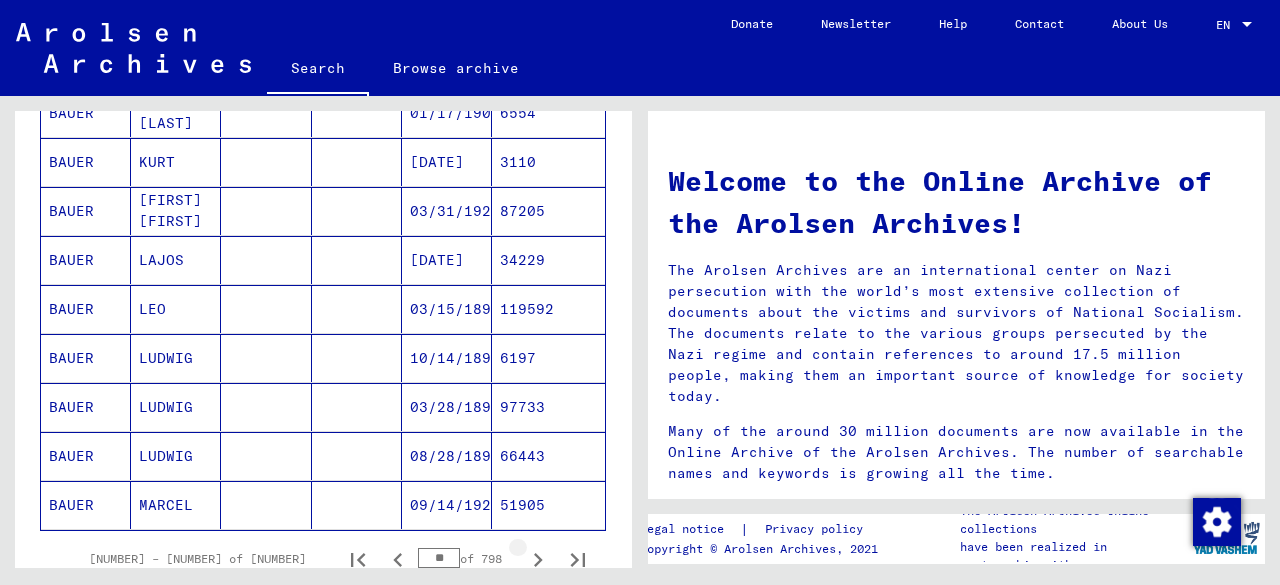 click on "[NUMBER] – [NUMBER] of [NUMBER] ** of [NUMBER]" at bounding box center (323, 559) 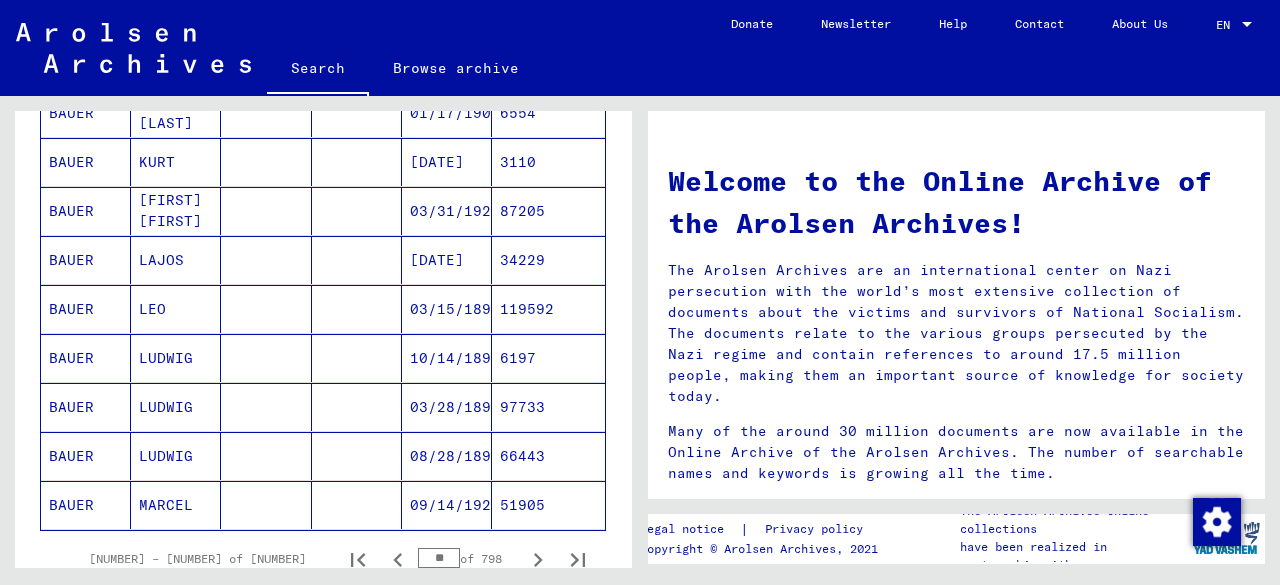 click on "[NUMBER] – [NUMBER] of [NUMBER] ** of [NUMBER]" at bounding box center [323, 559] 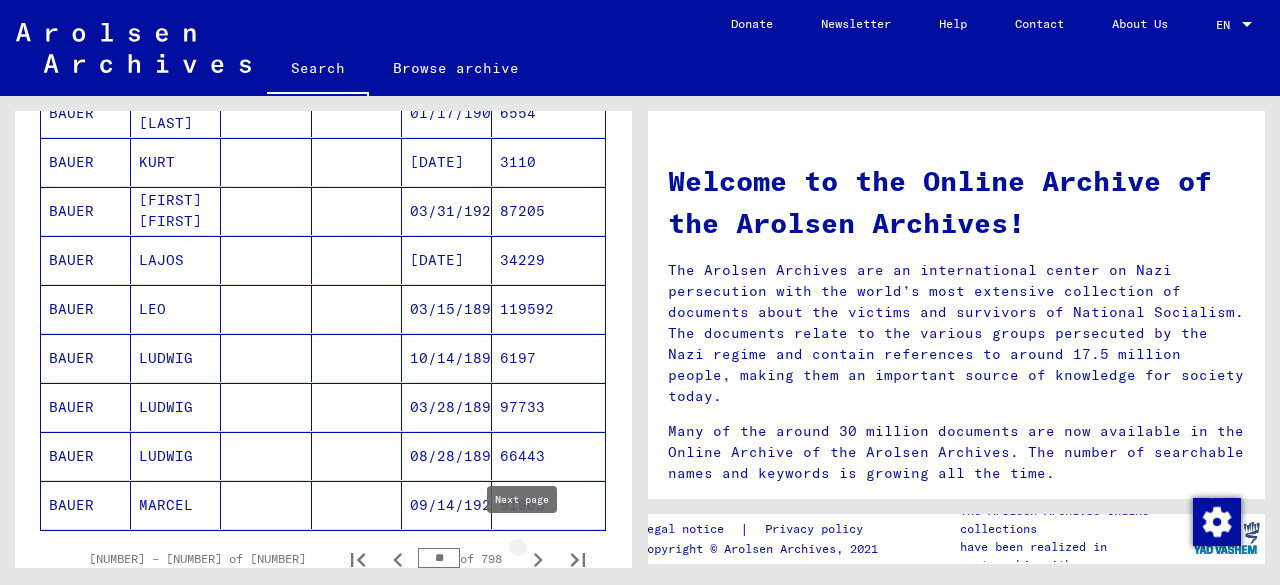 click 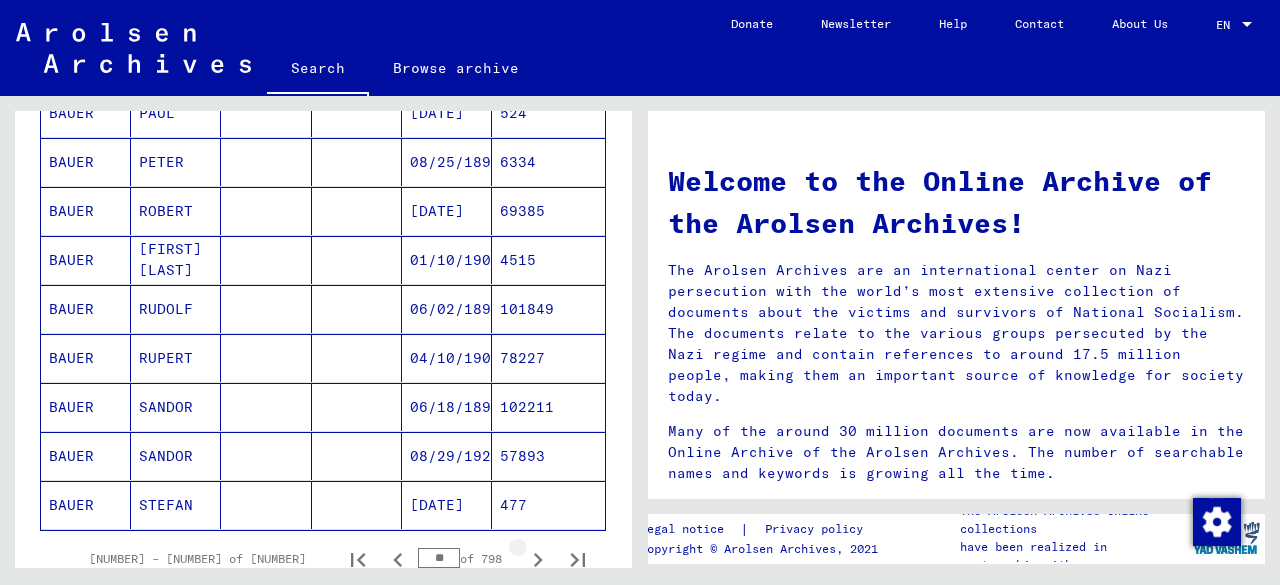 click 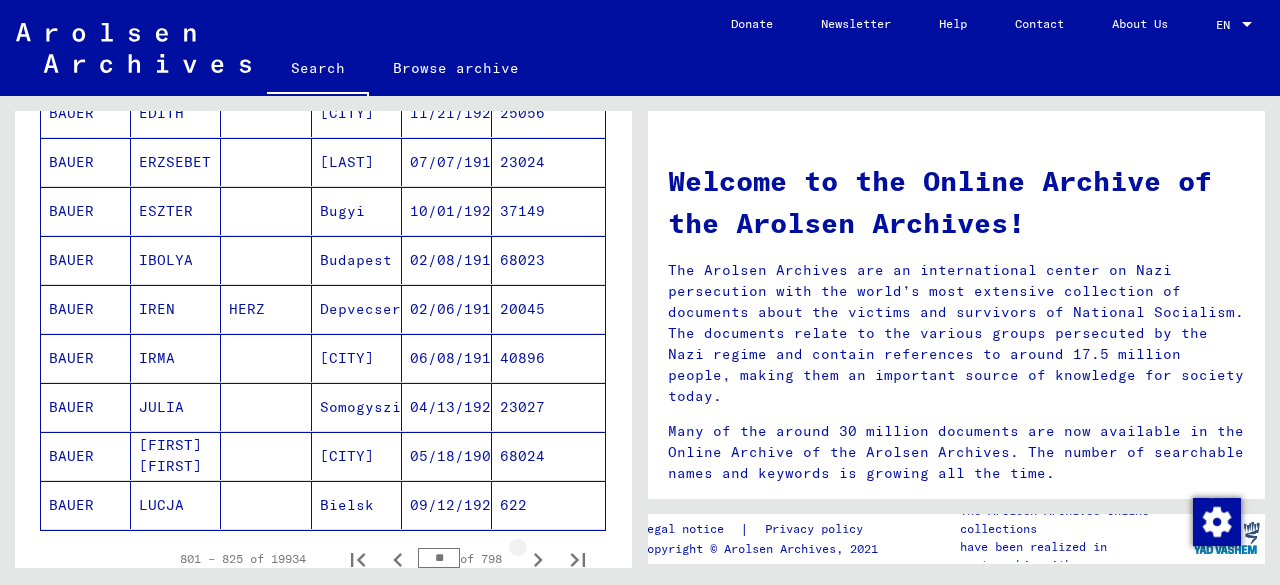 click 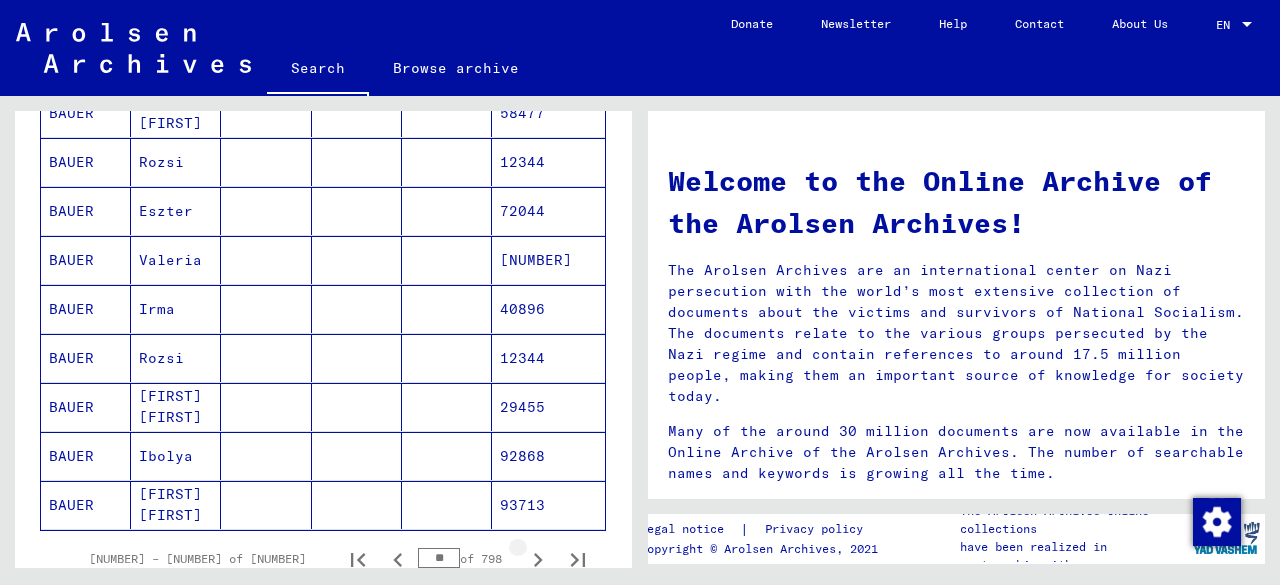 click 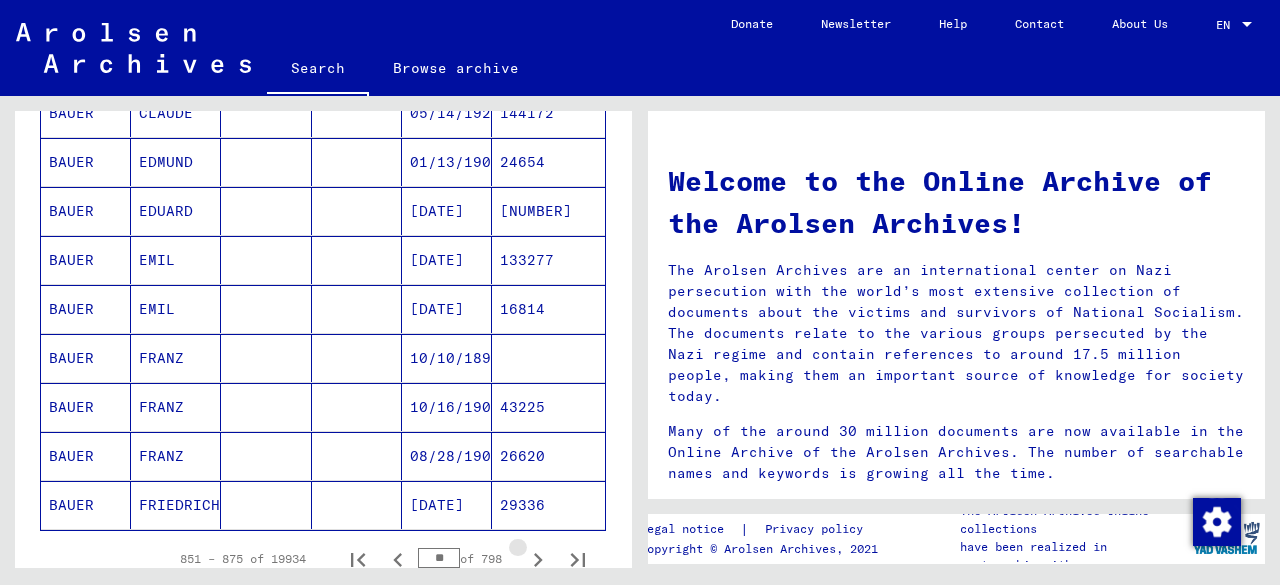 click 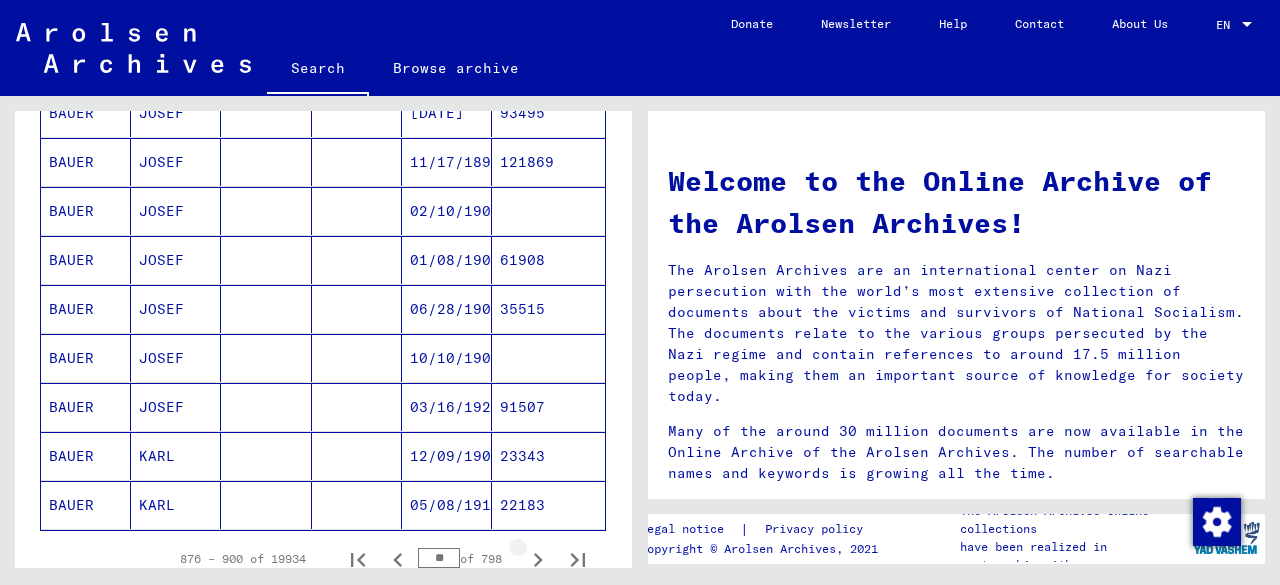 click 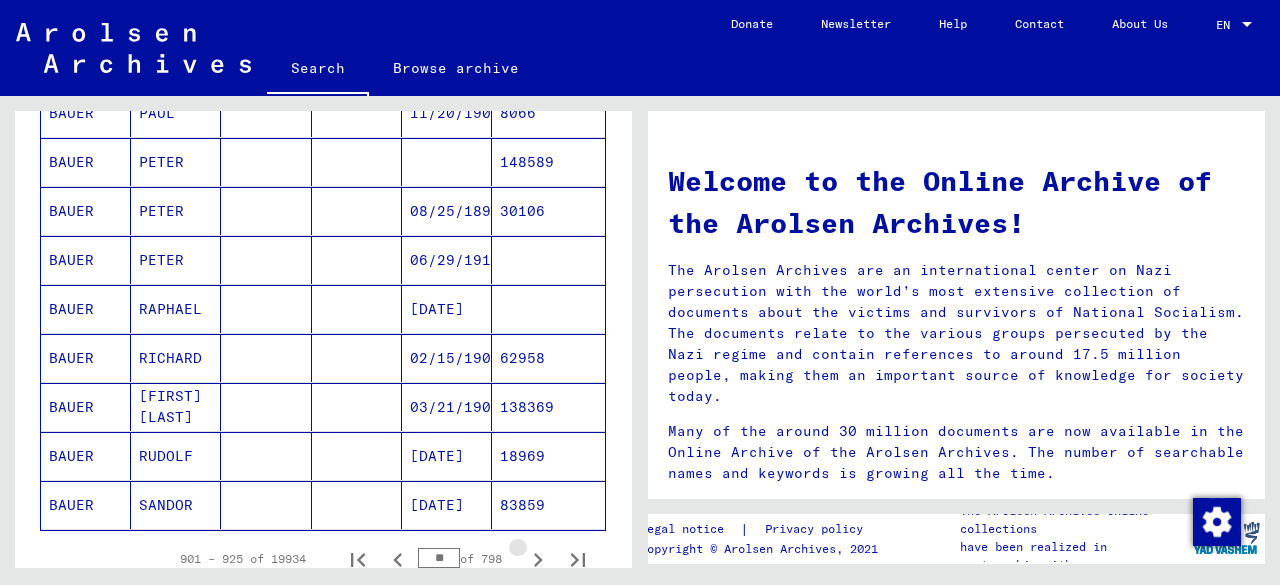 click 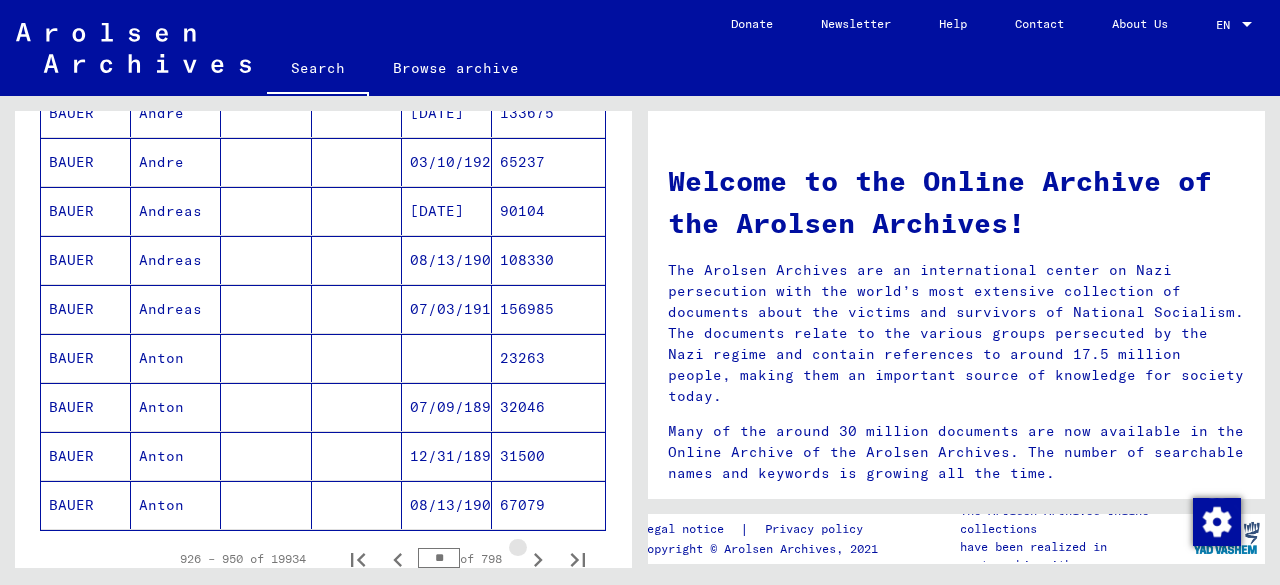 click 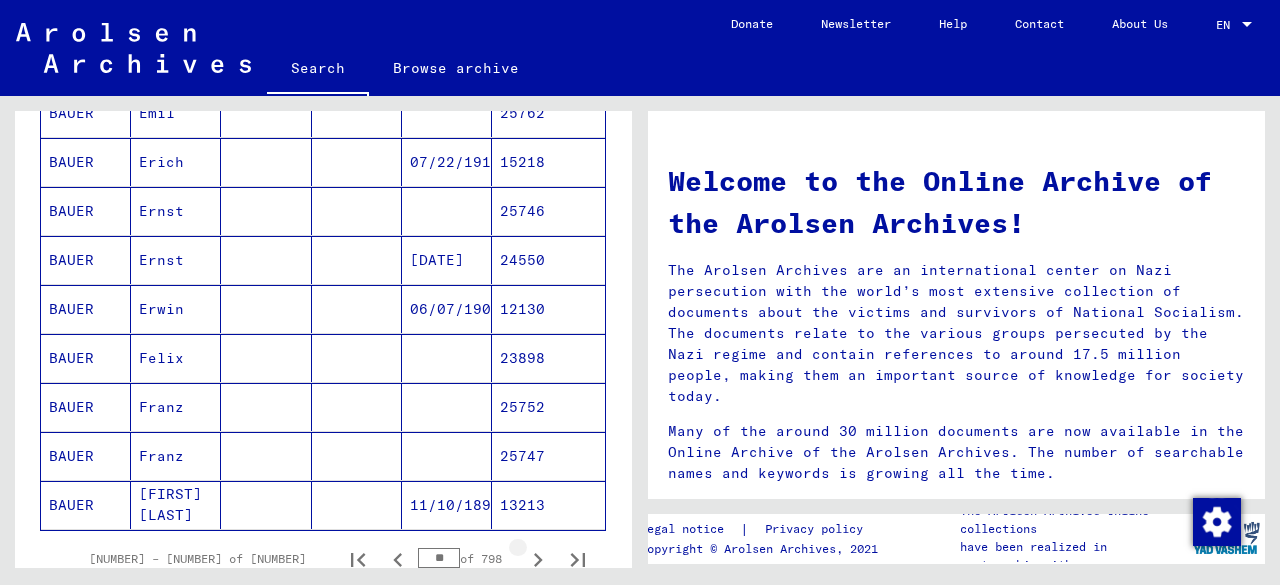 click 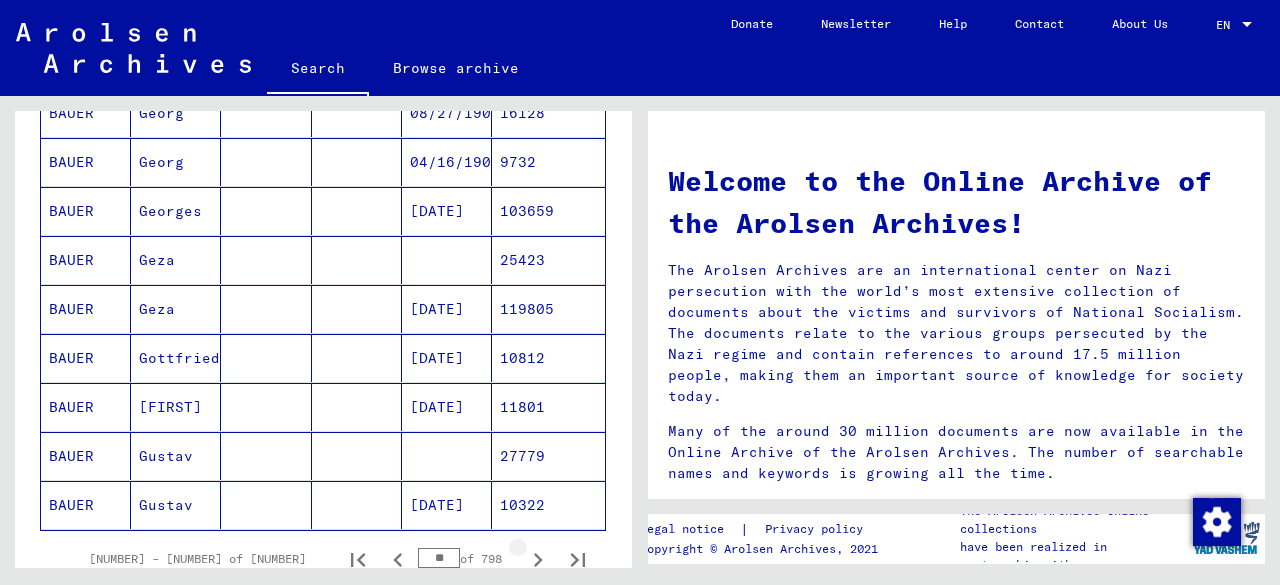 click 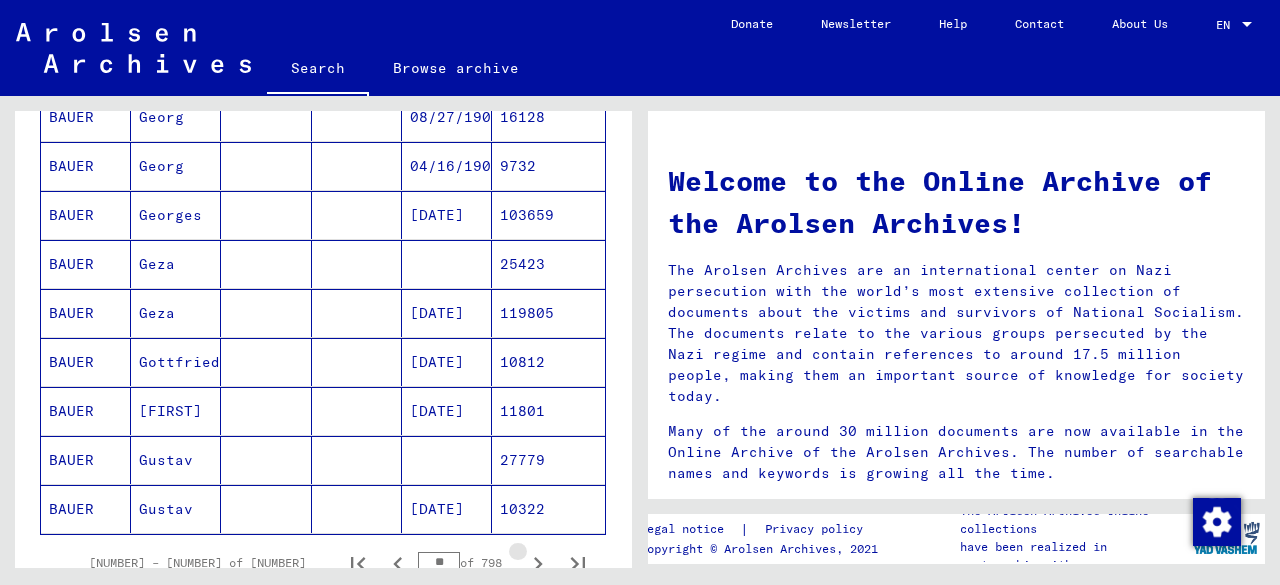 scroll, scrollTop: 1204, scrollLeft: 0, axis: vertical 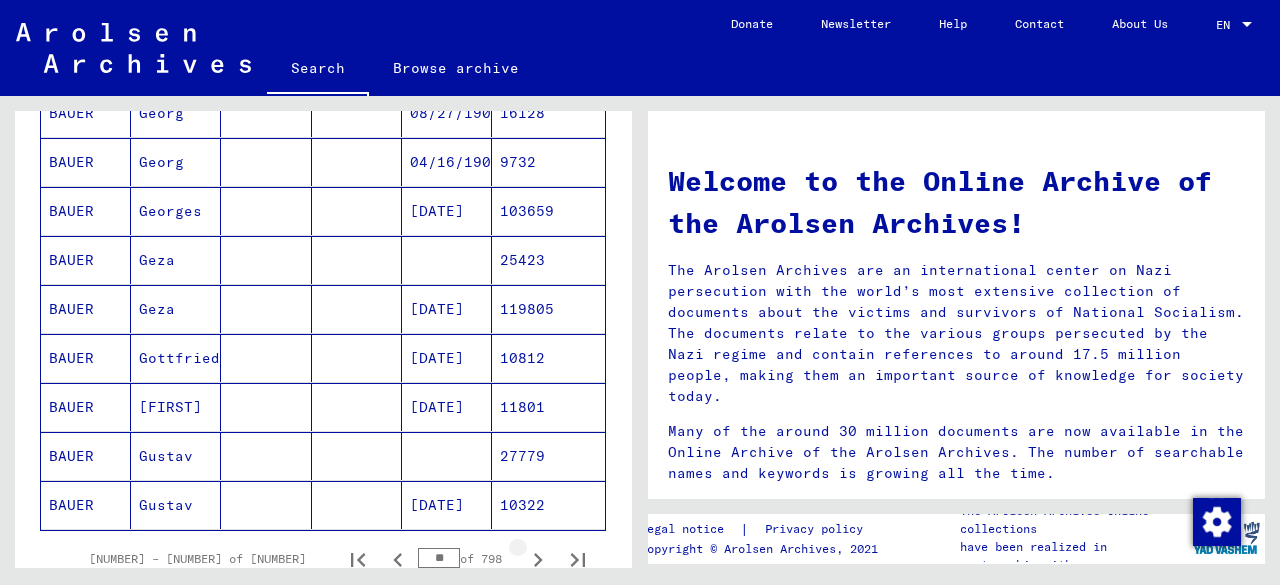 click 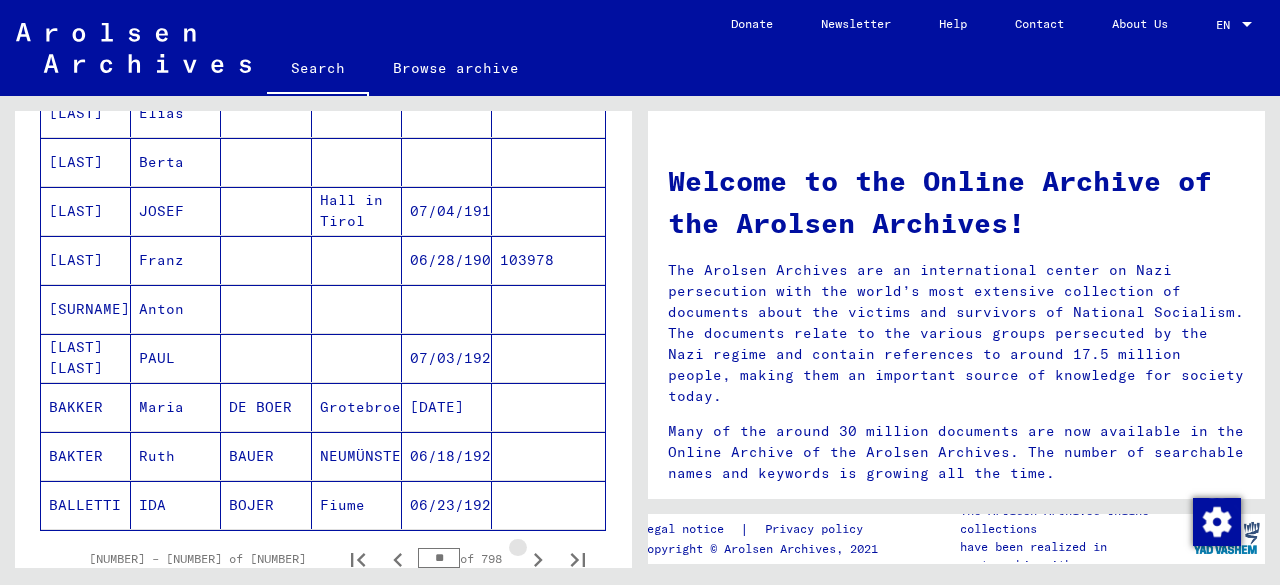 click 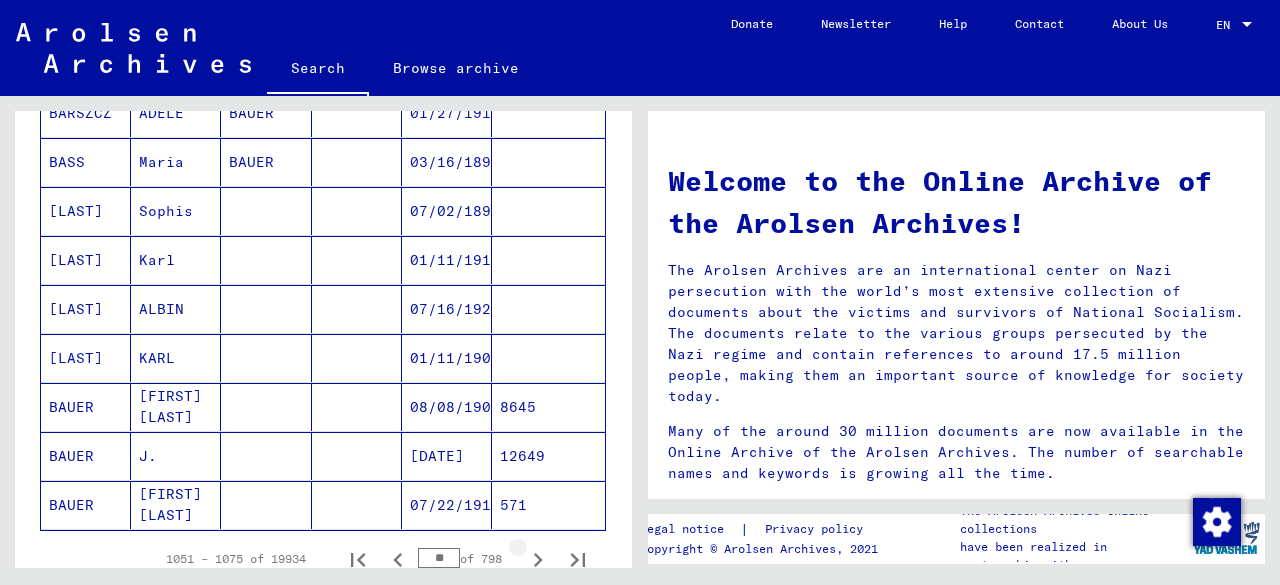 click 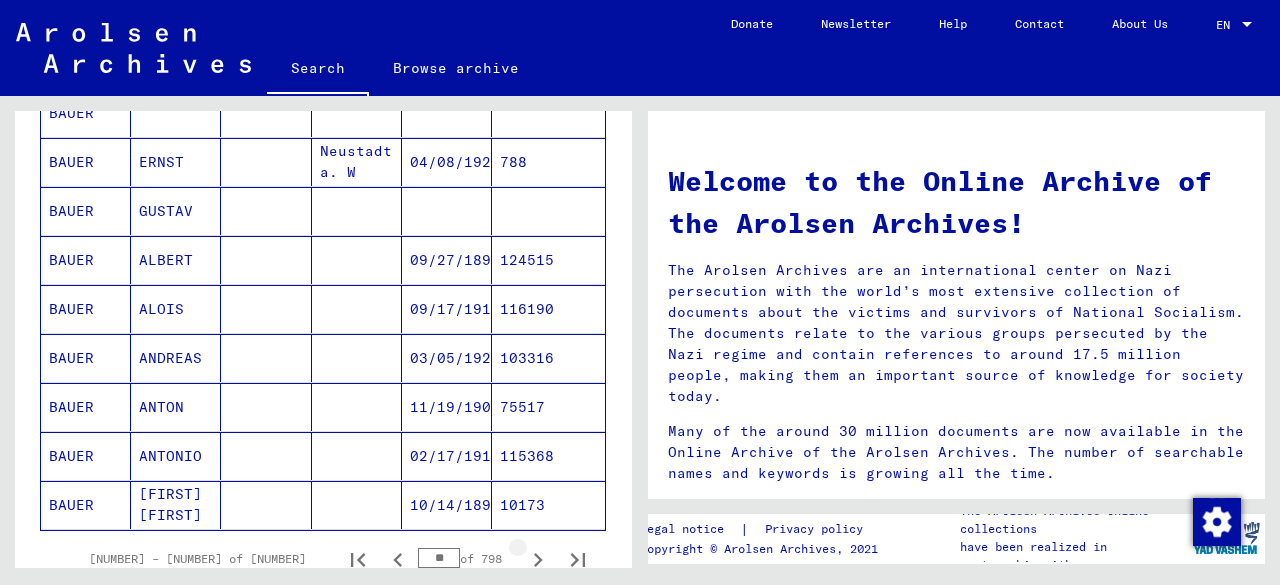 click 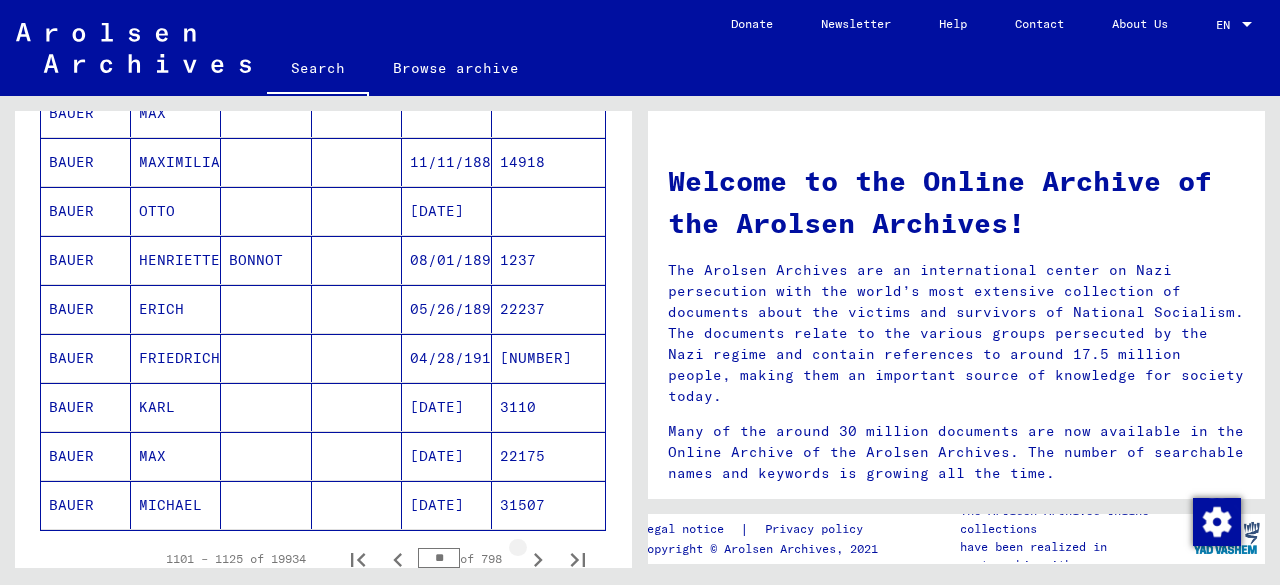 click 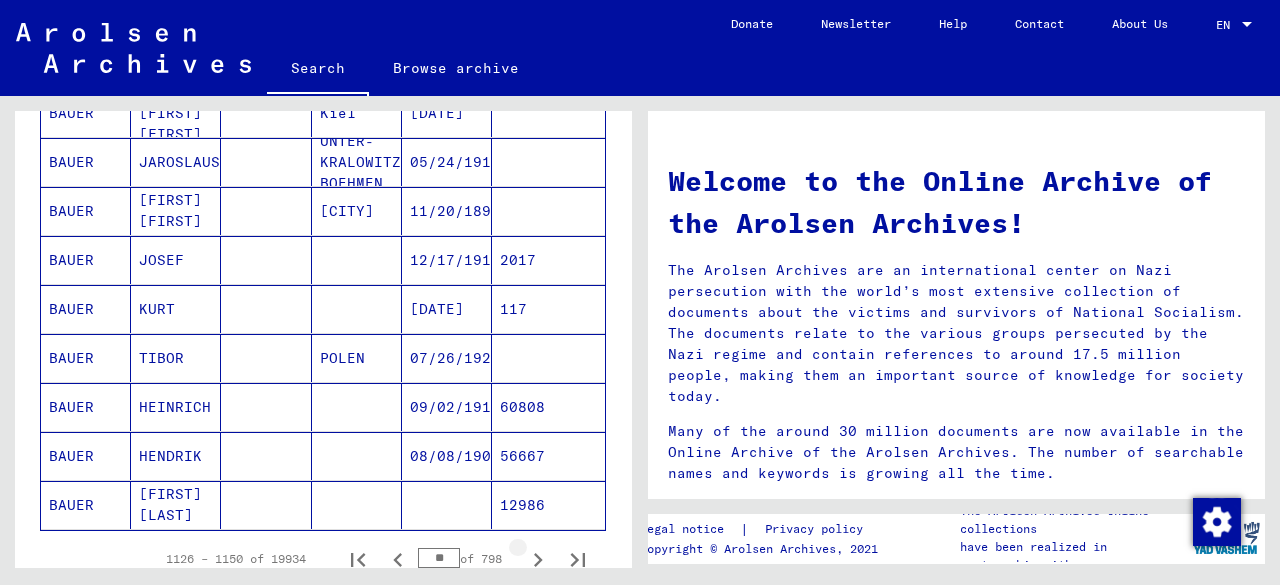 click 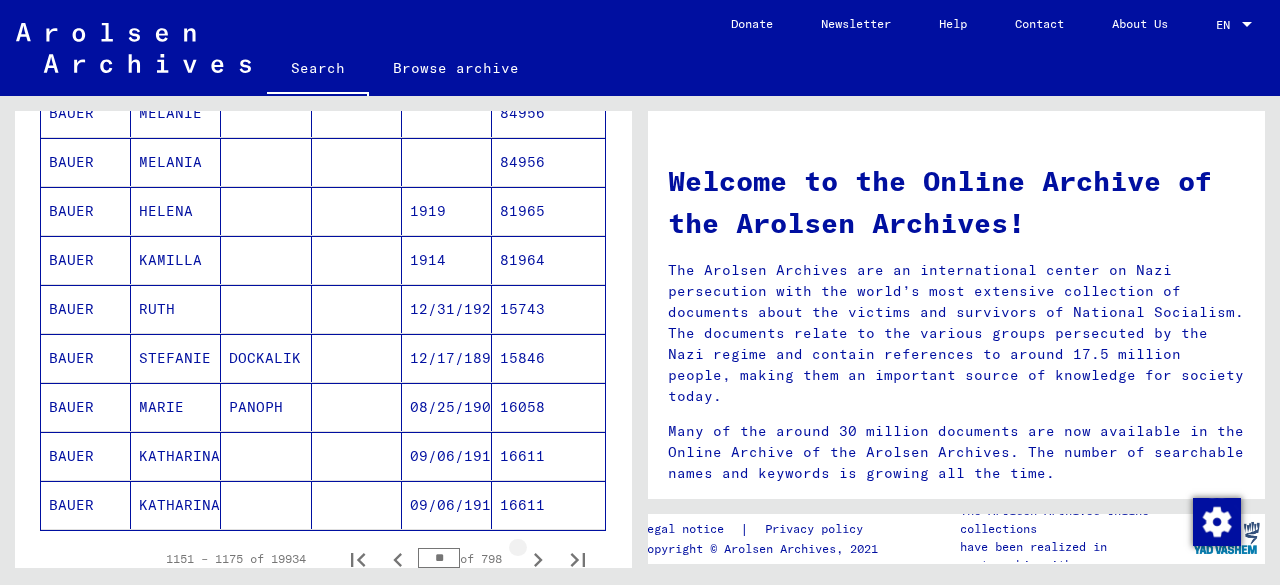 click 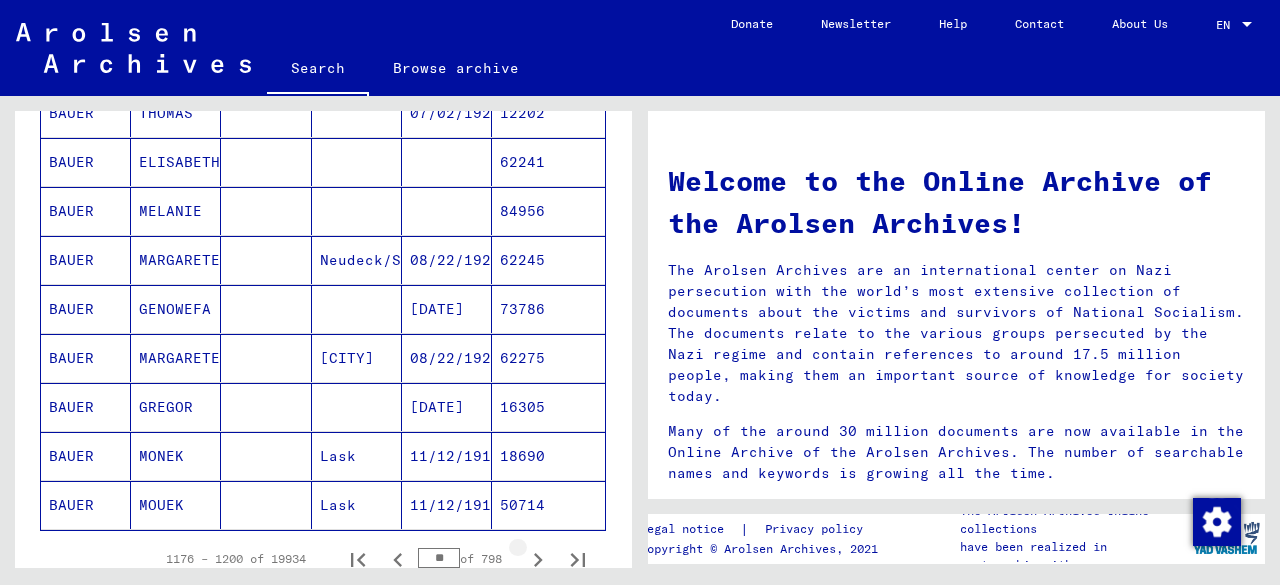 click at bounding box center (538, 559) 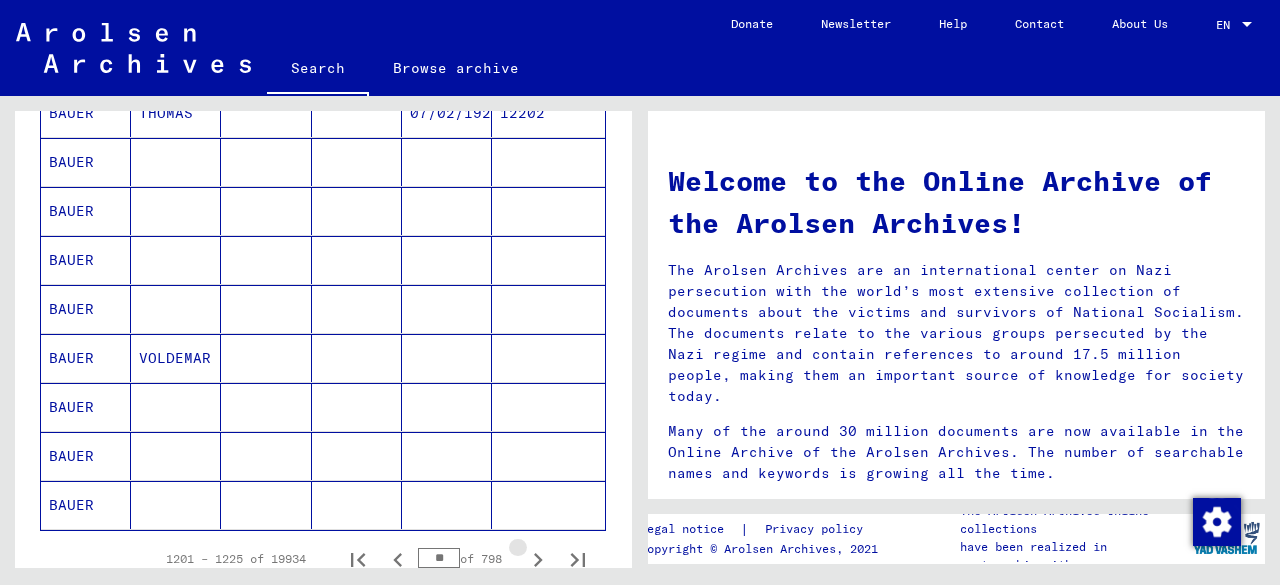 click at bounding box center [538, 559] 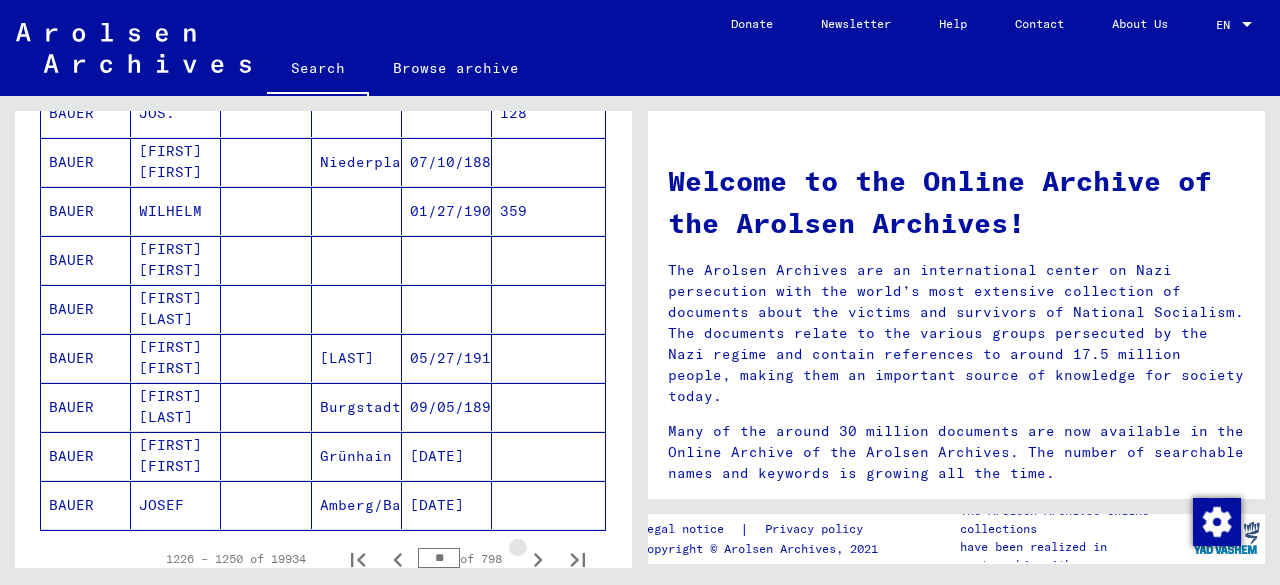 click at bounding box center [538, 559] 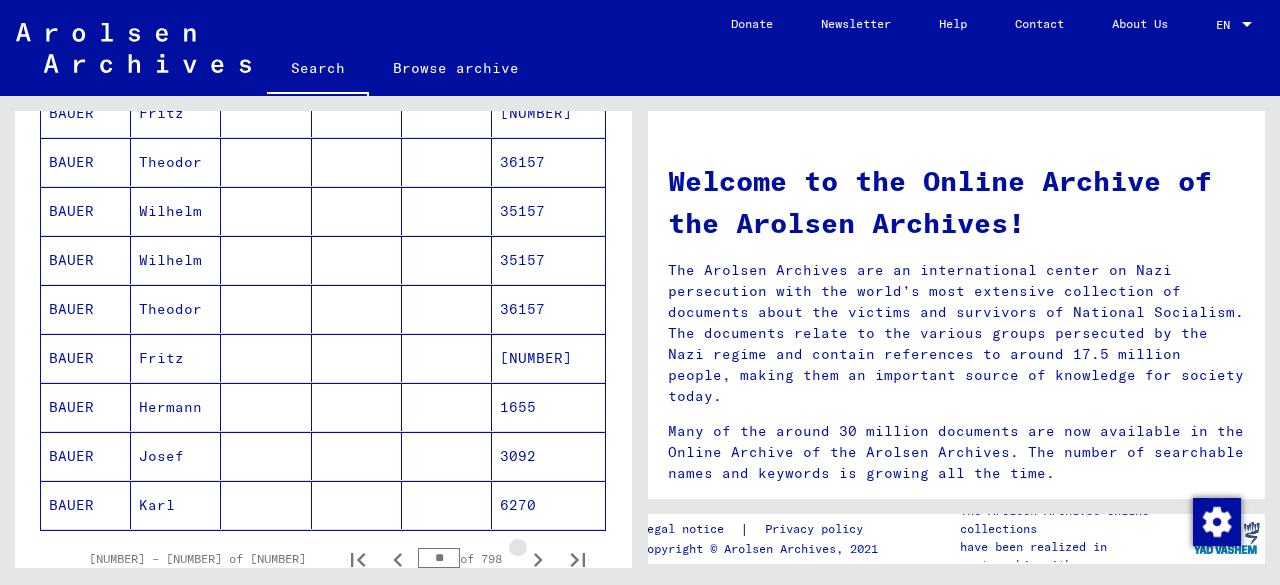 click at bounding box center [538, 559] 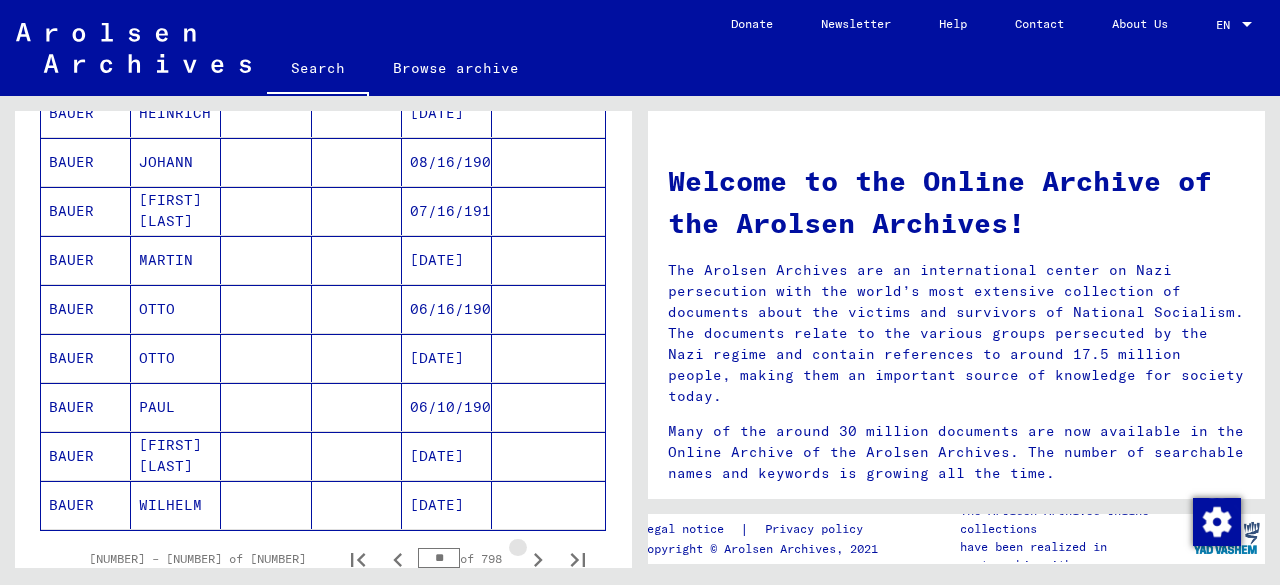 click at bounding box center [538, 559] 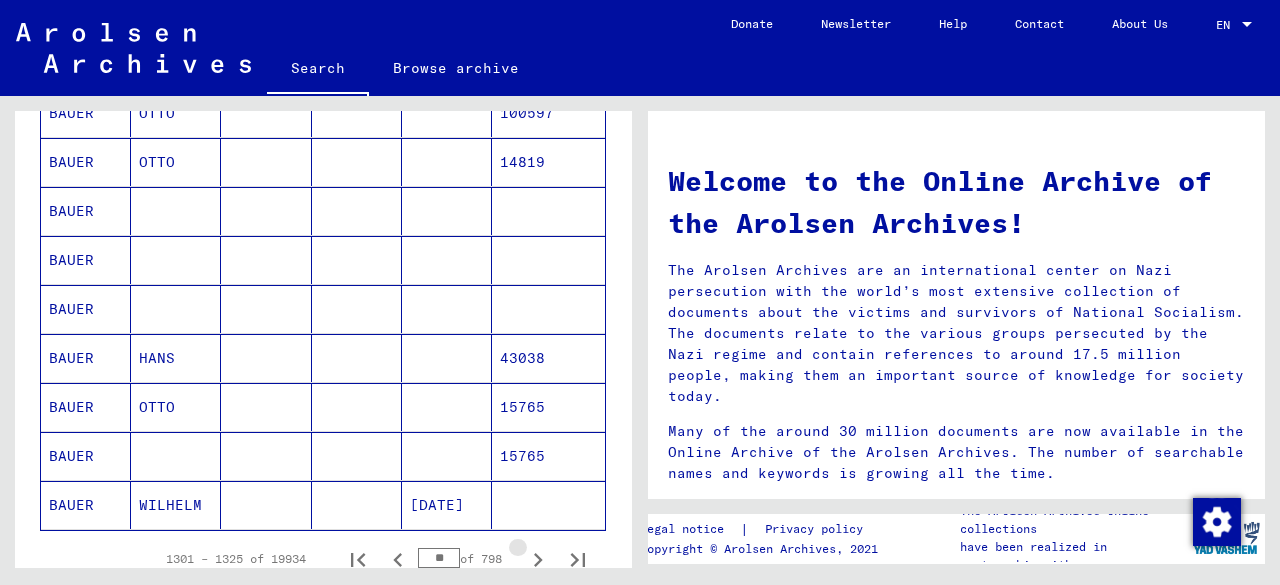 click at bounding box center (538, 559) 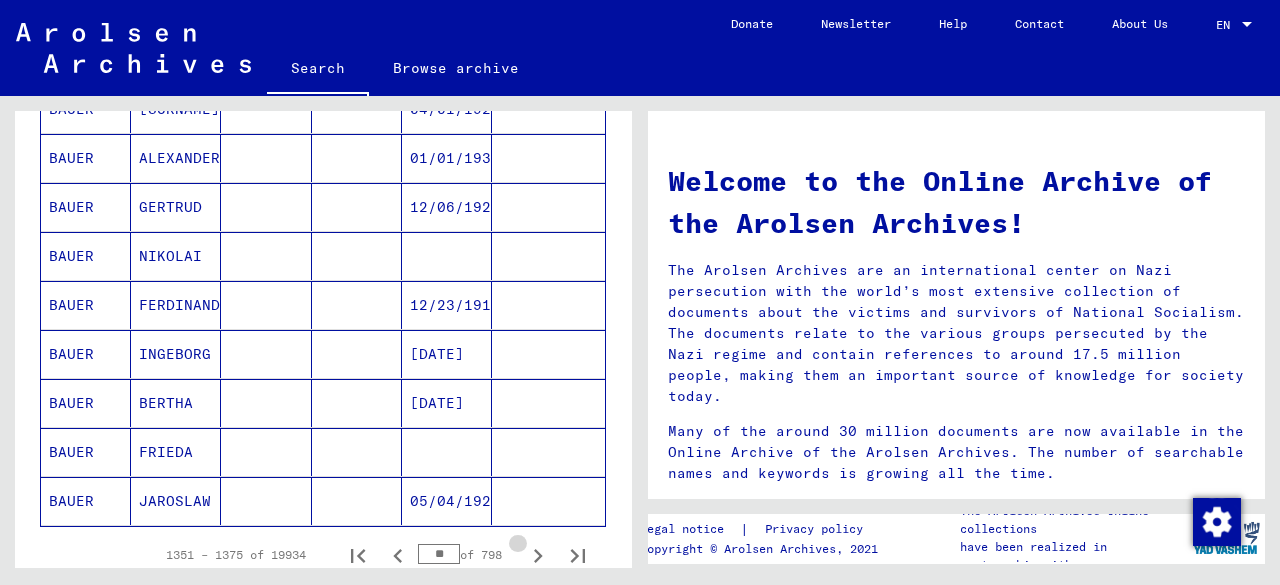 click at bounding box center [538, 555] 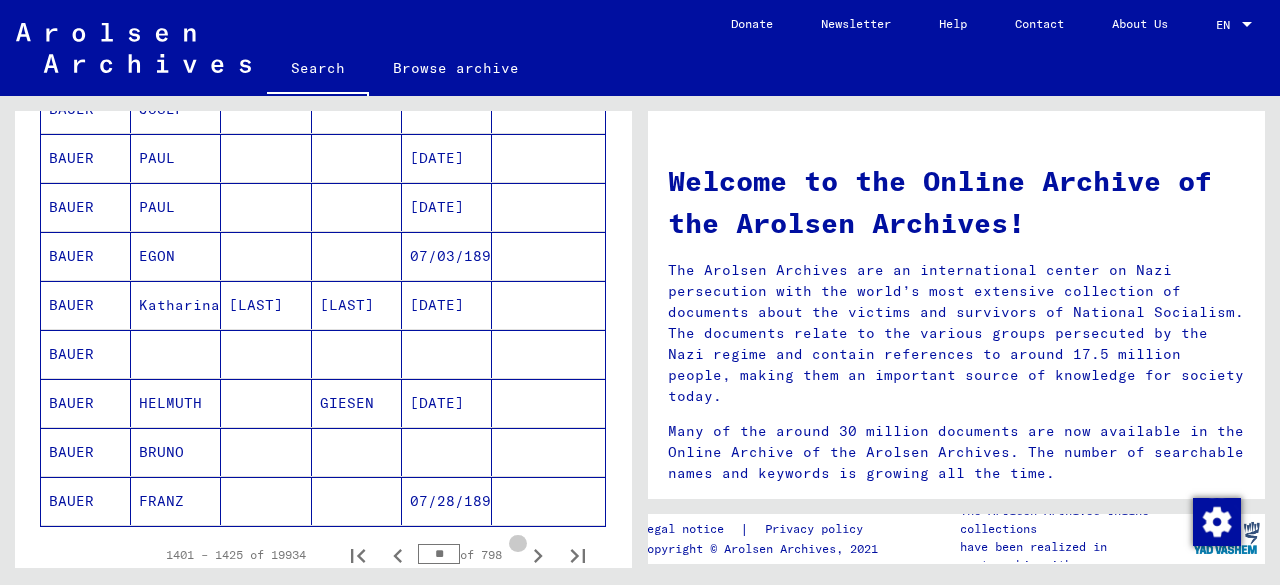 scroll, scrollTop: 1200, scrollLeft: 0, axis: vertical 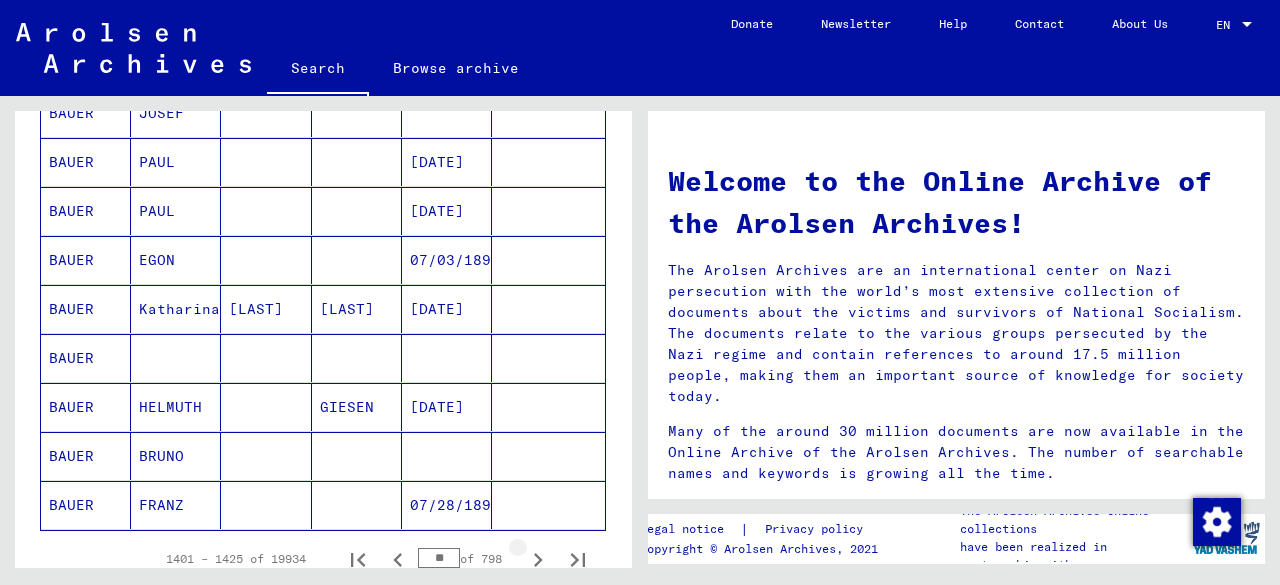 click 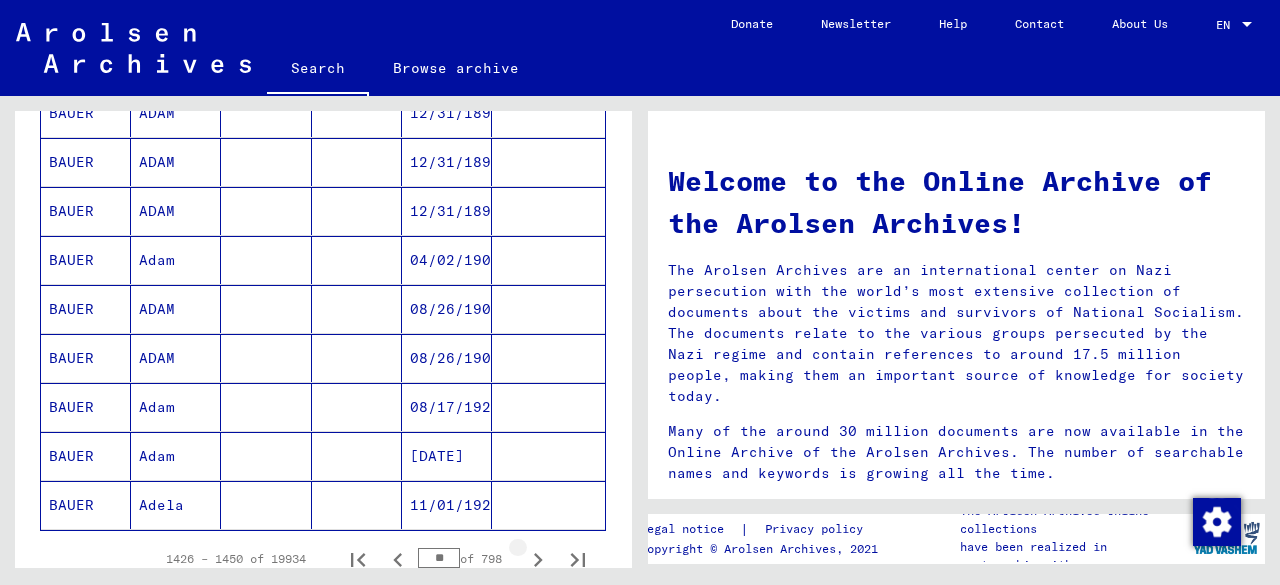 click 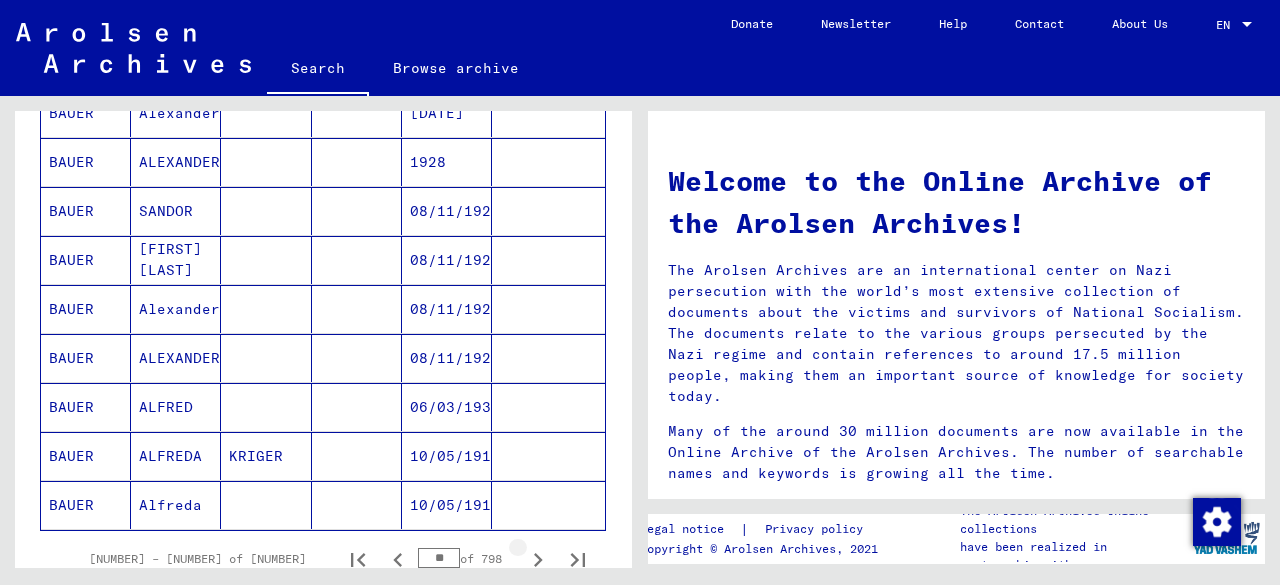 click 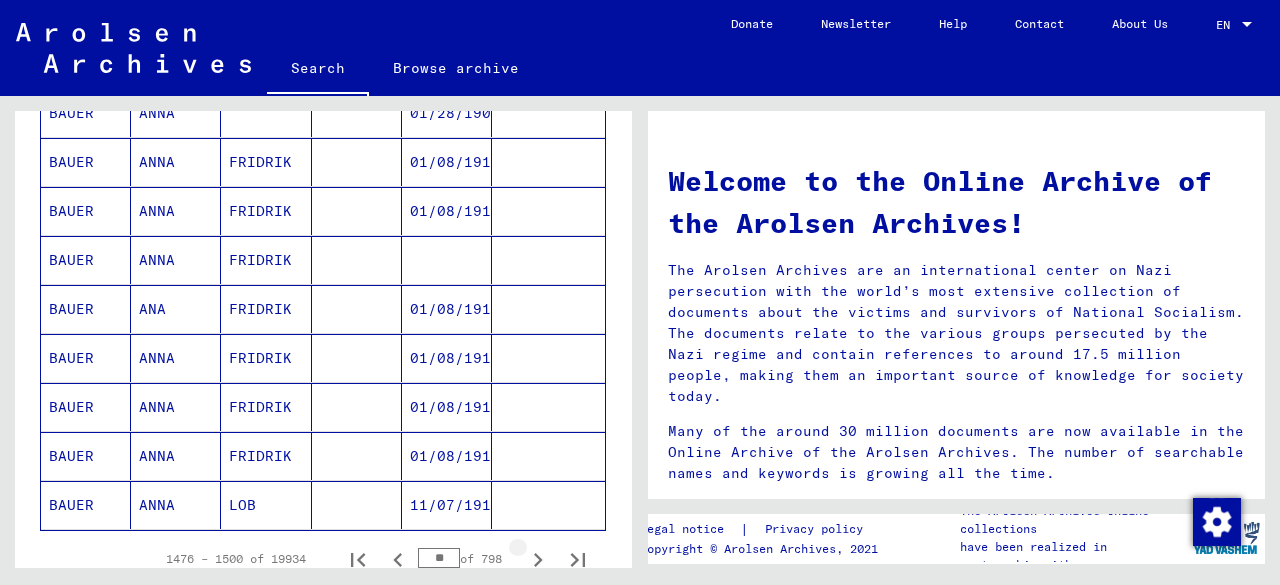 click 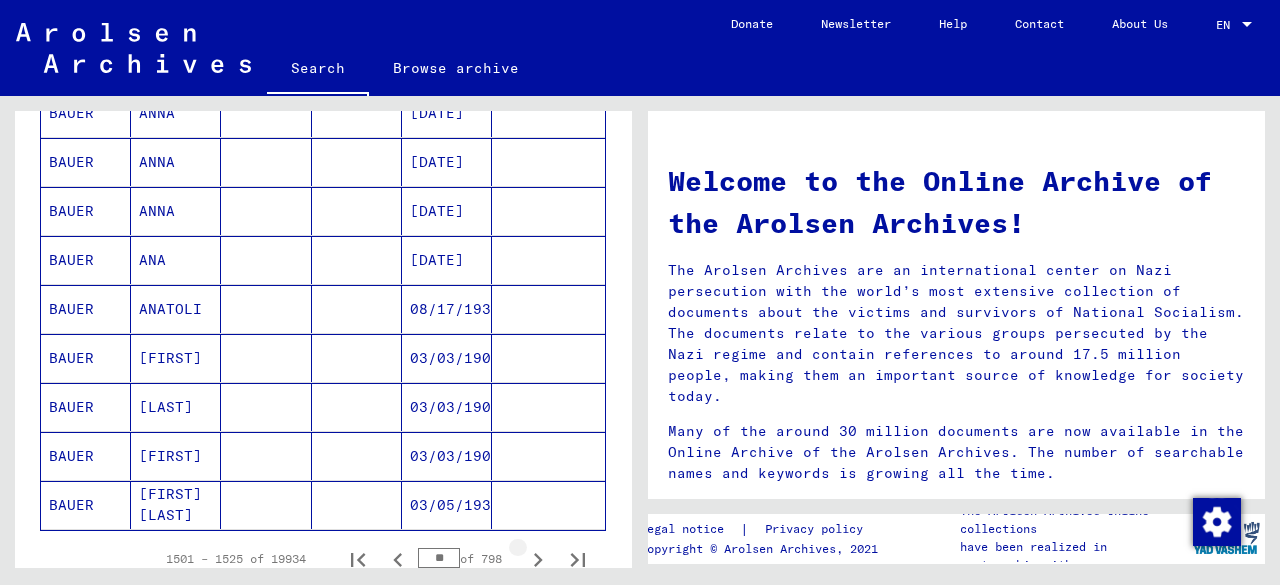 click 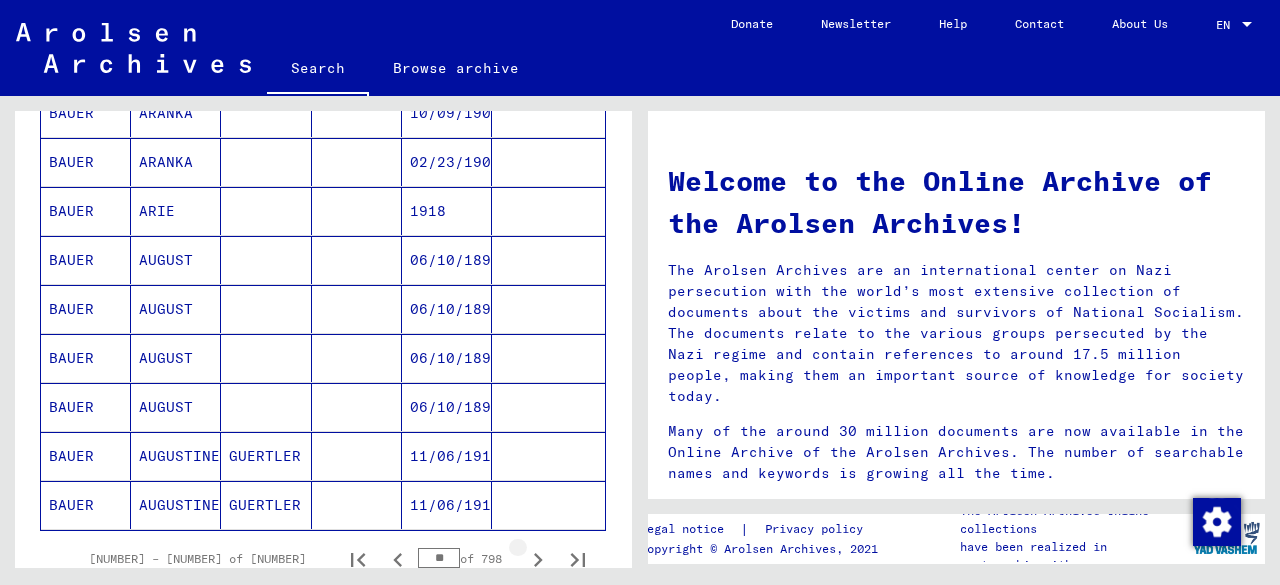 click 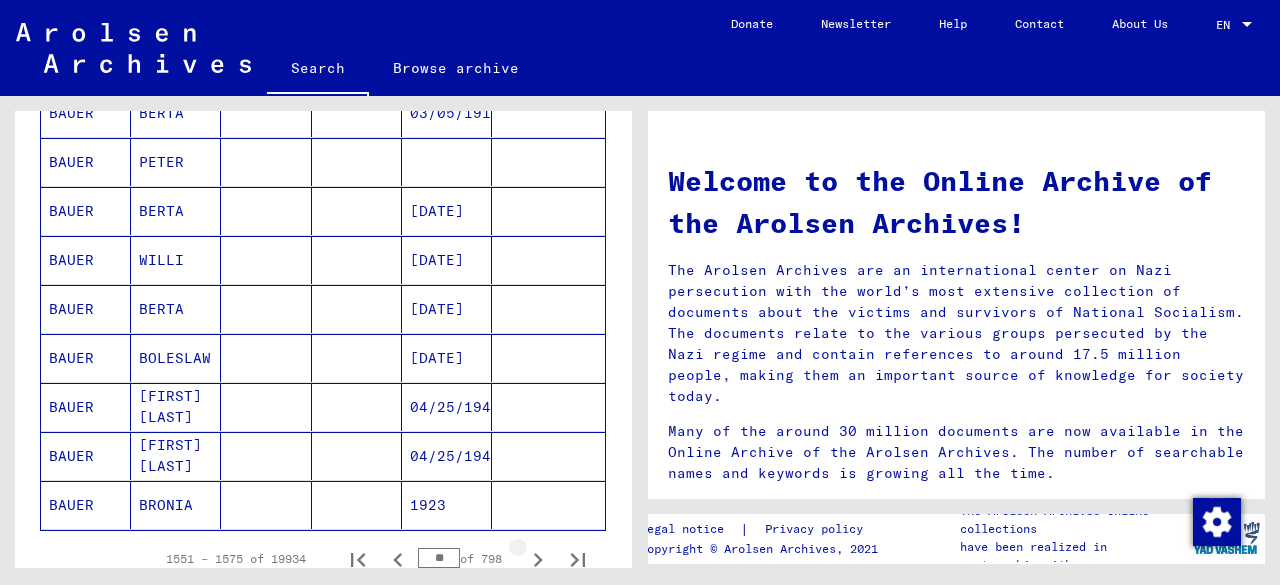 click 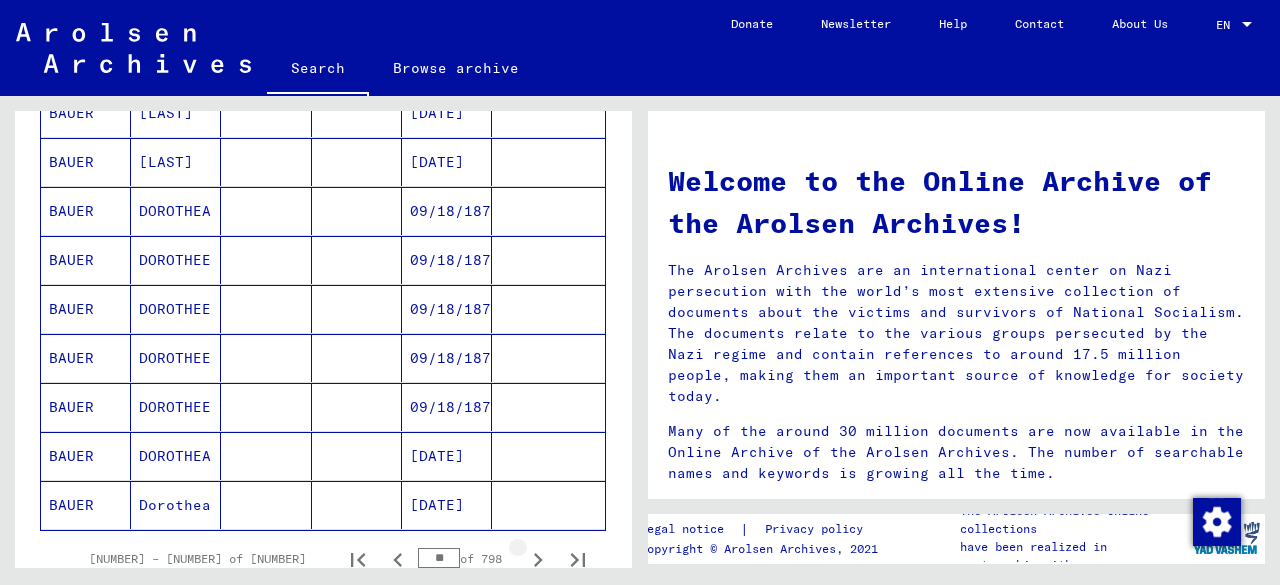 click 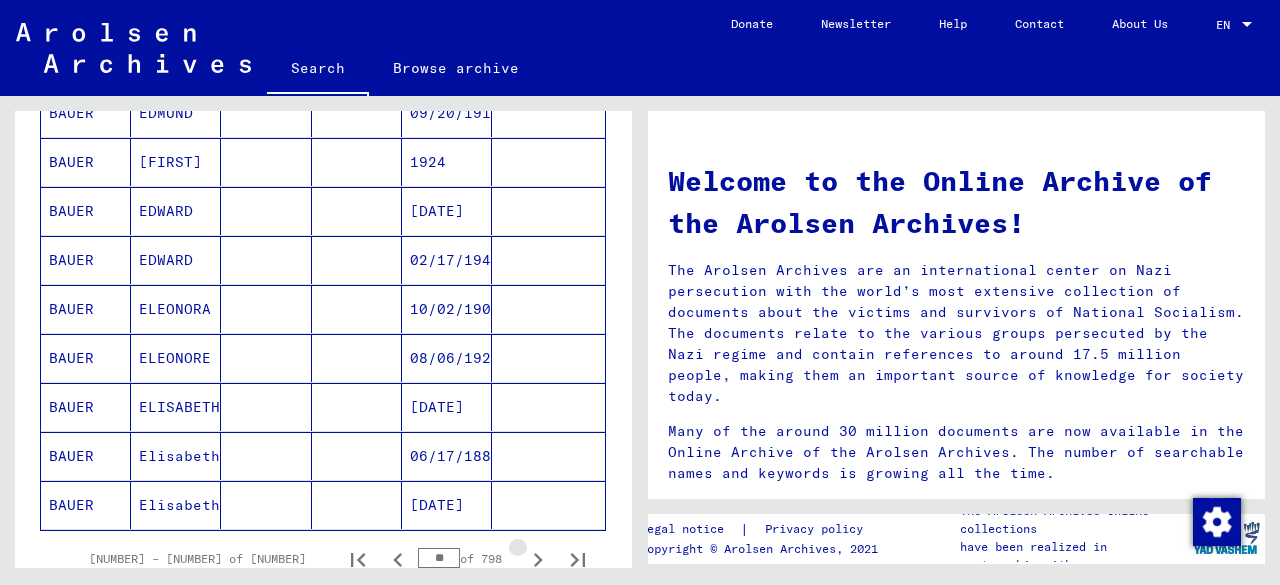 click 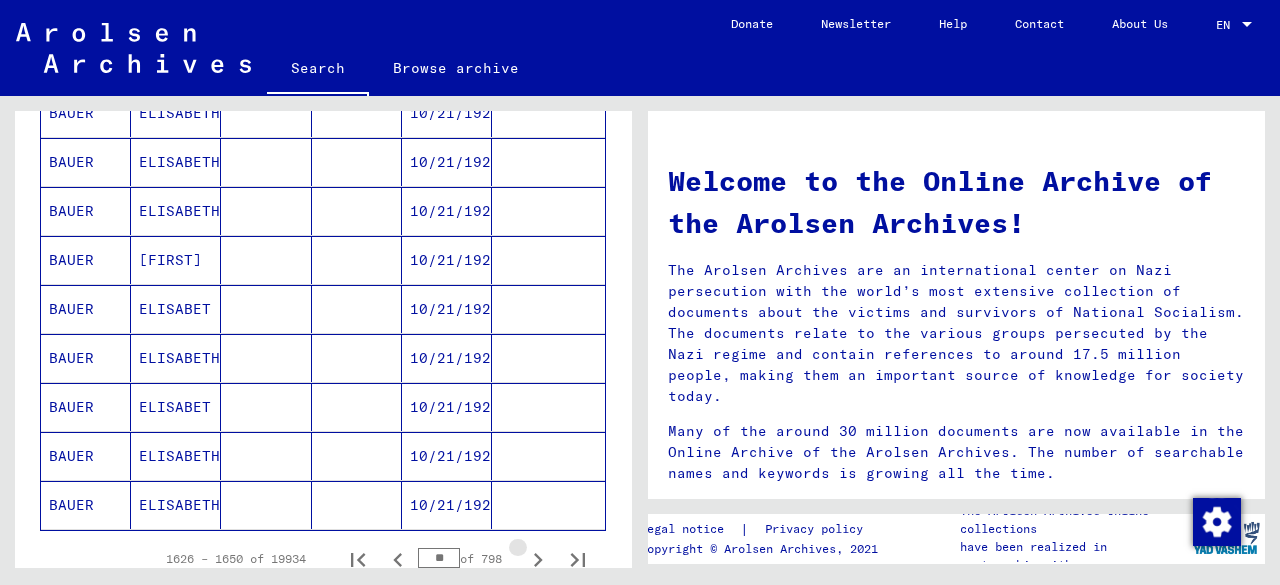 click 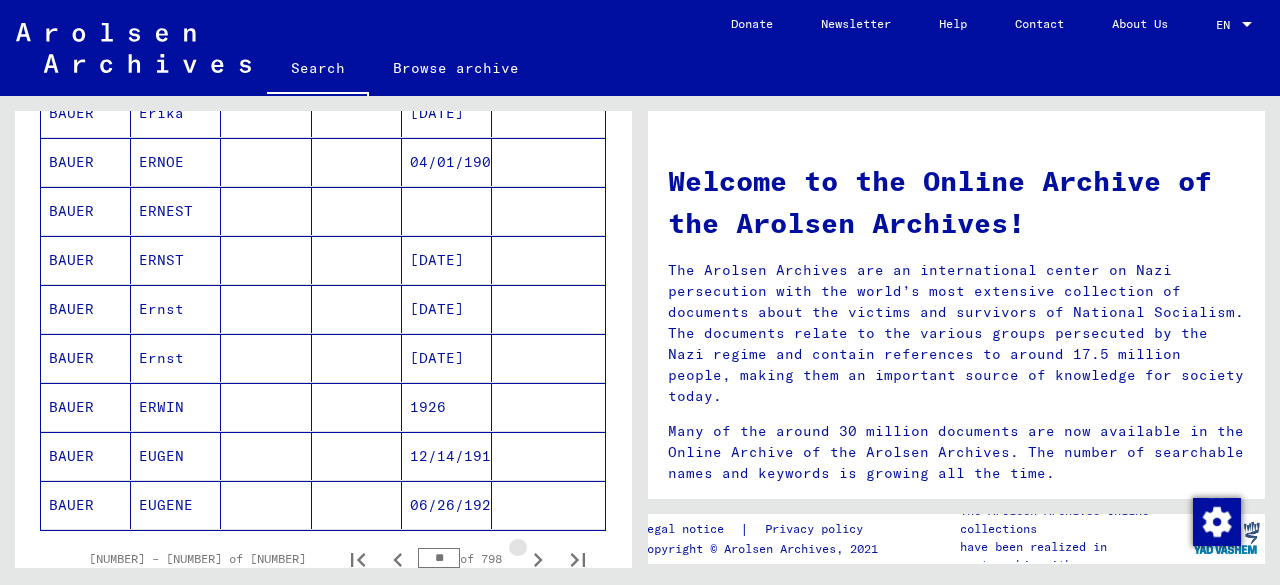 click 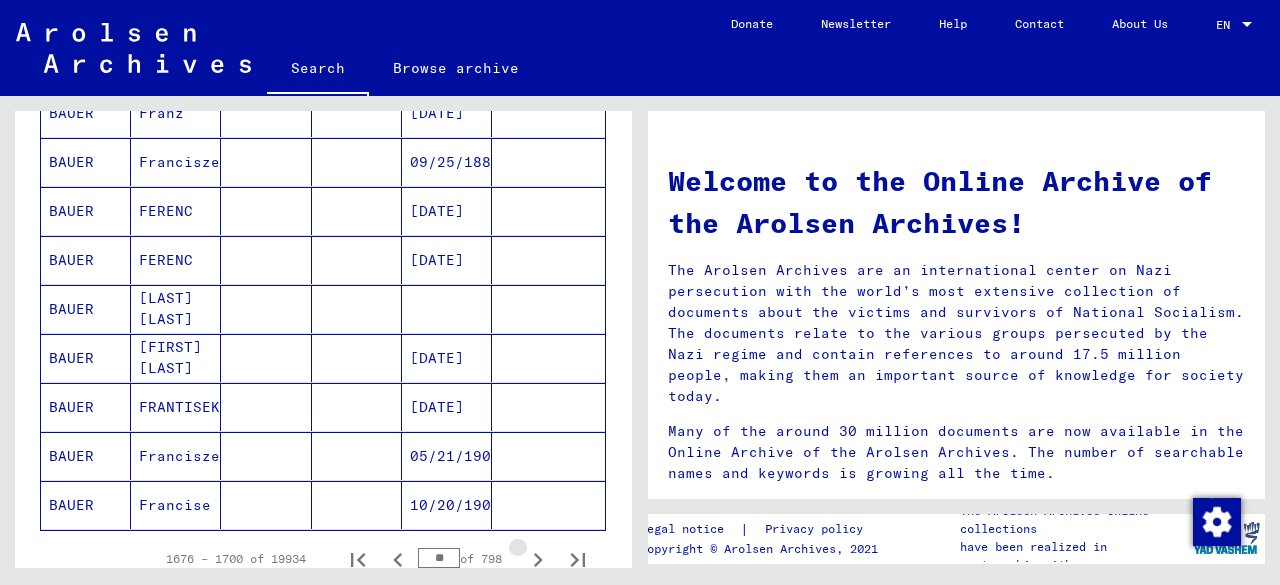 click 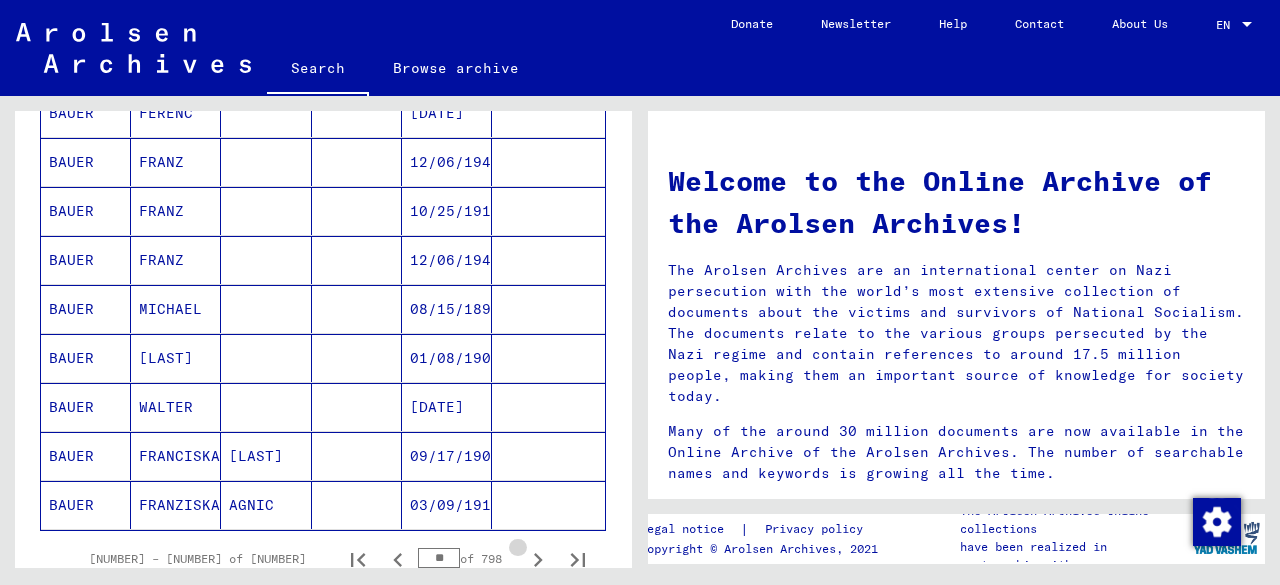 click 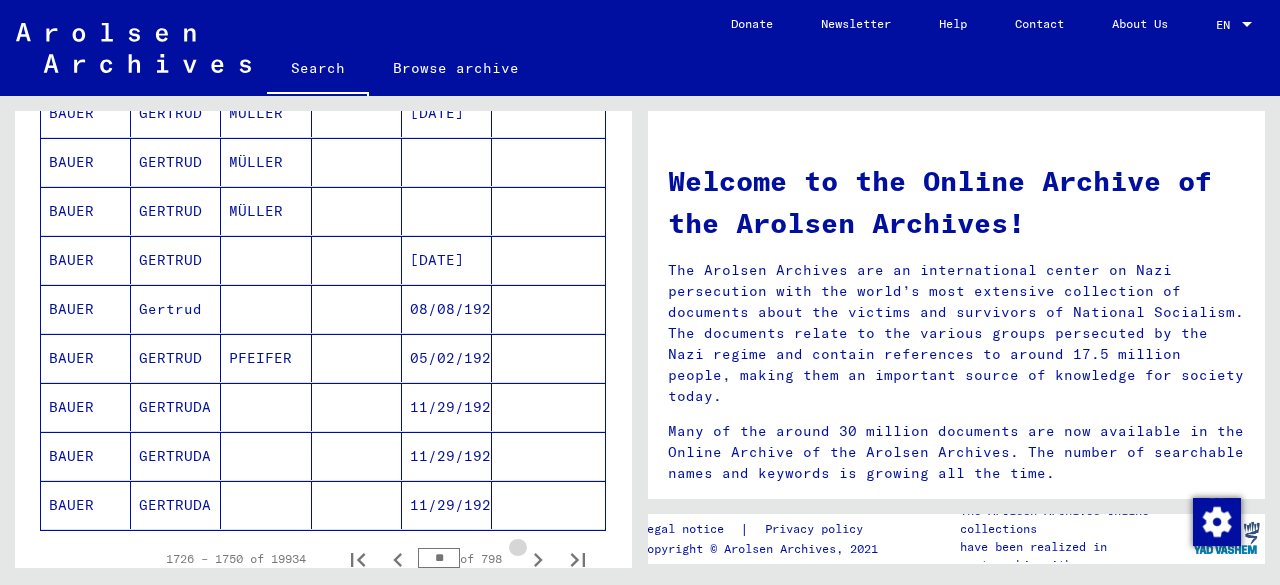 click 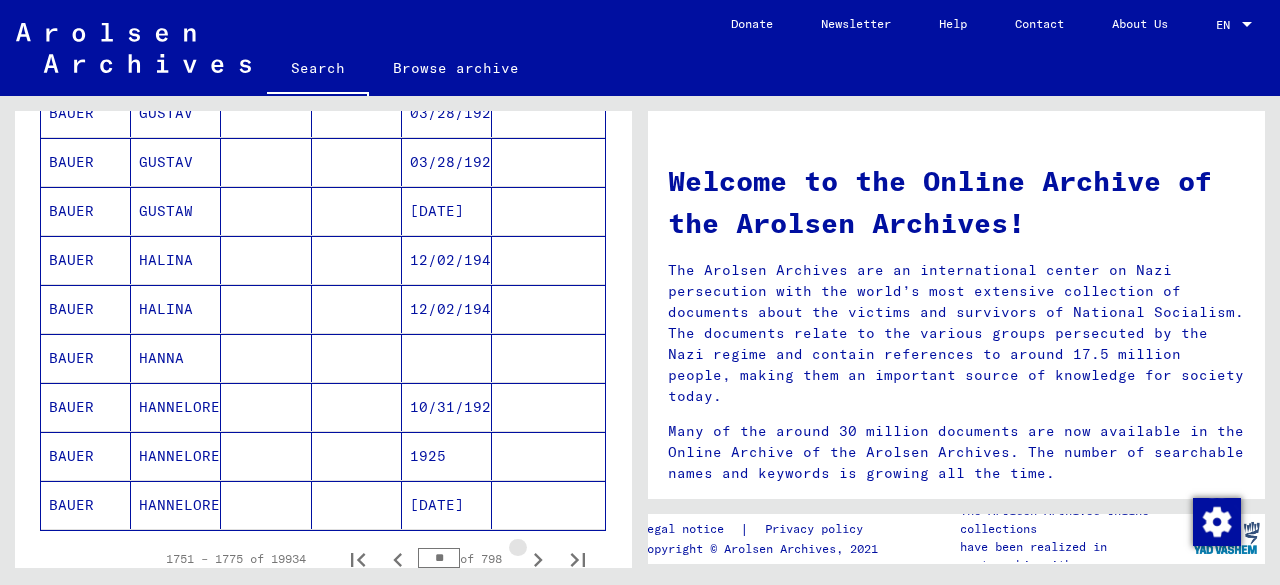 click 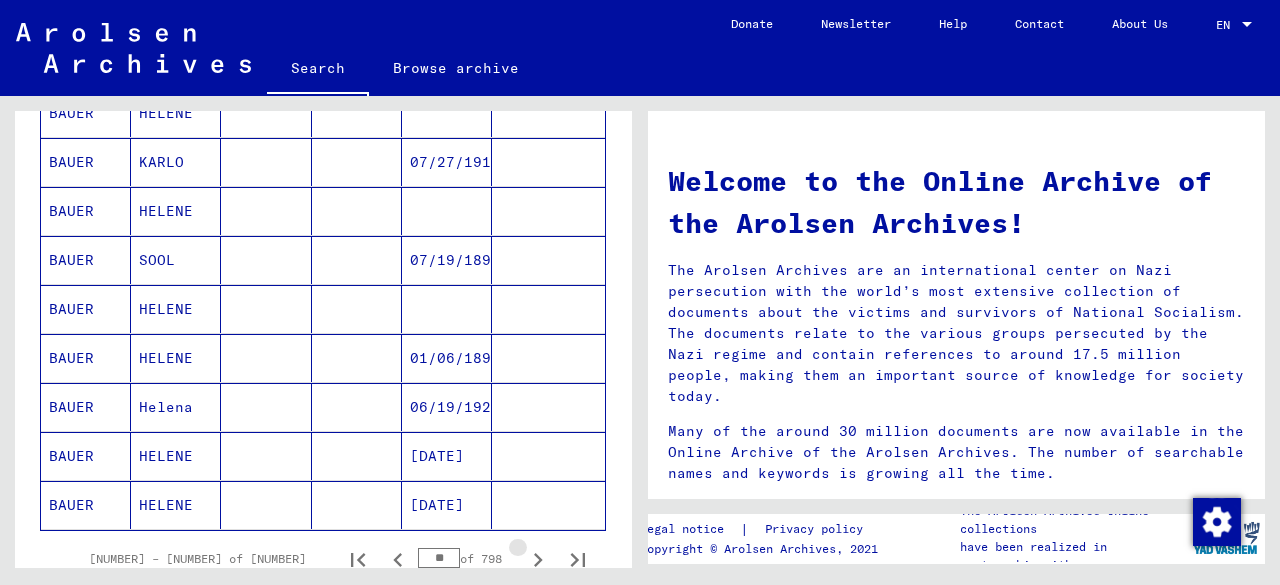click 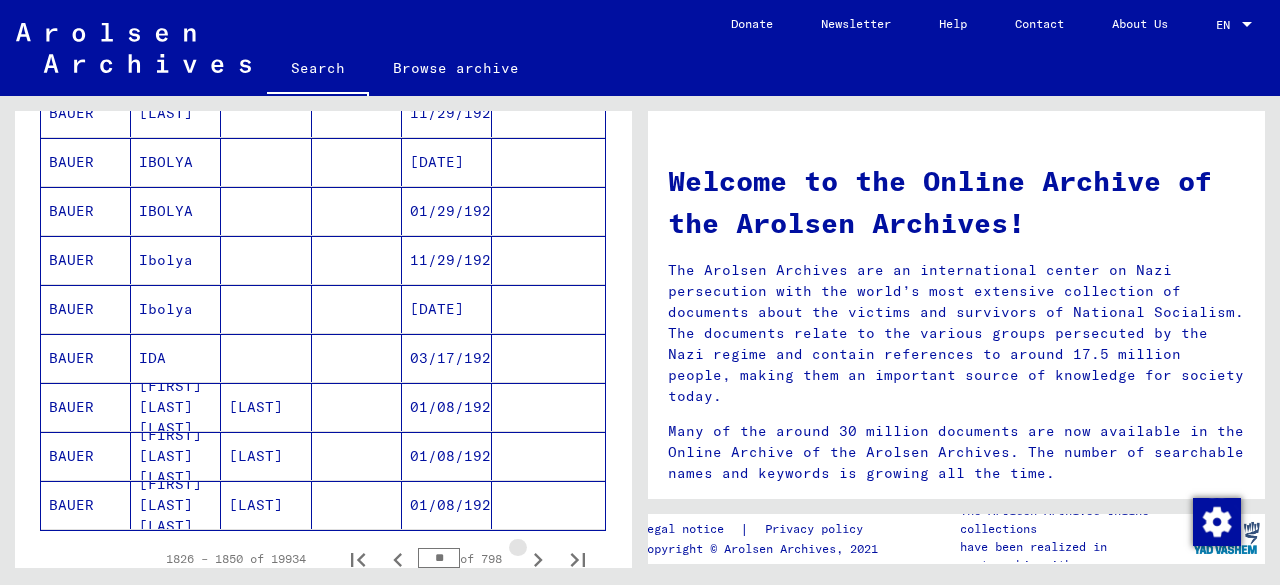 click 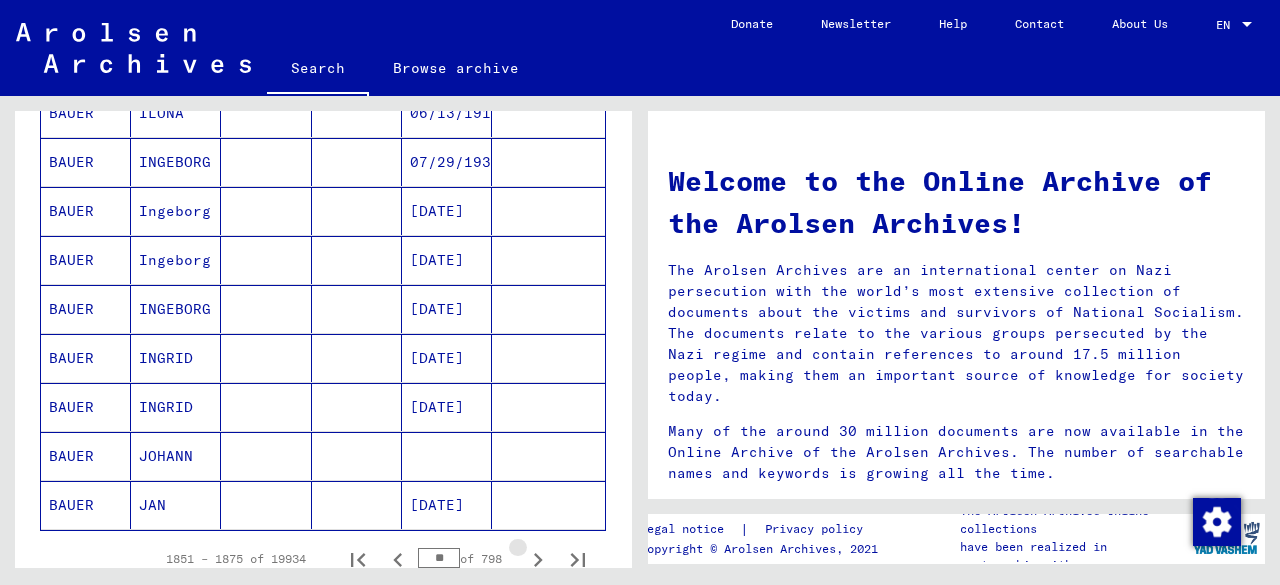 click 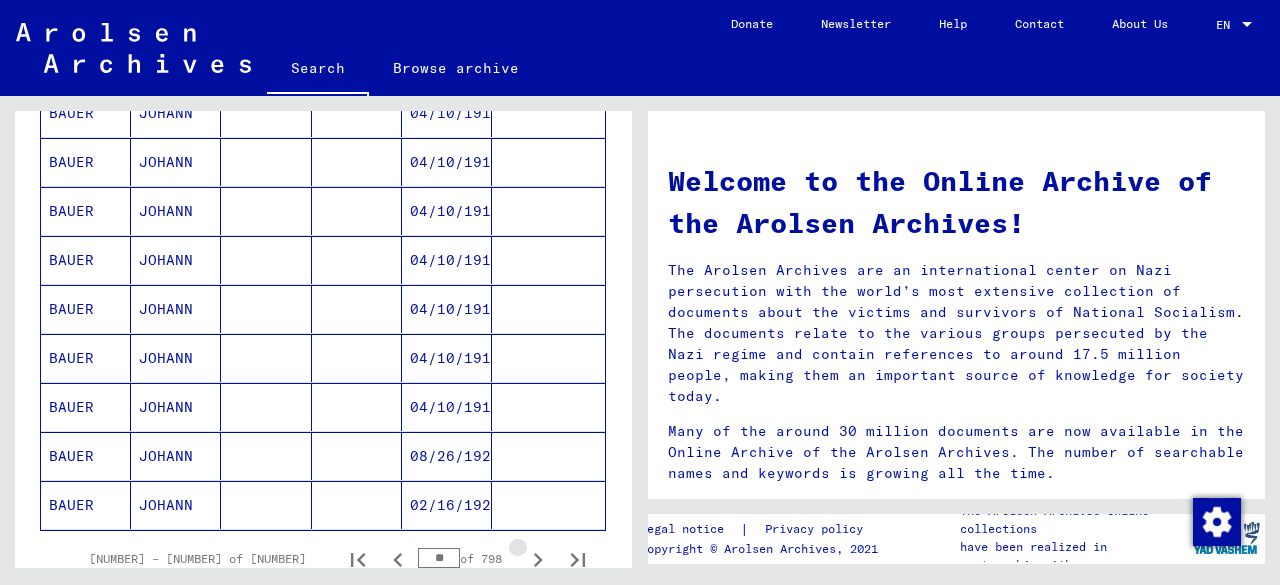 click 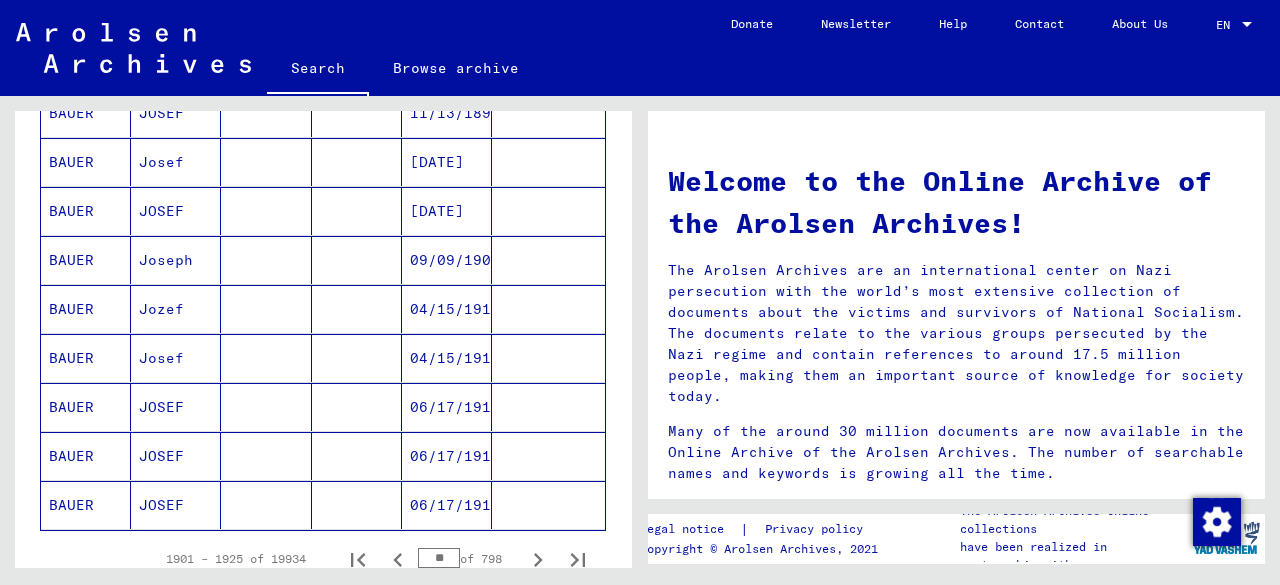click 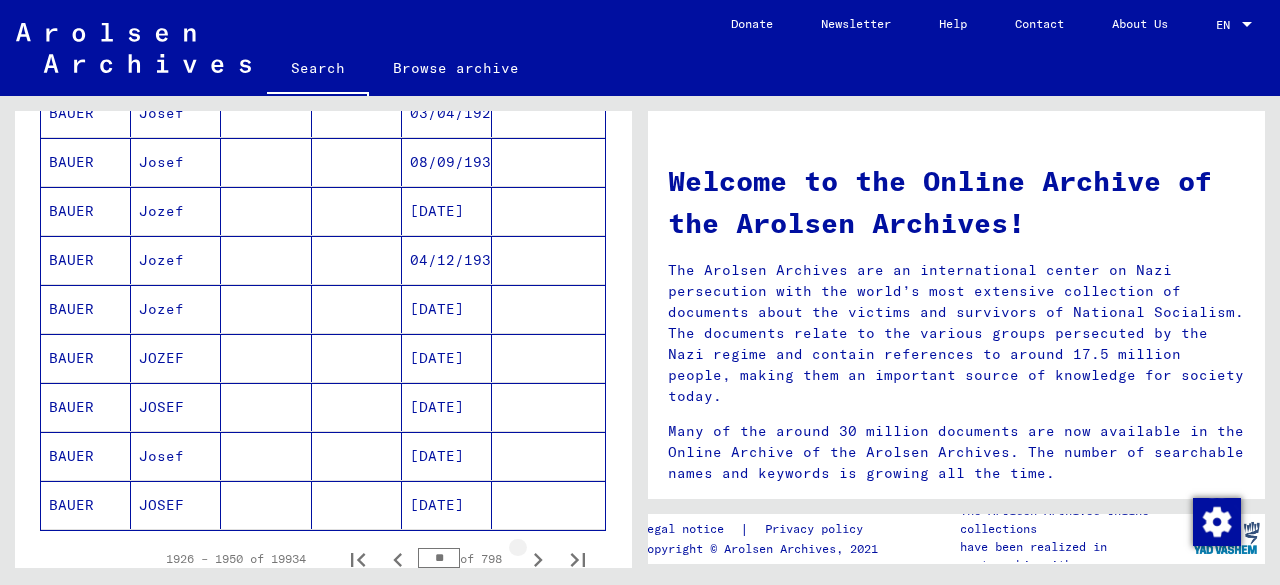 click 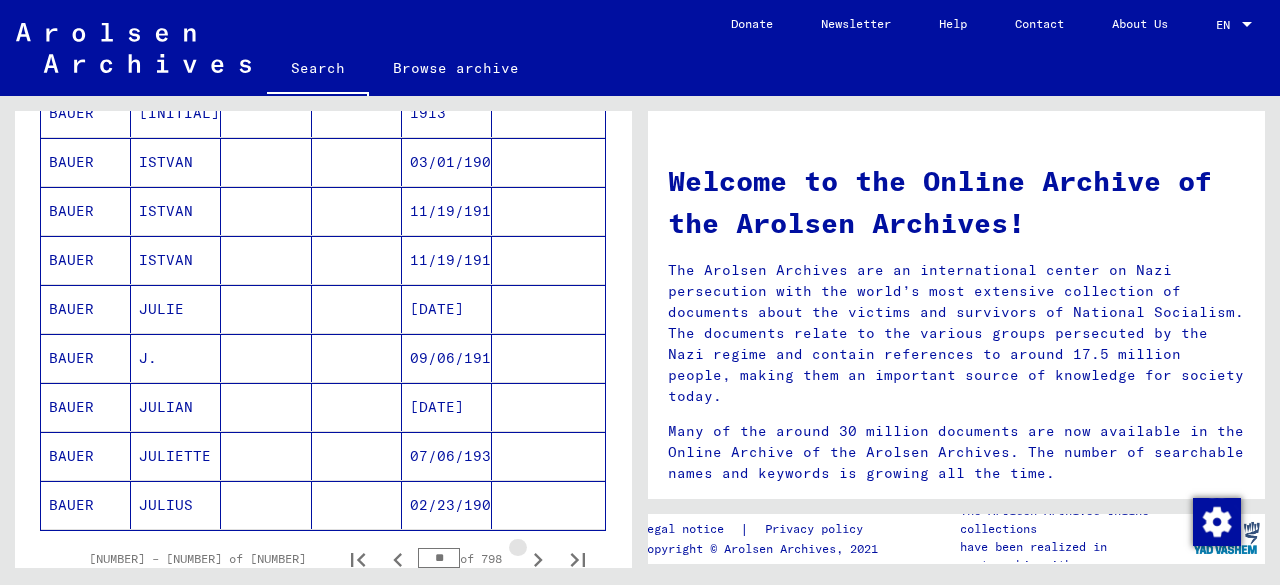click 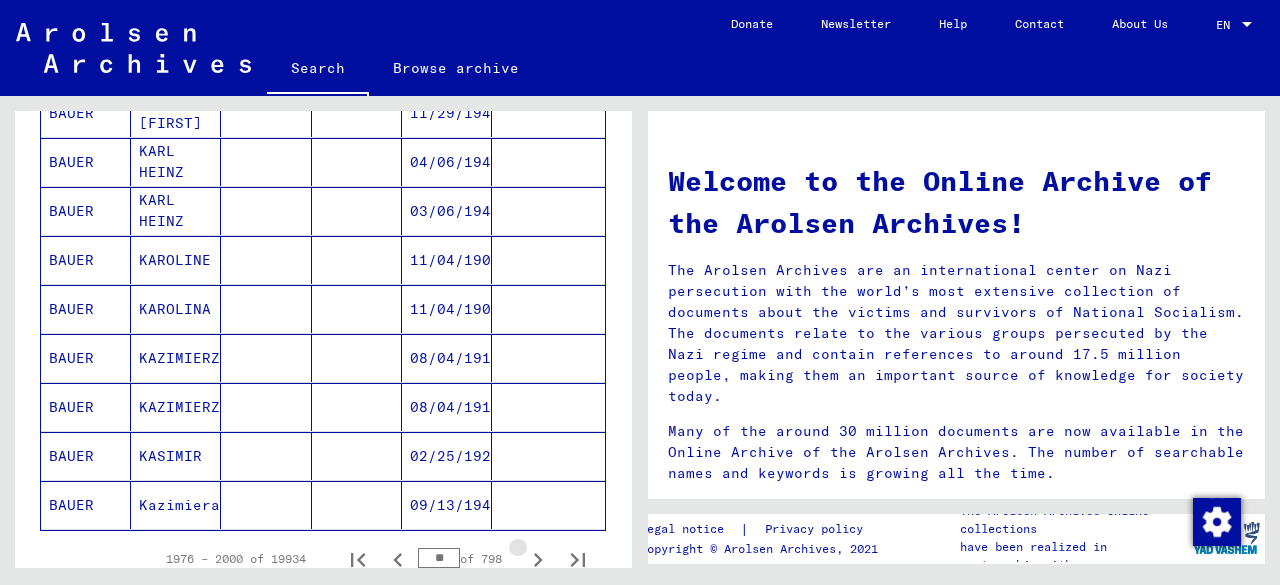 click 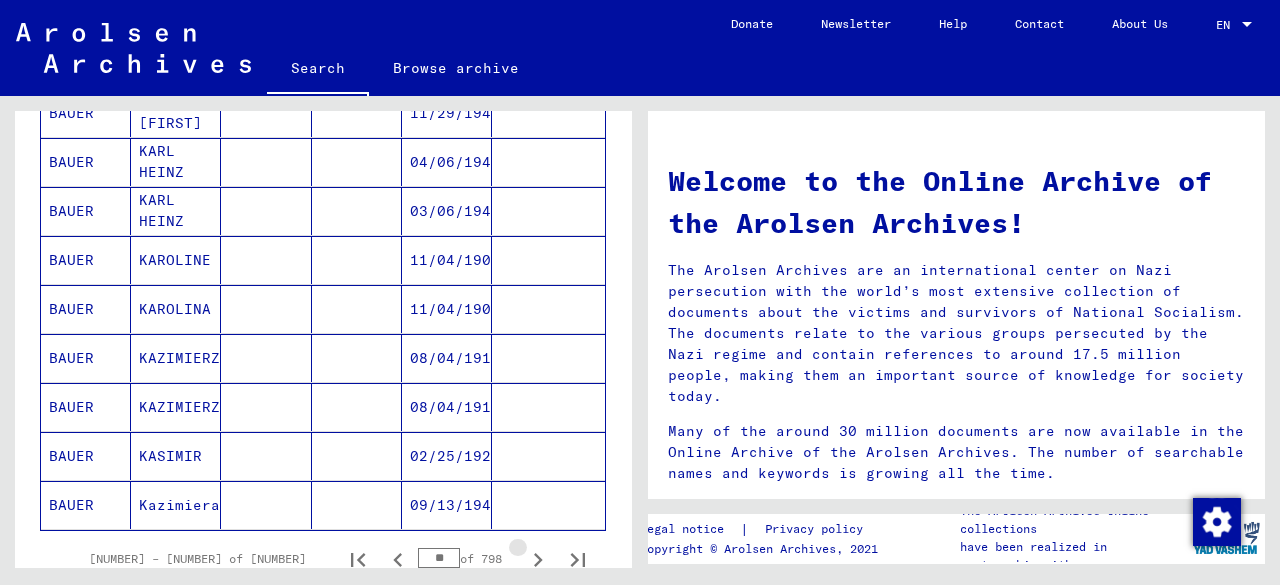 click 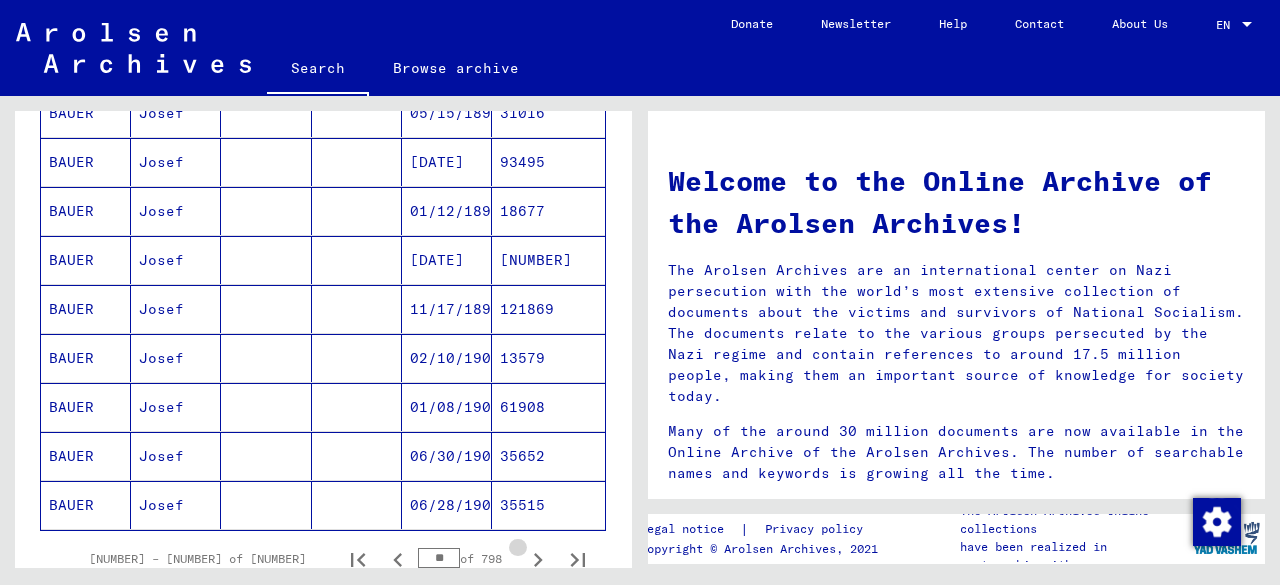 click 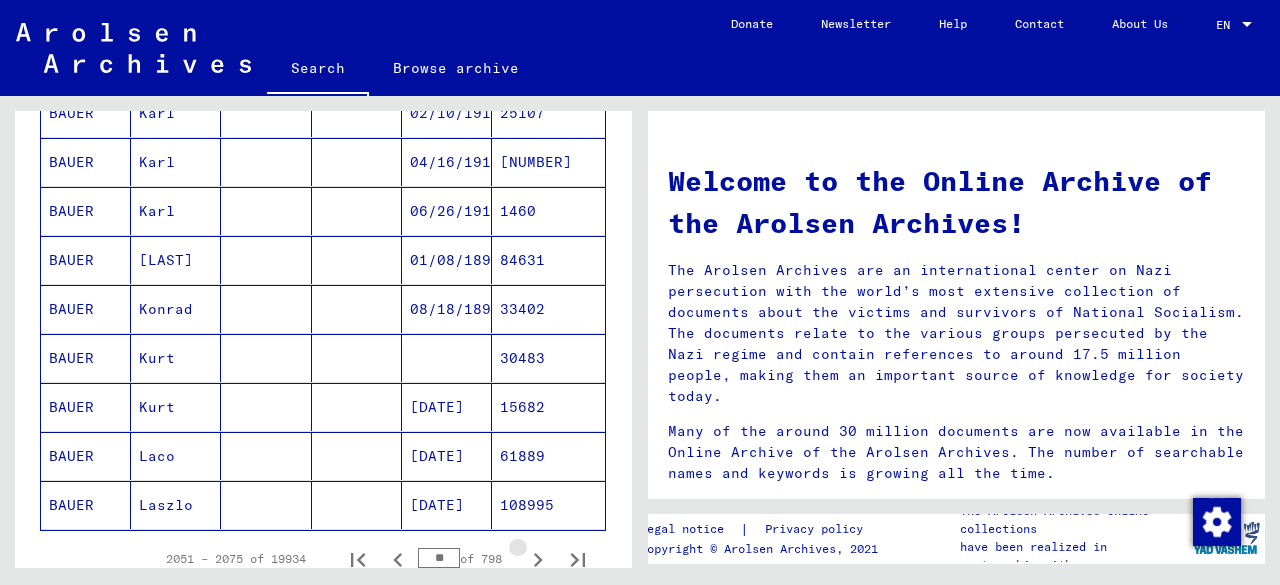 click 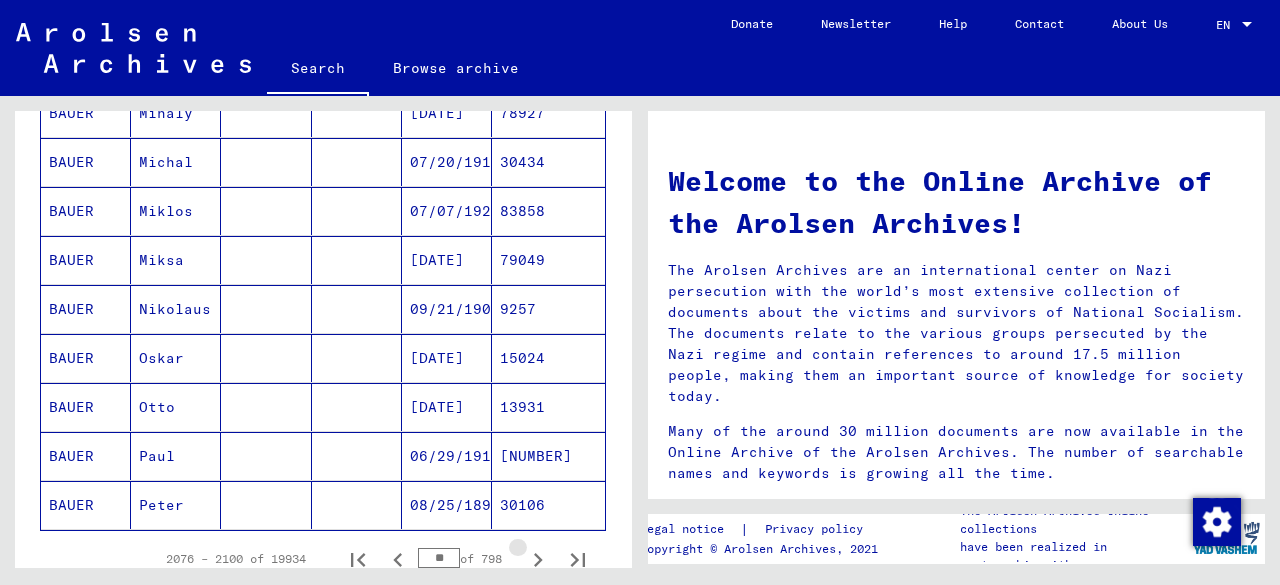 click 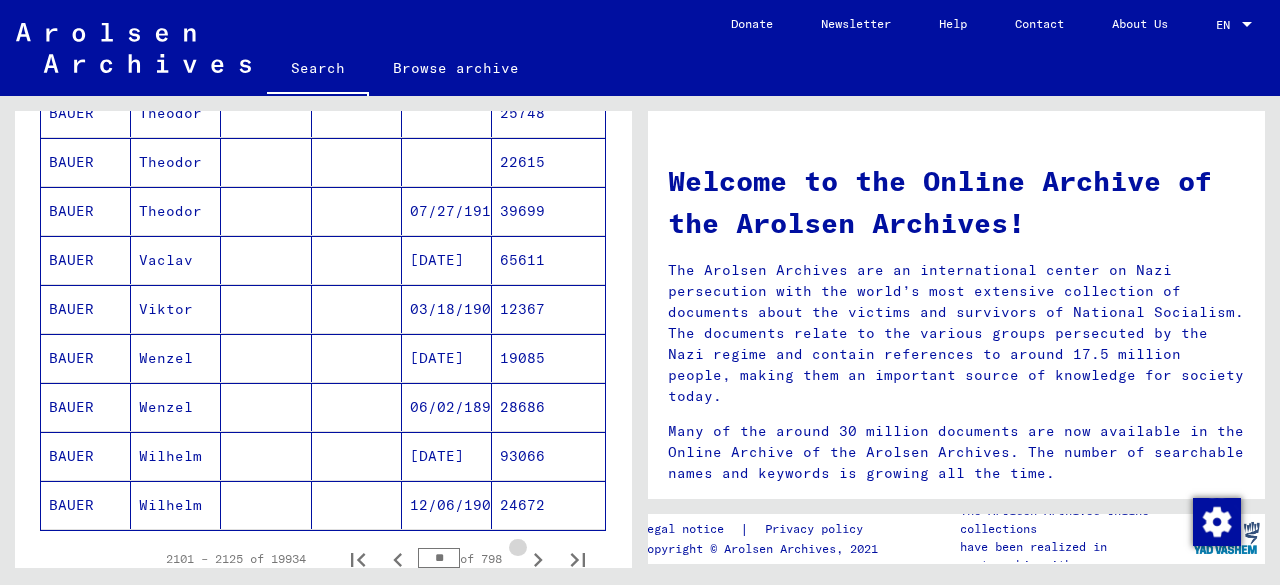 click 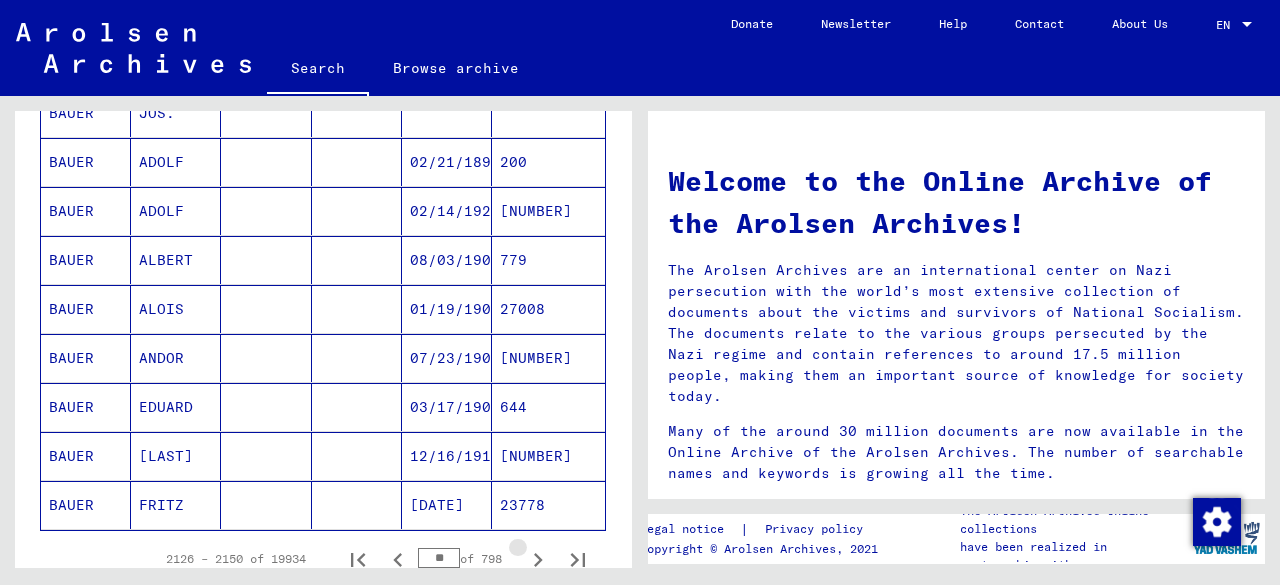 click 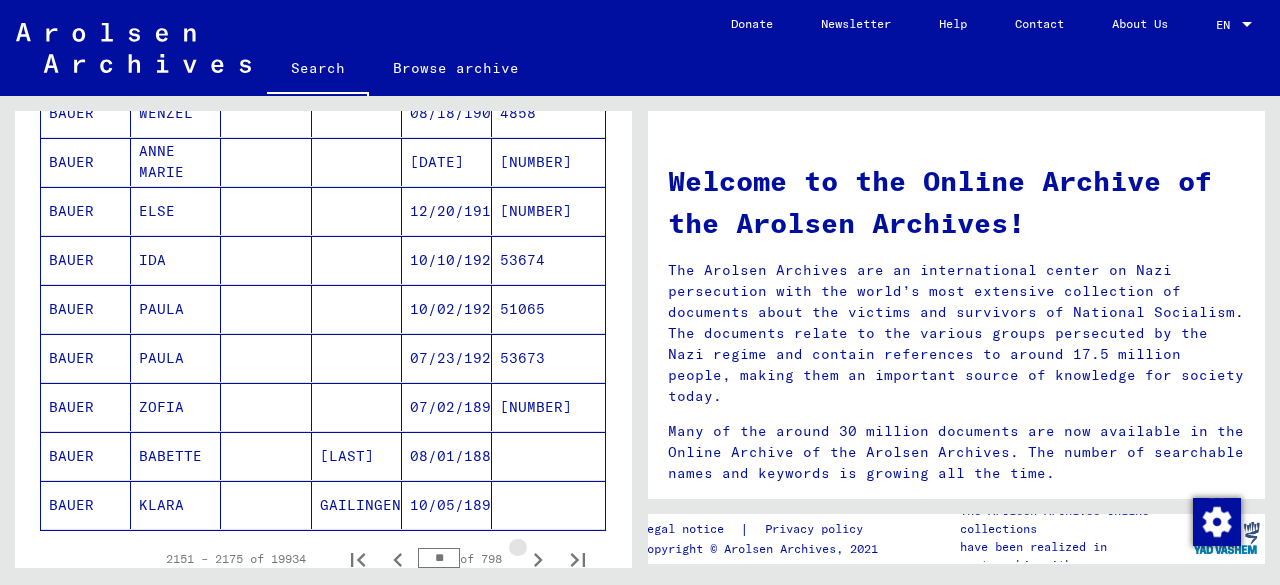 click 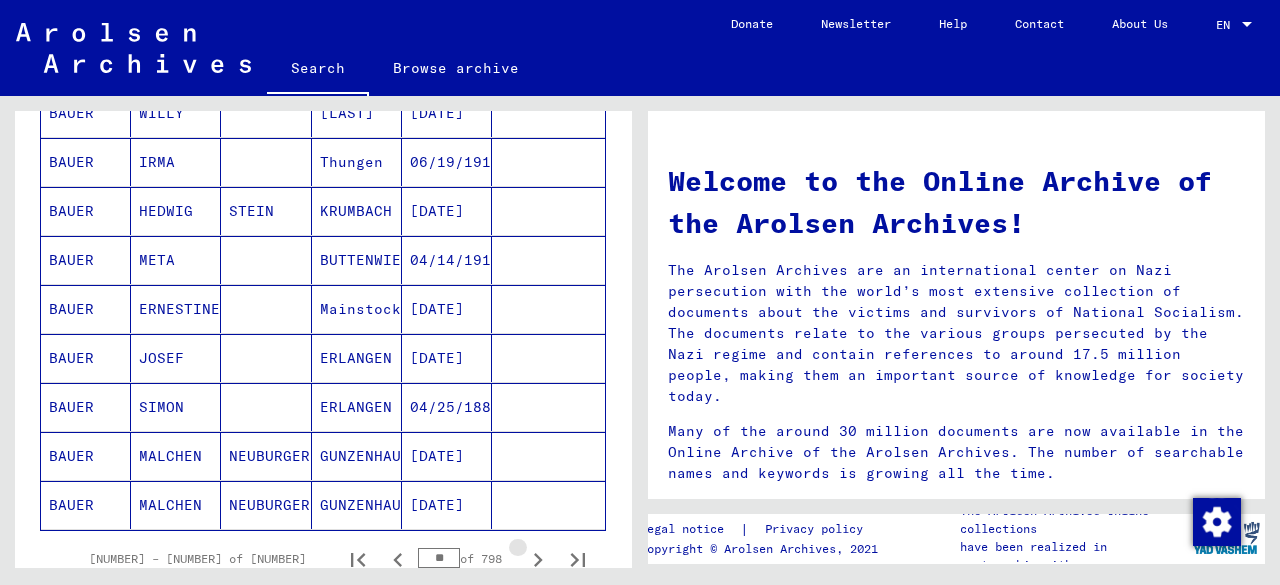 click 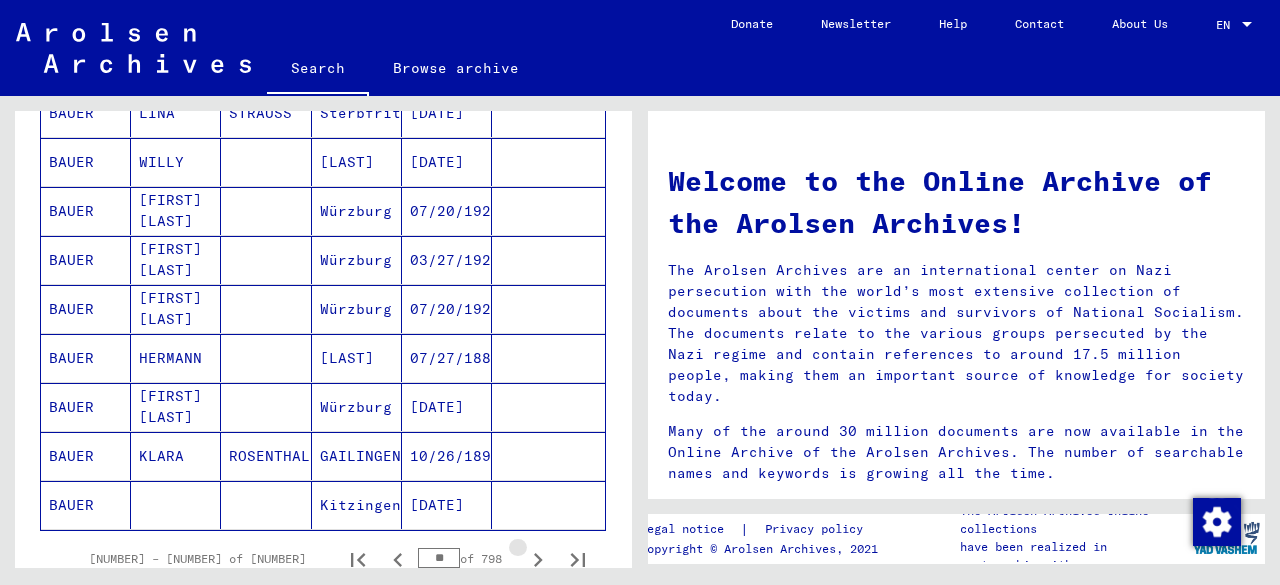 click 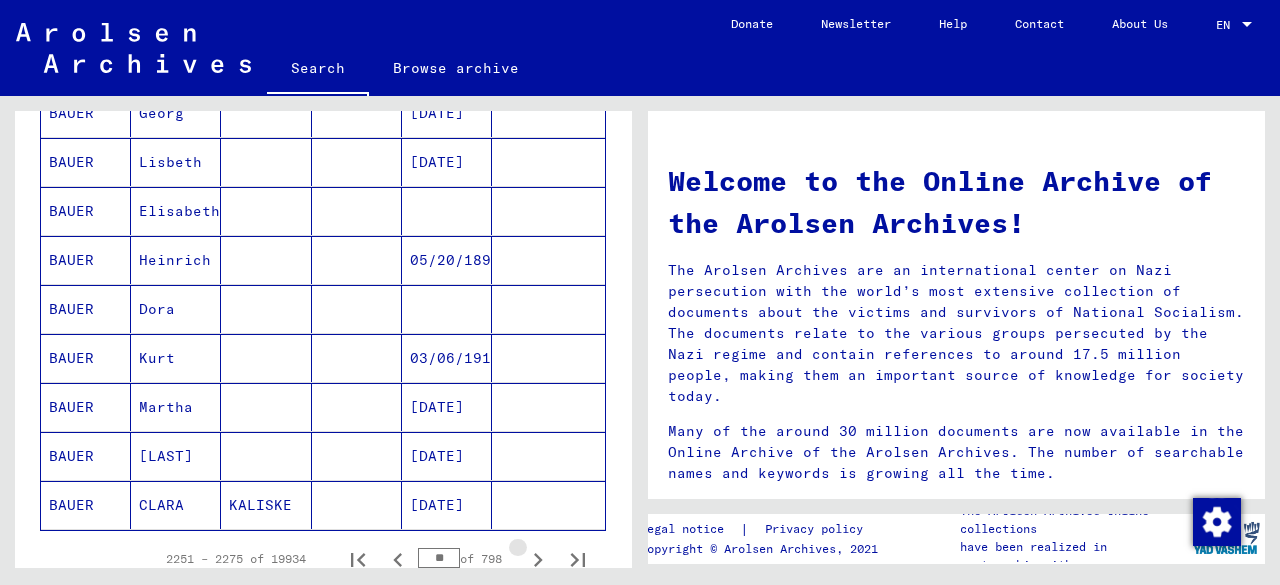 click 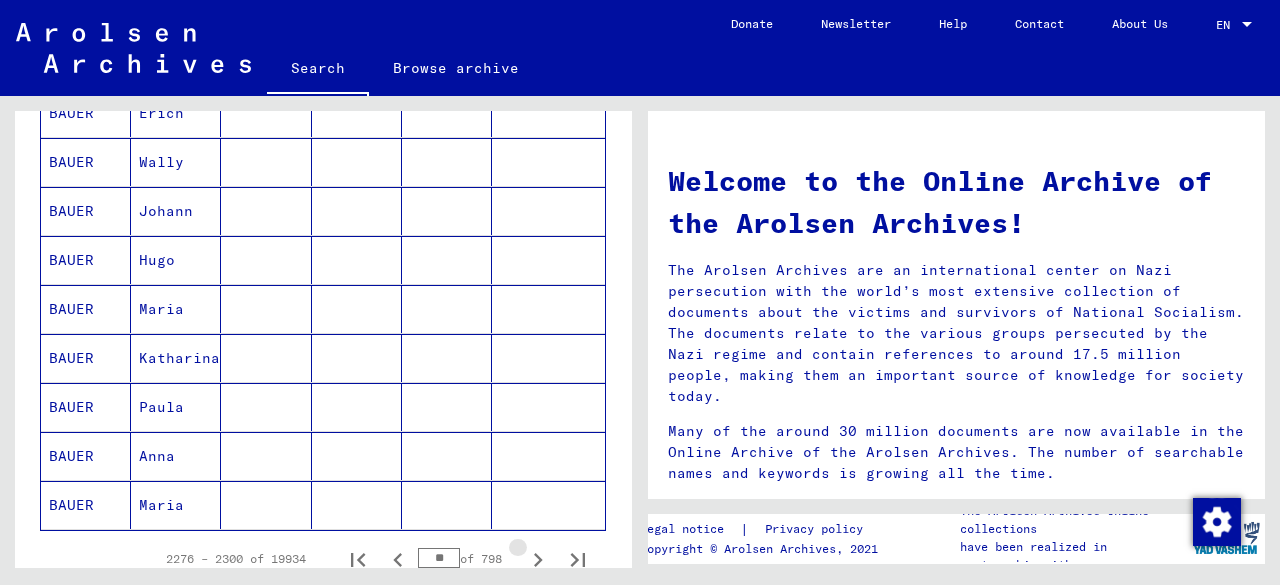 click 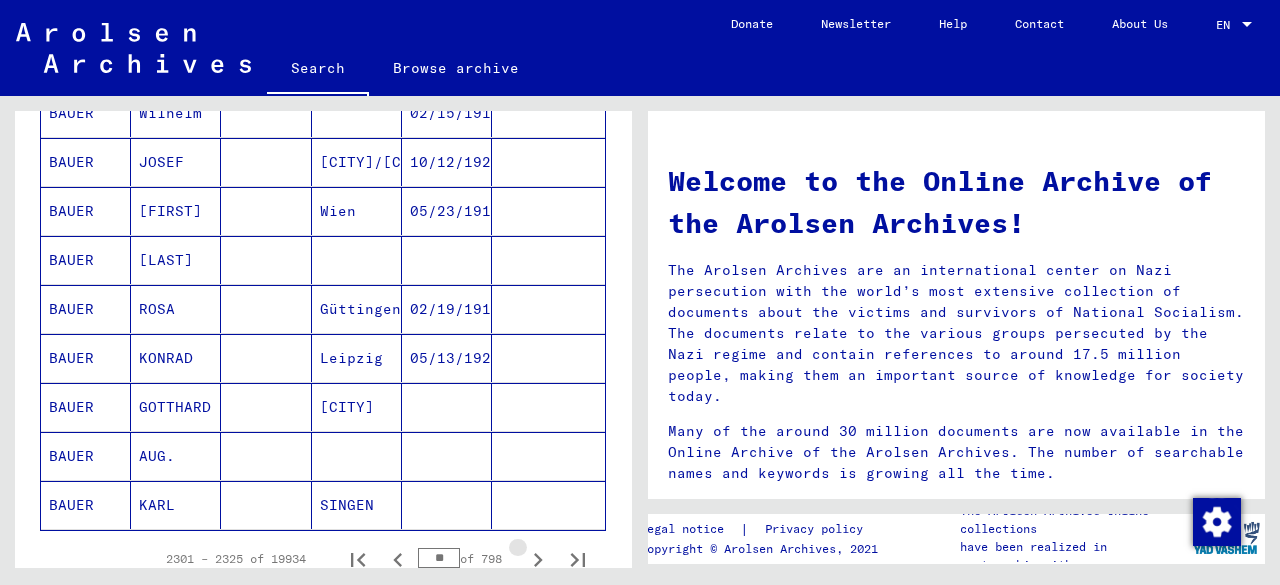 click 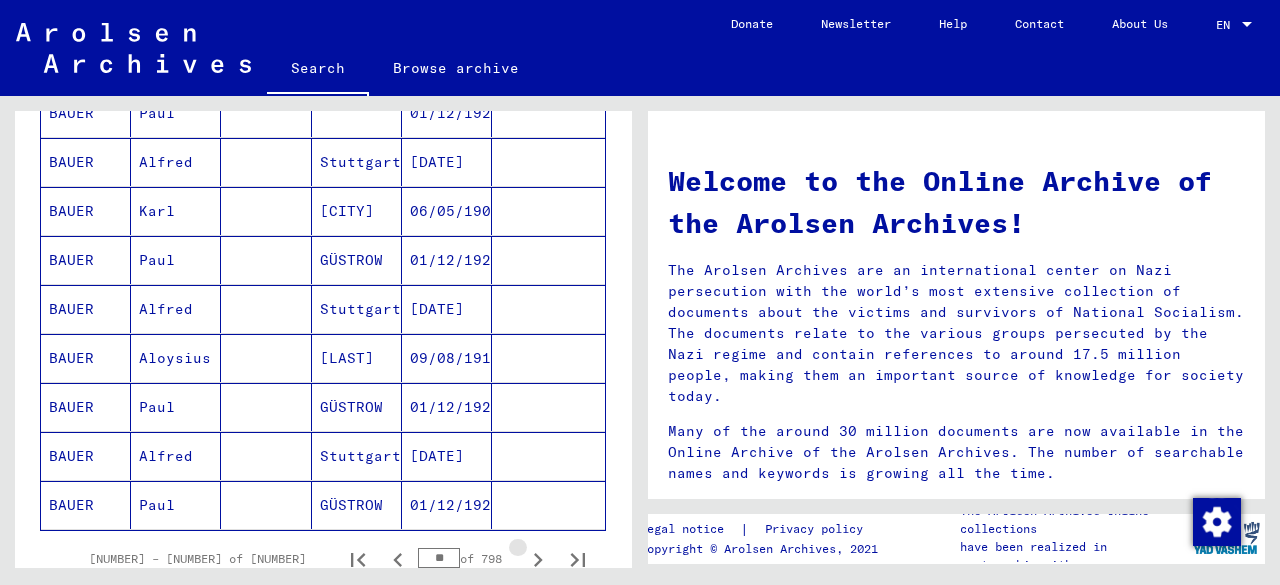 click 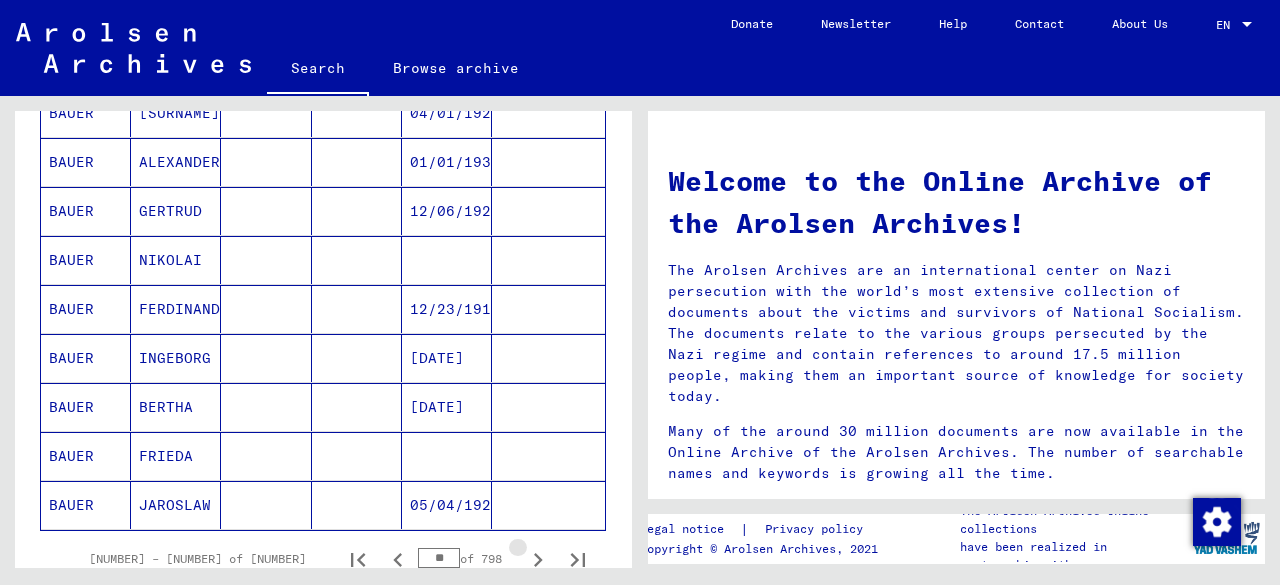 click 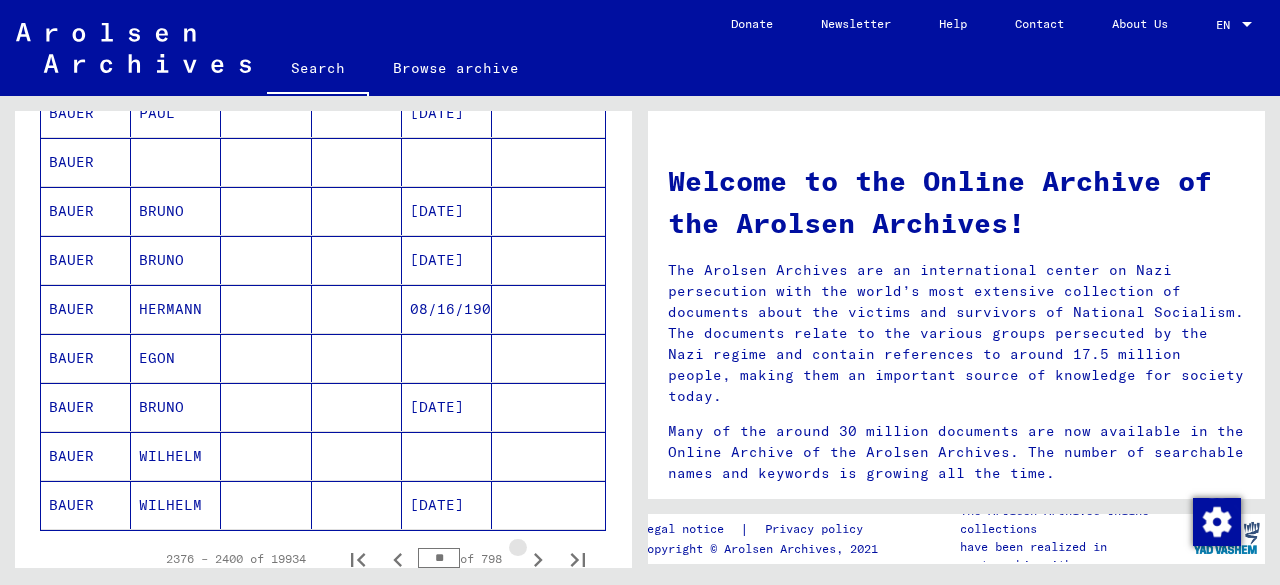 click 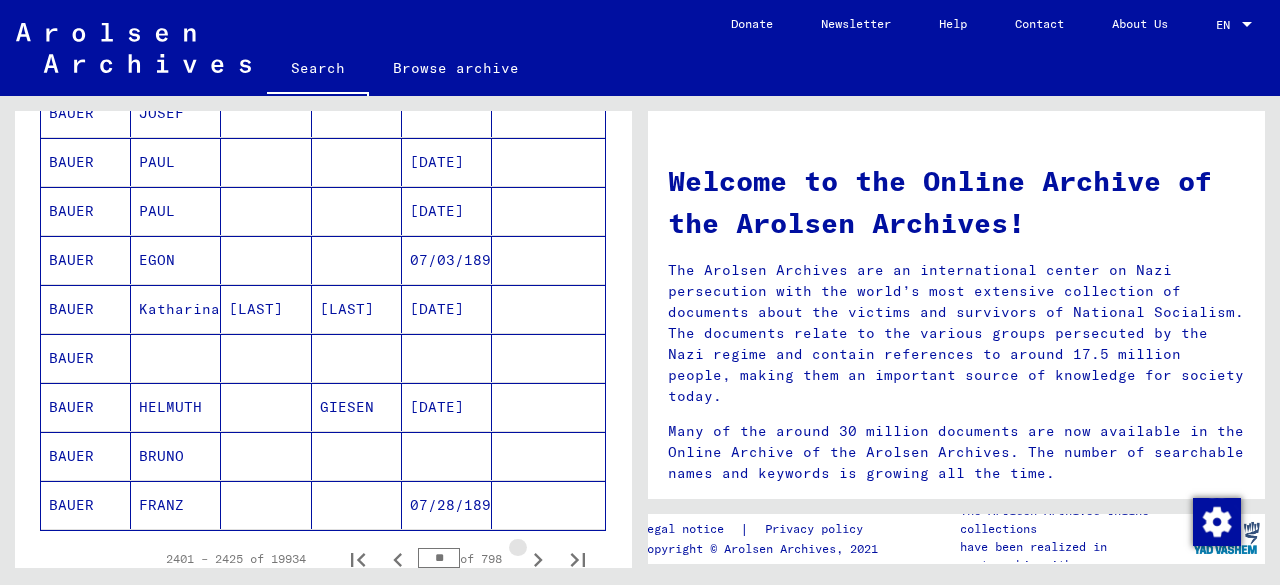 click 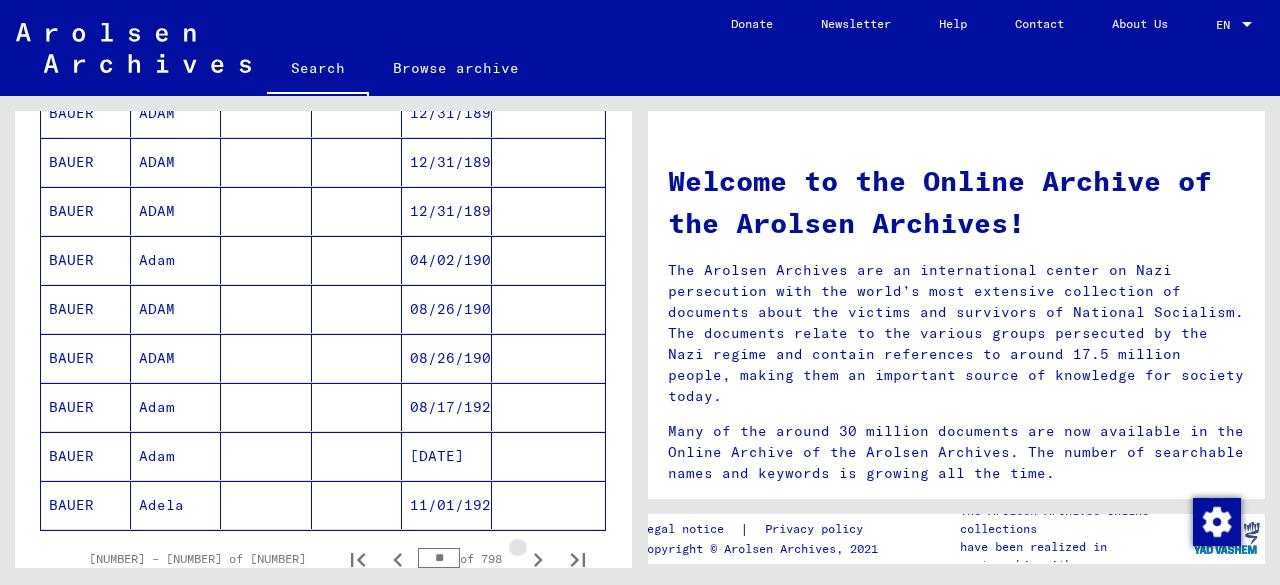 click 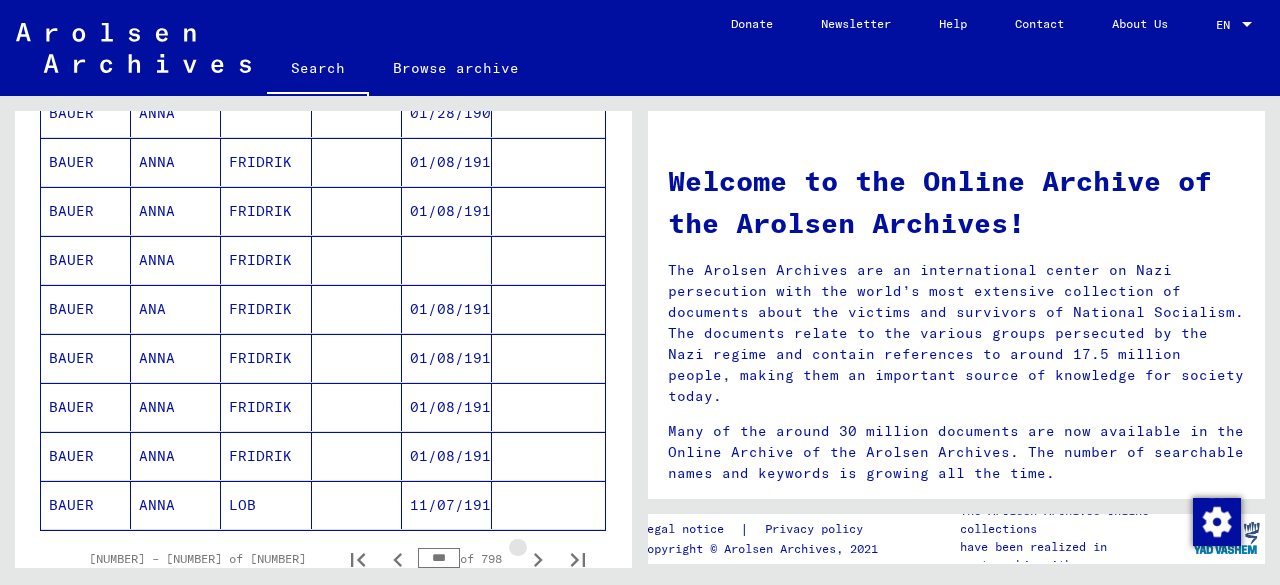 click 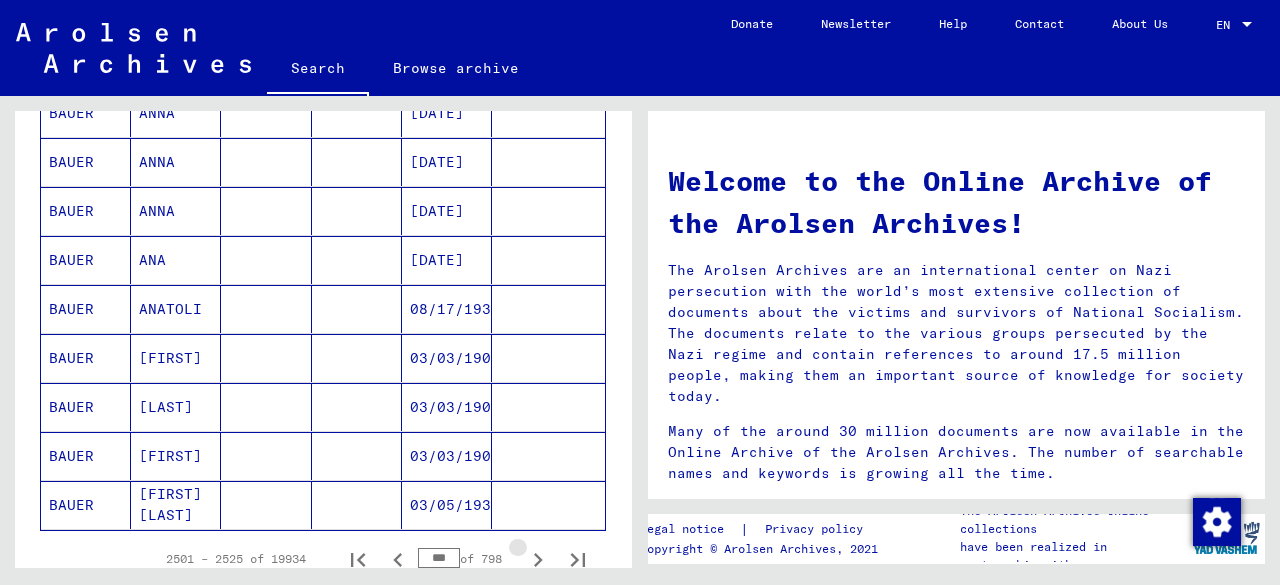 click 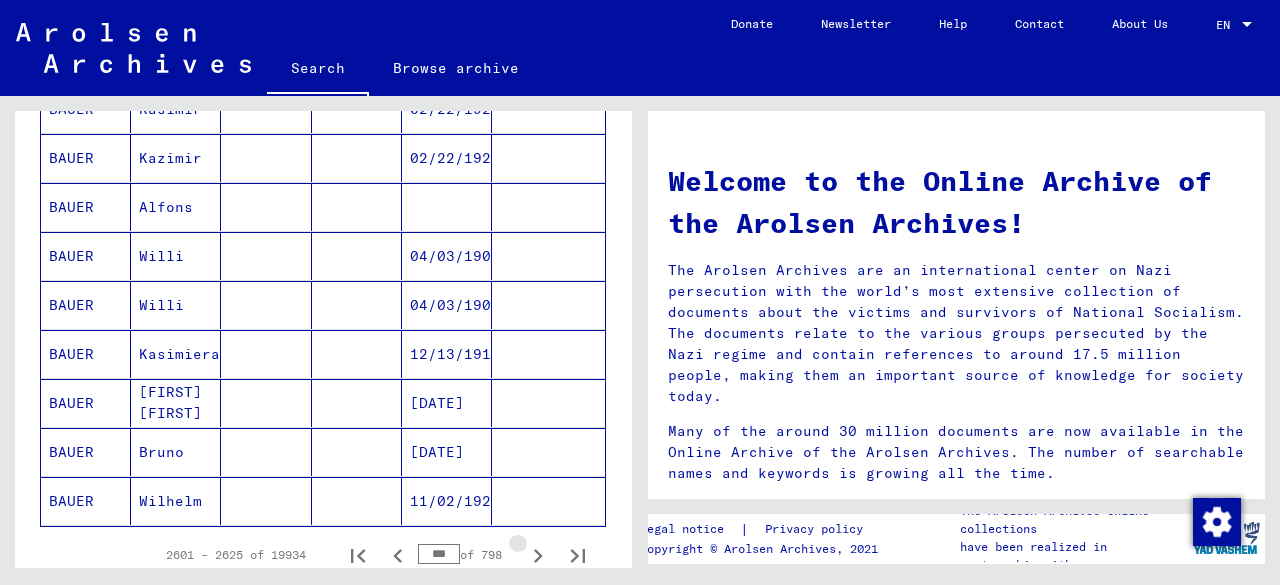 scroll, scrollTop: 1200, scrollLeft: 0, axis: vertical 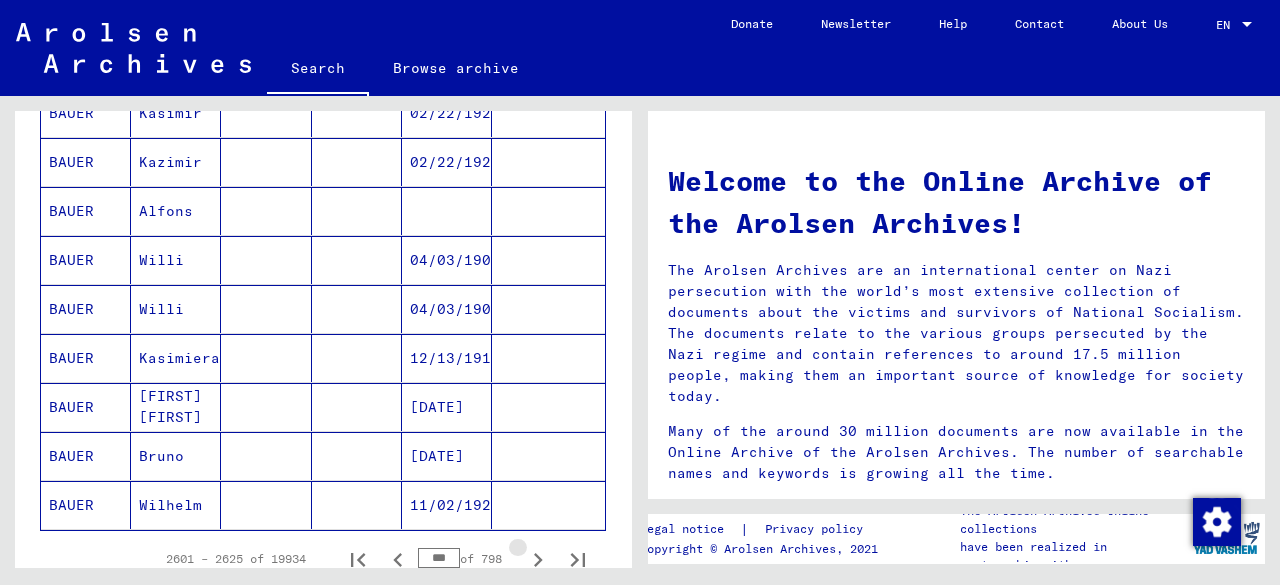 click 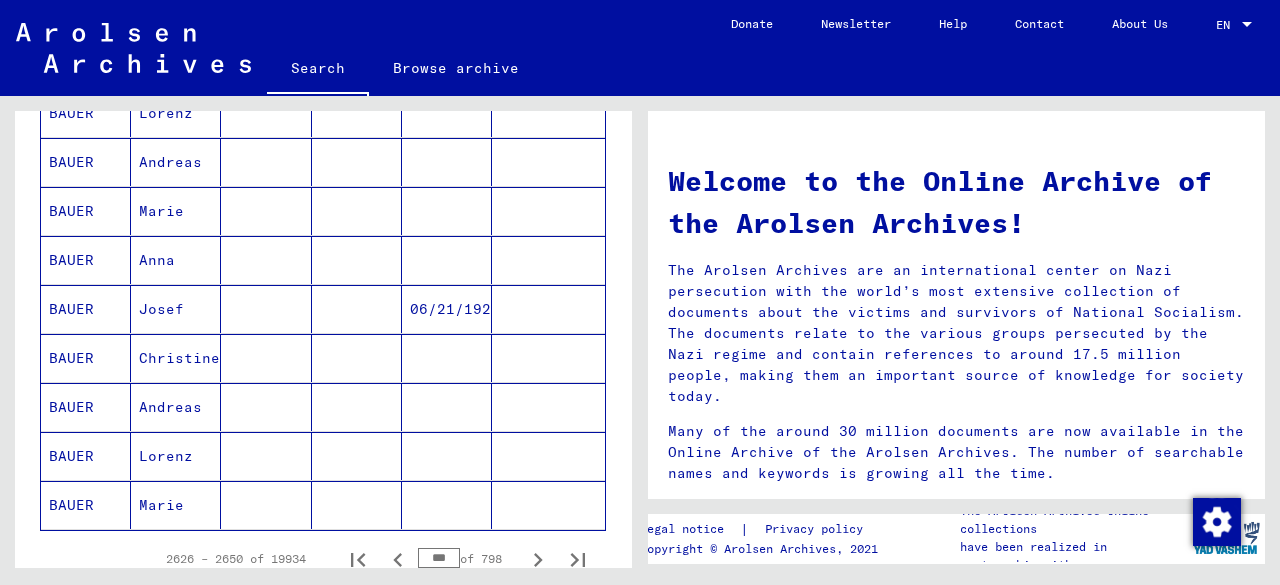 click 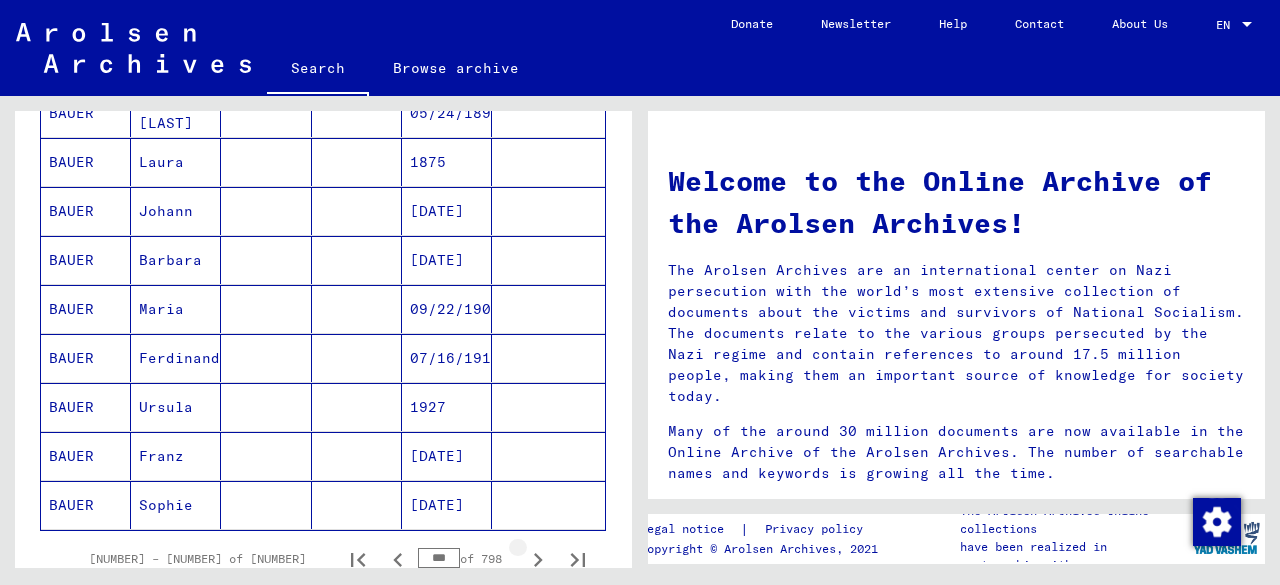 click 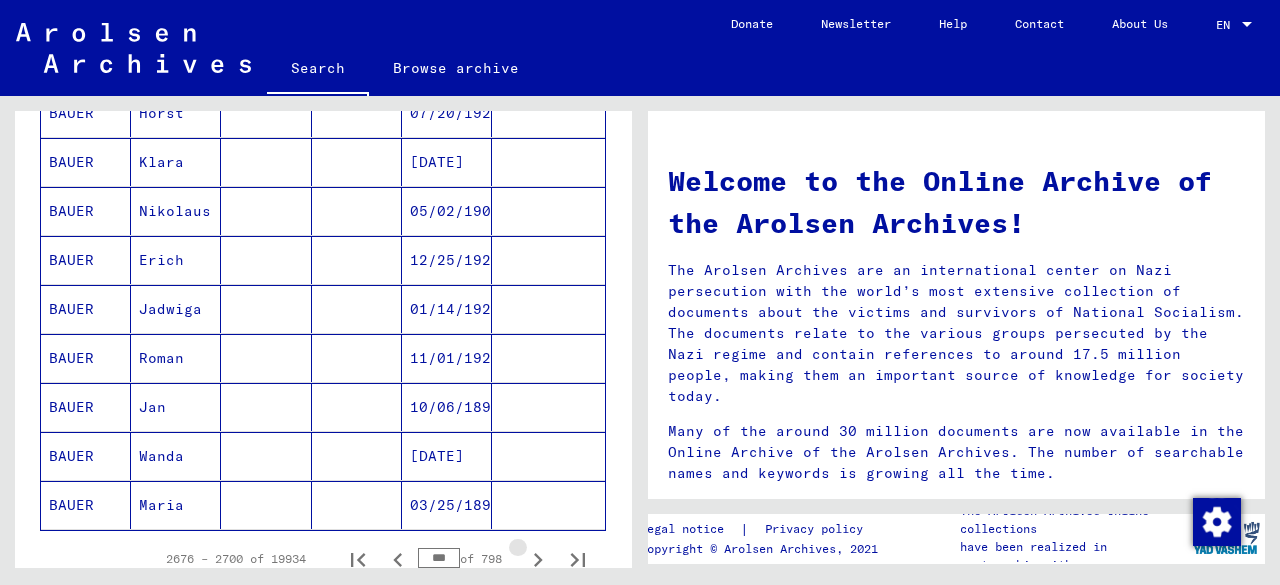 click 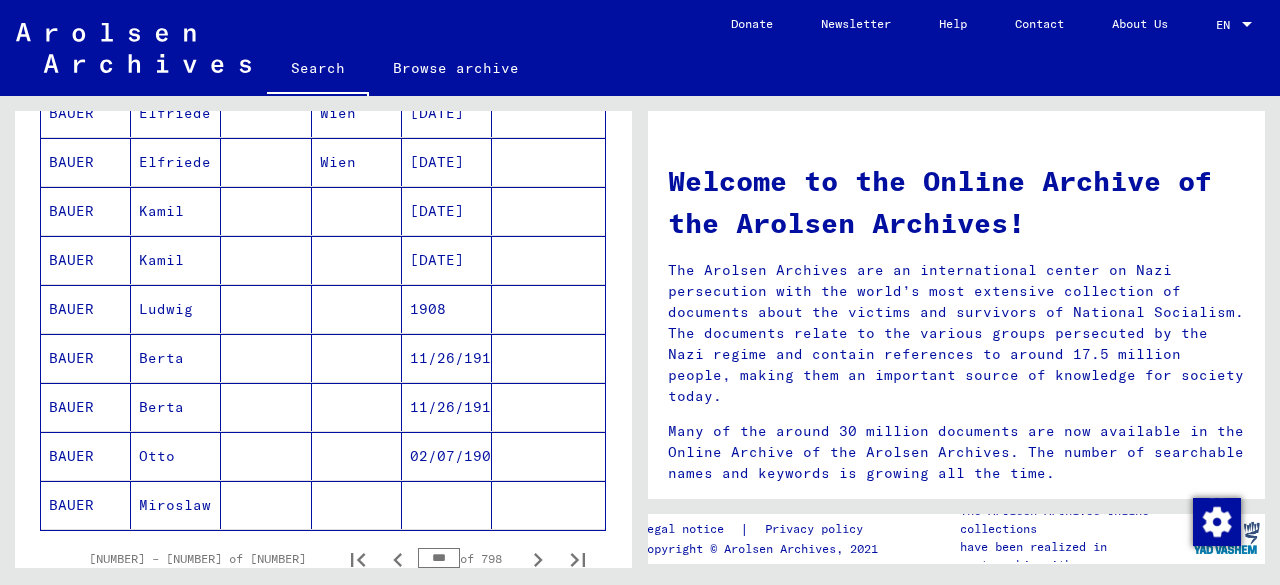 click 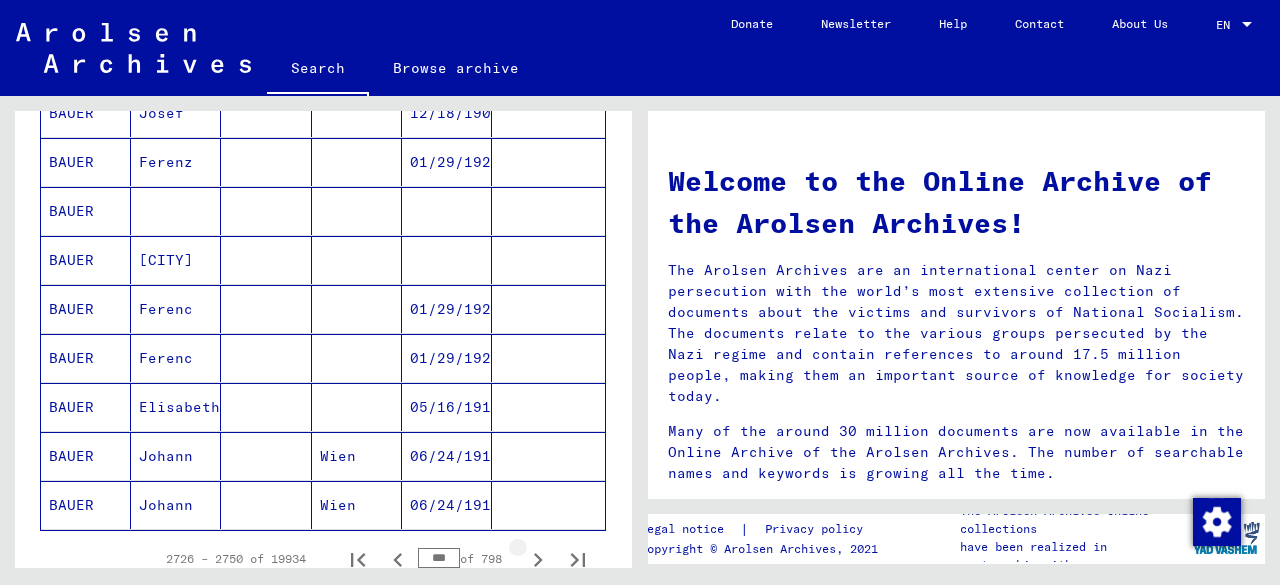 click 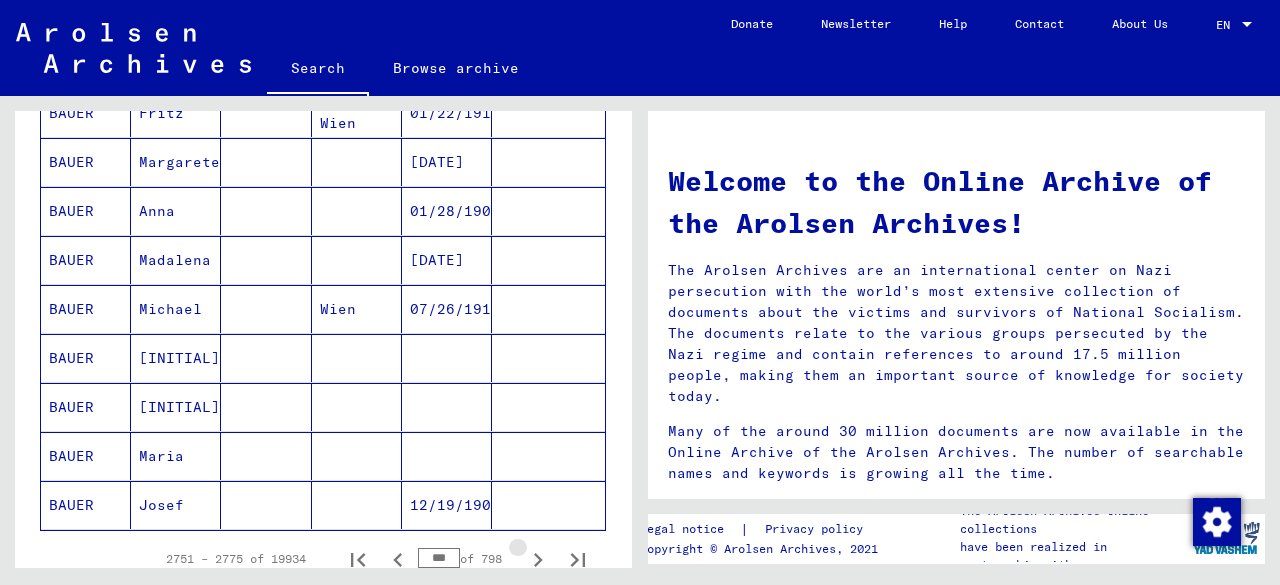 click 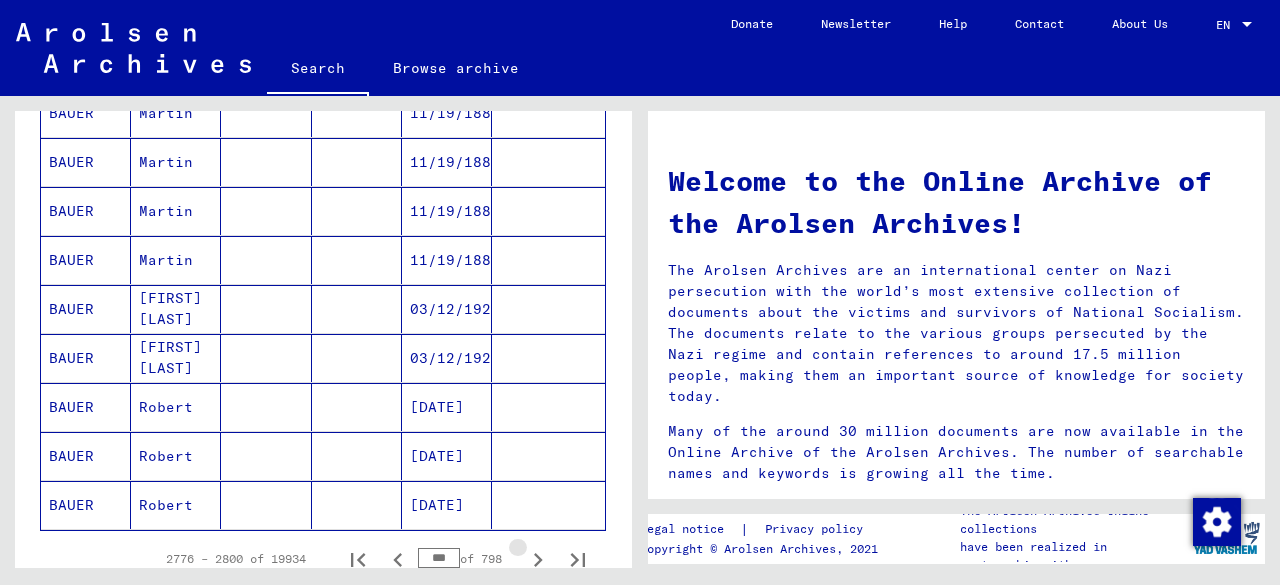 click 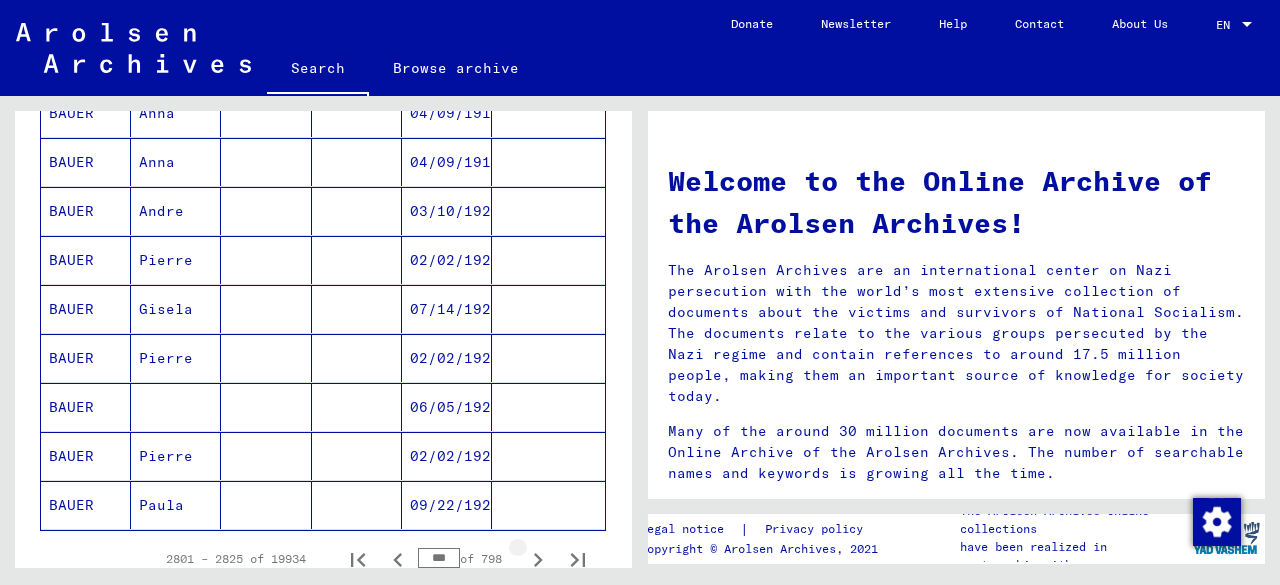 click 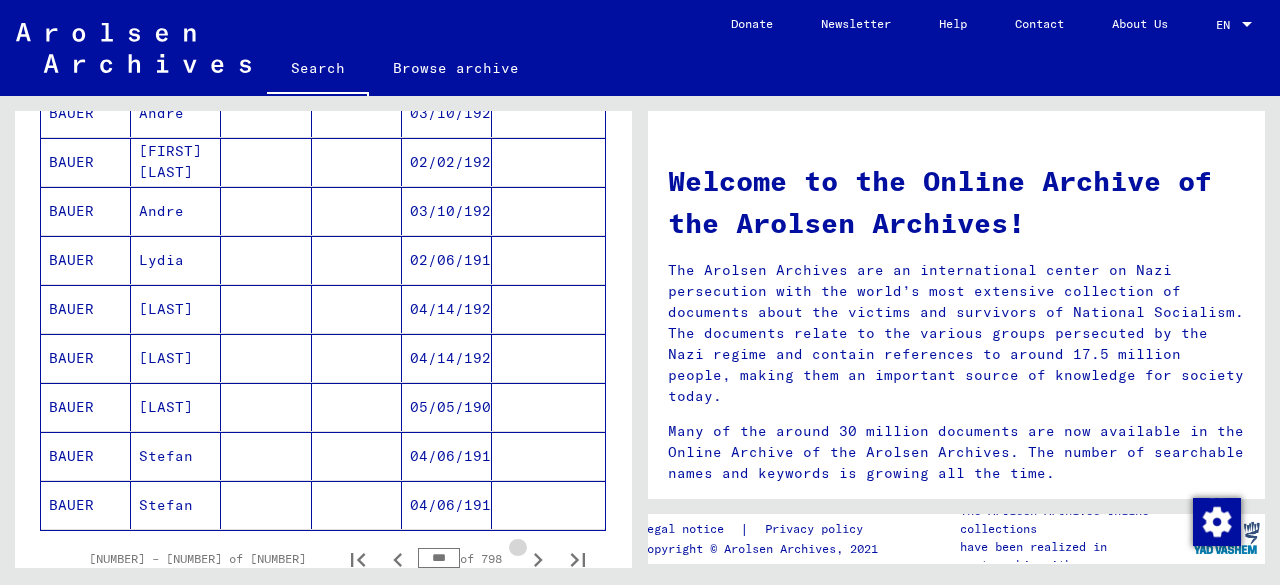 click 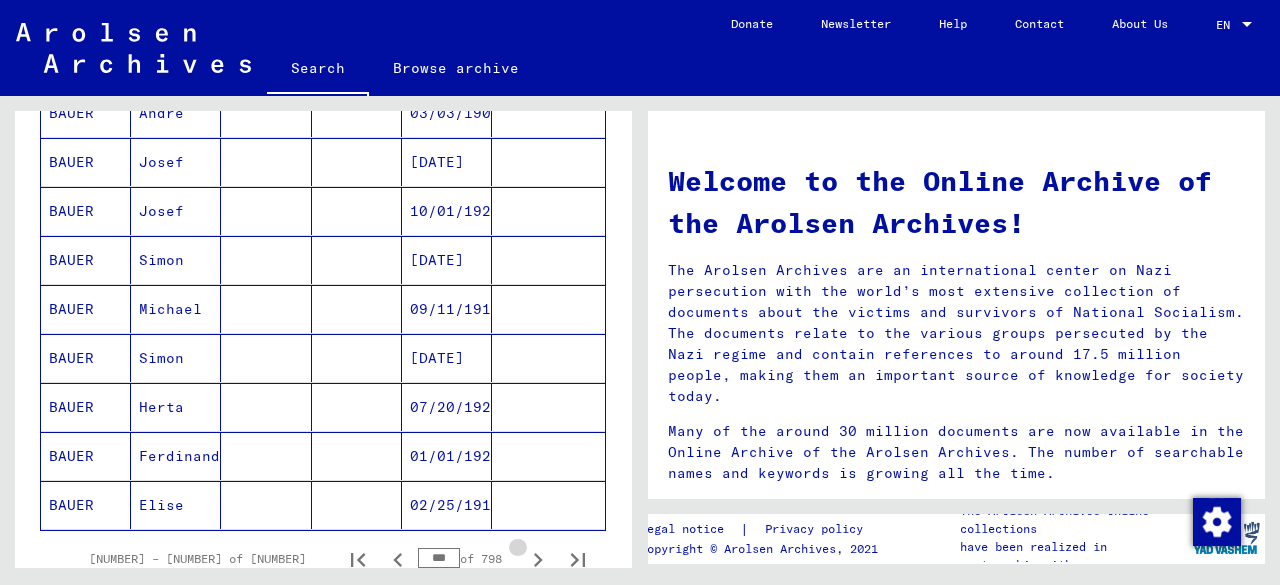 click 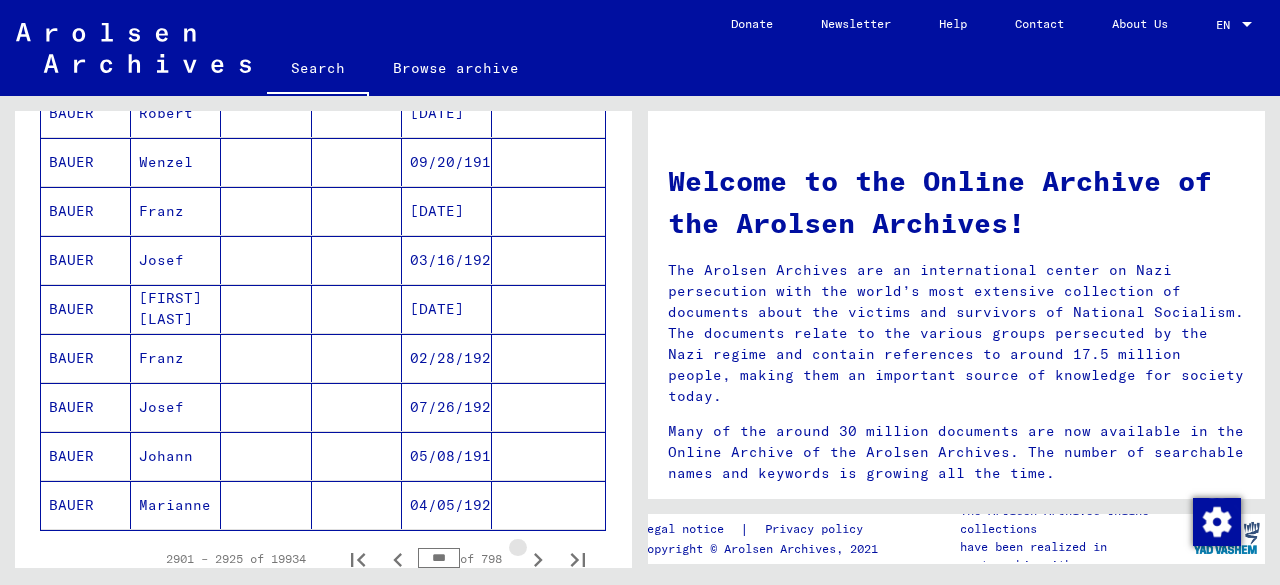 click 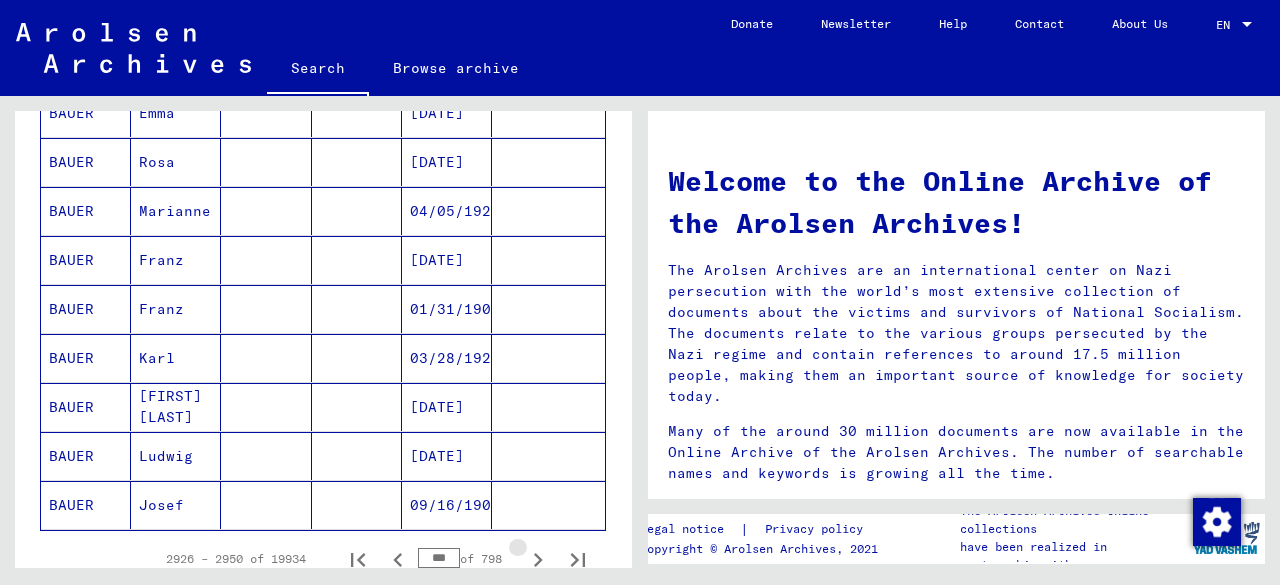 click 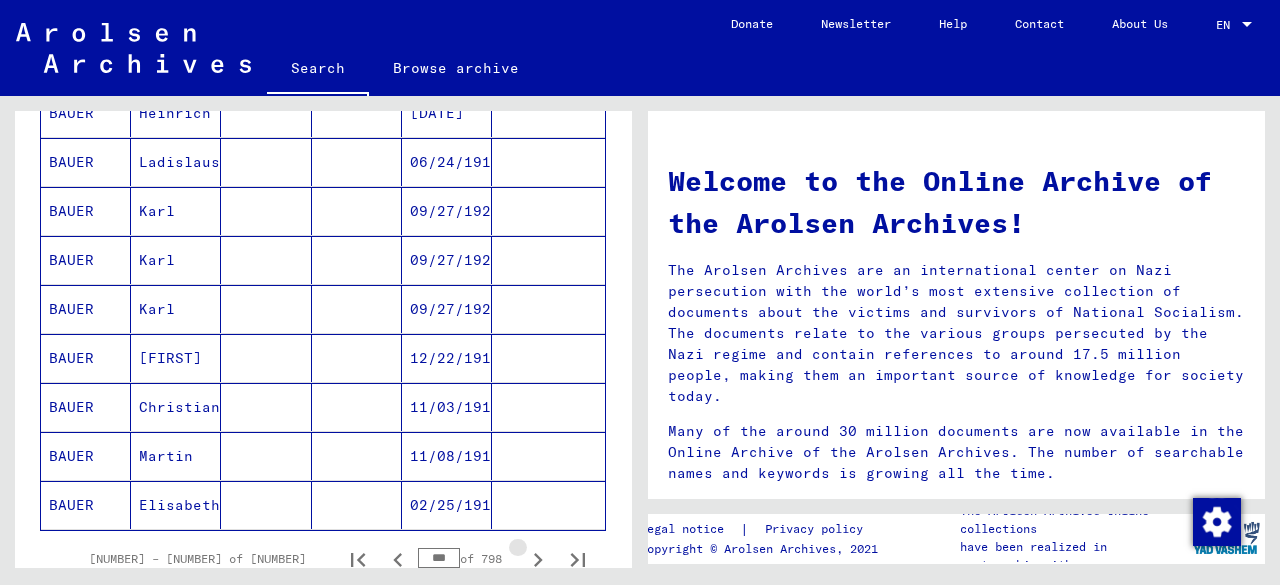 click 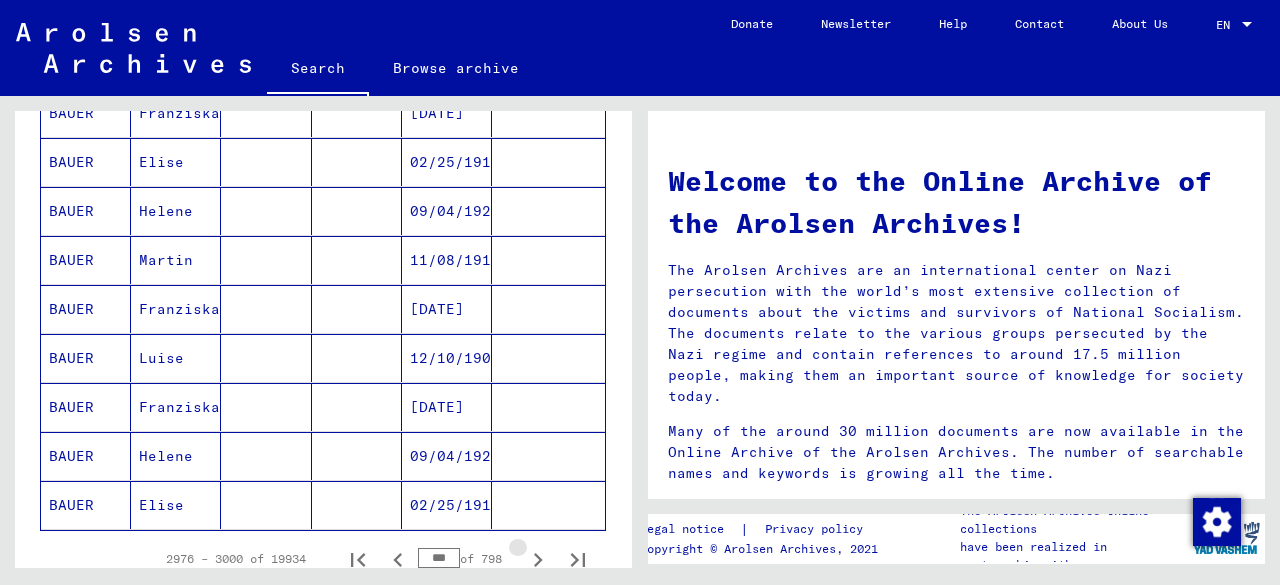 click 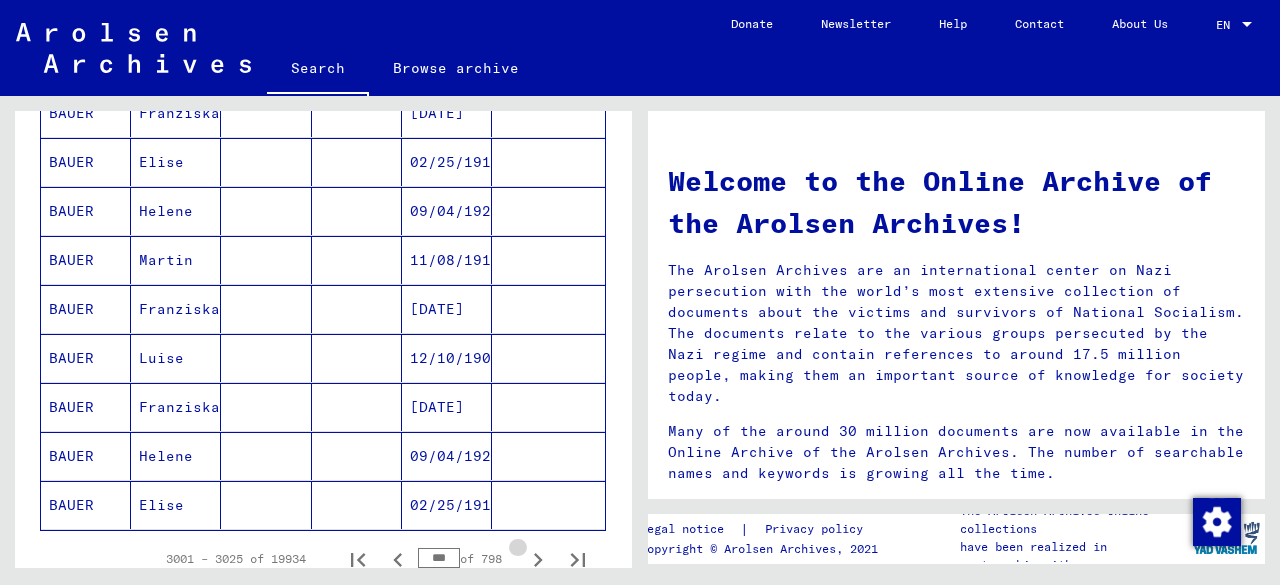 click 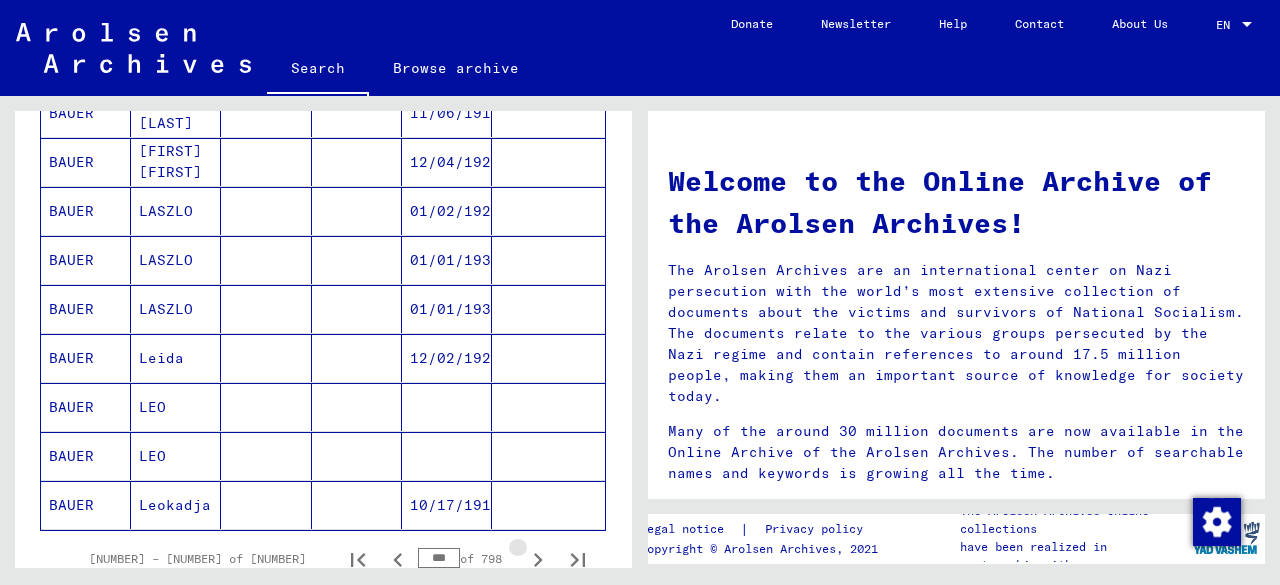 click 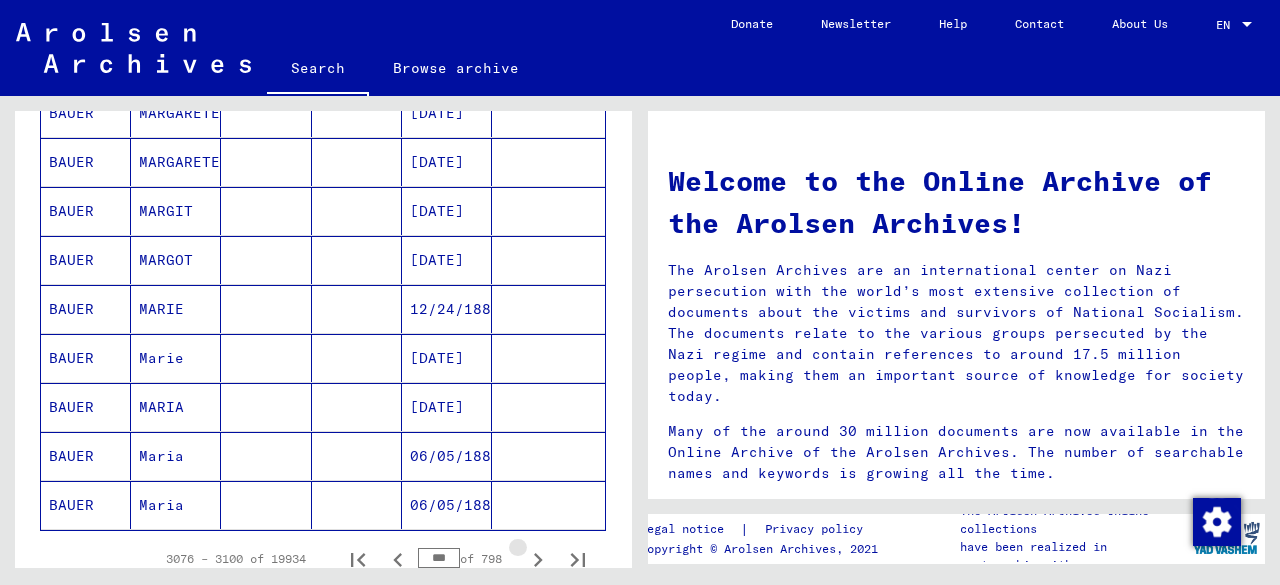 click 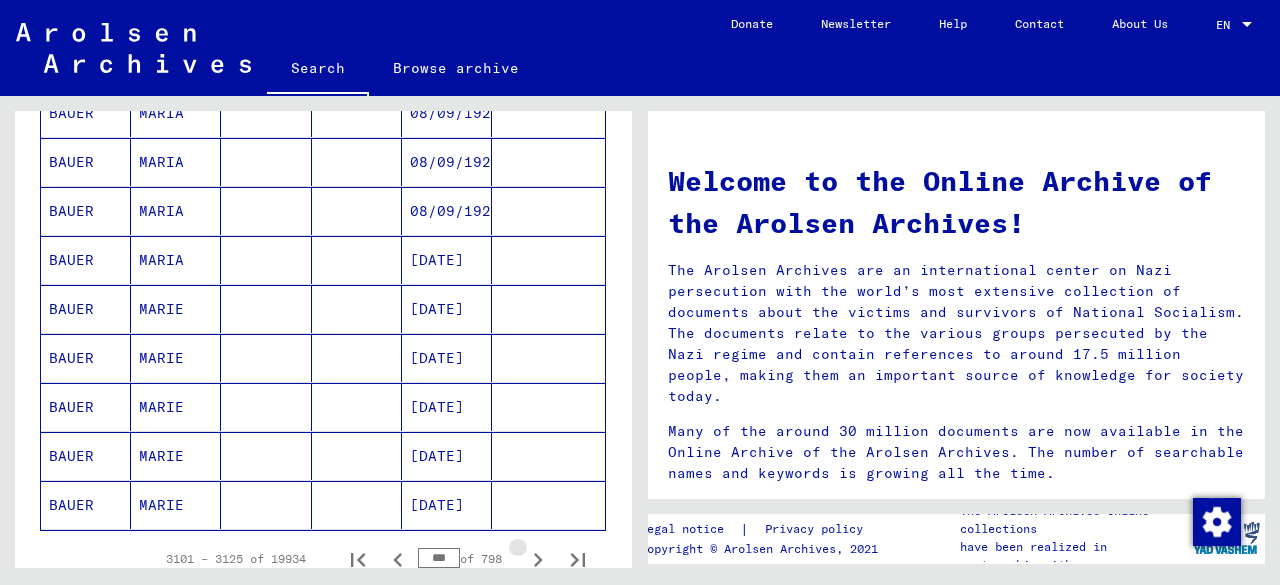 click 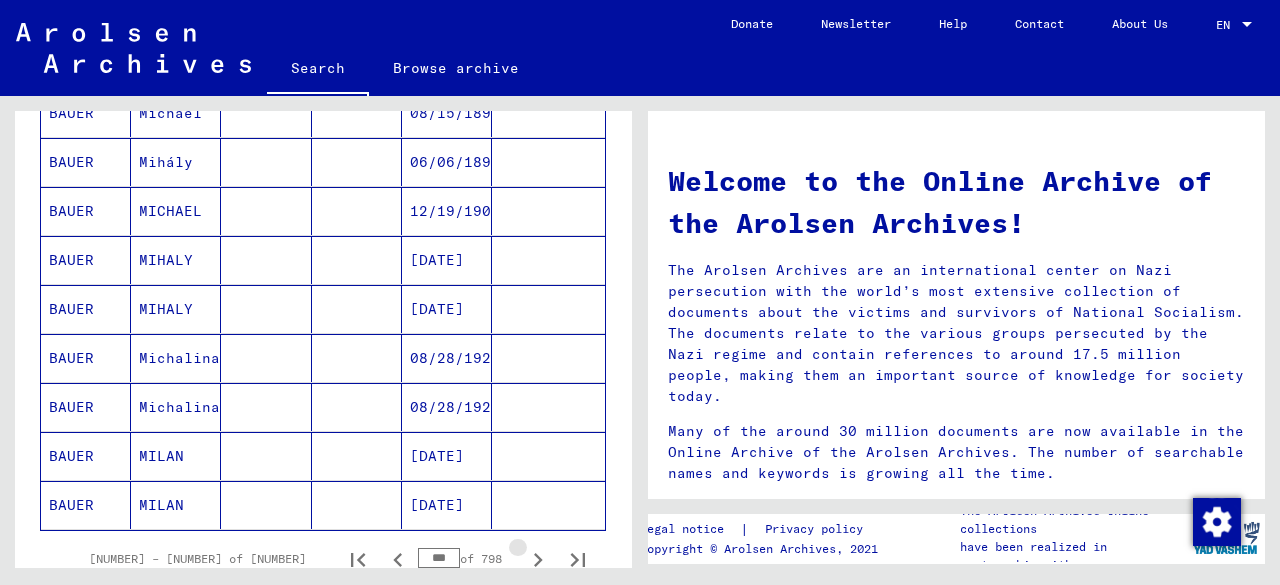 click 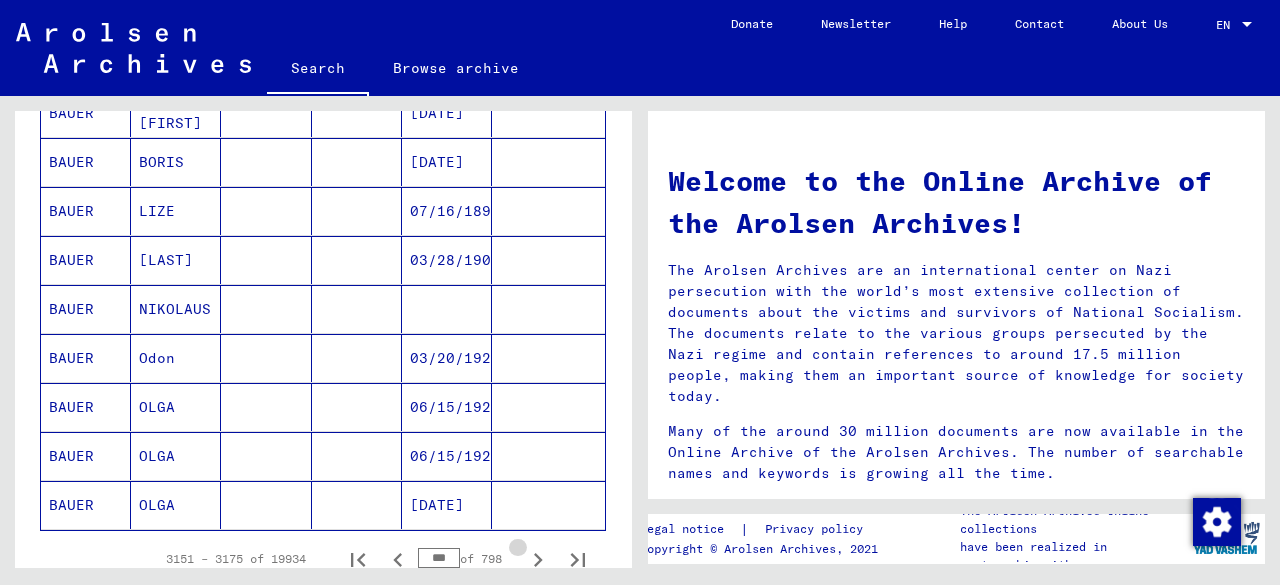 click 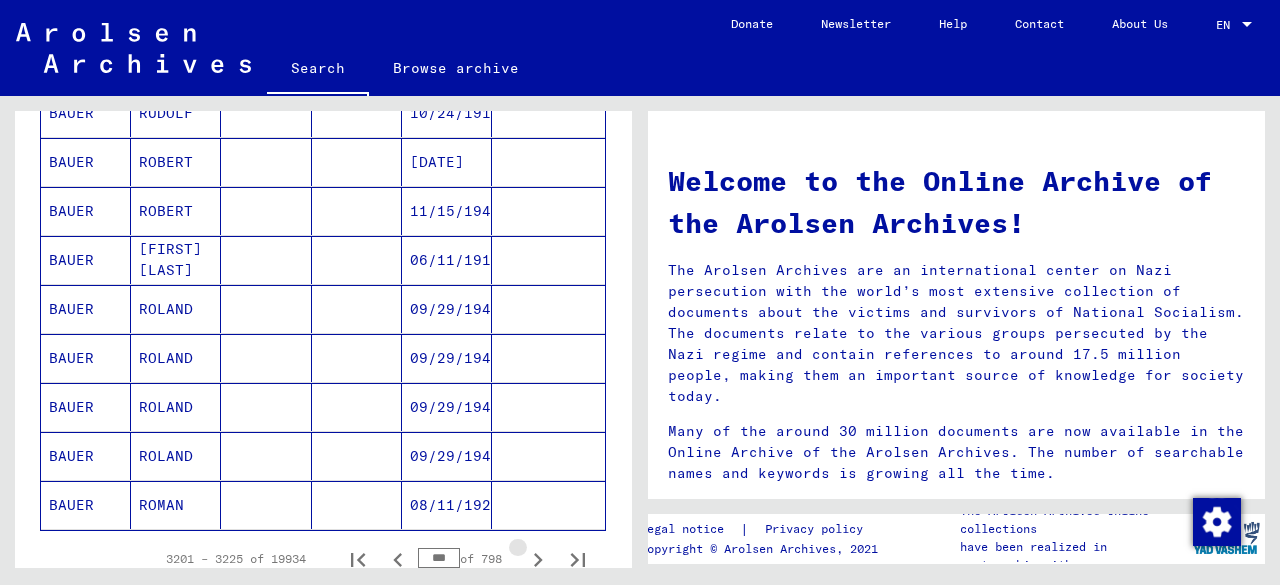 click 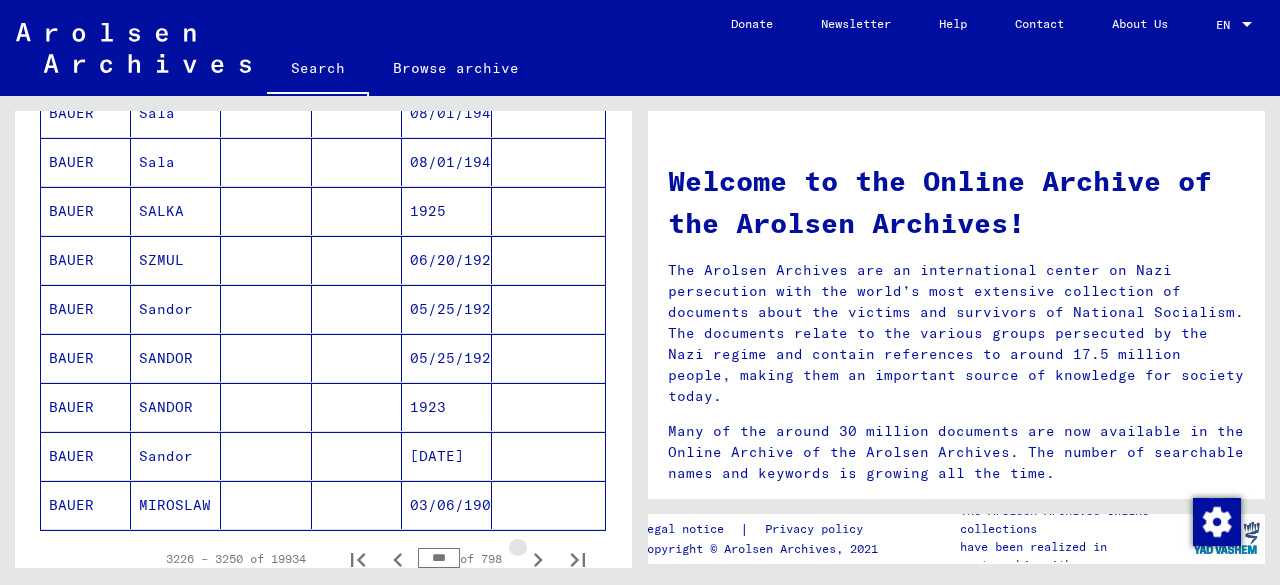 click 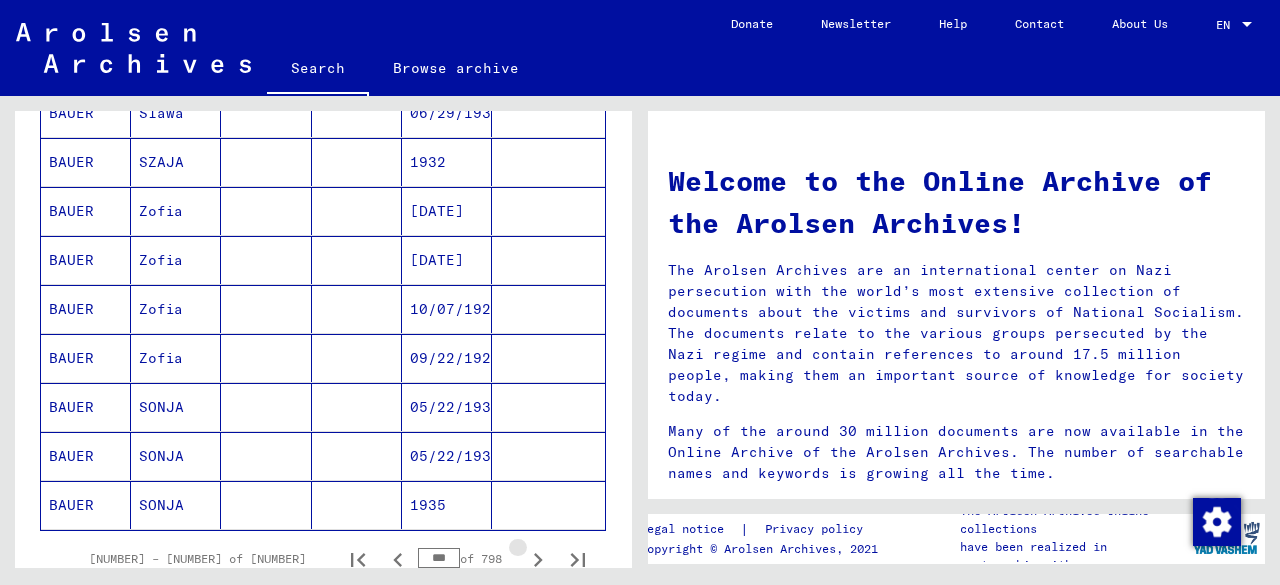 click 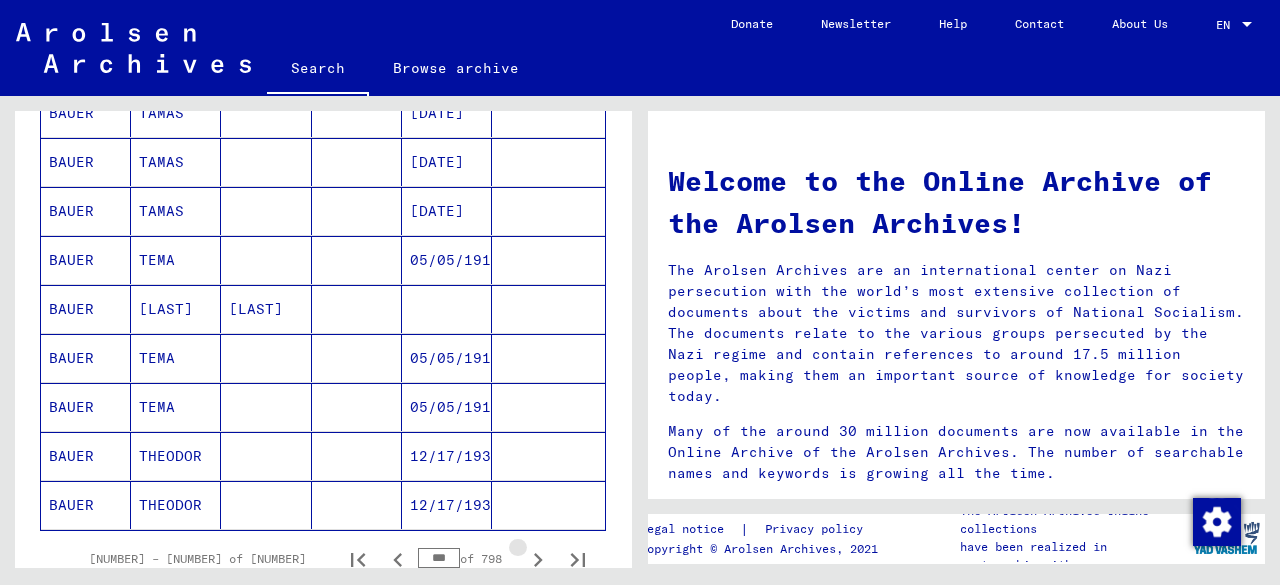 click 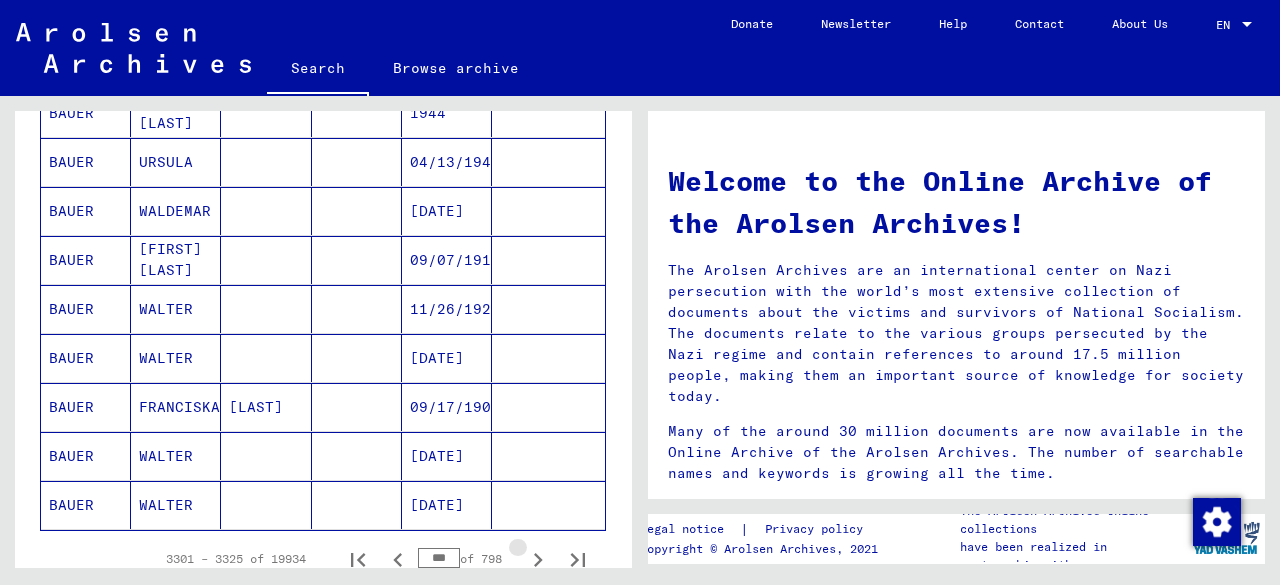 click 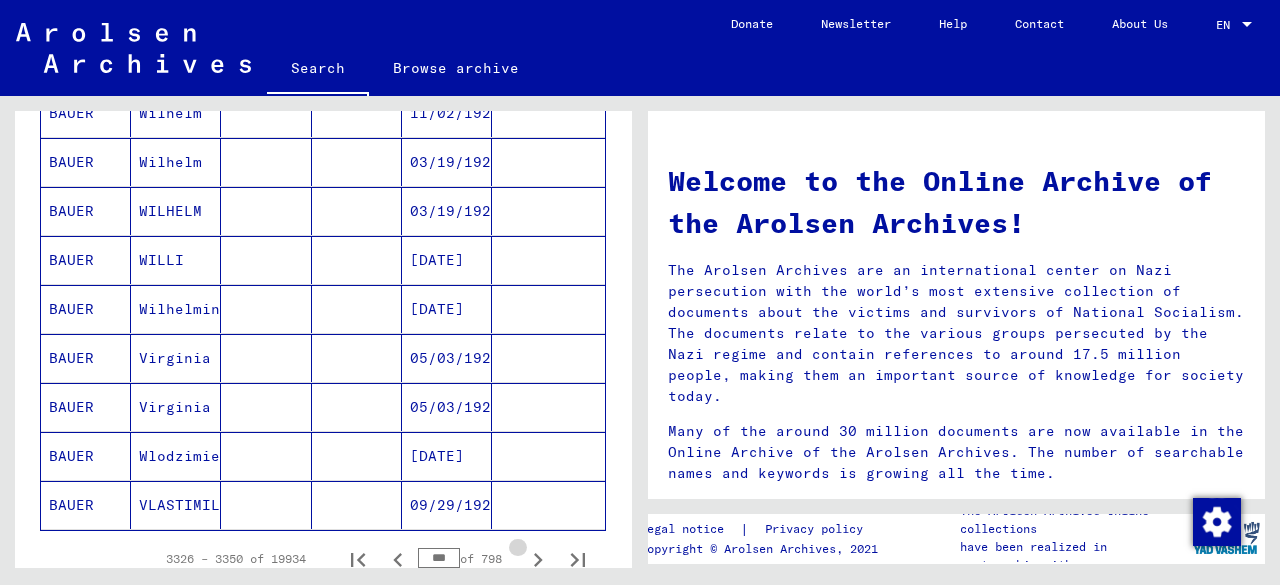 click 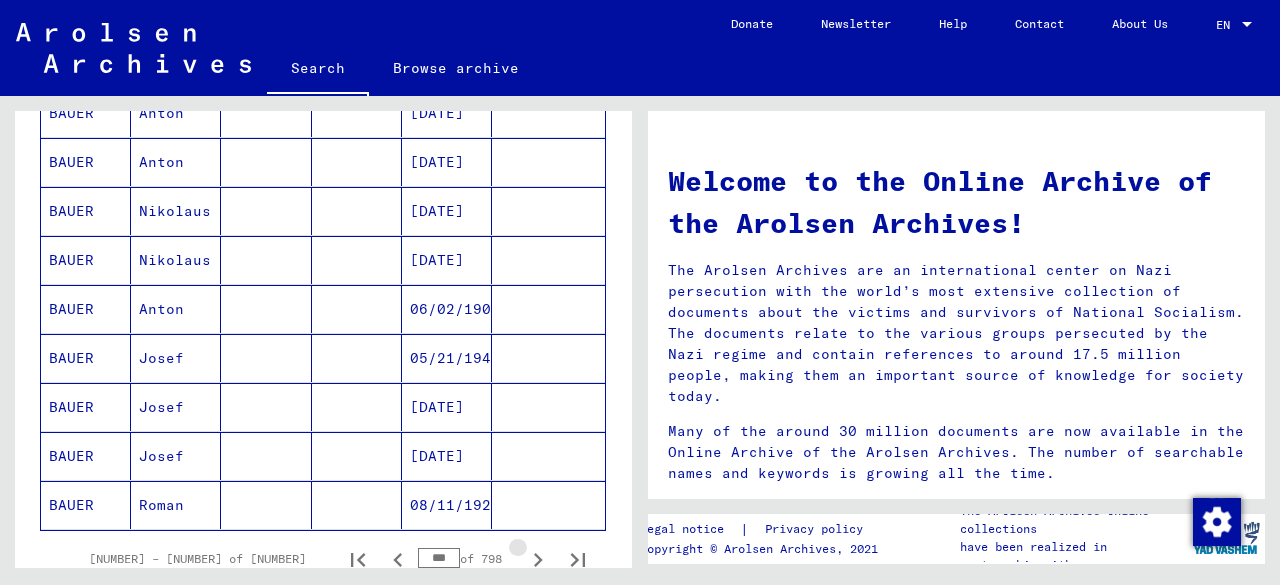 click 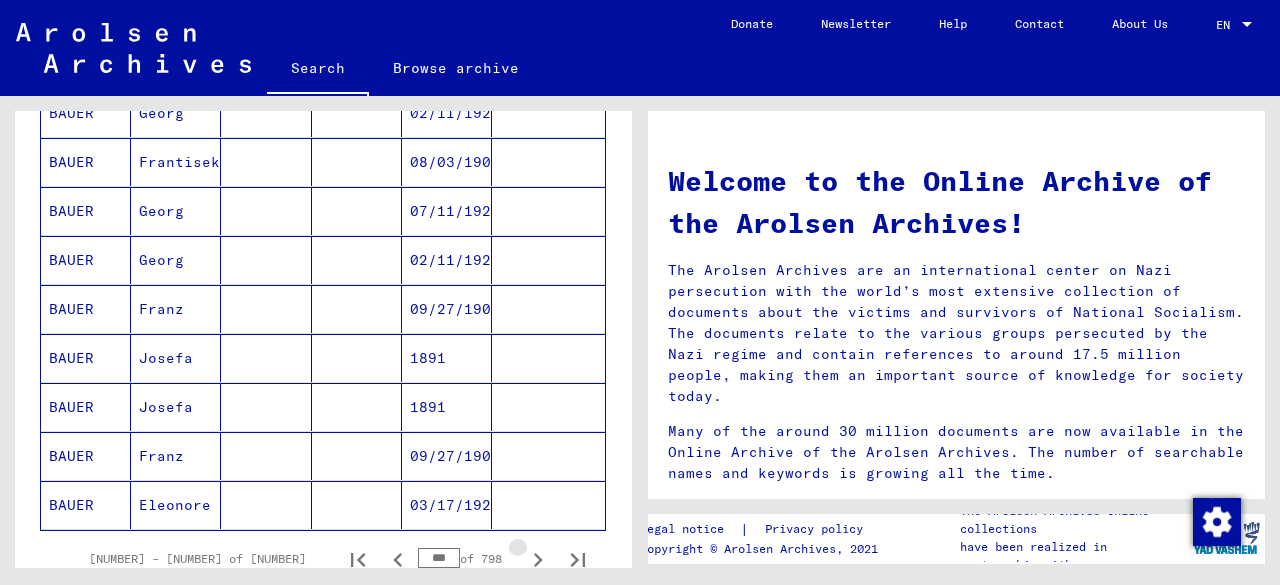 click 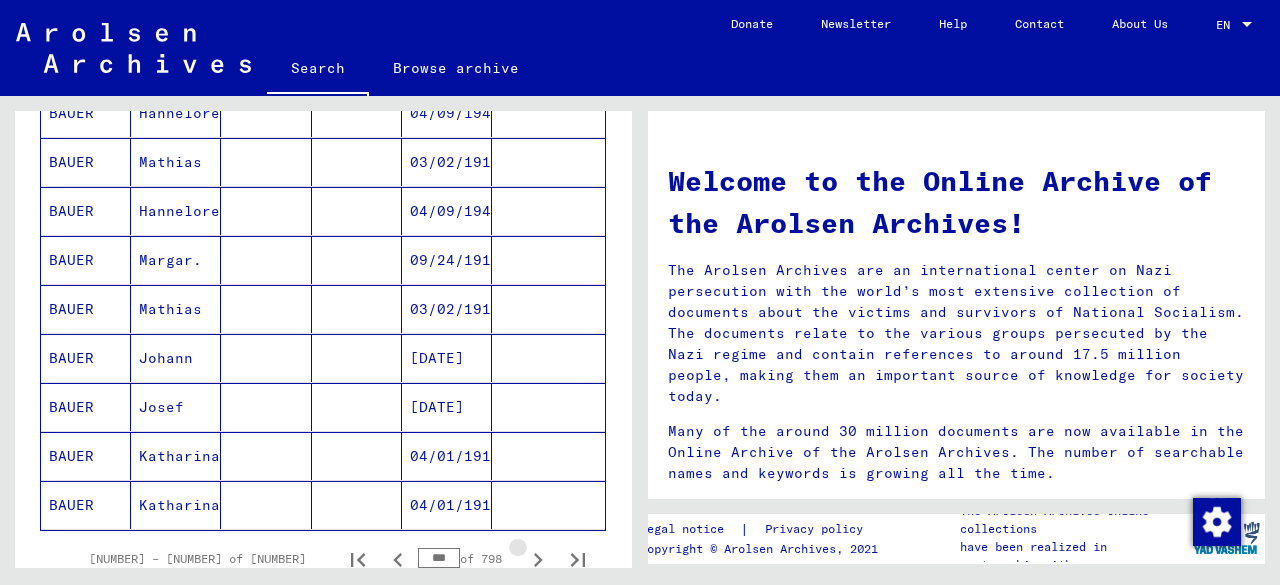 click 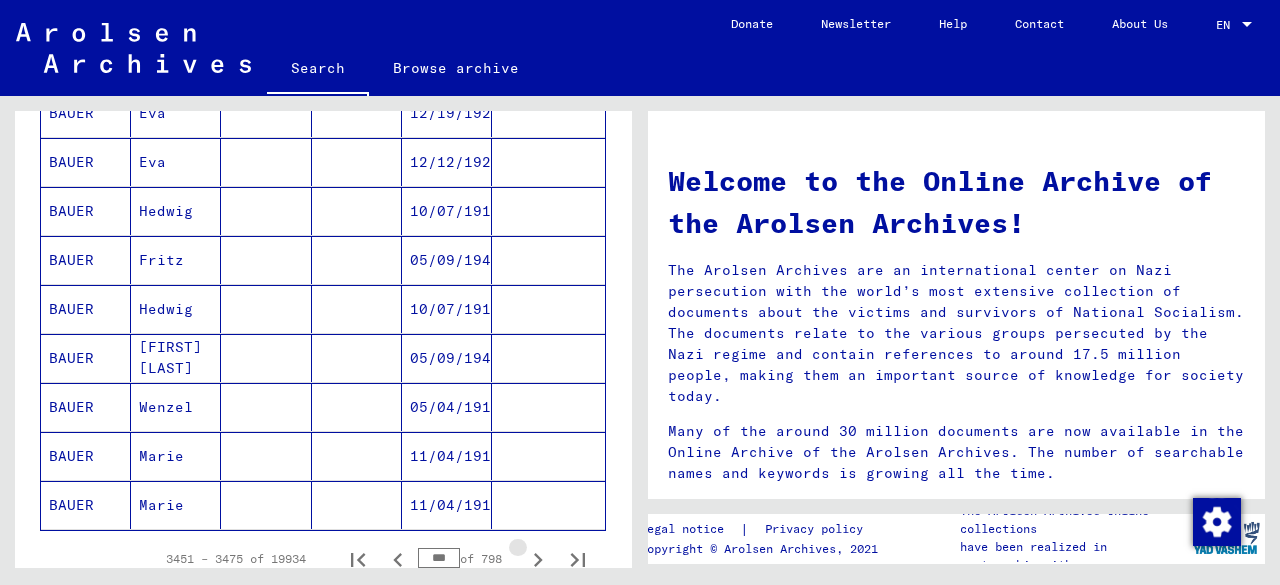 click at bounding box center (538, 559) 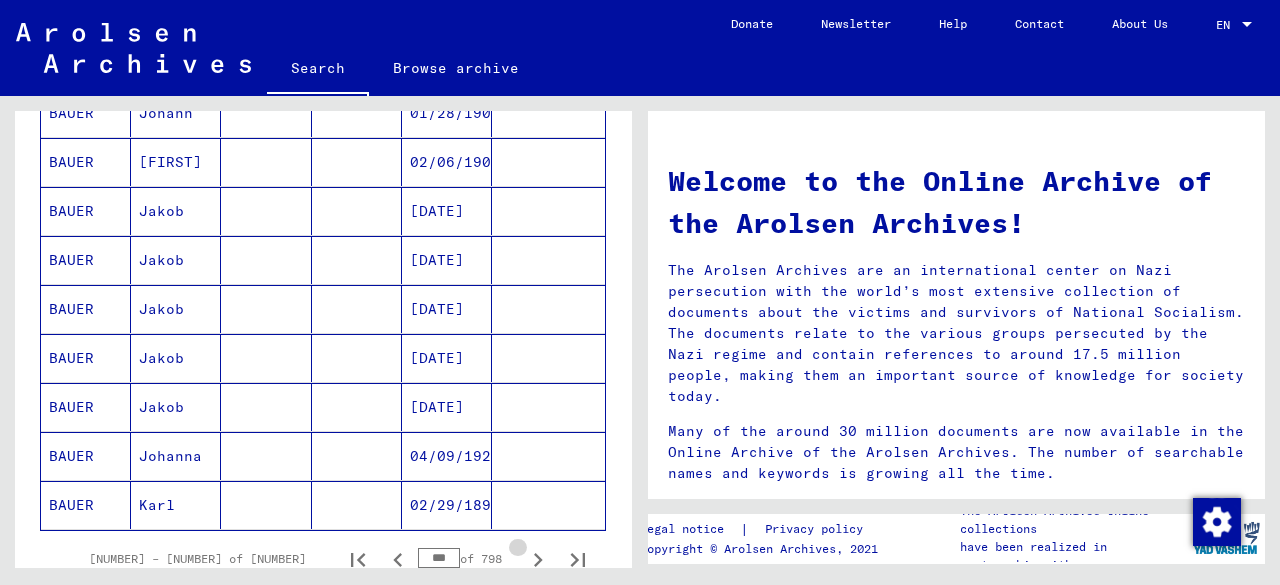 click at bounding box center (538, 559) 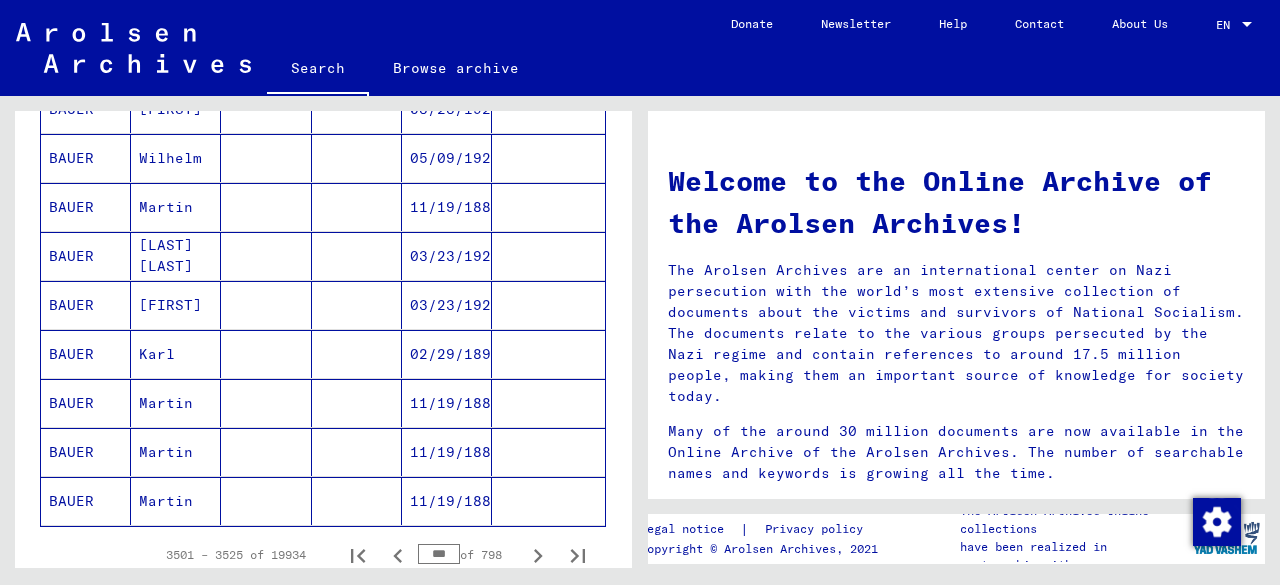 scroll, scrollTop: 1200, scrollLeft: 0, axis: vertical 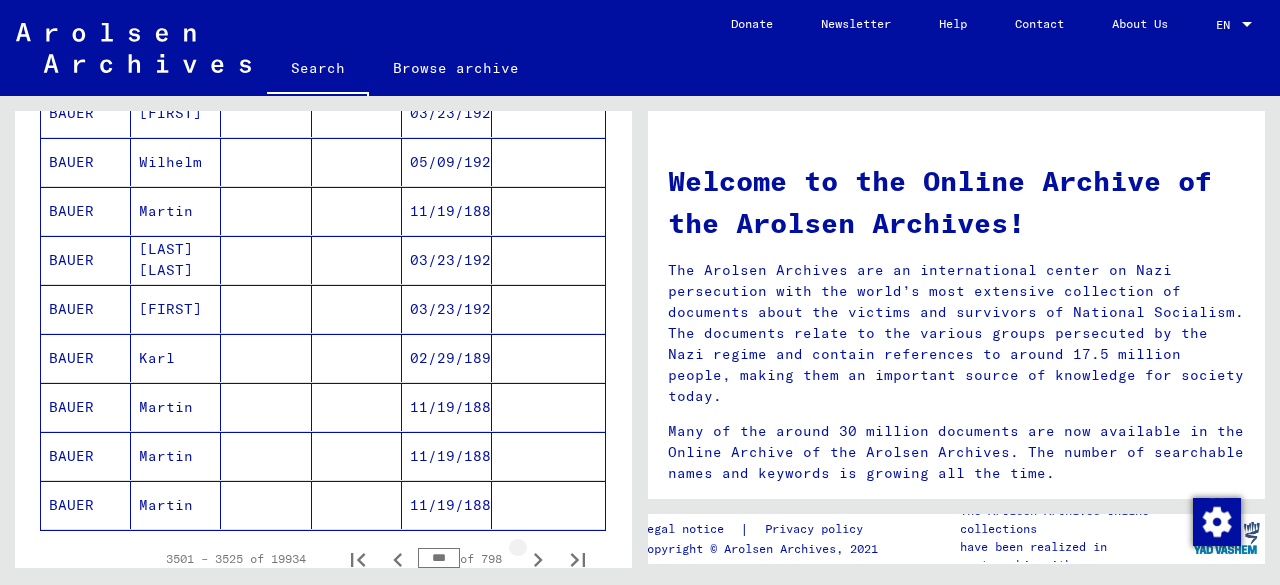 click 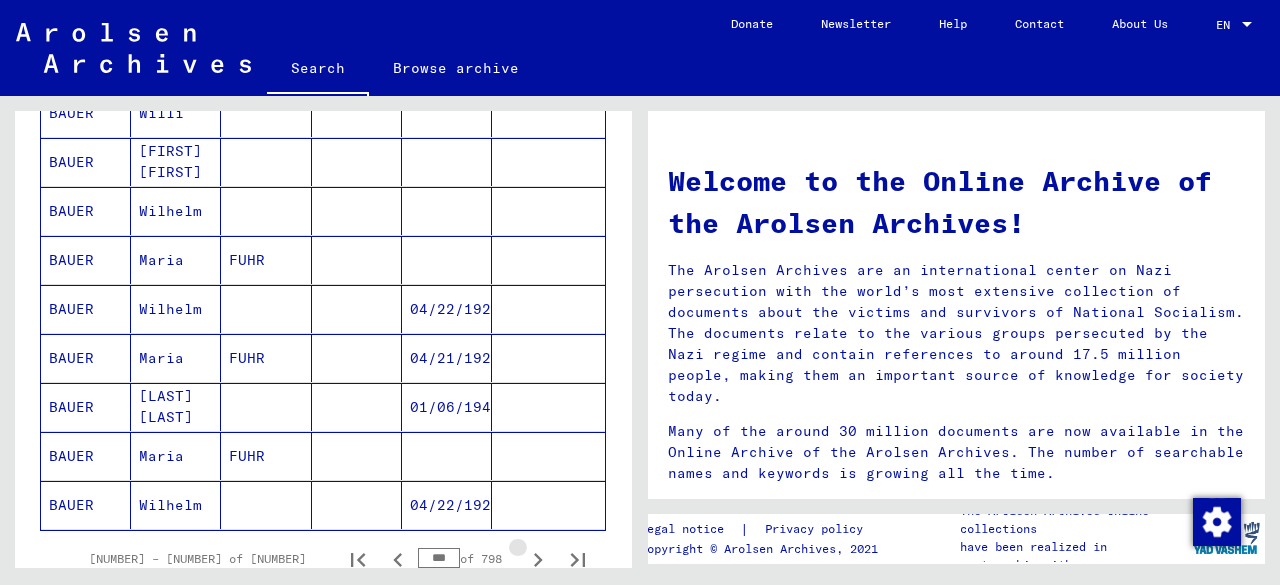 click 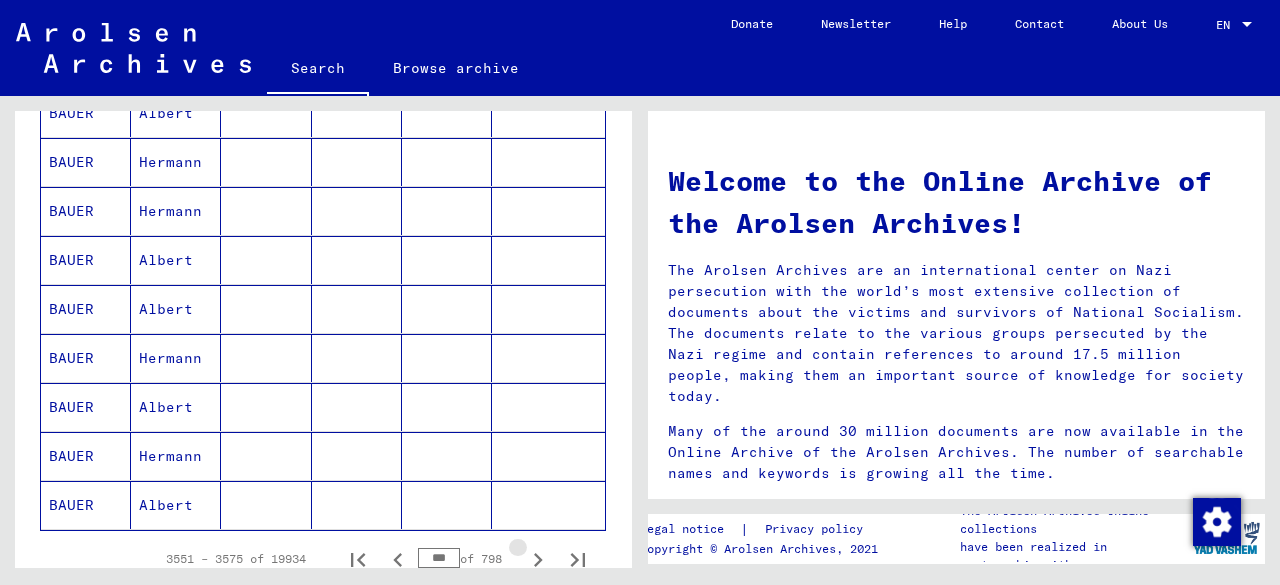 click 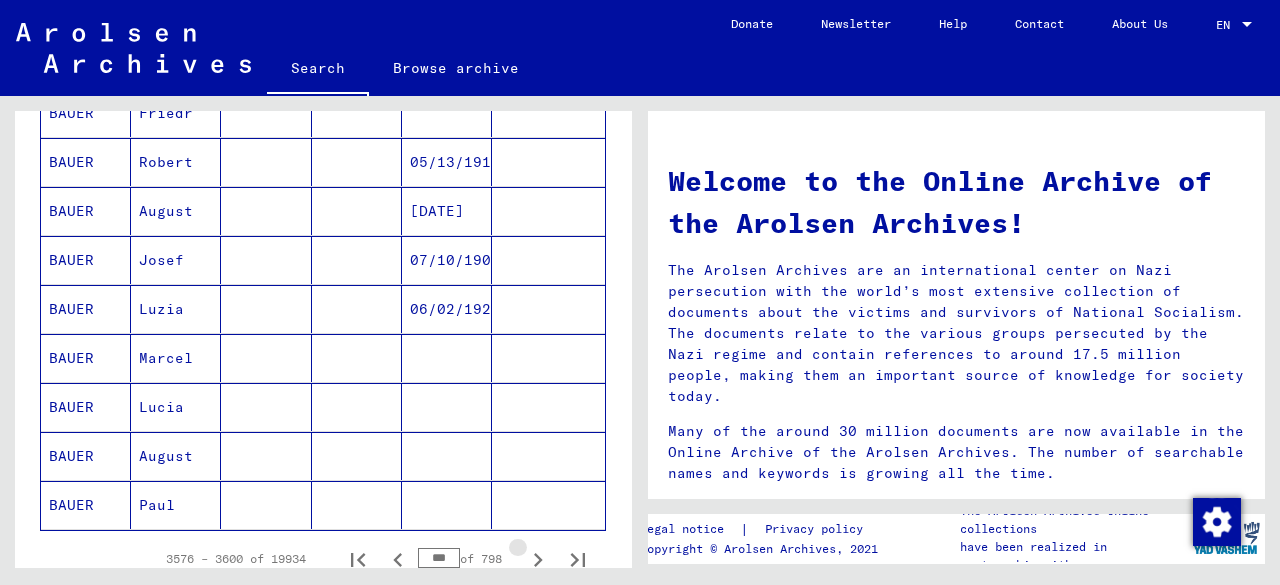 click 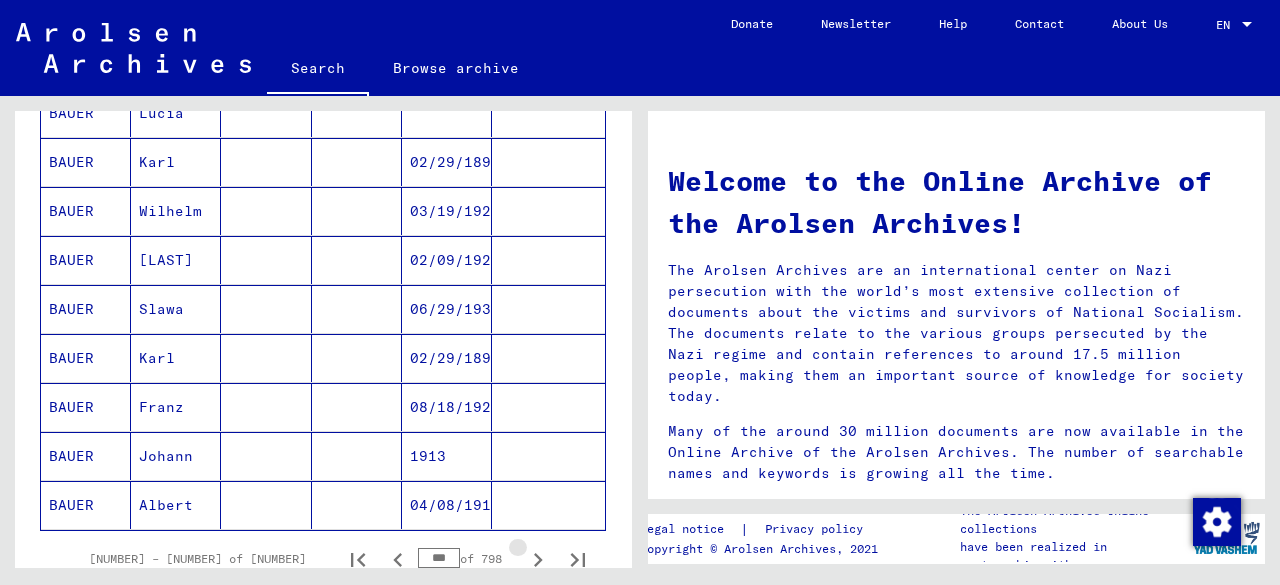 click 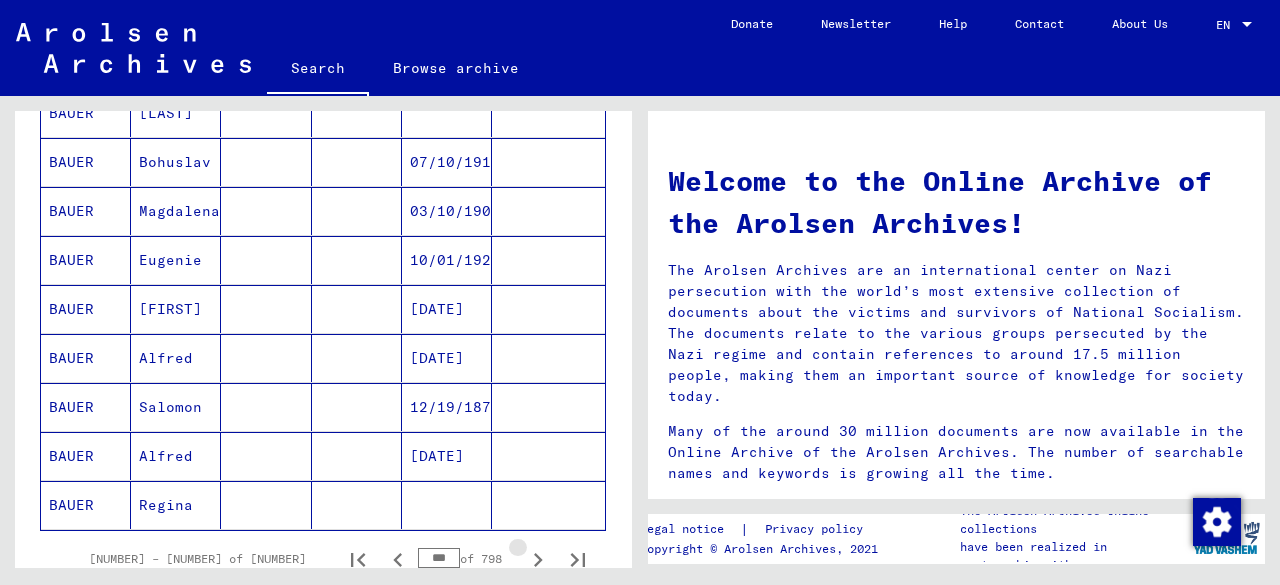 click 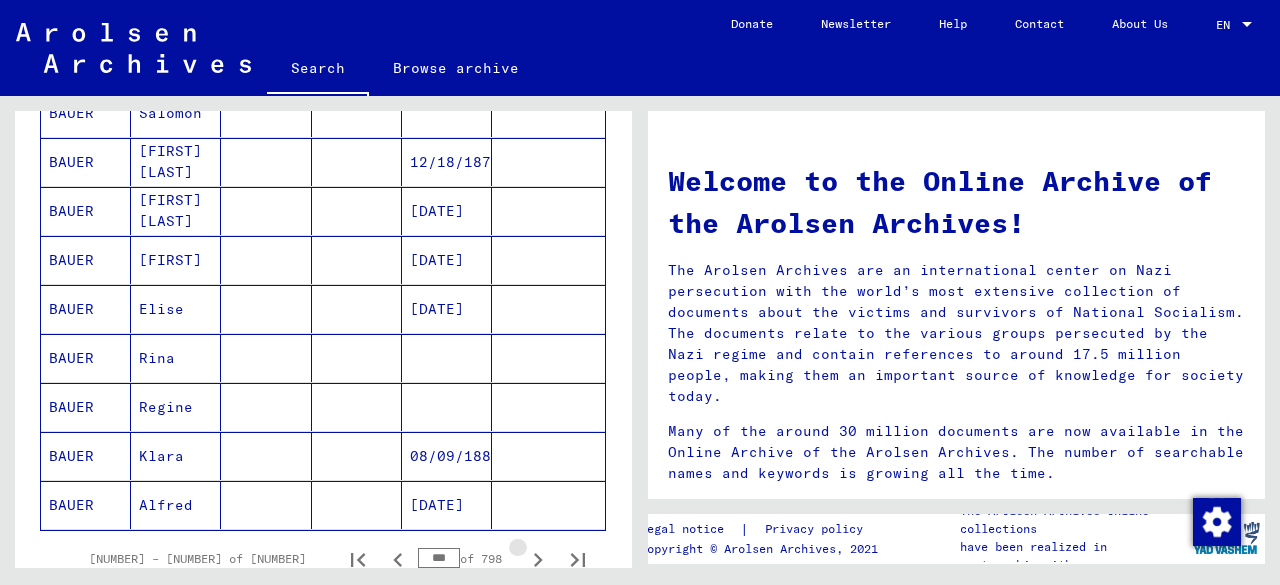click 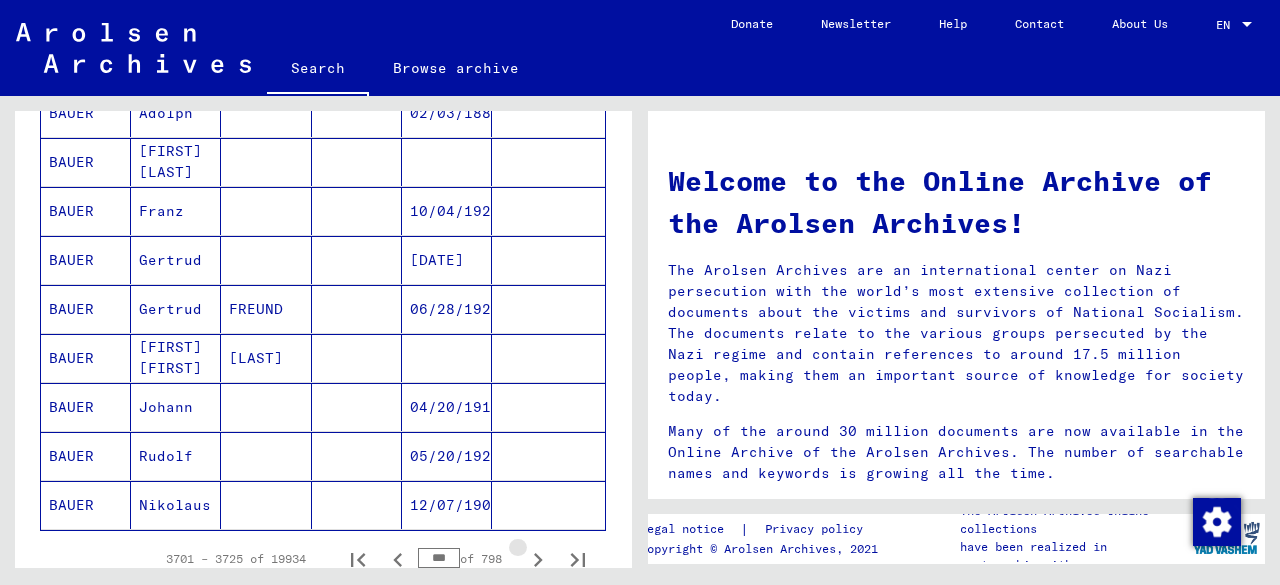 click 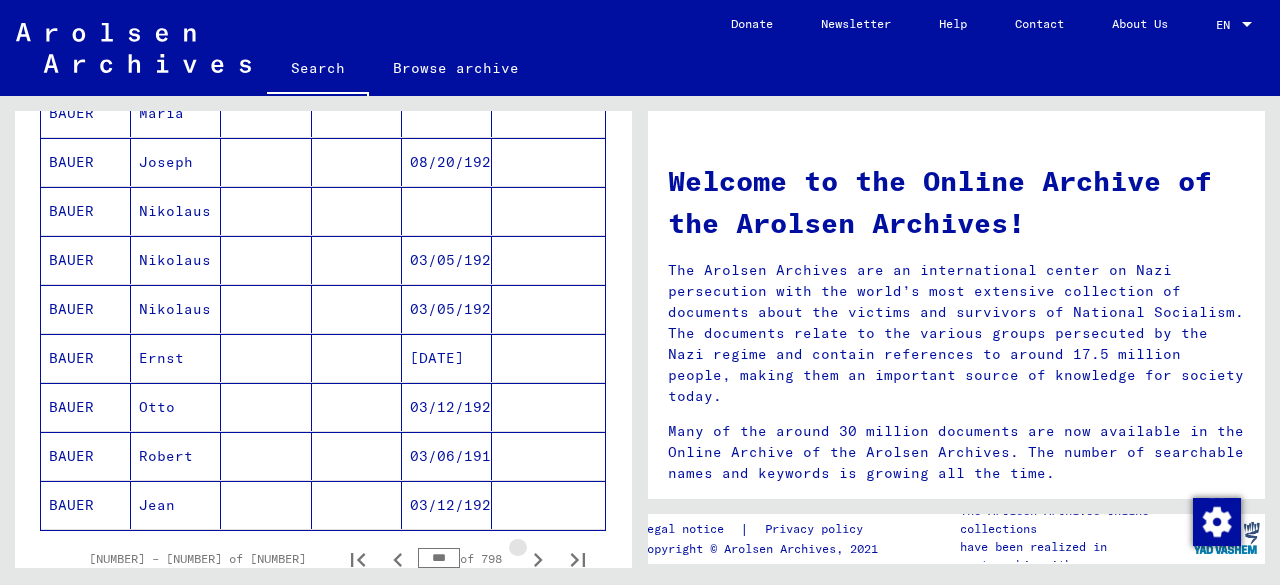 click 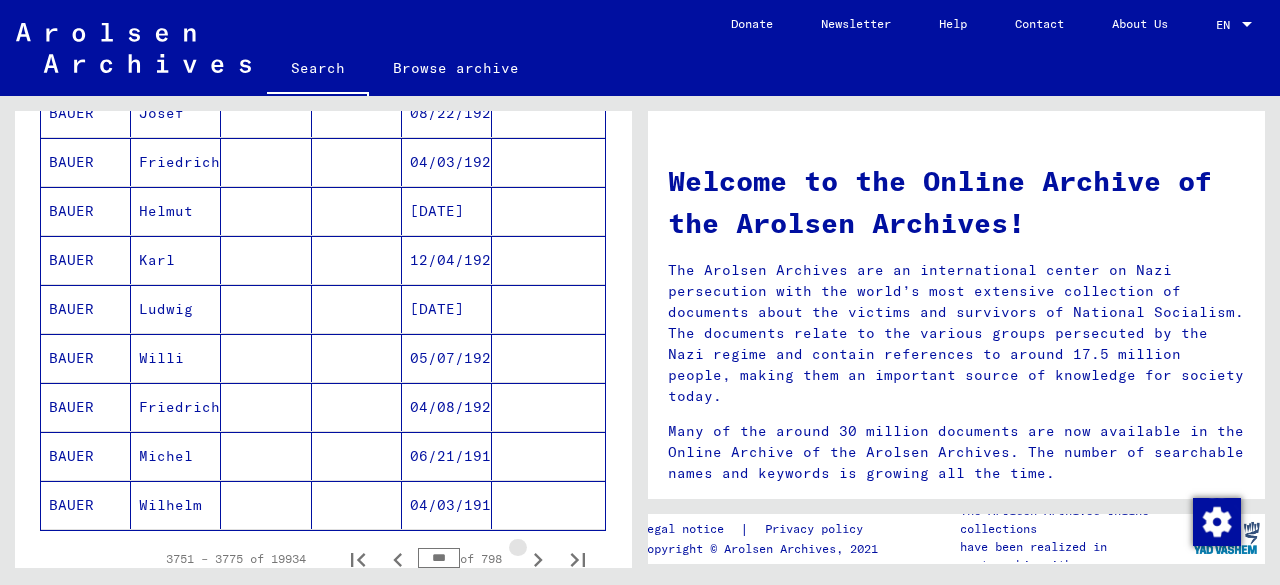 click 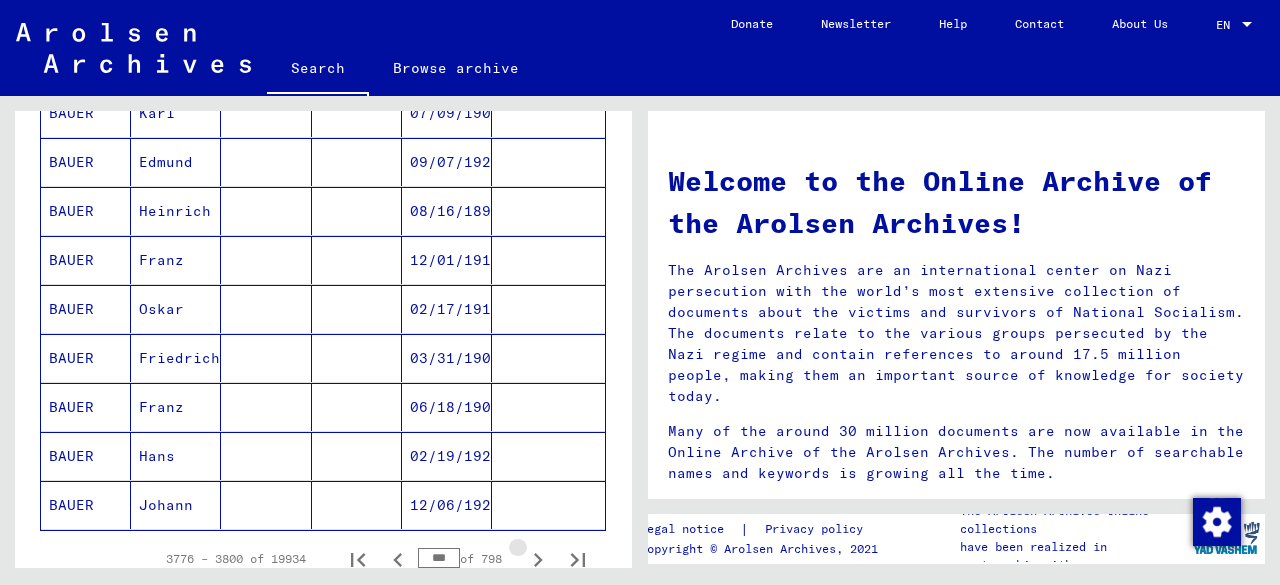 click 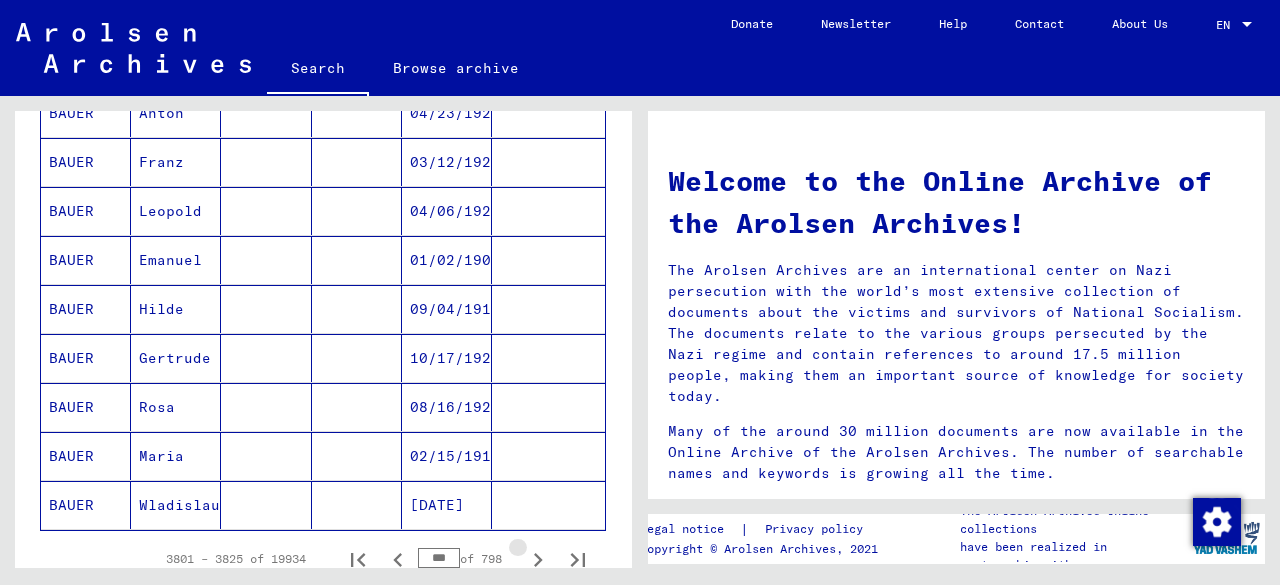 click 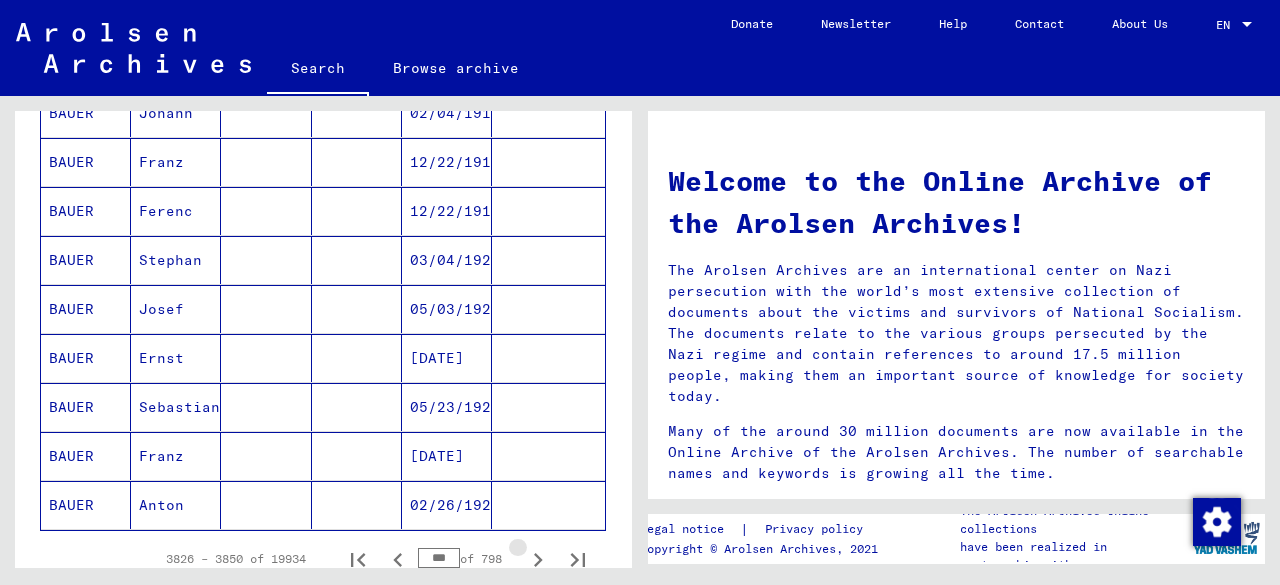 click 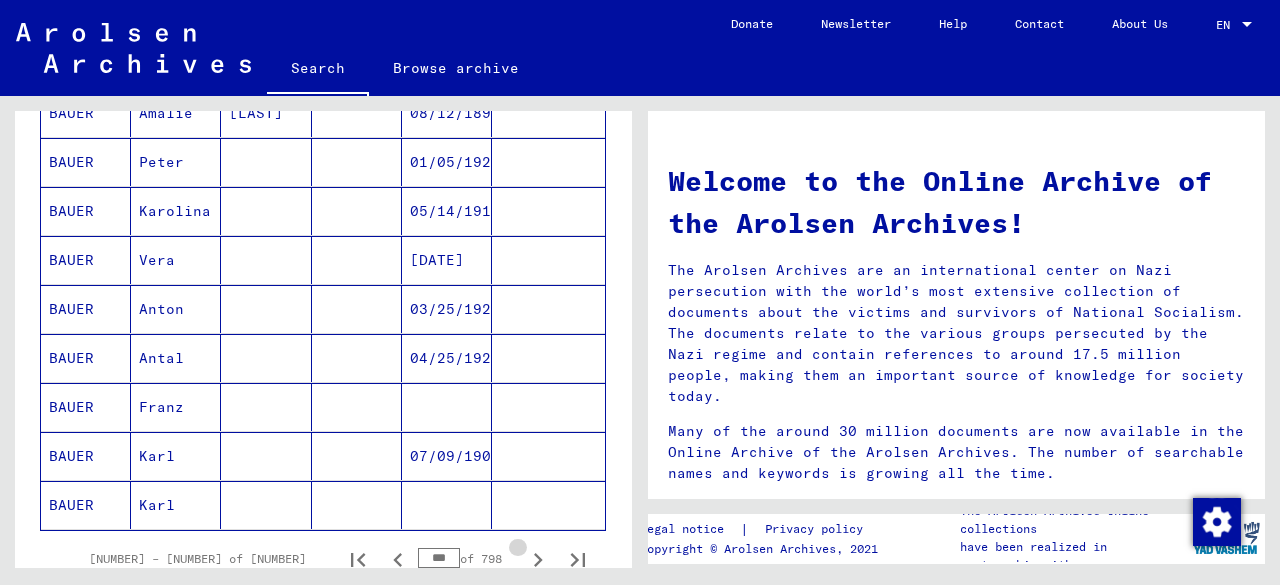 click 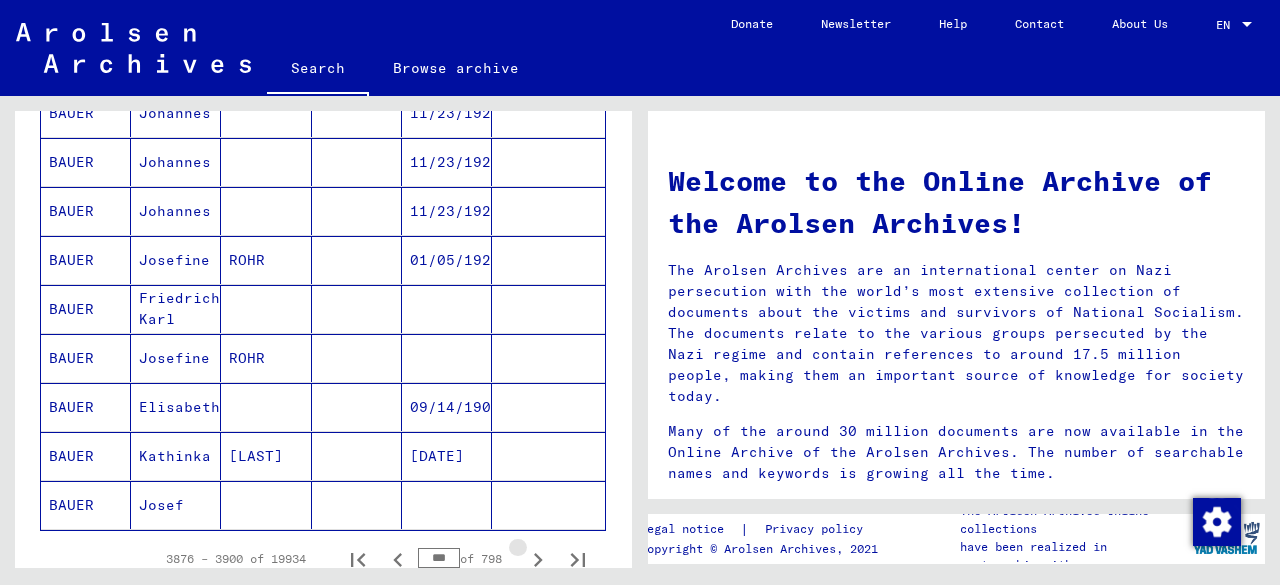 click 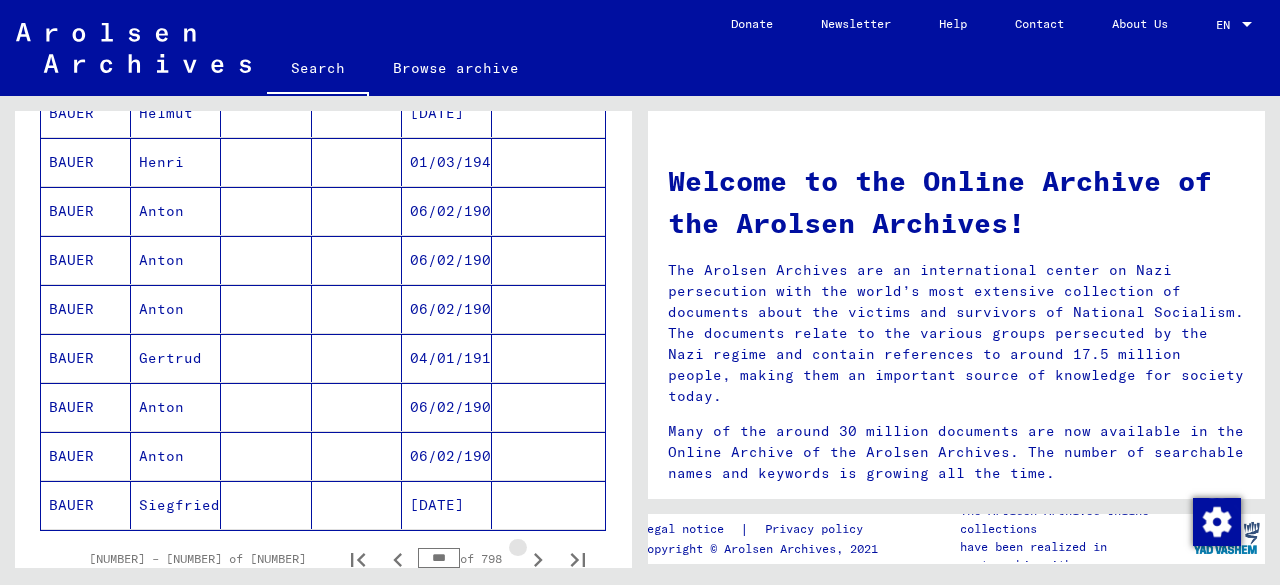 click 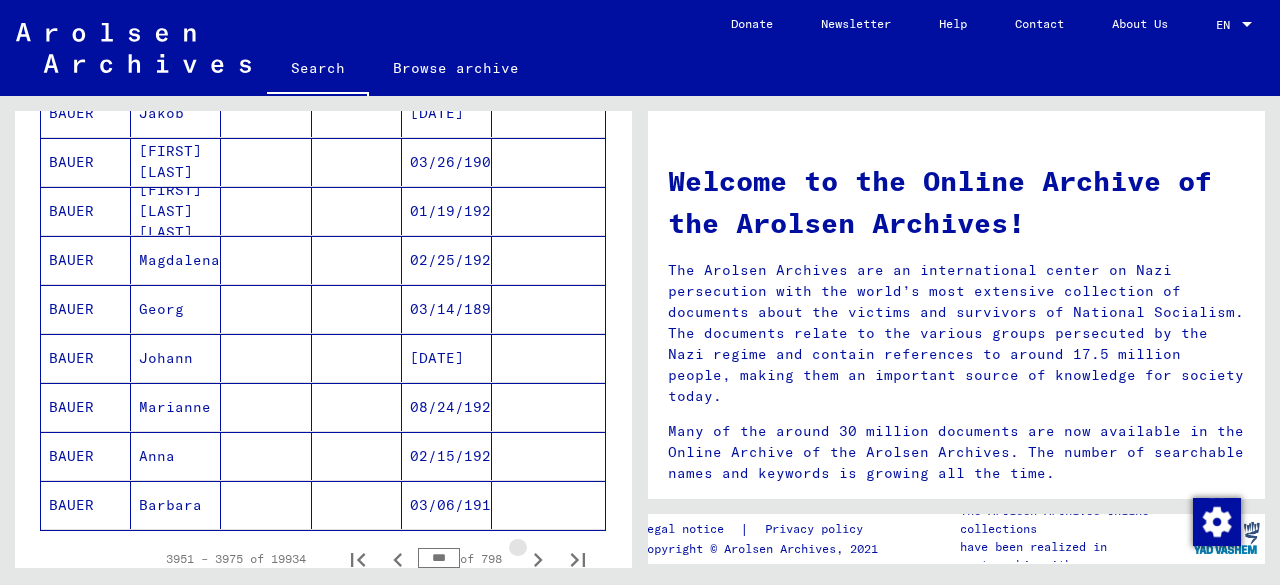 click 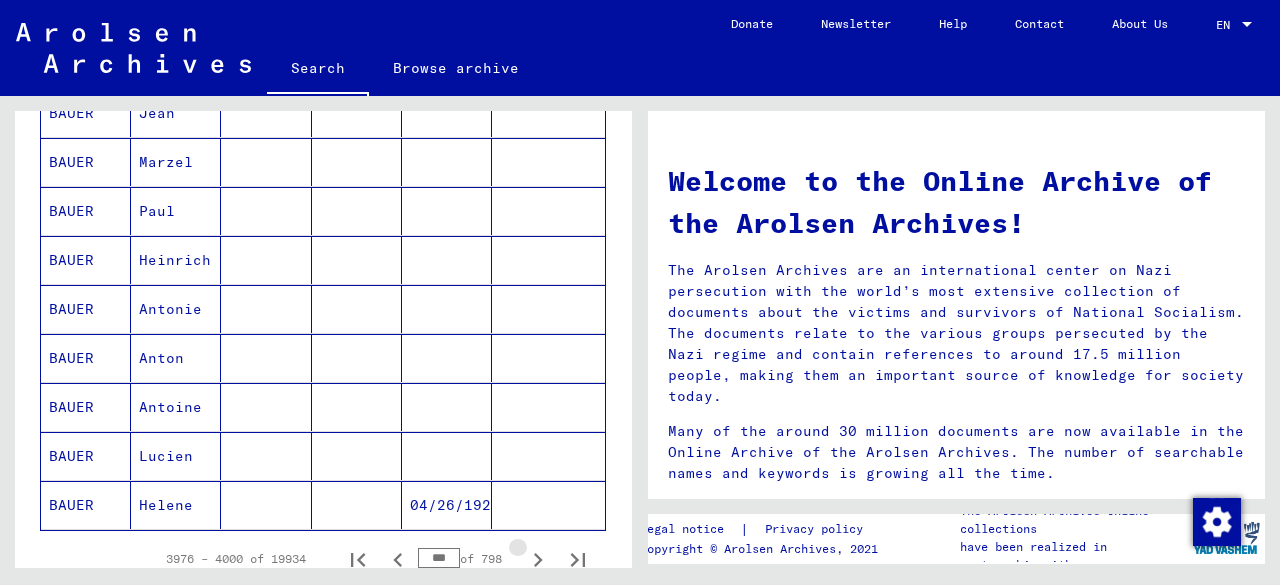 click 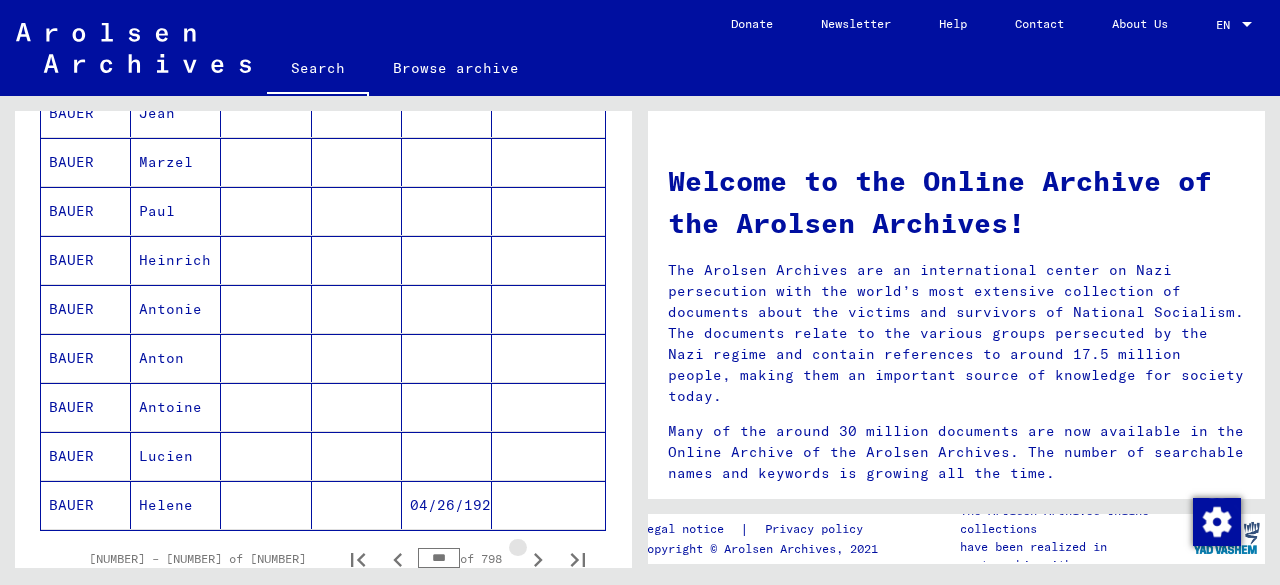 click 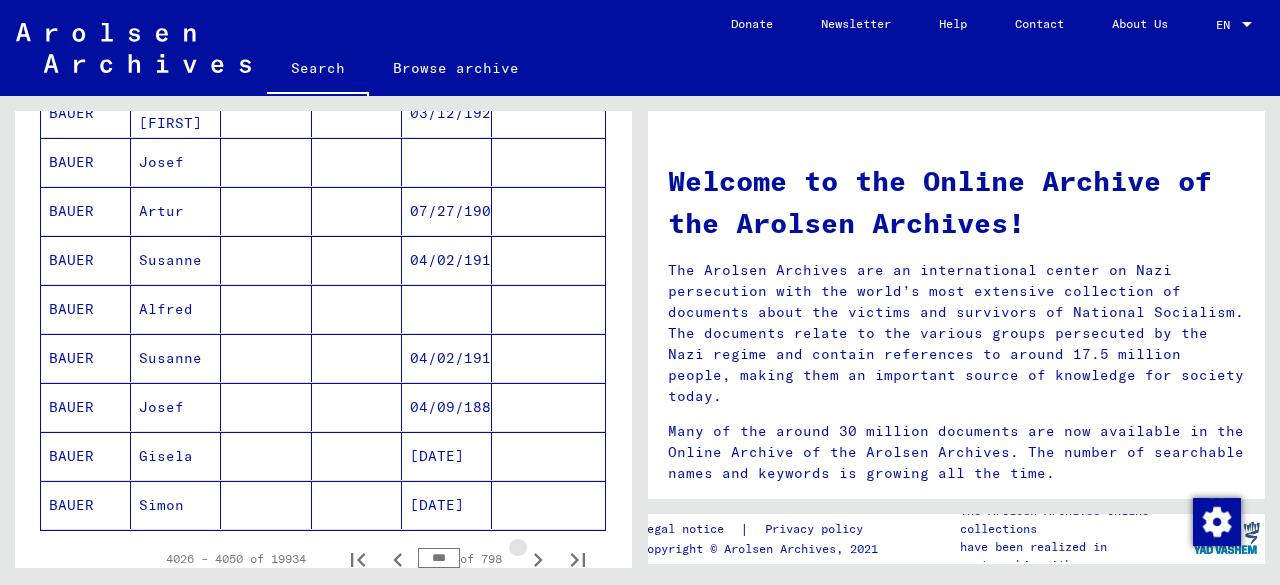 click 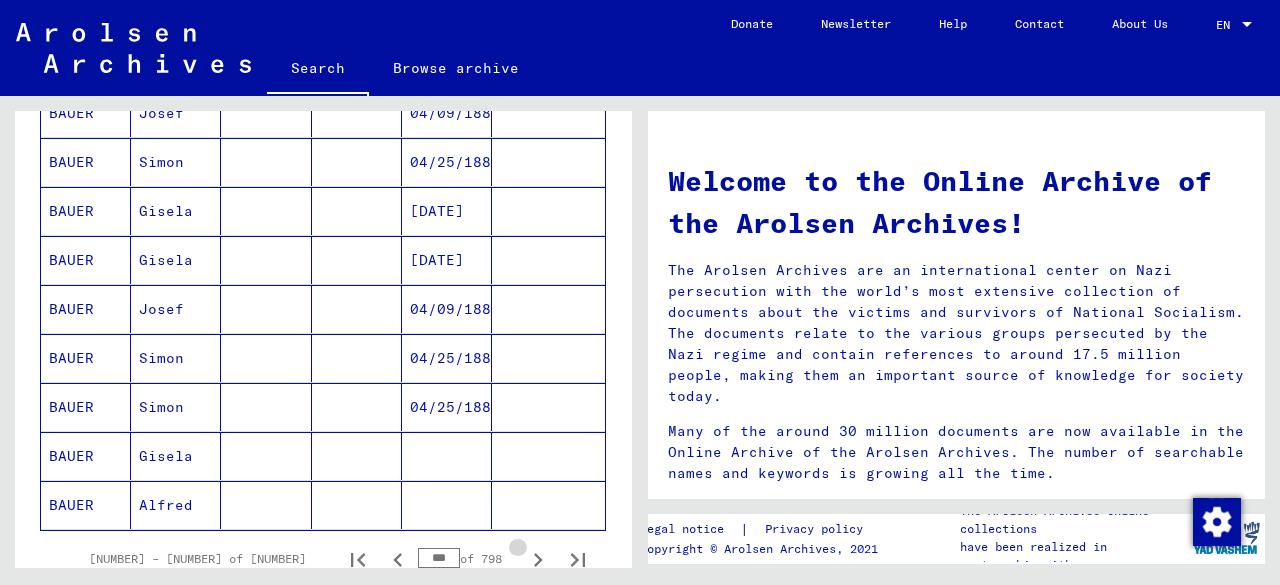 click 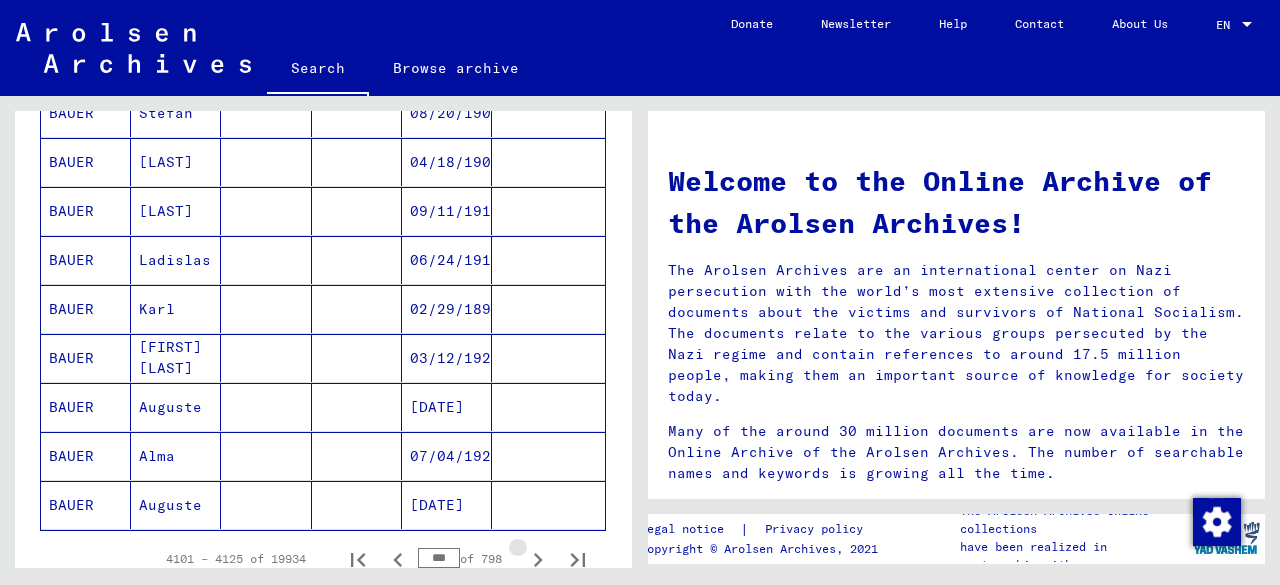 click 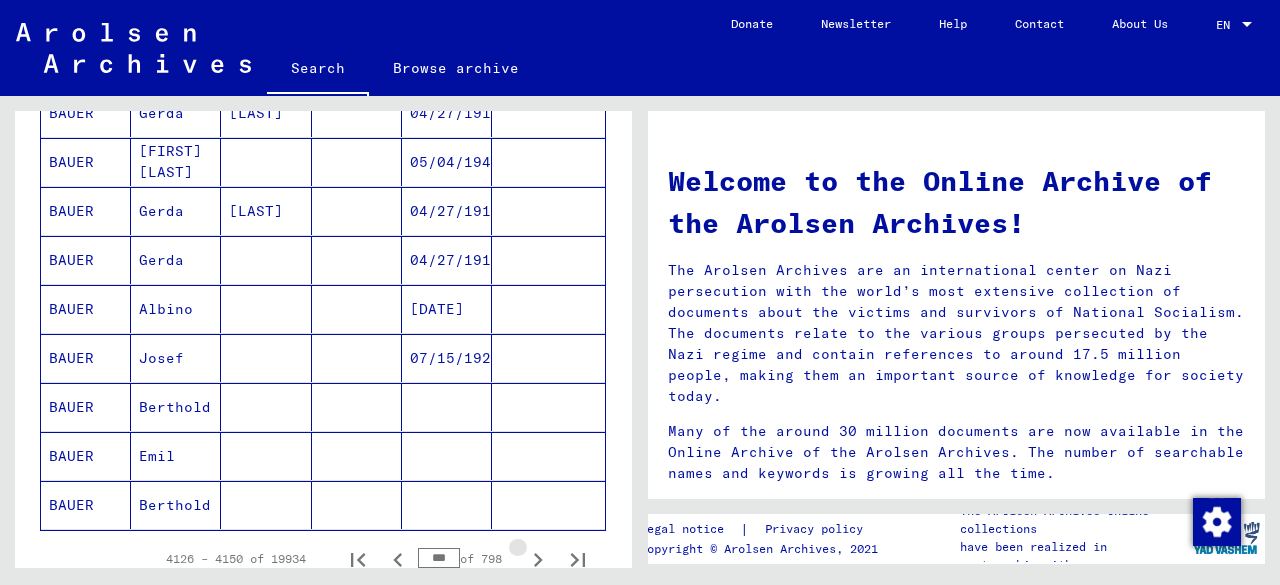 click 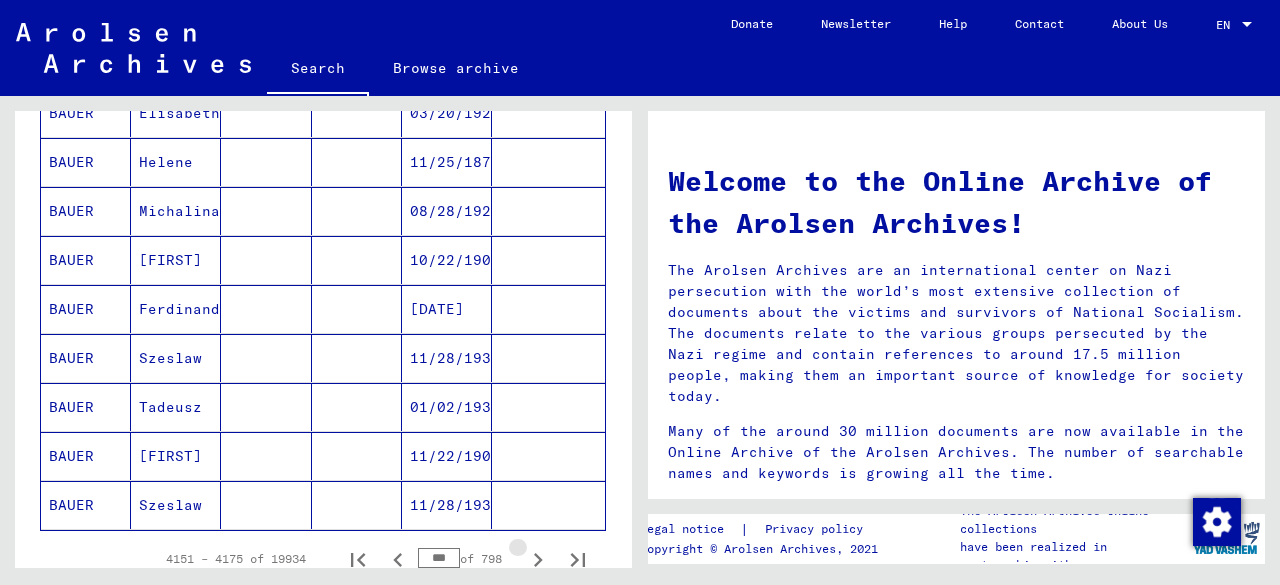 click 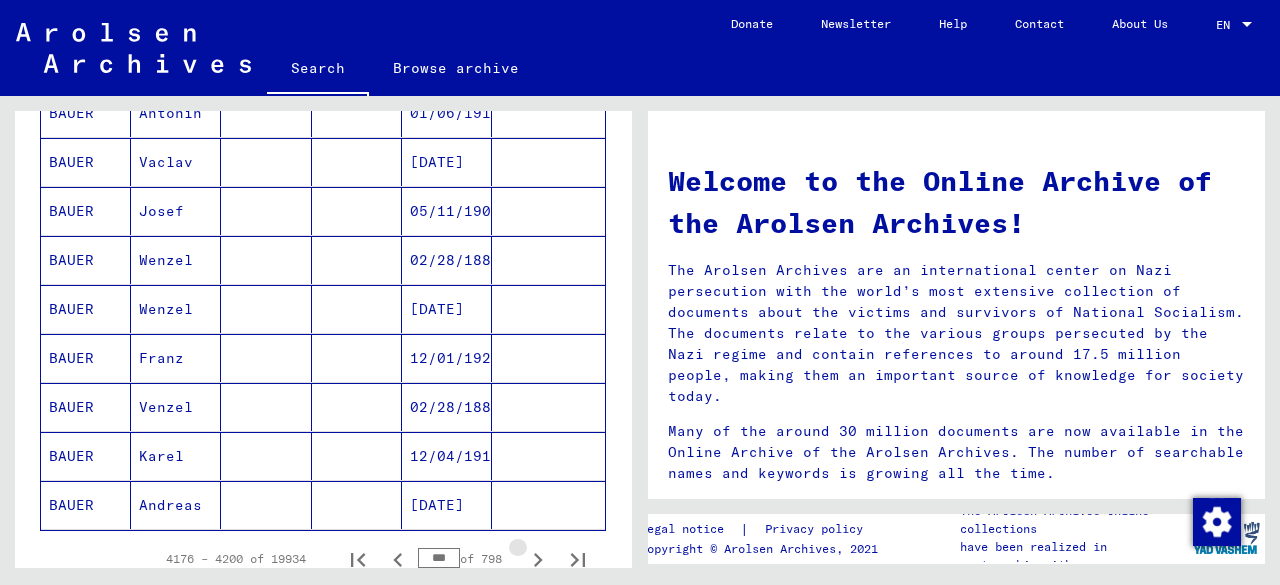 click 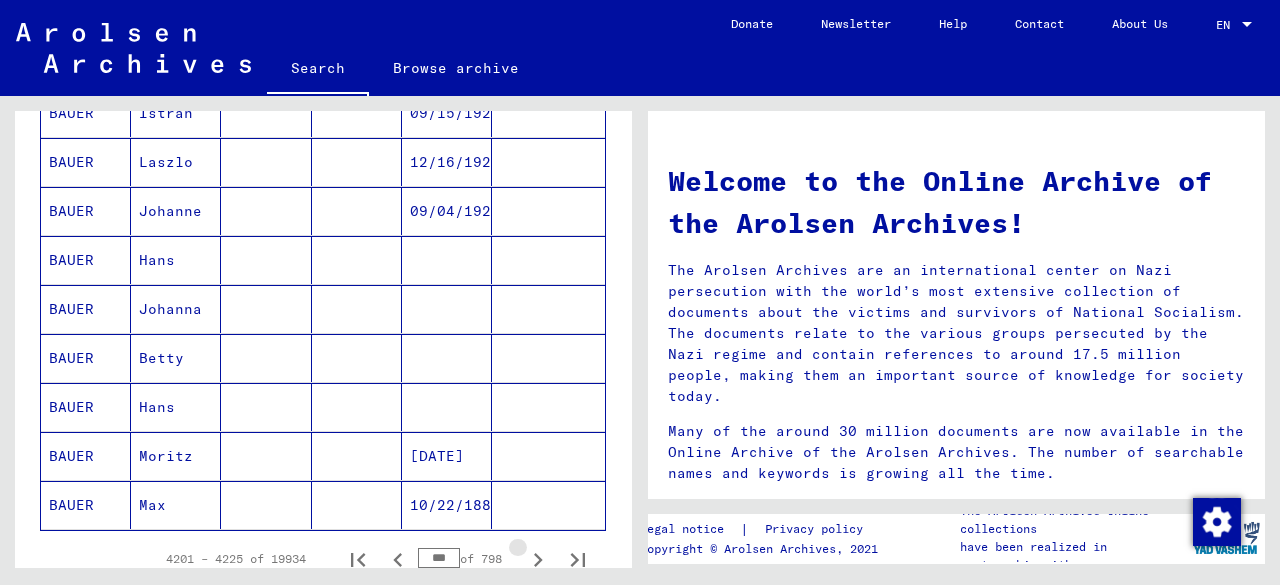 click 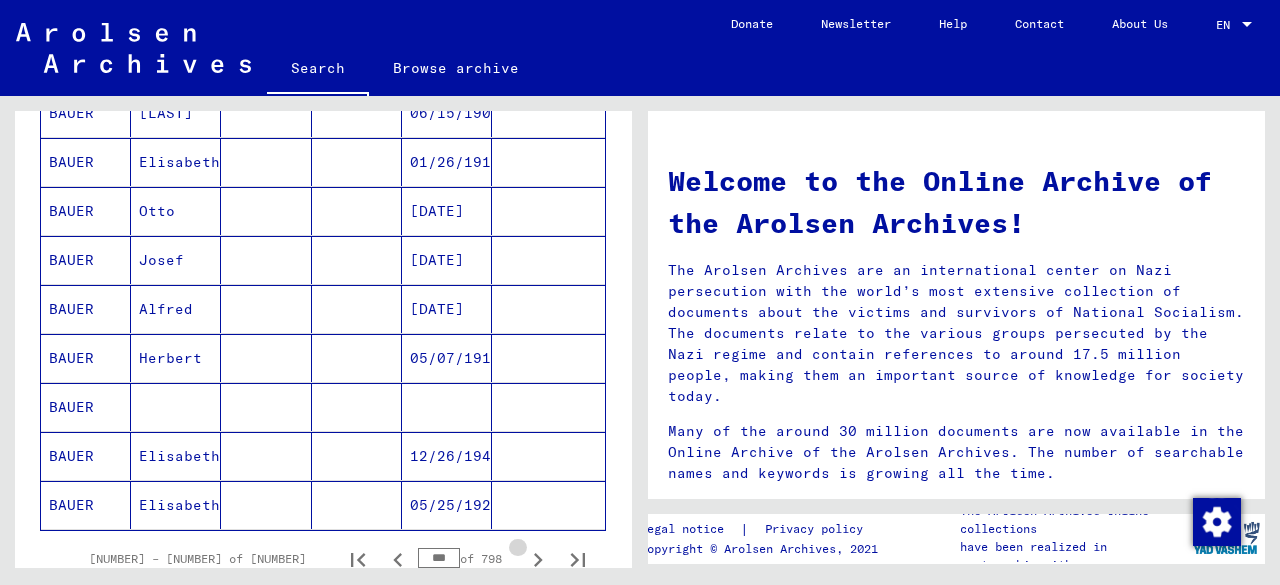 click at bounding box center [538, 559] 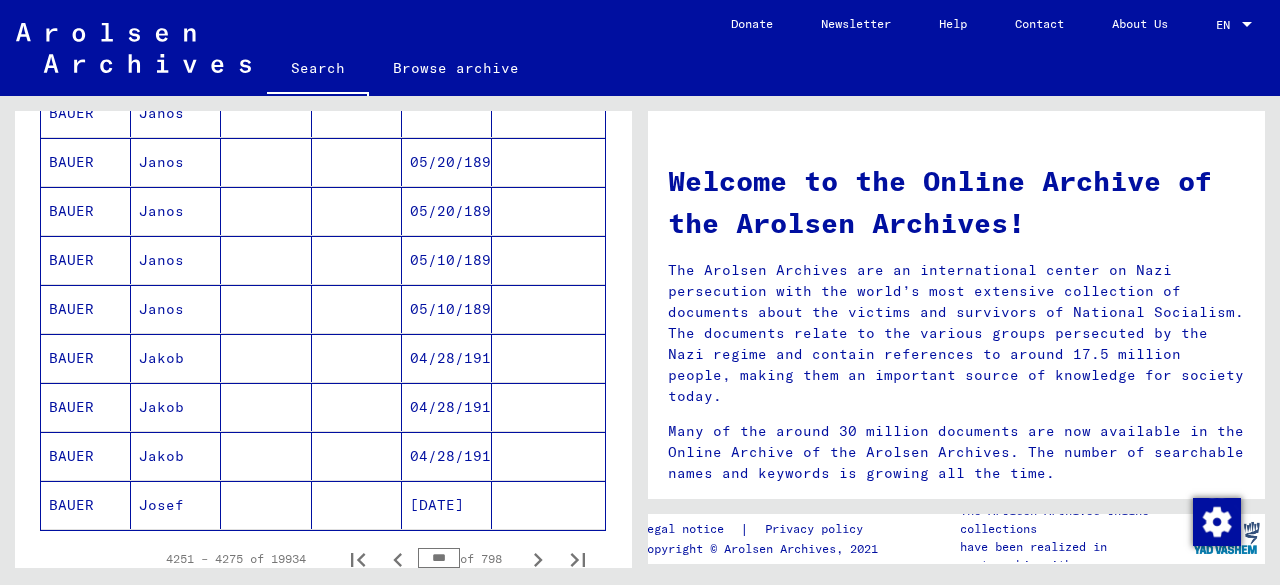 click 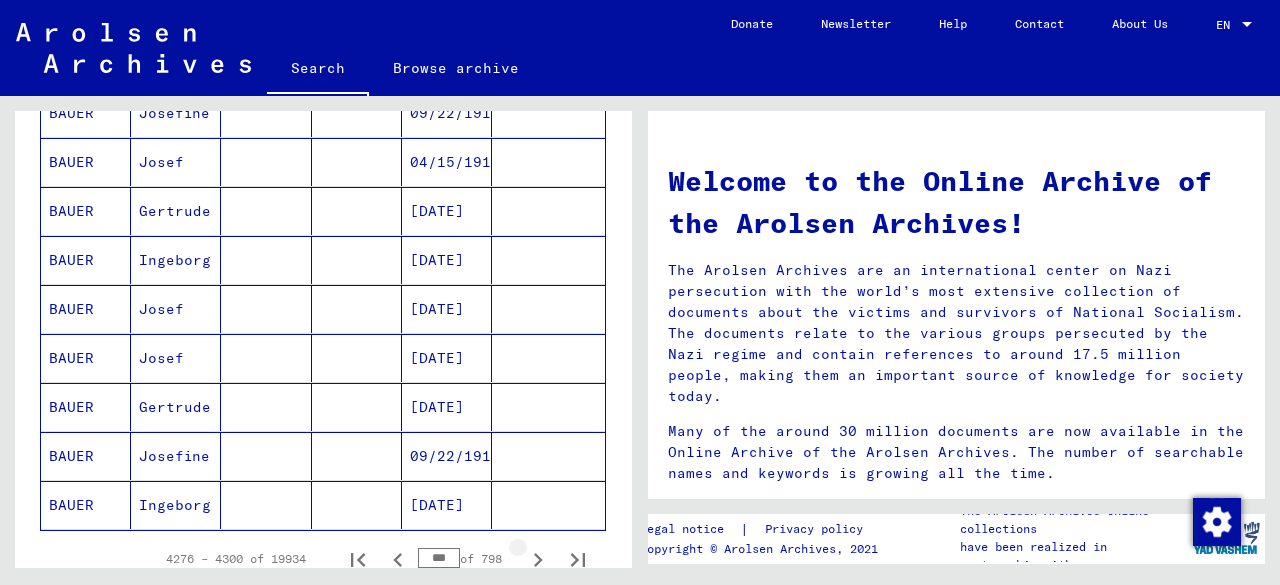 click 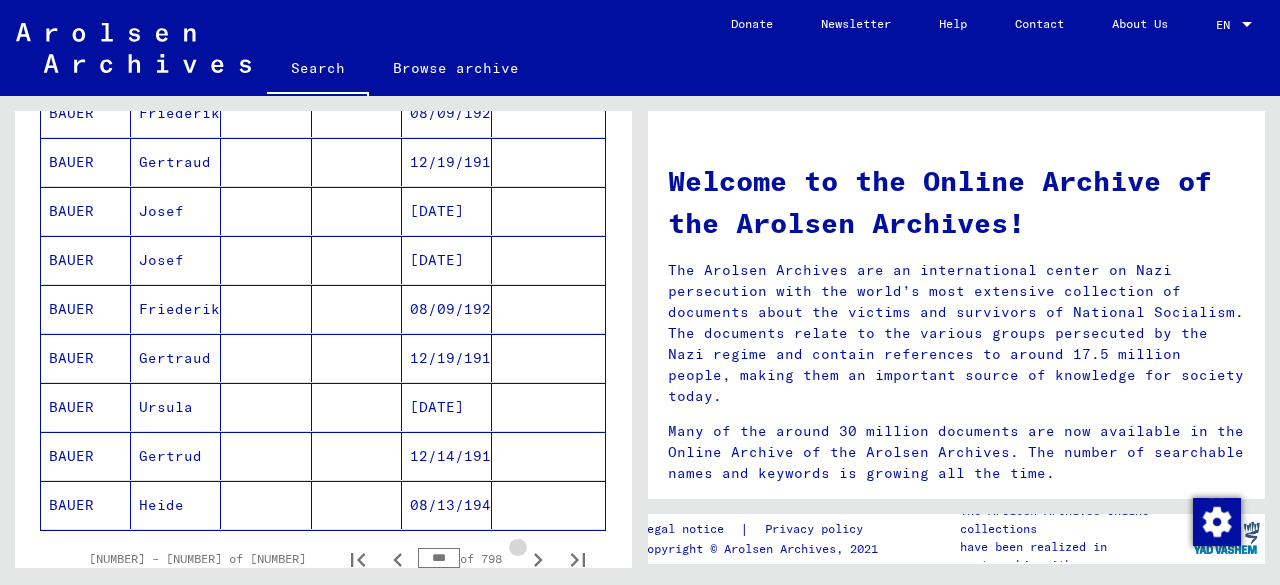 click 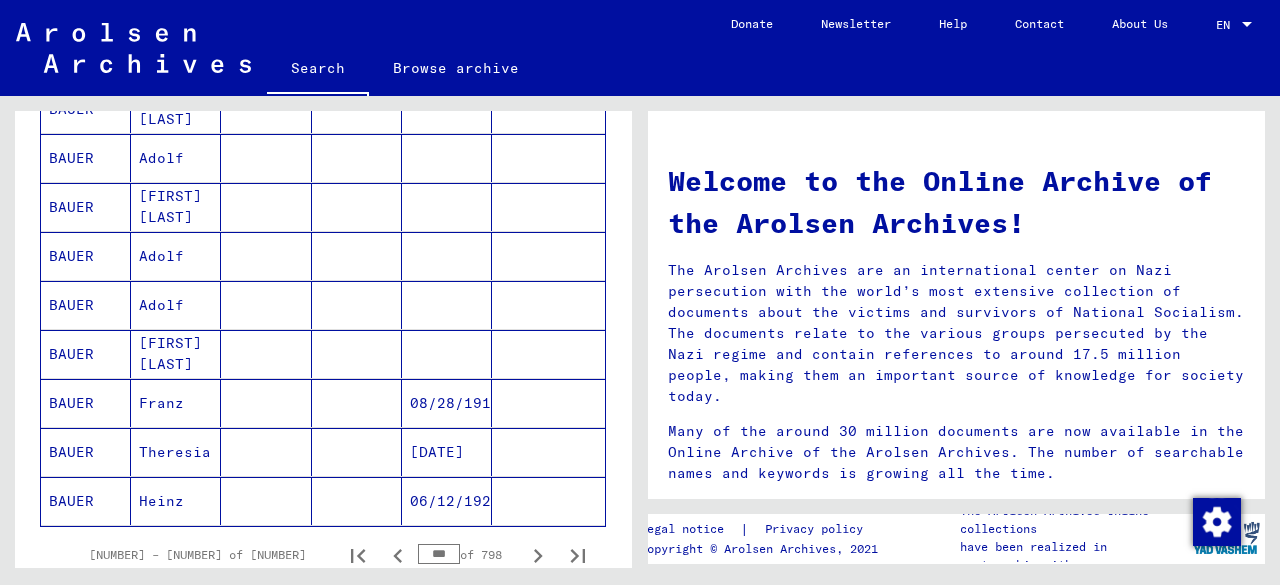 drag, startPoint x: 436, startPoint y: 545, endPoint x: 370, endPoint y: 485, distance: 89.19641 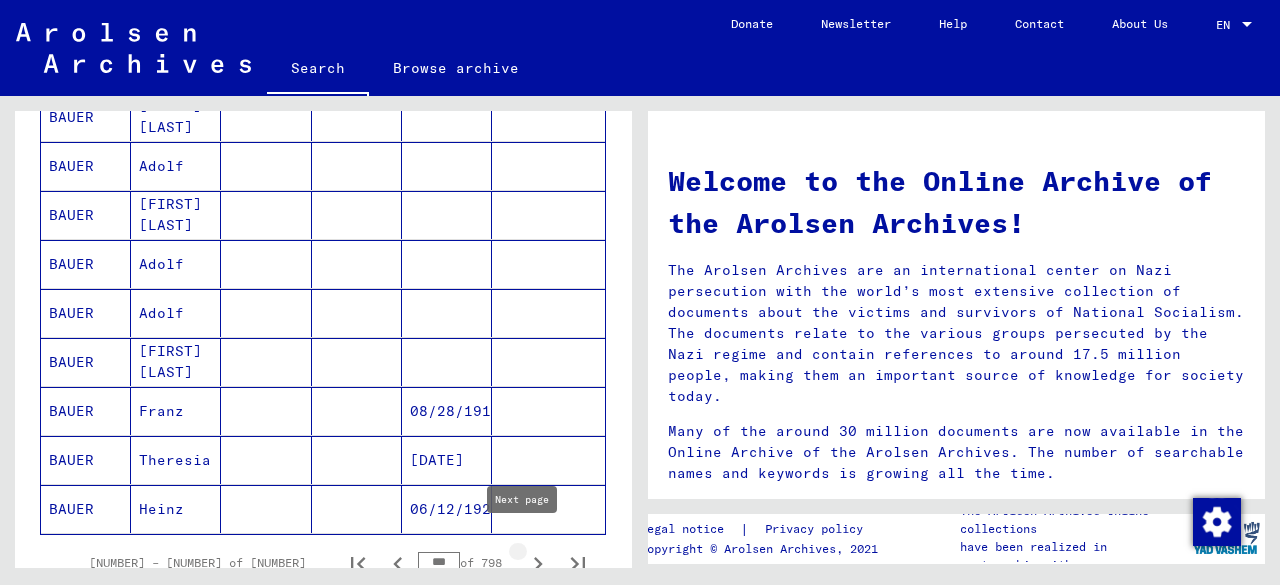click 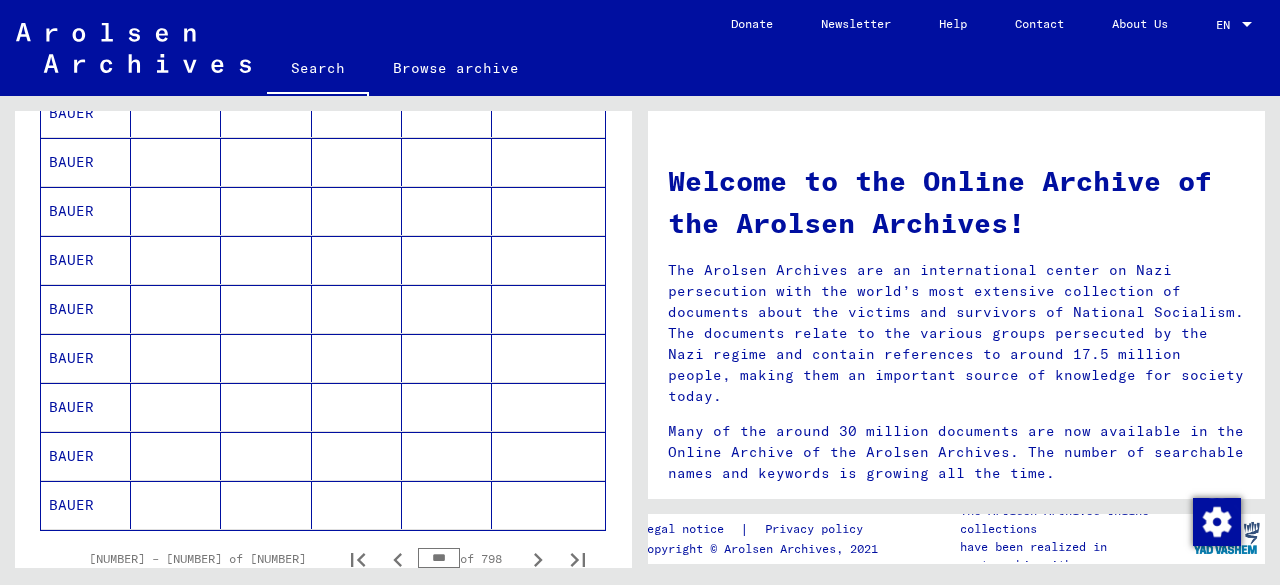 click 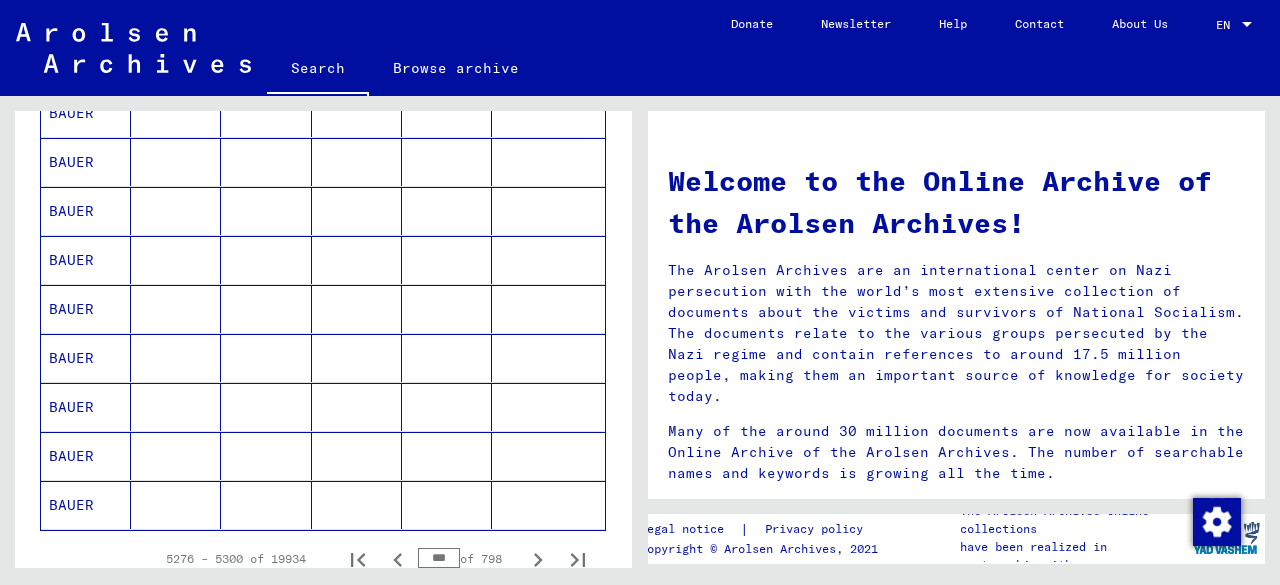 click 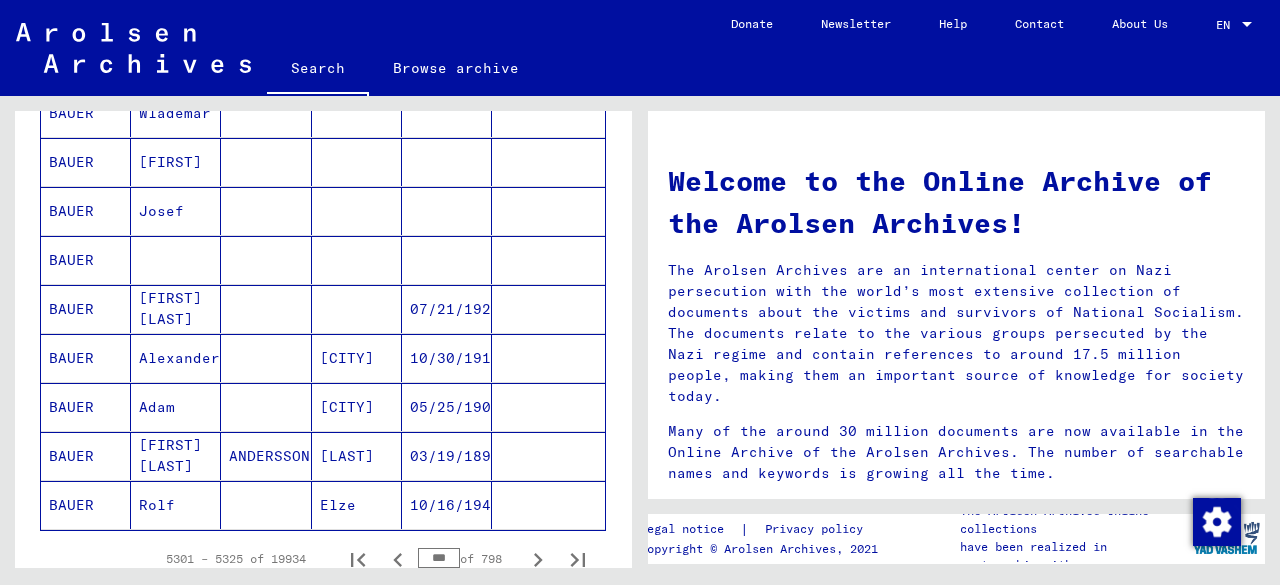click 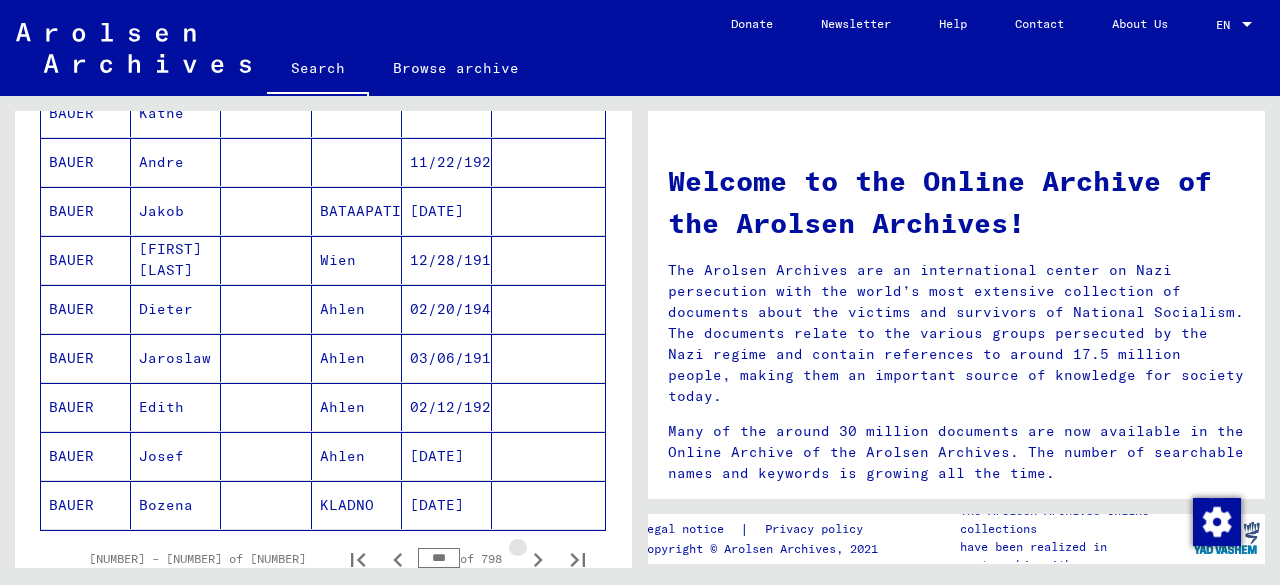 click 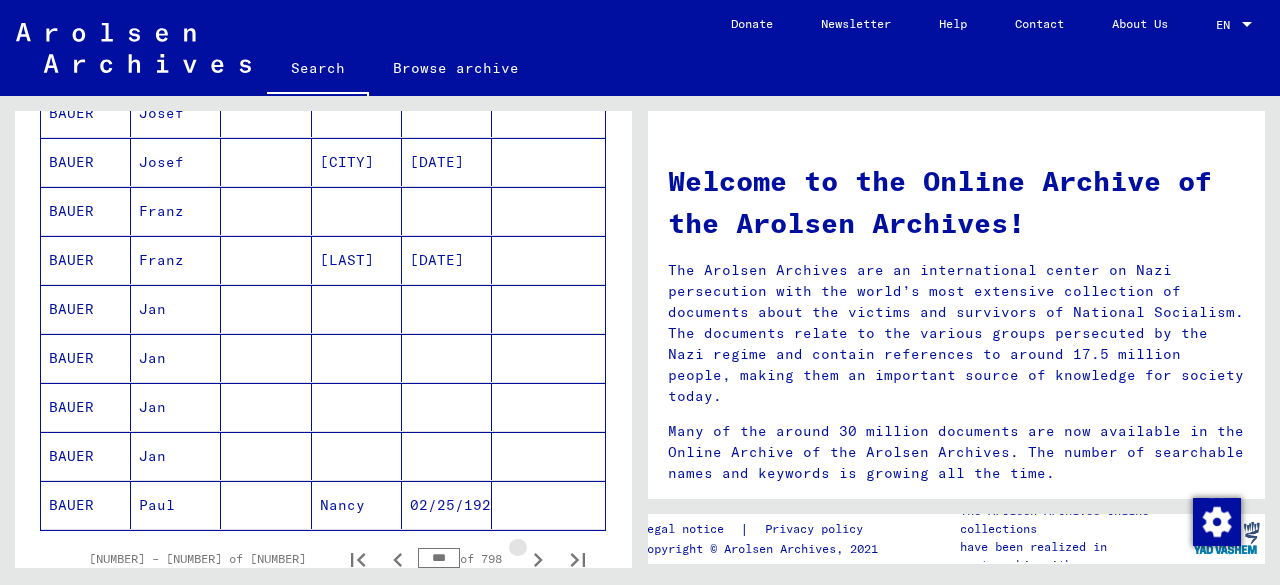 click 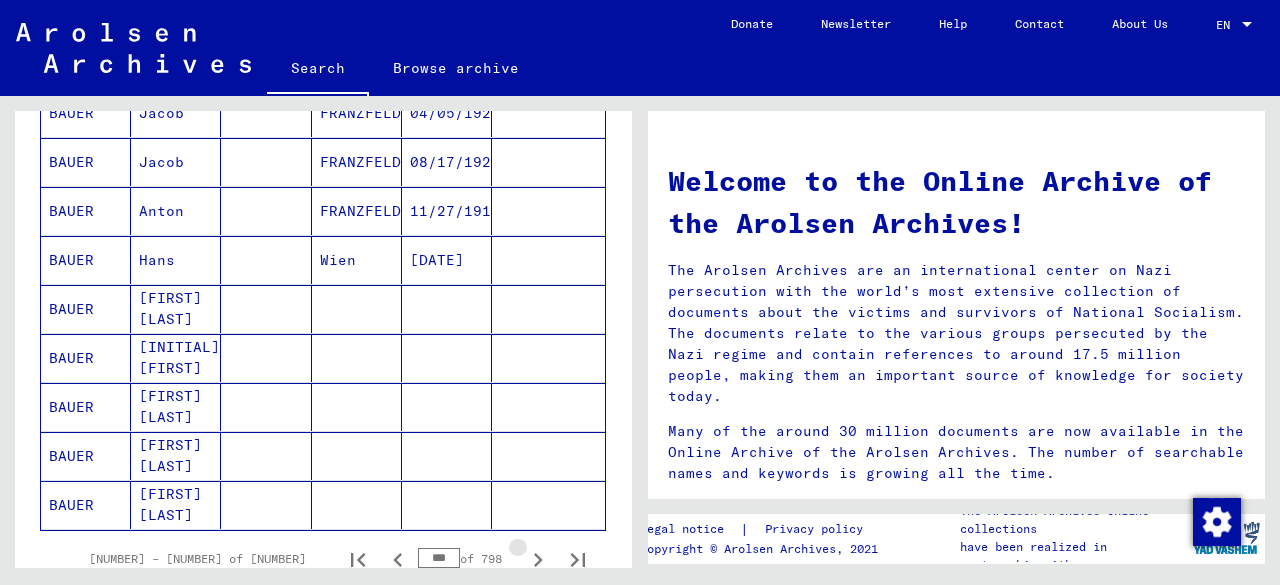 click 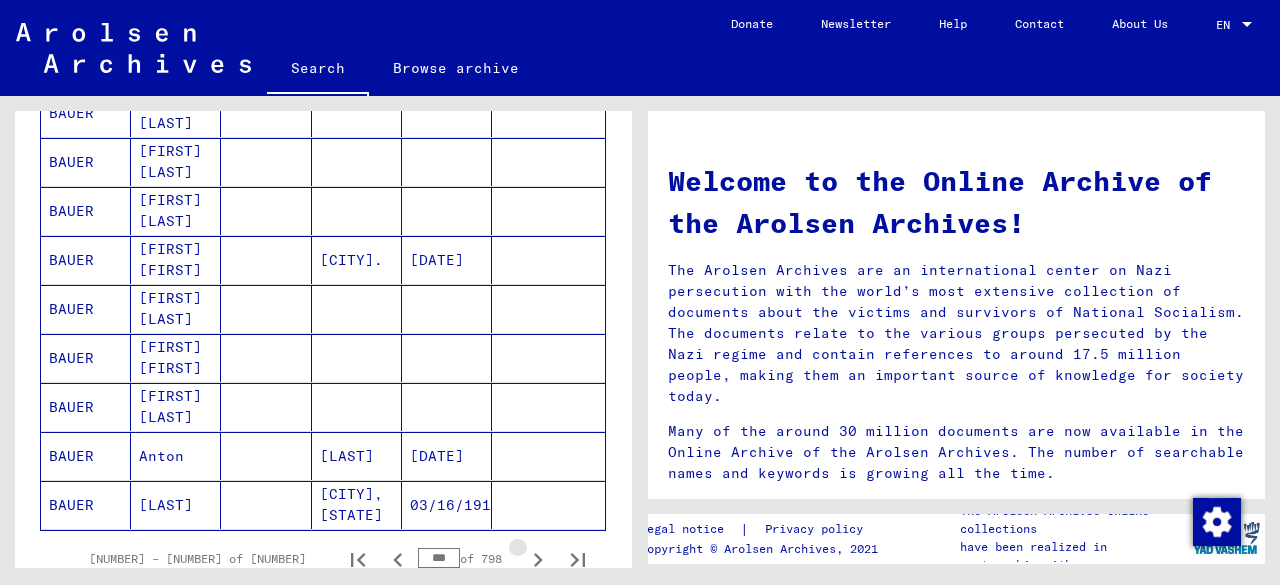click 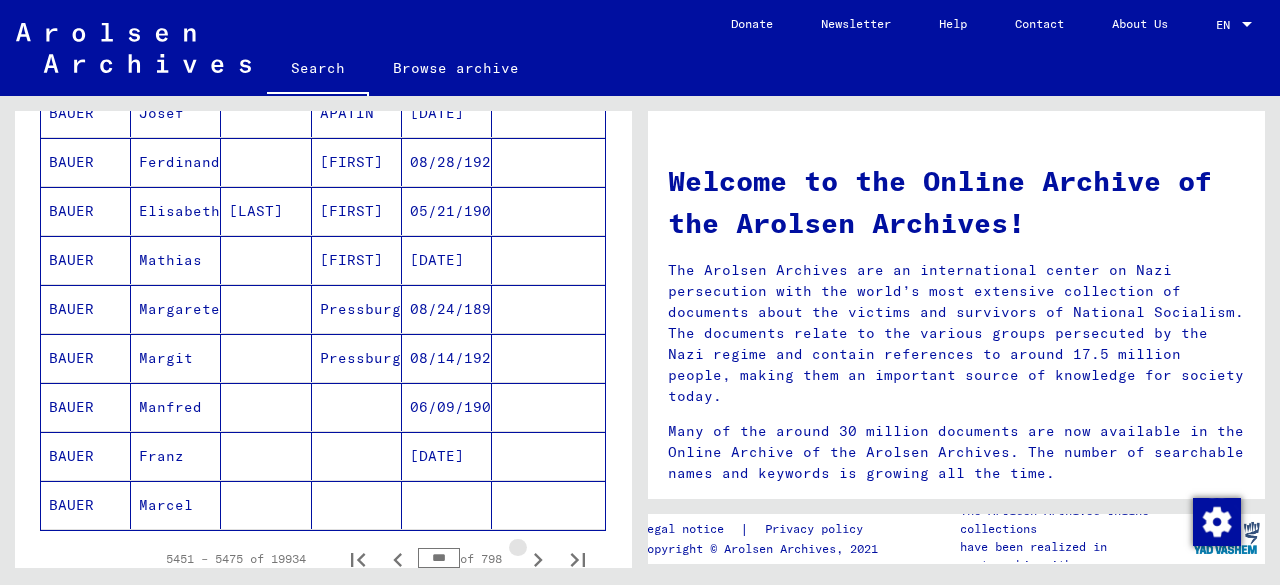 click 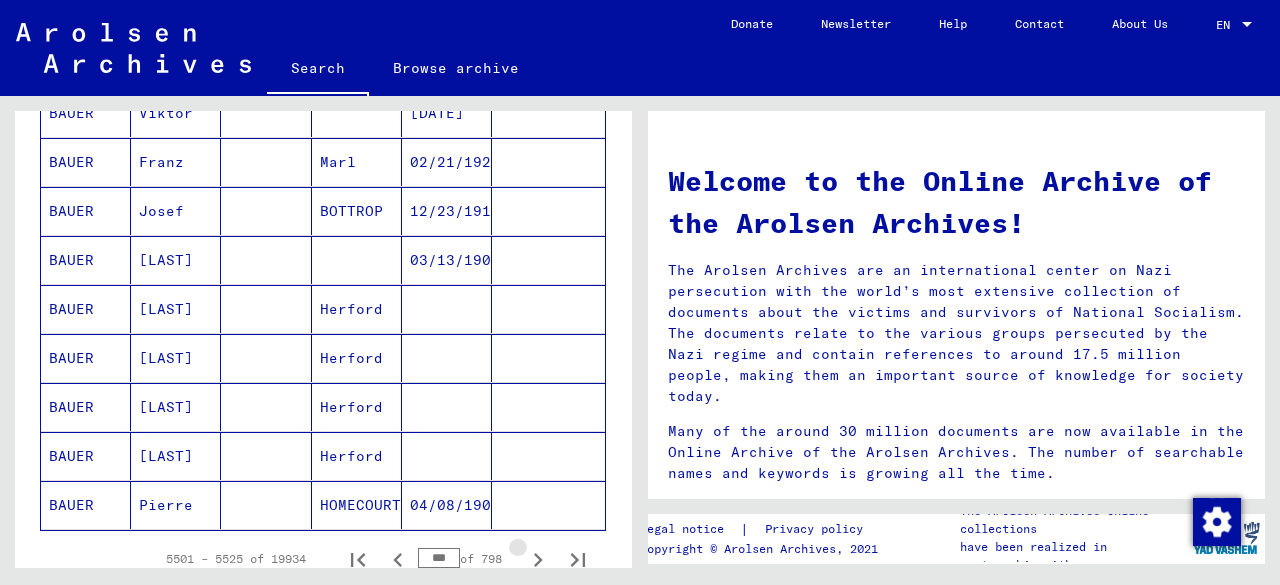 click 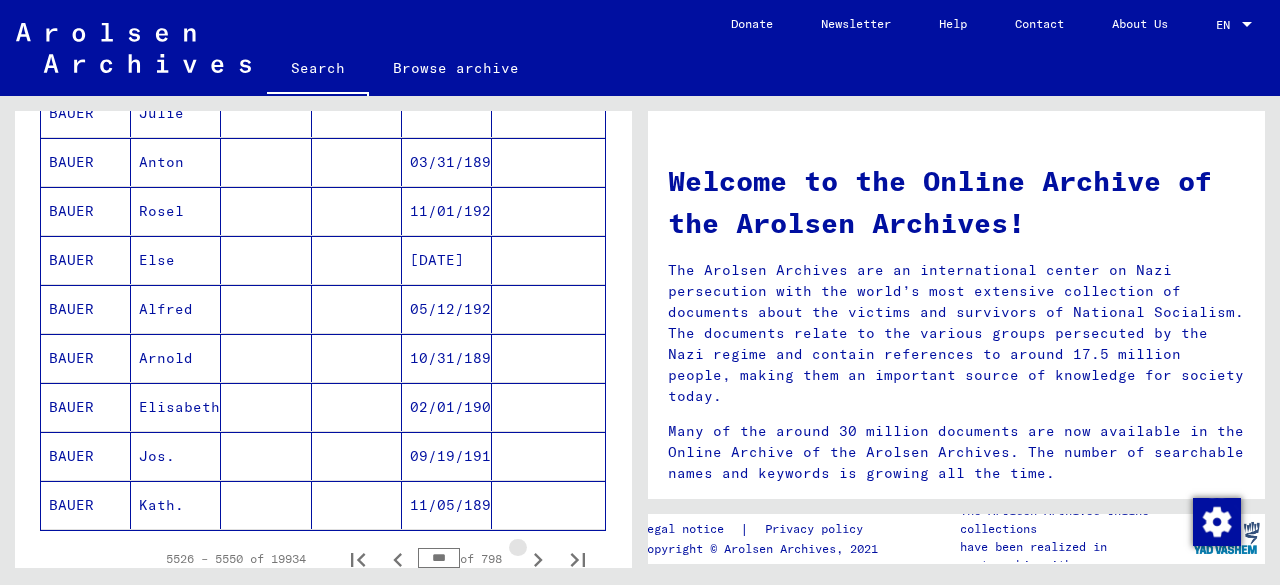 click 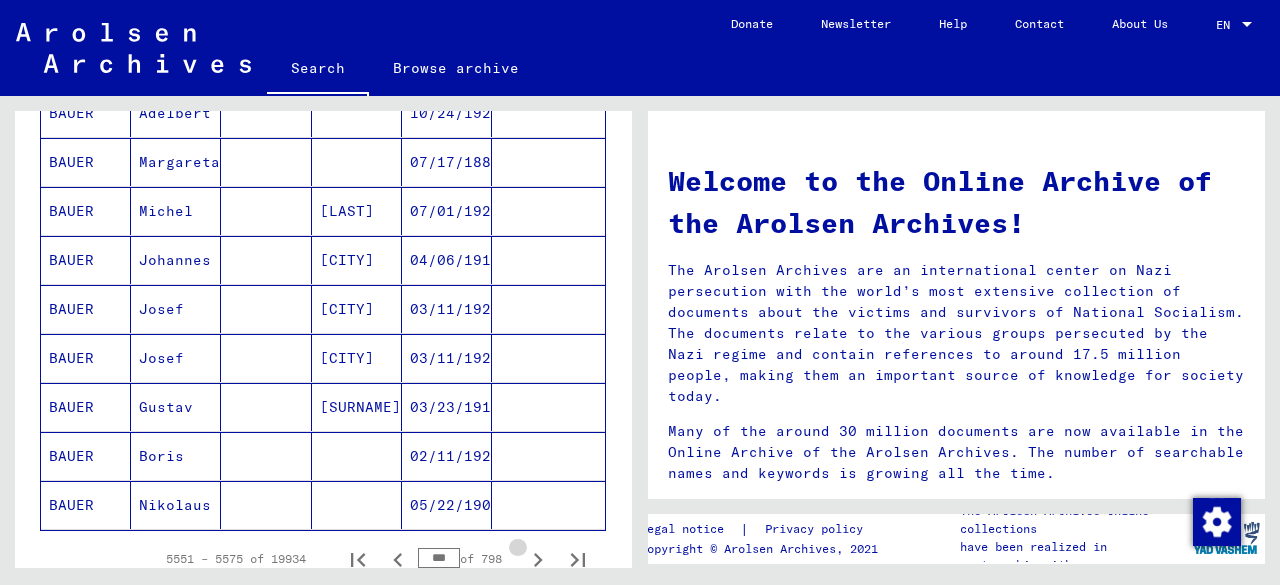 click 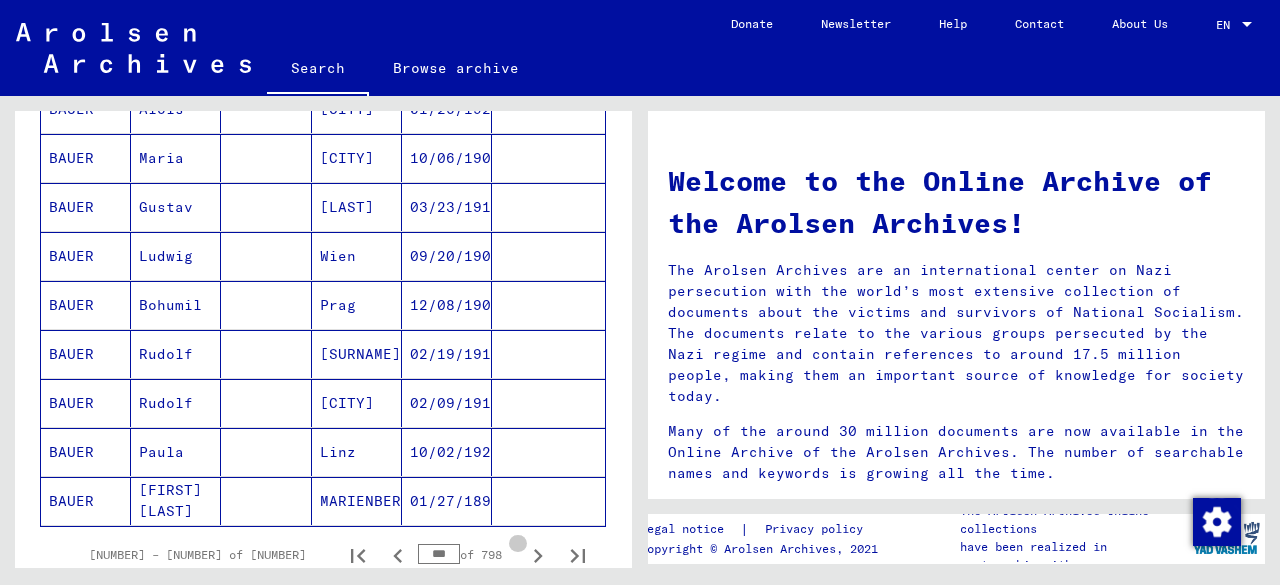 click 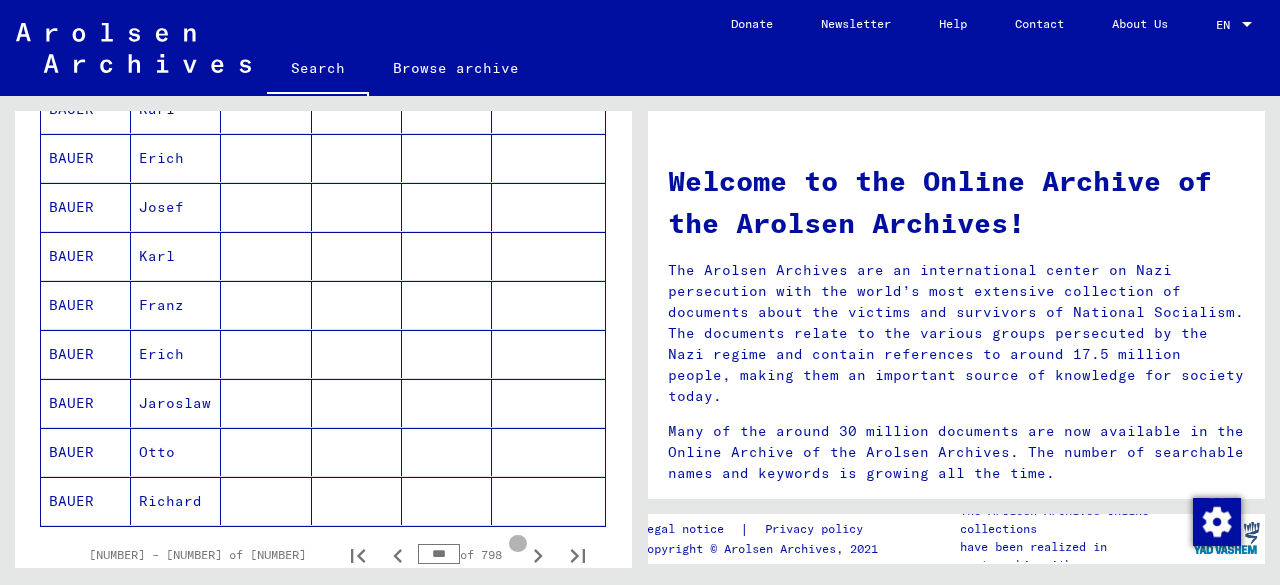 scroll, scrollTop: 1200, scrollLeft: 0, axis: vertical 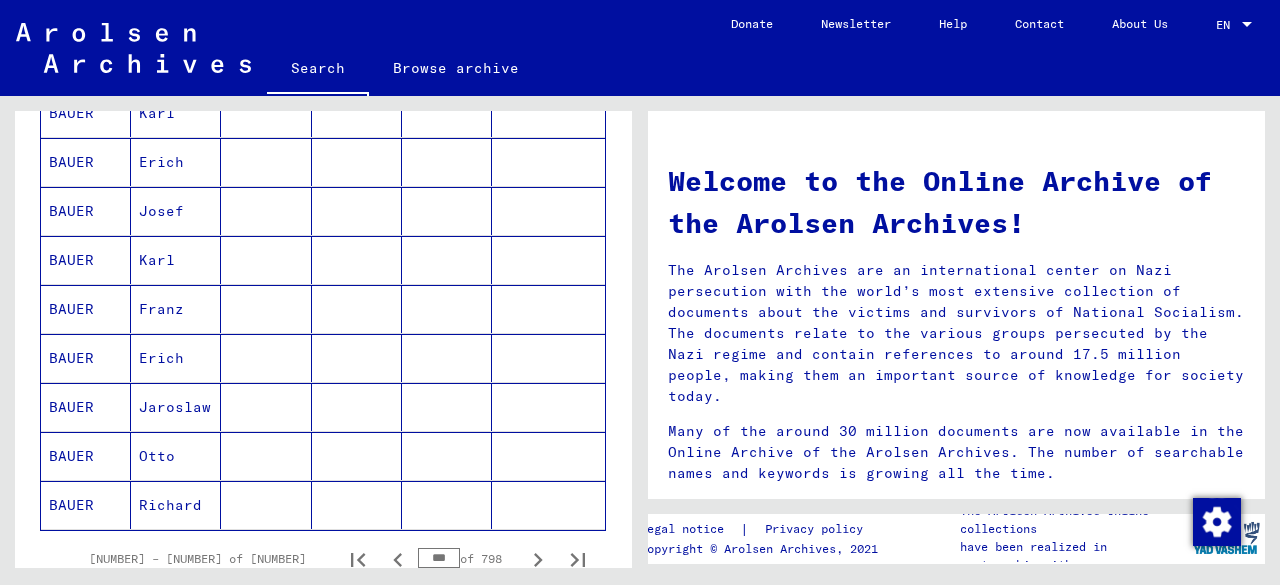 click 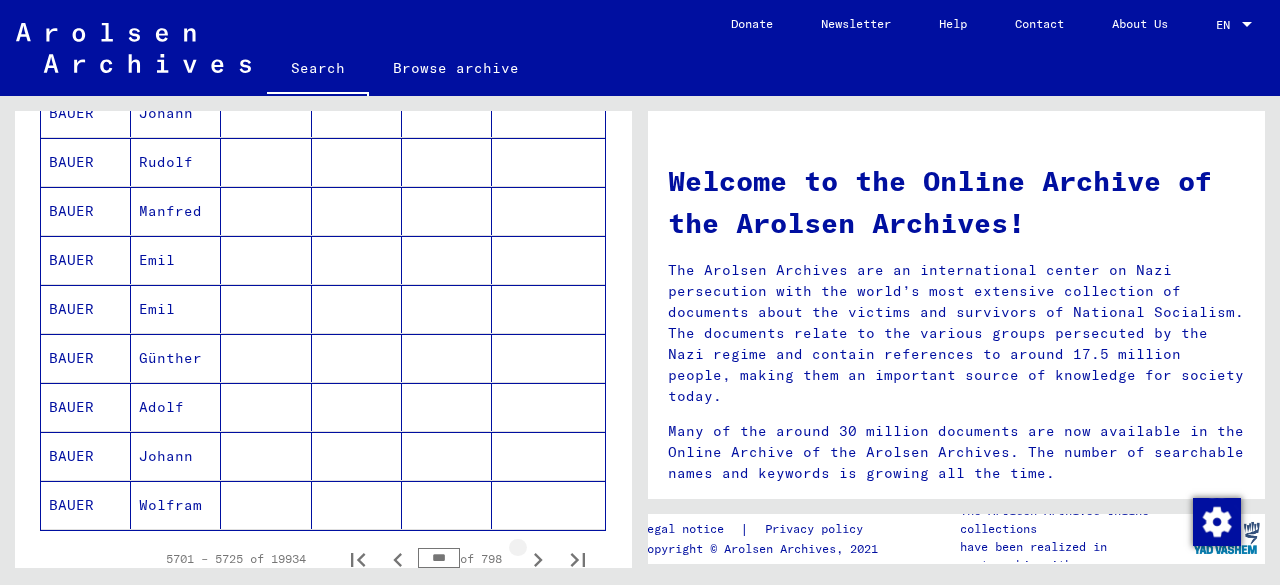 click 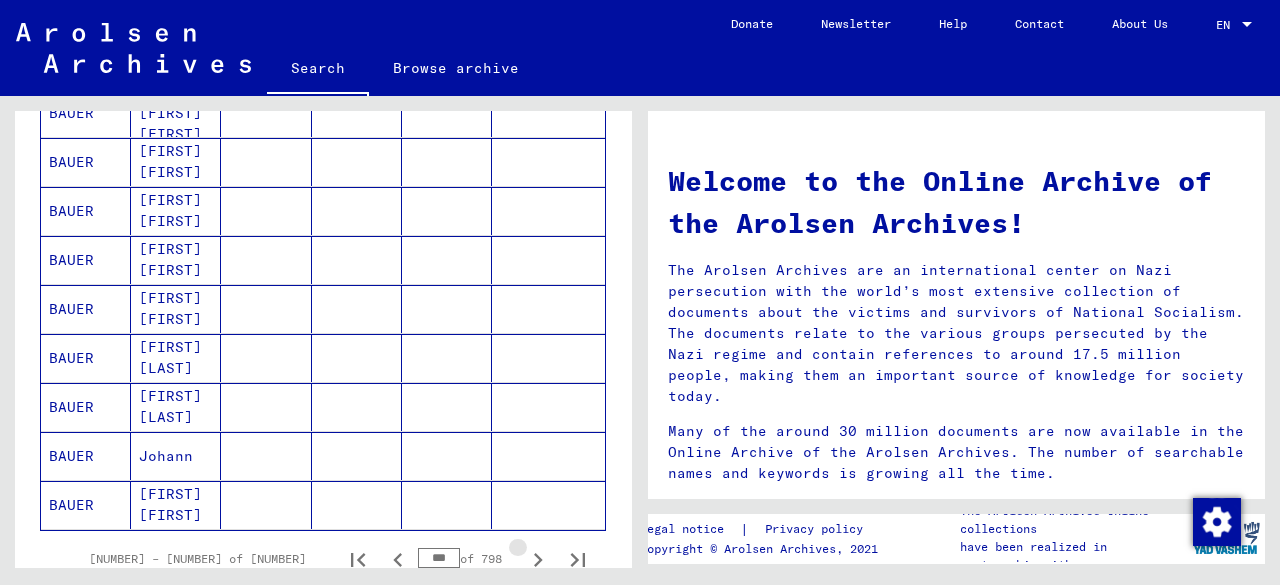 click 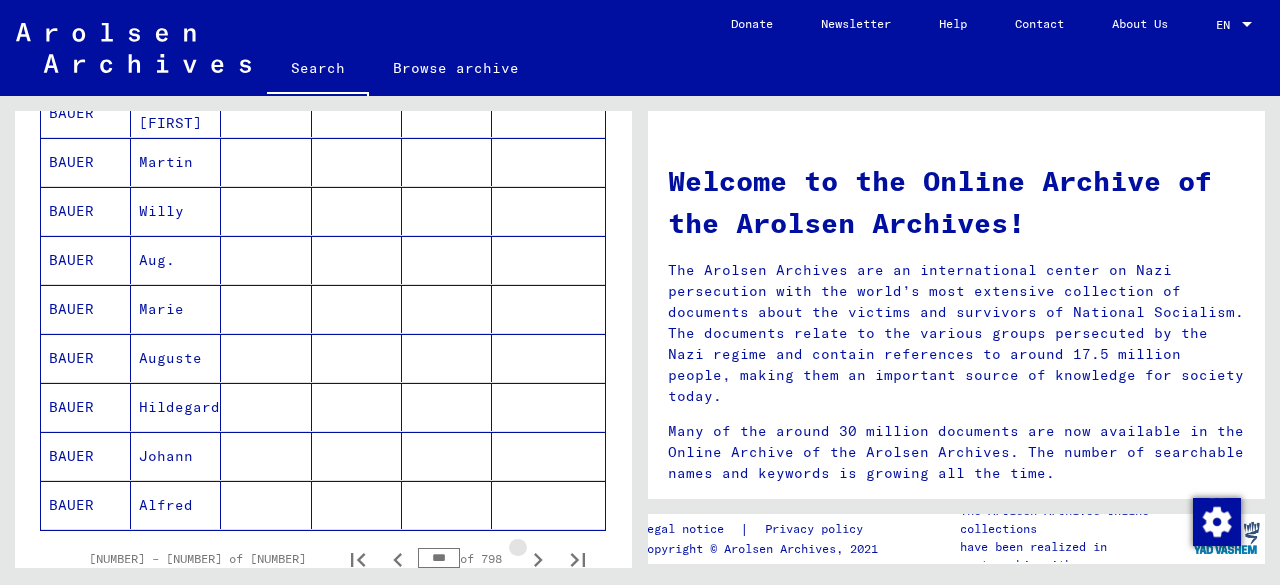 click 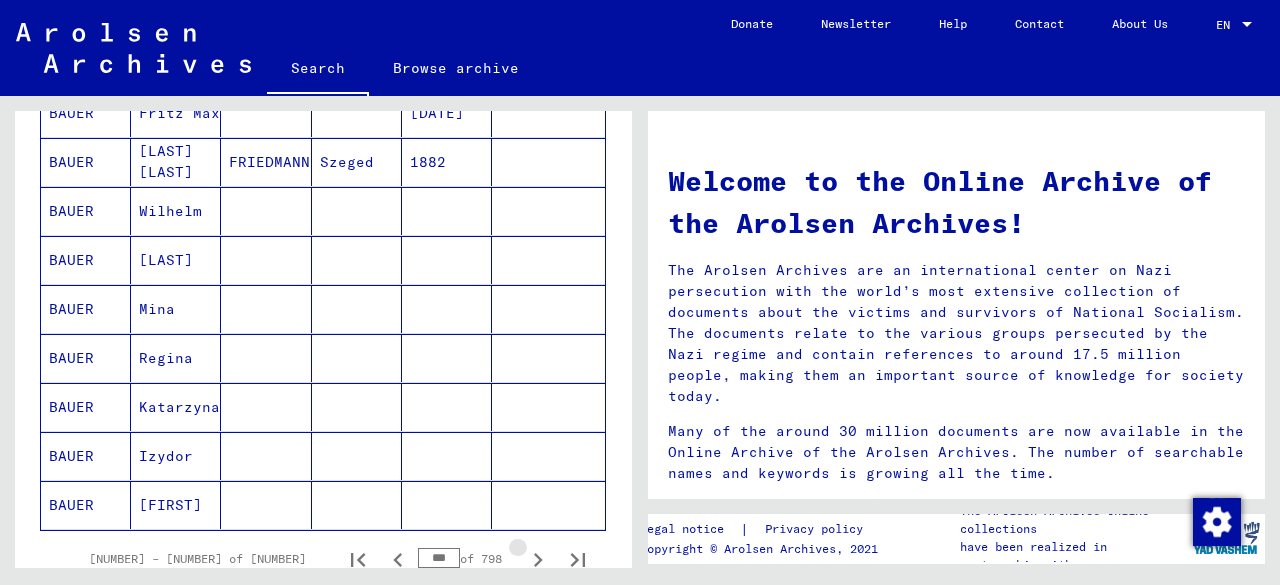click 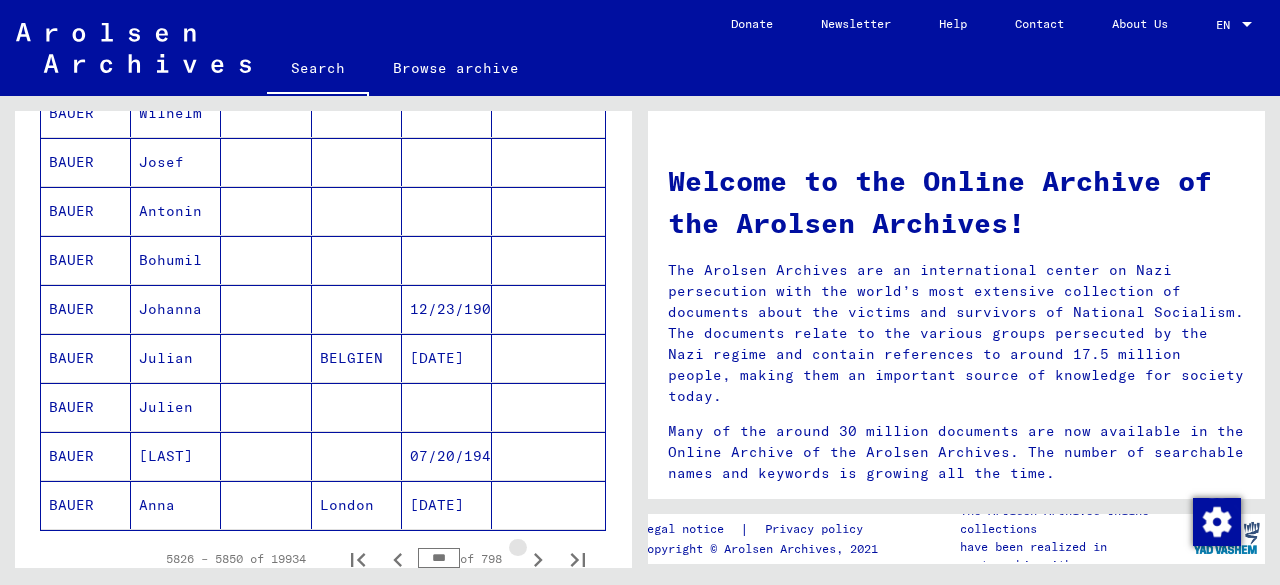 click 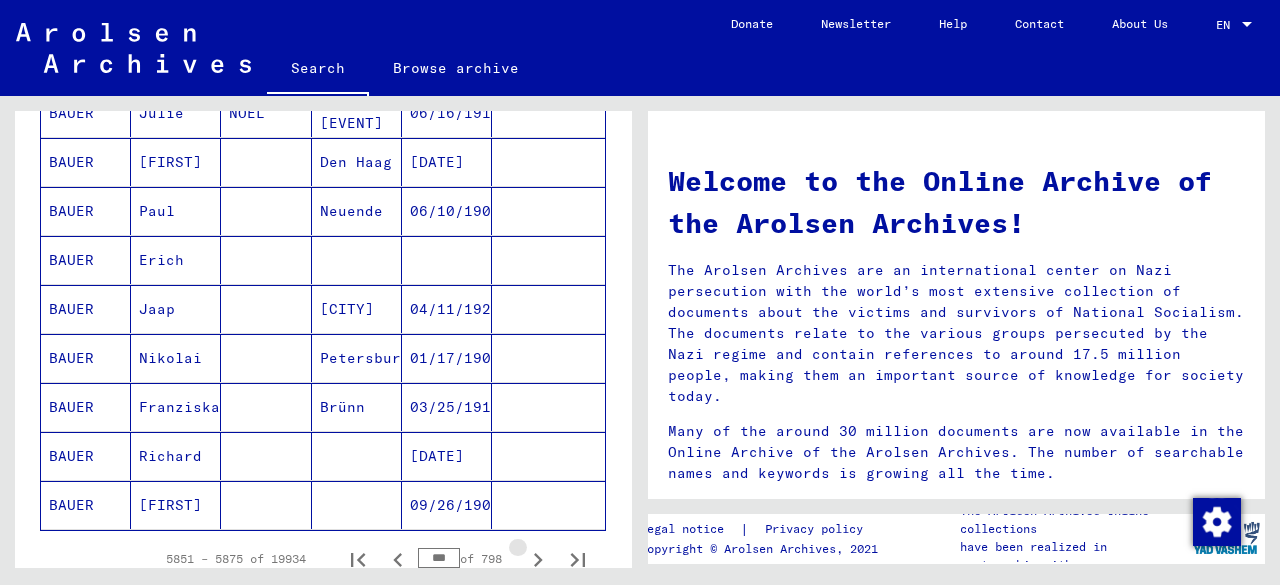 click 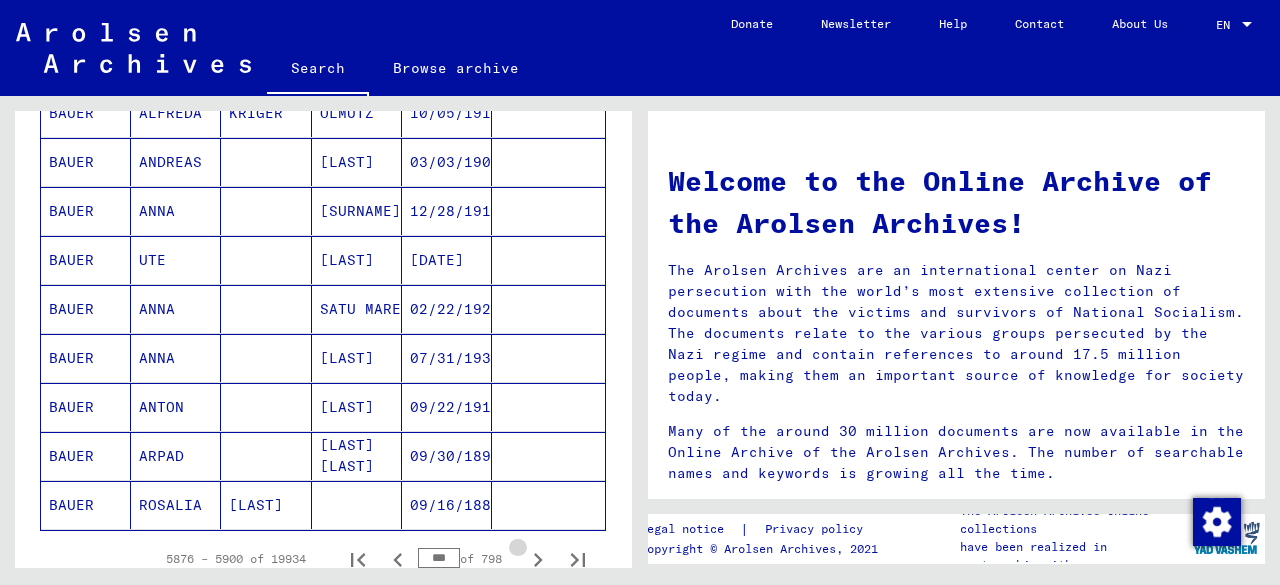 click 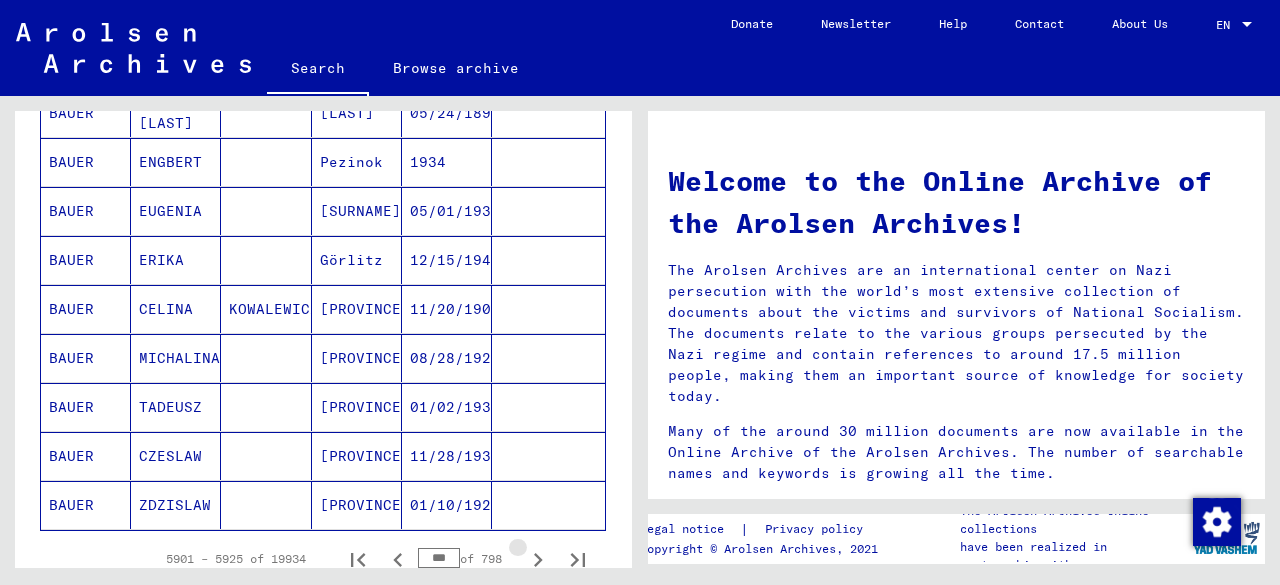 click 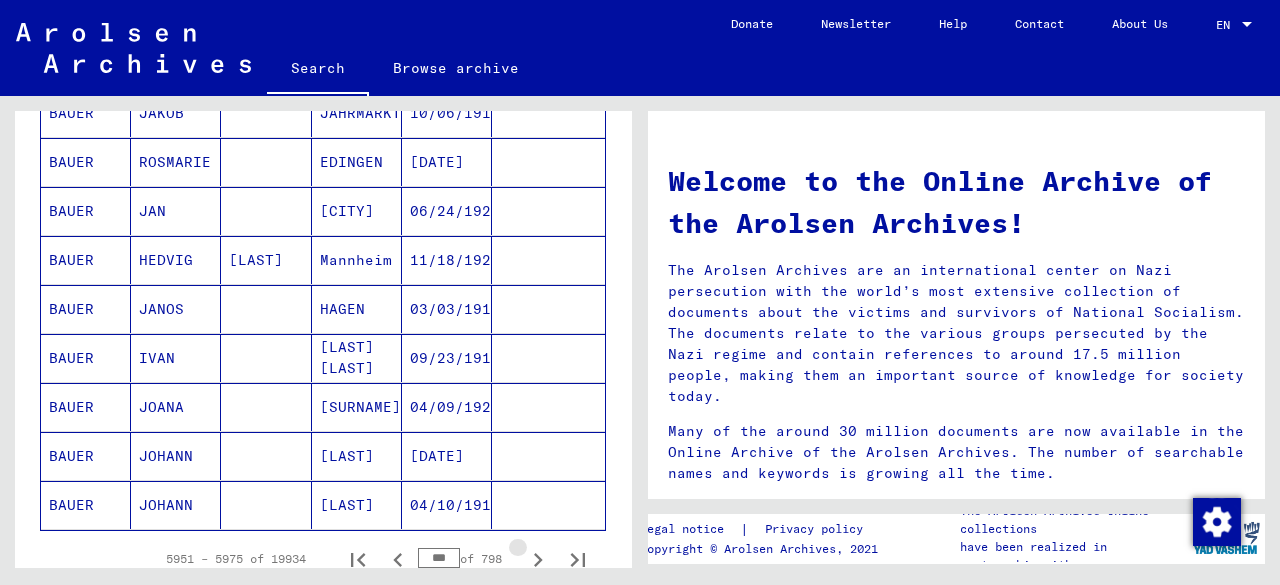 click 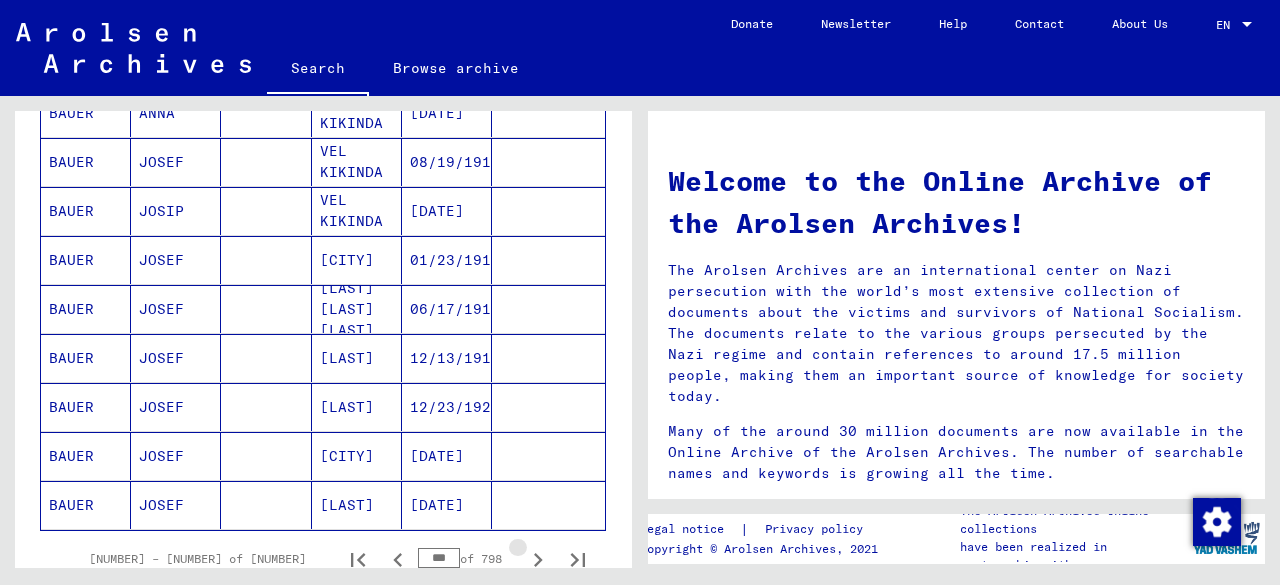 click 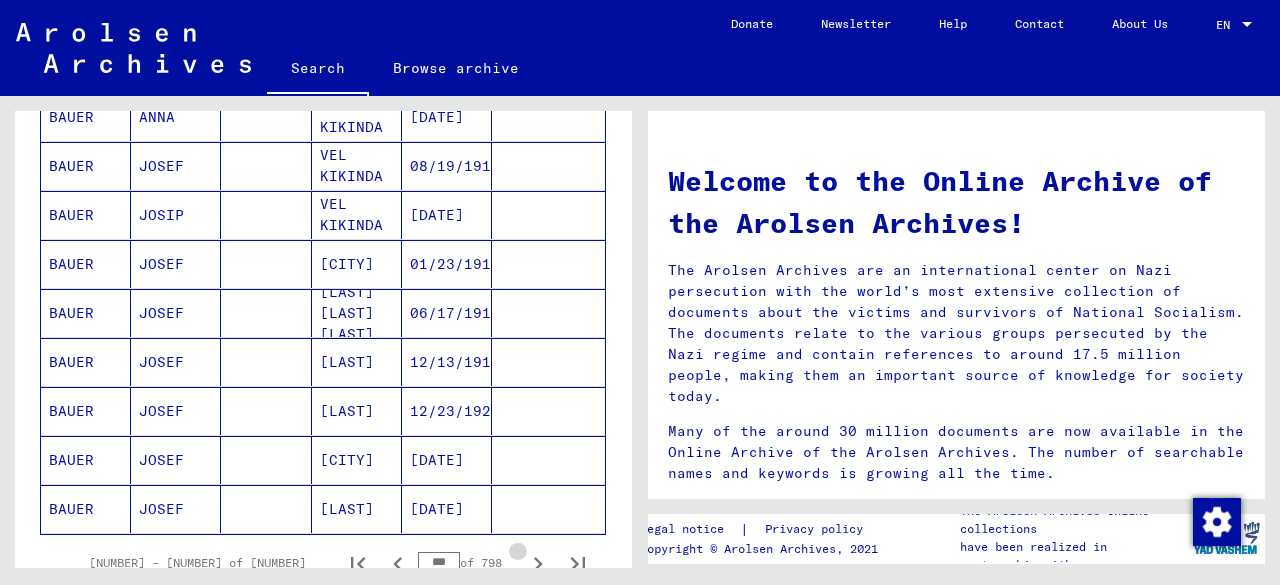 scroll, scrollTop: 1204, scrollLeft: 0, axis: vertical 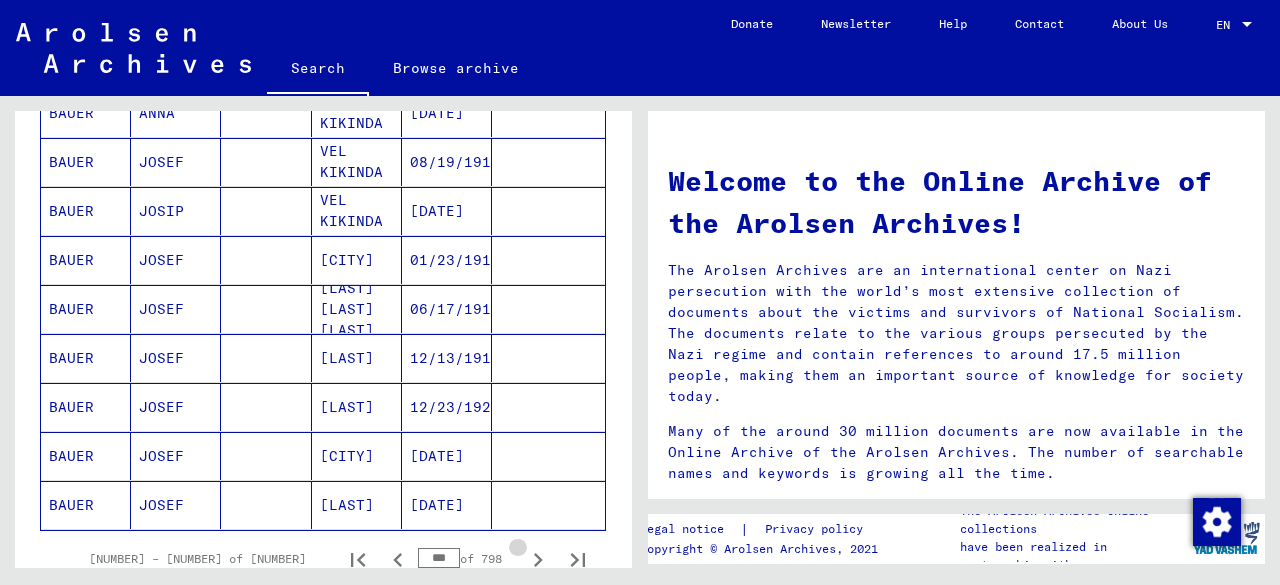 click 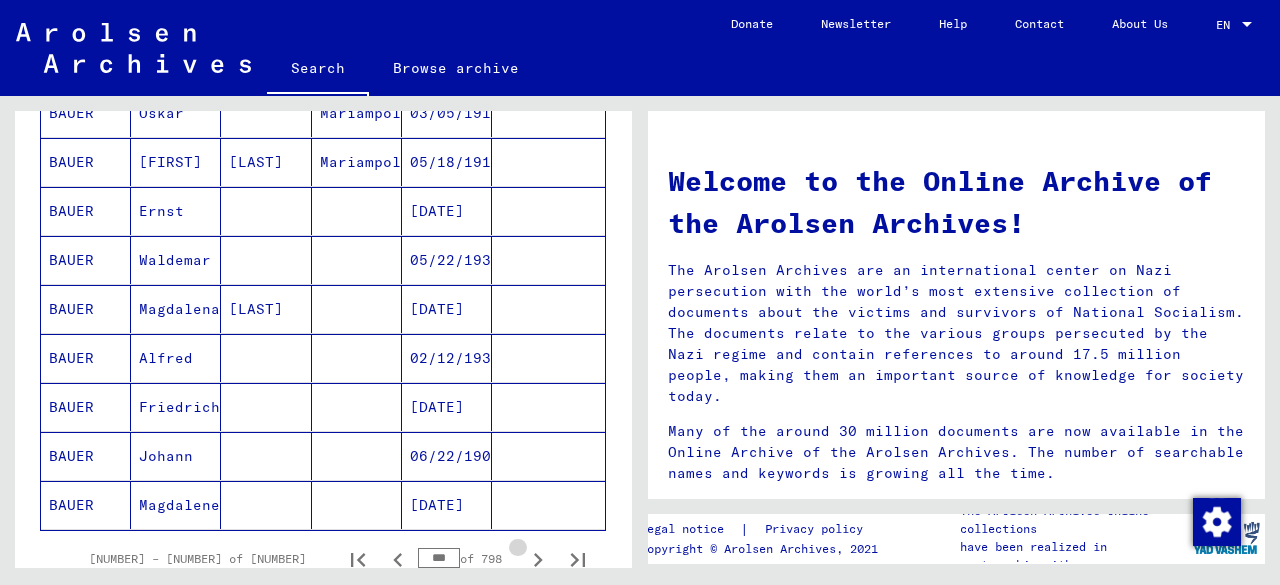 click 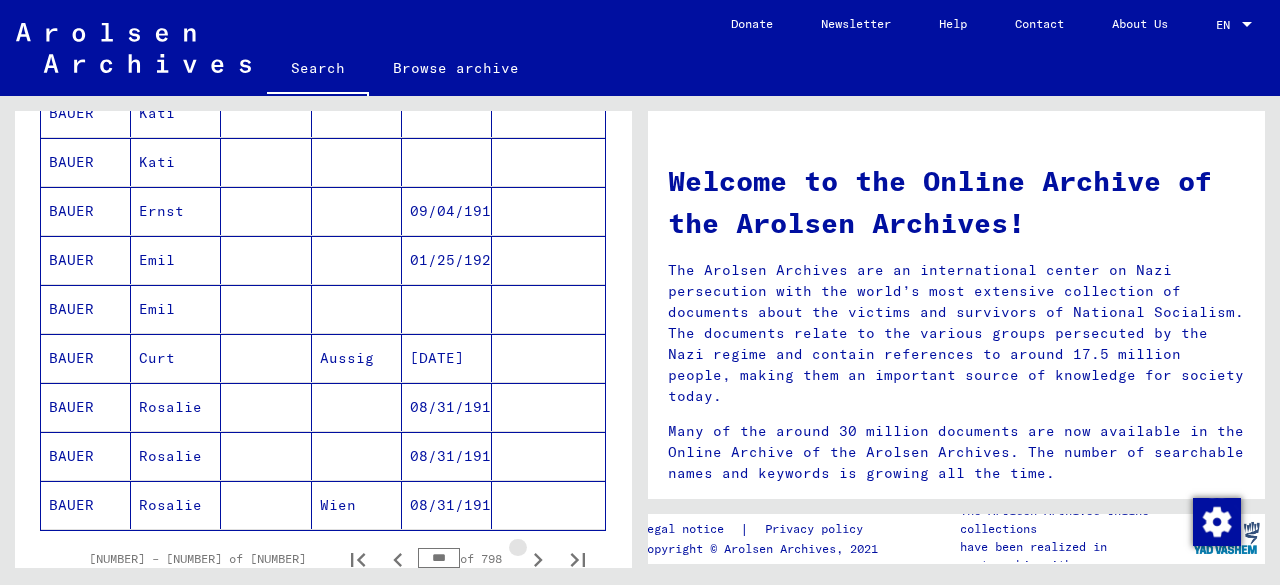 click 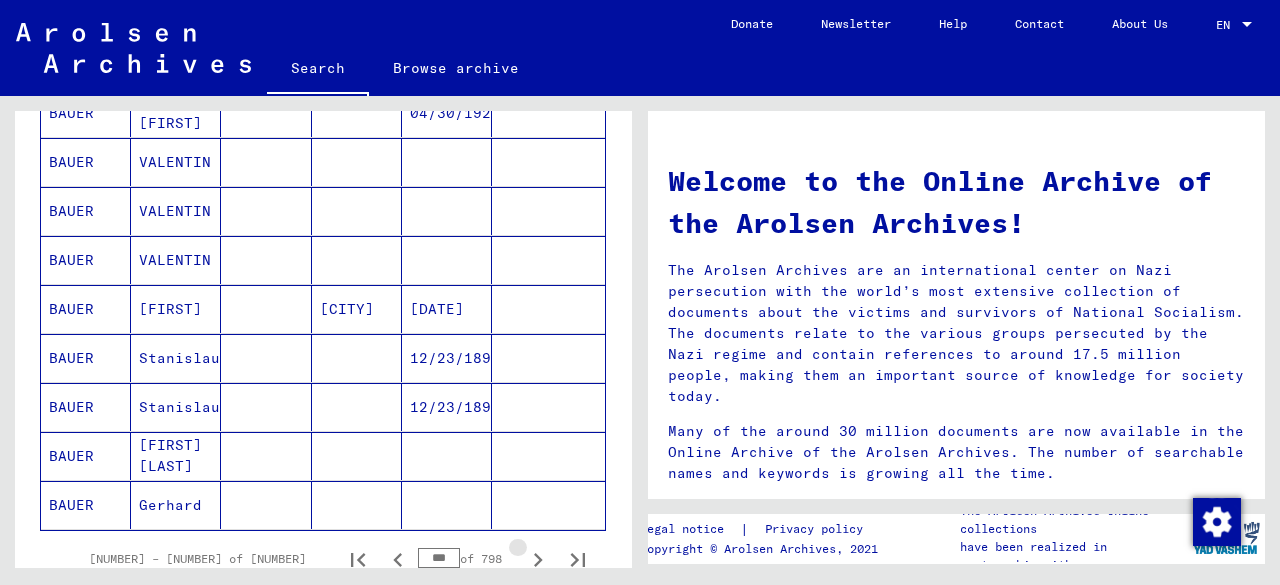 click 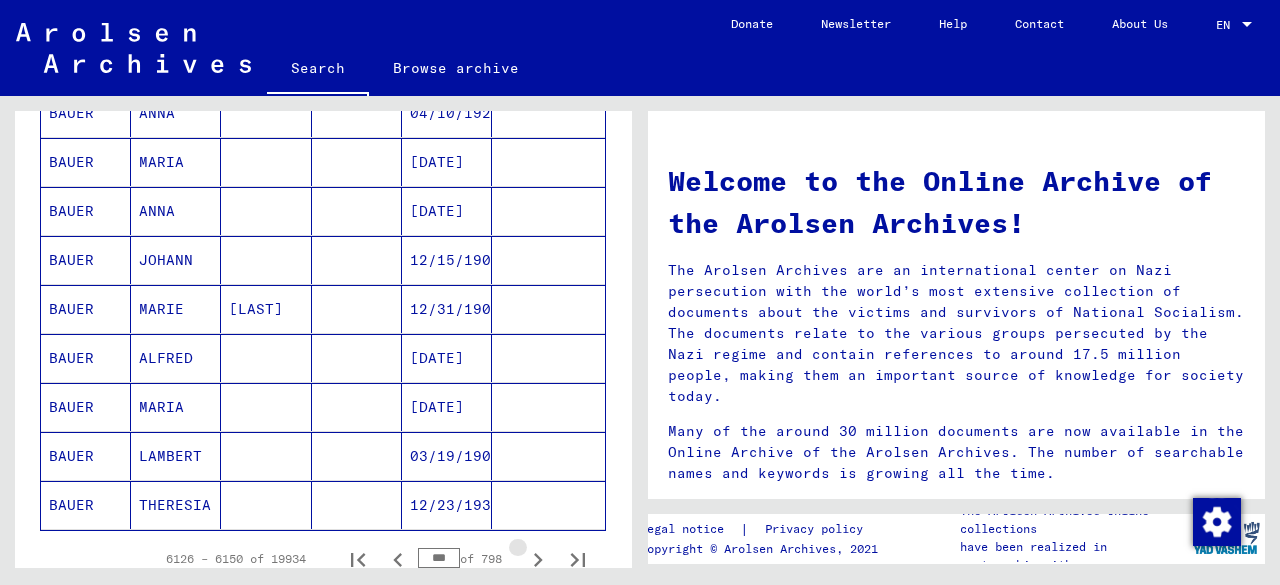 click 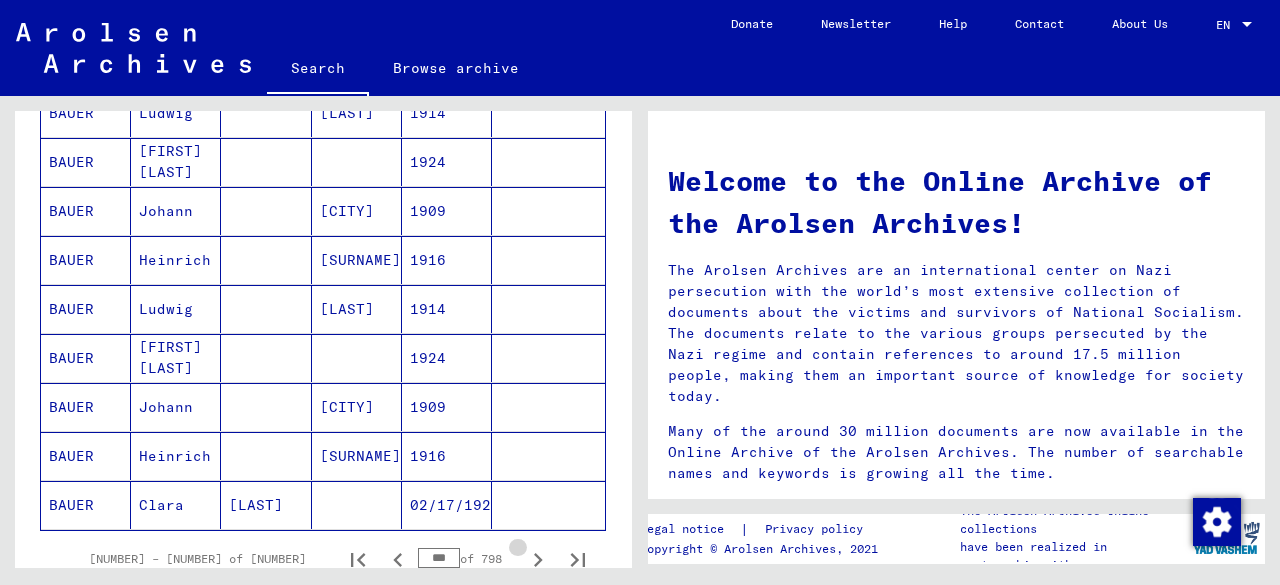 click 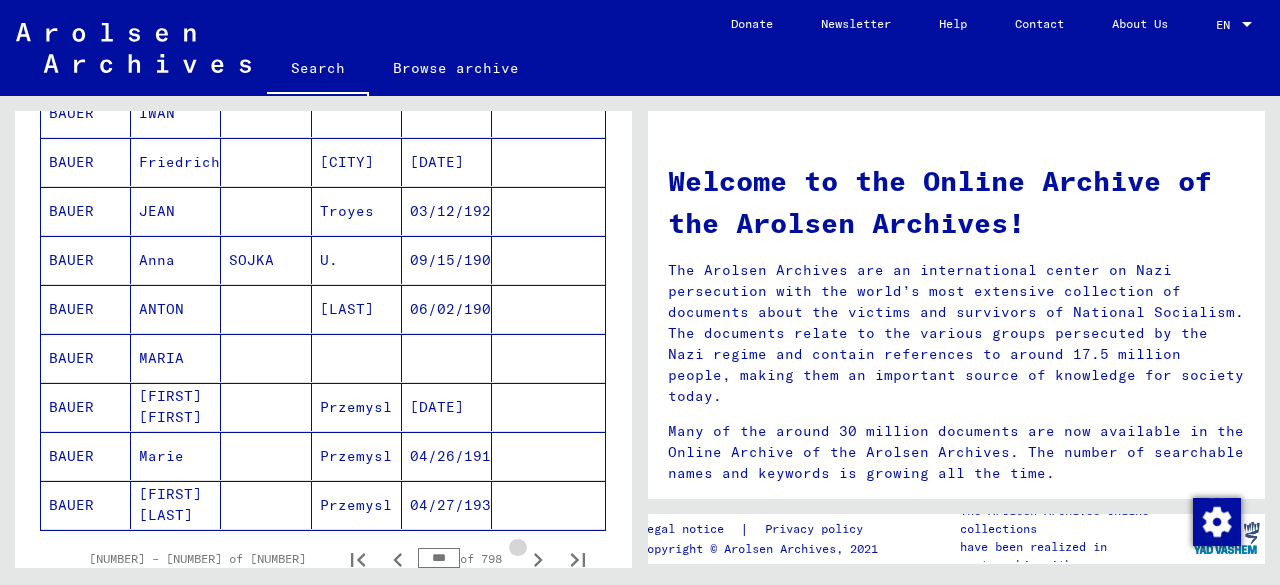 click 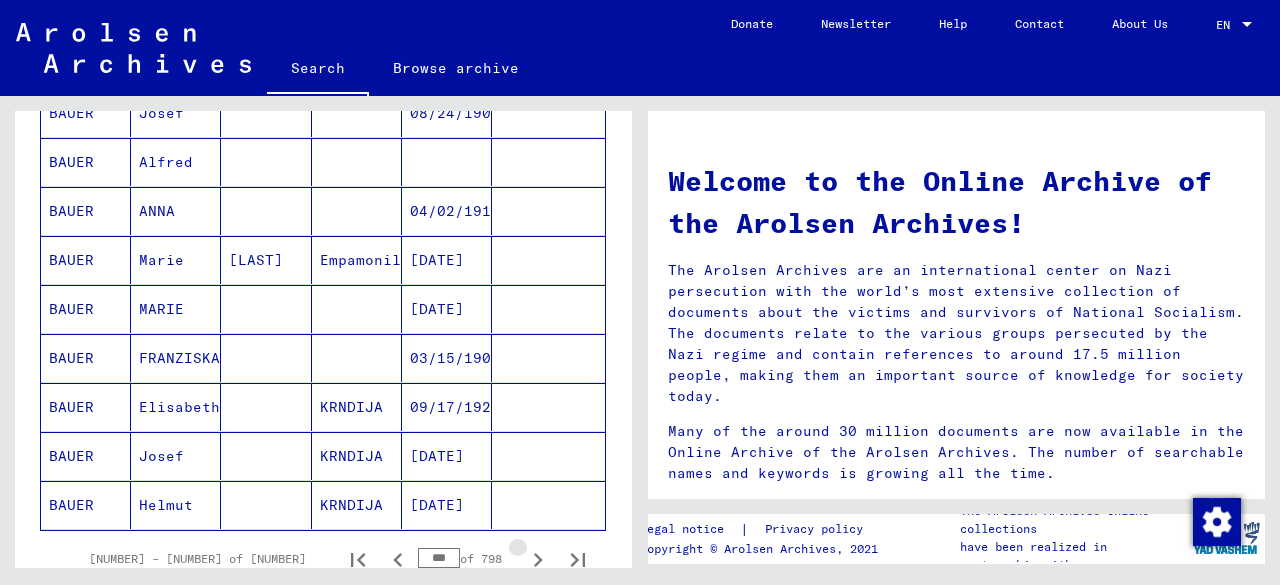 click 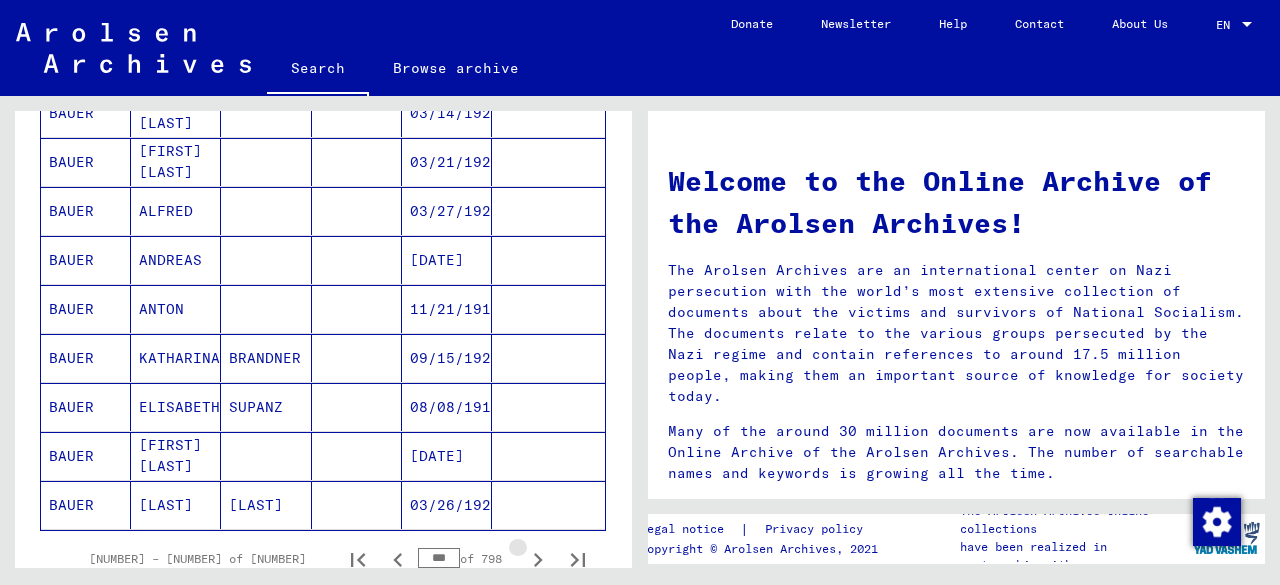 click 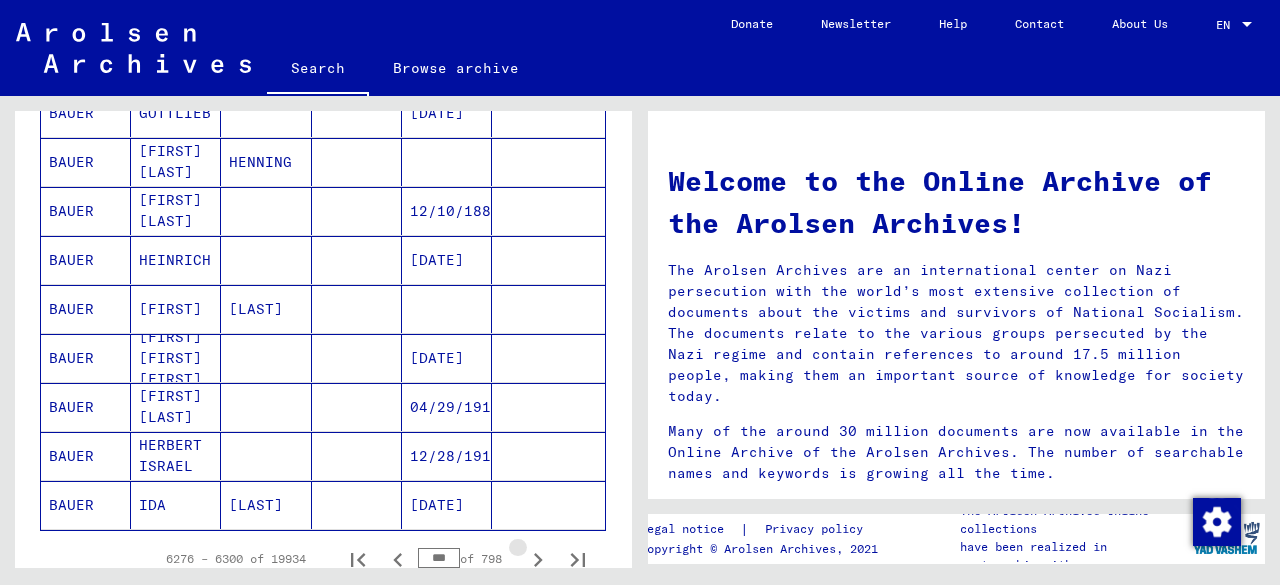 click 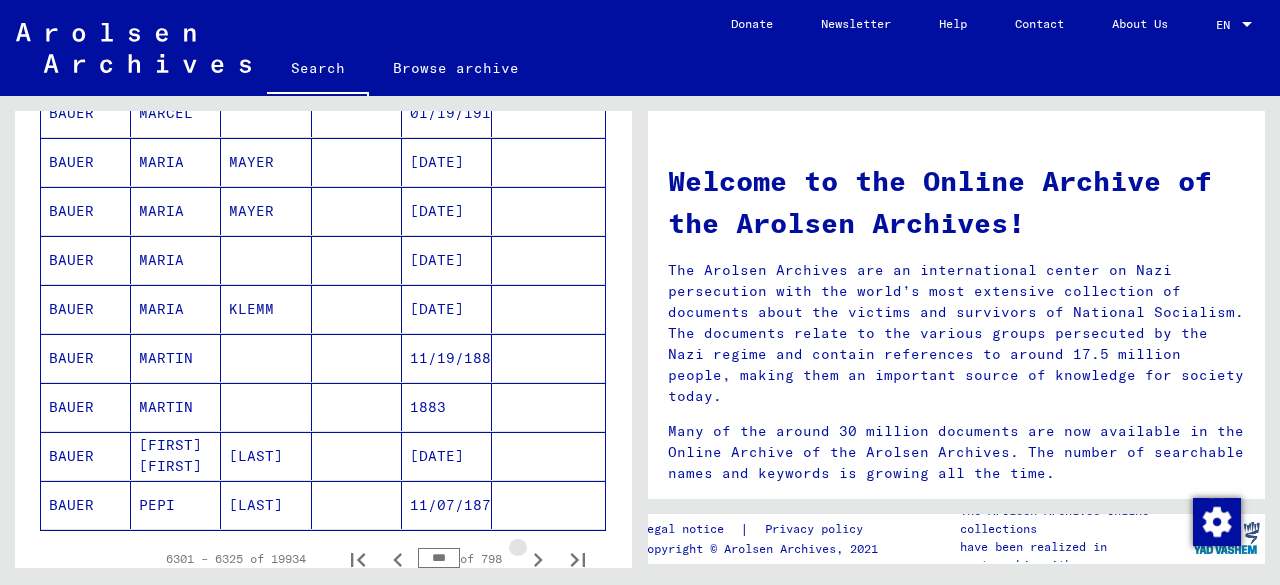 click 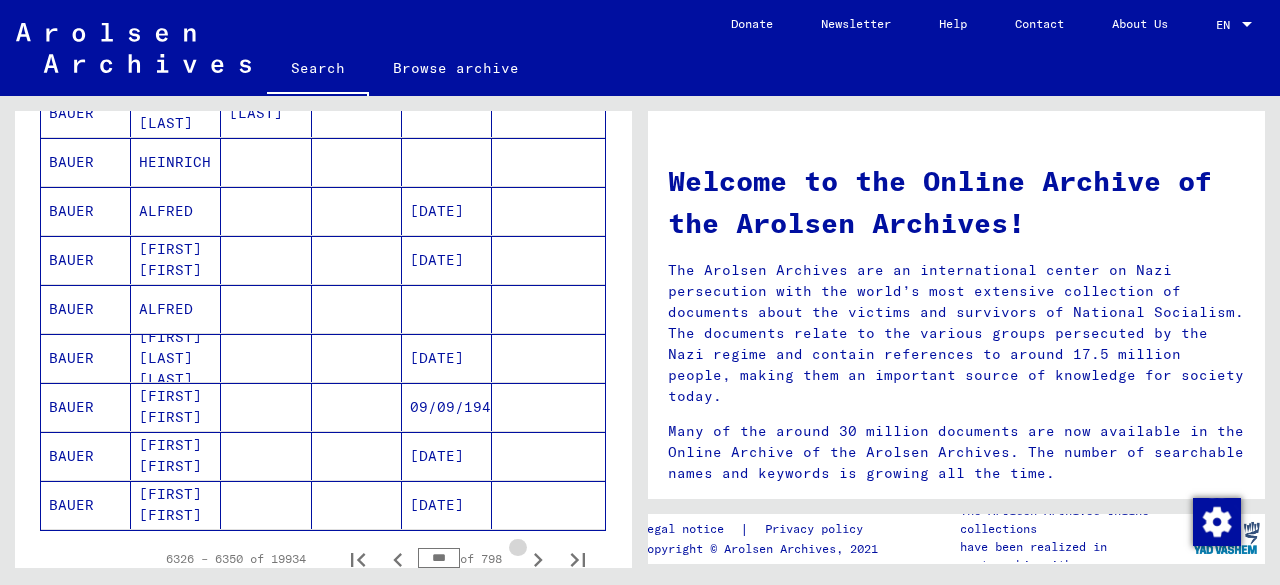 click 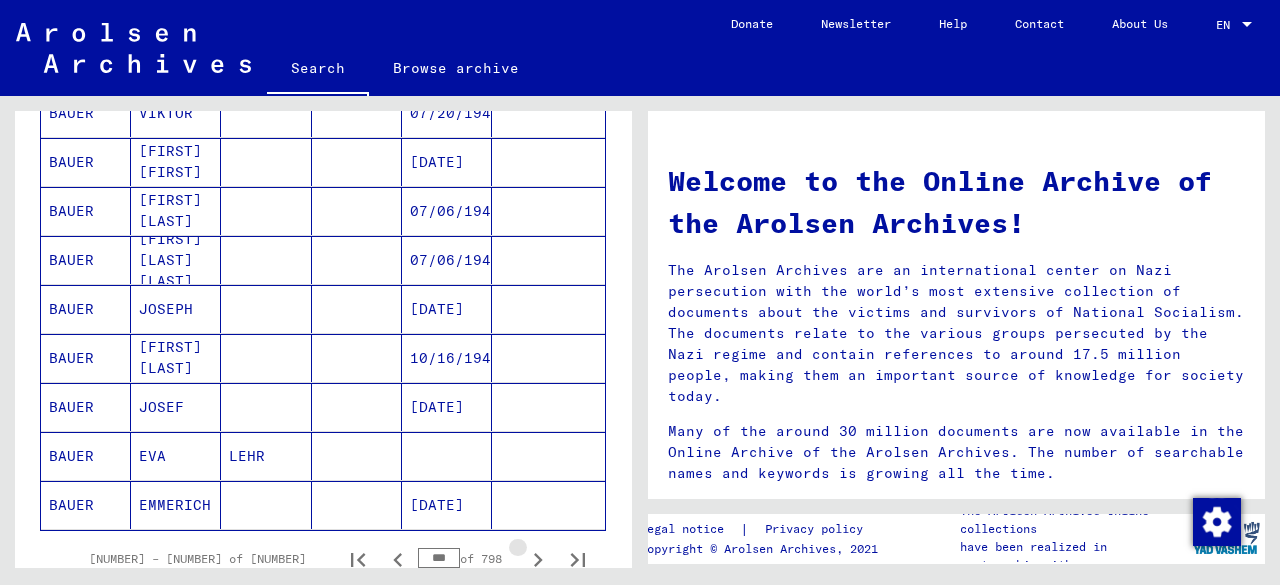 click 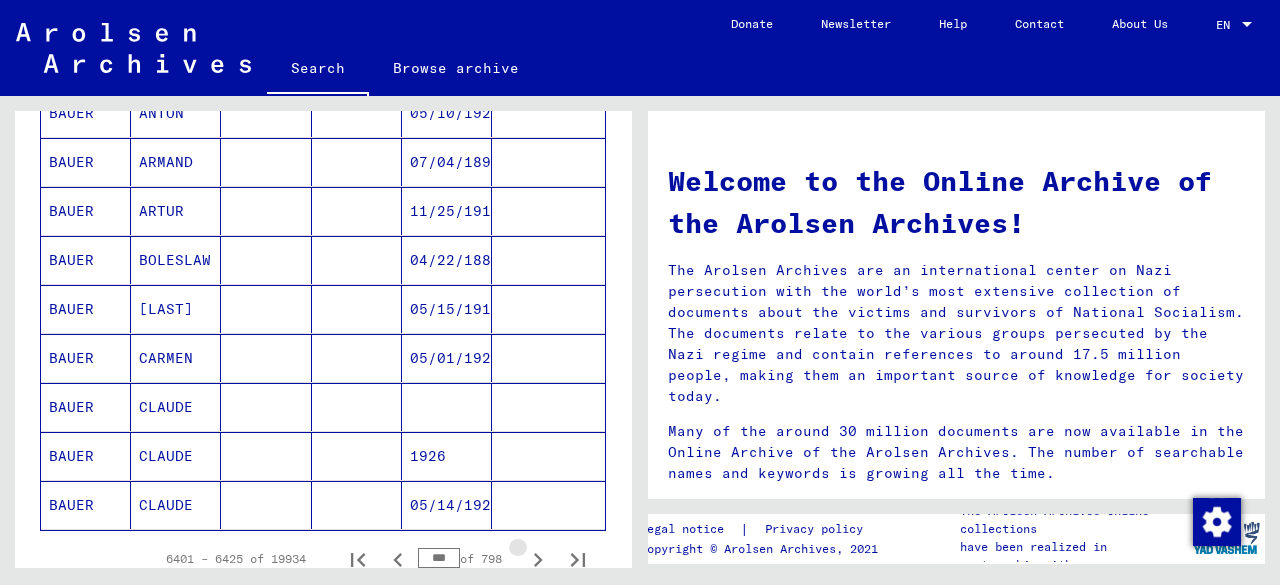 click 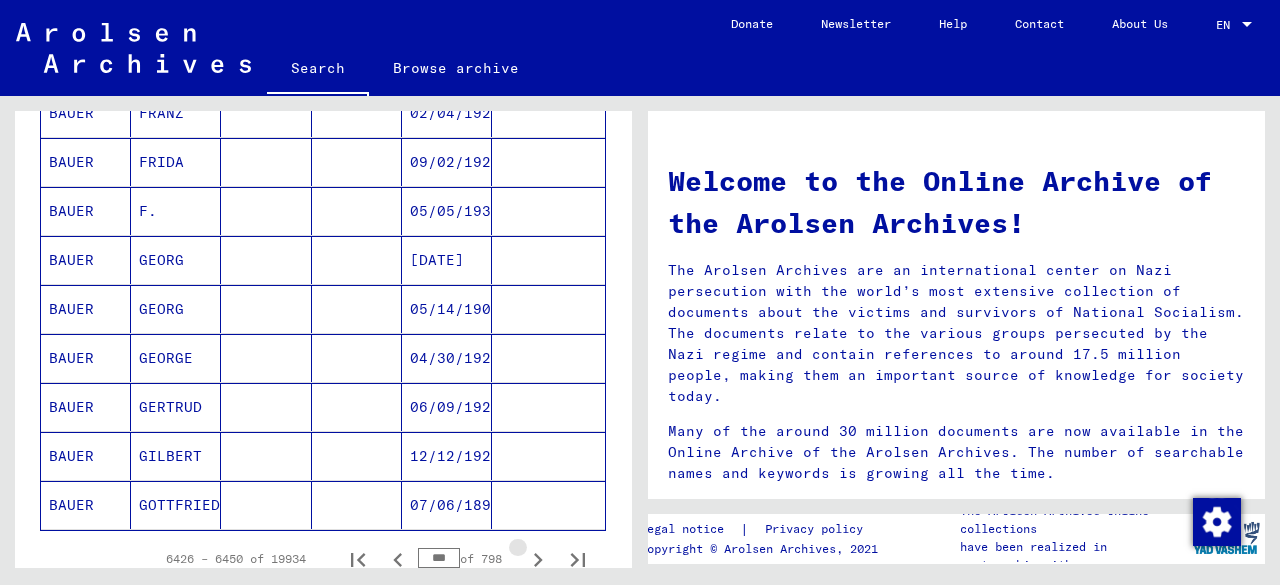 click 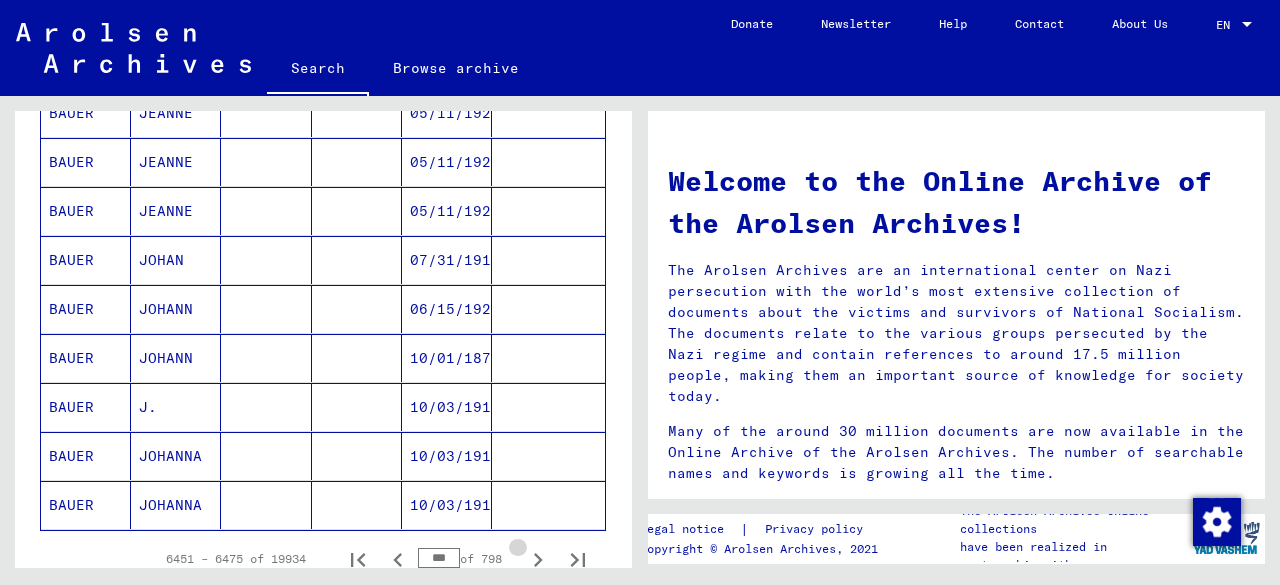 click 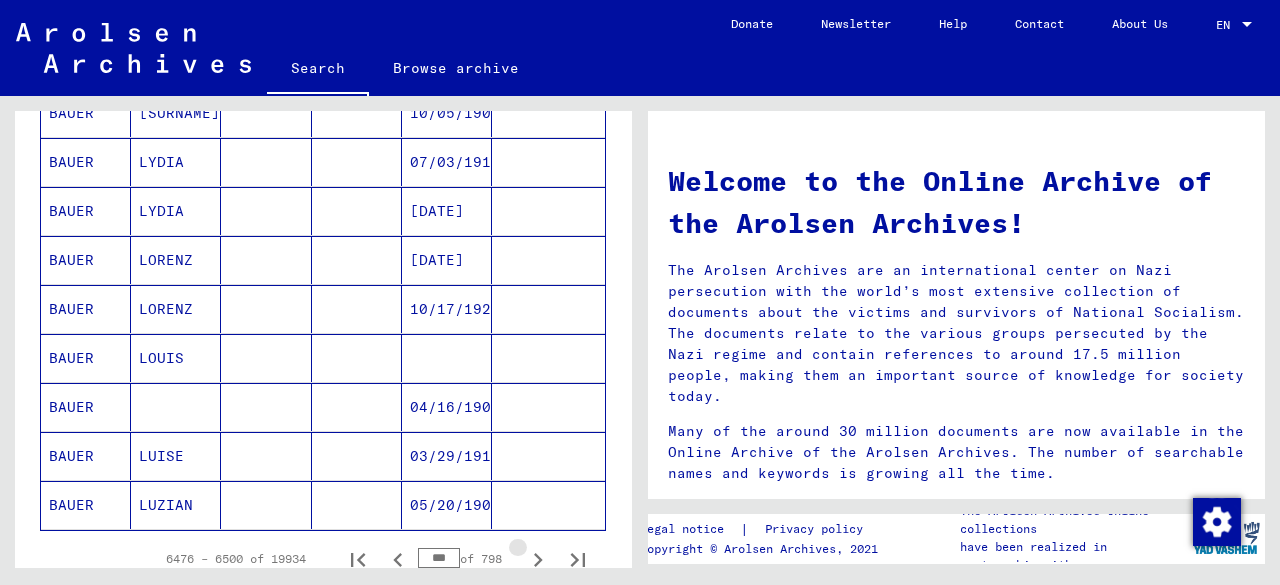 click 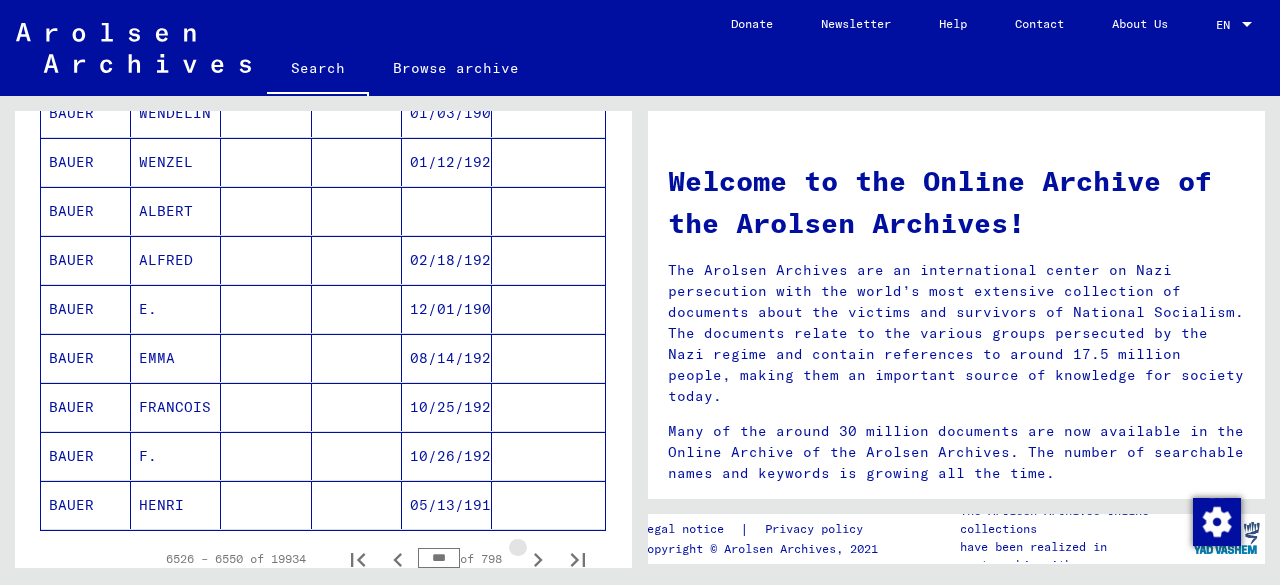 click 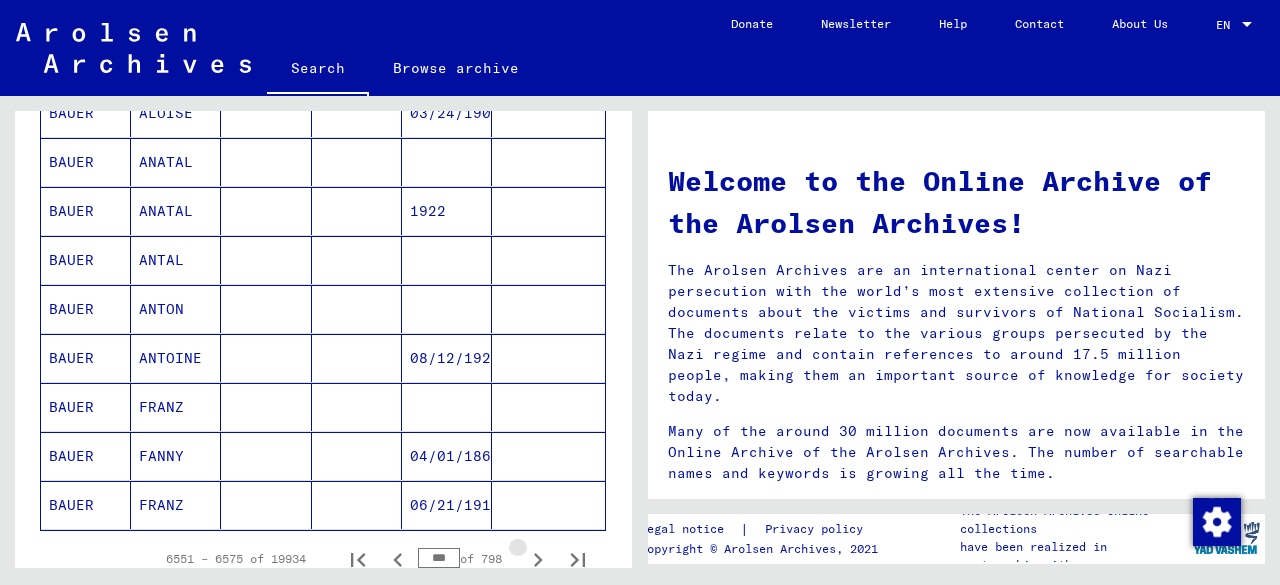 click 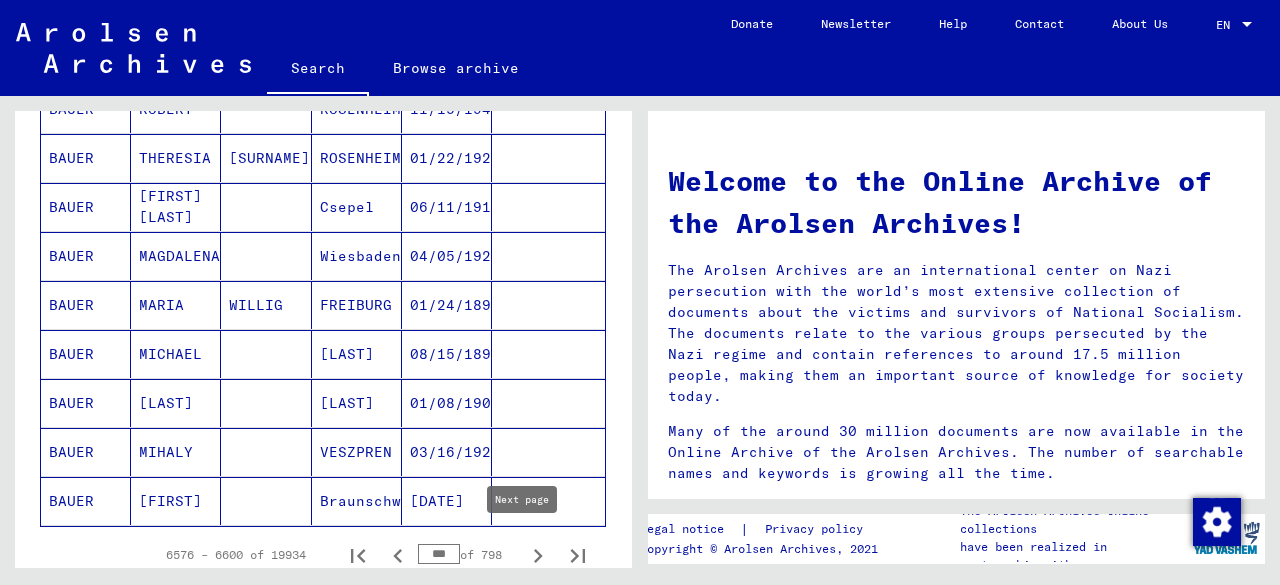 scroll, scrollTop: 1200, scrollLeft: 0, axis: vertical 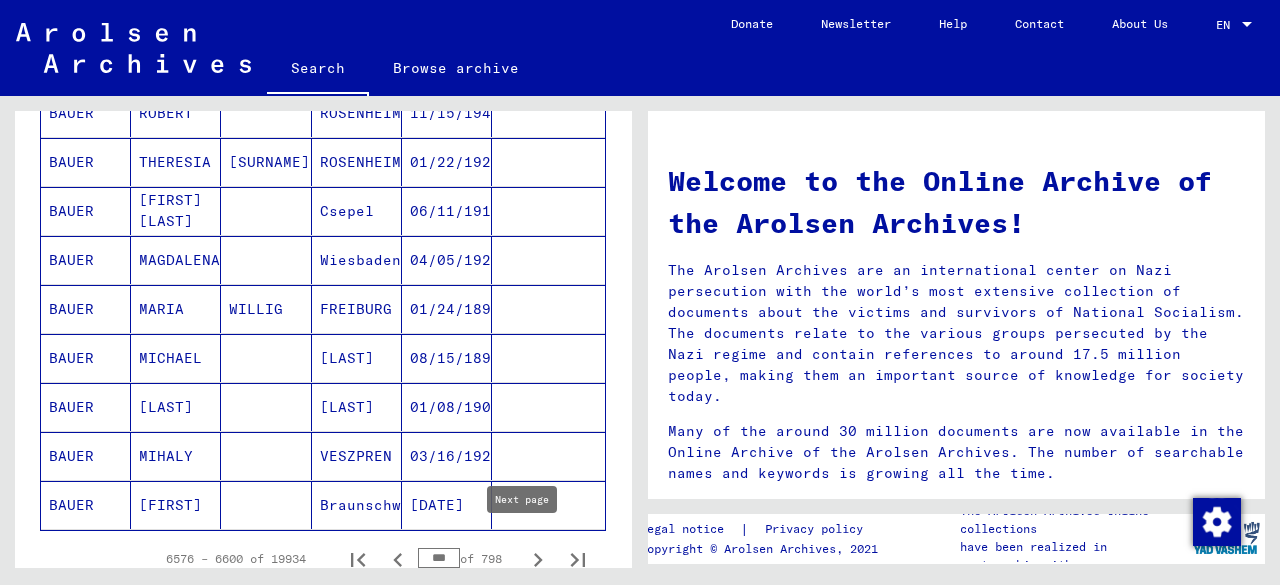 click 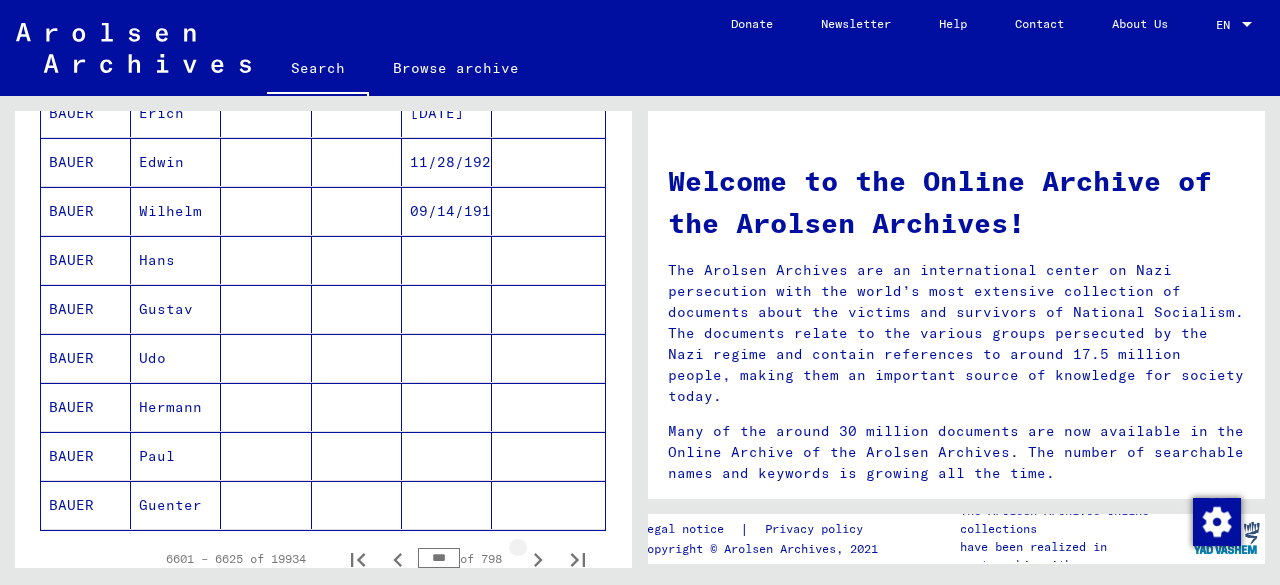 click 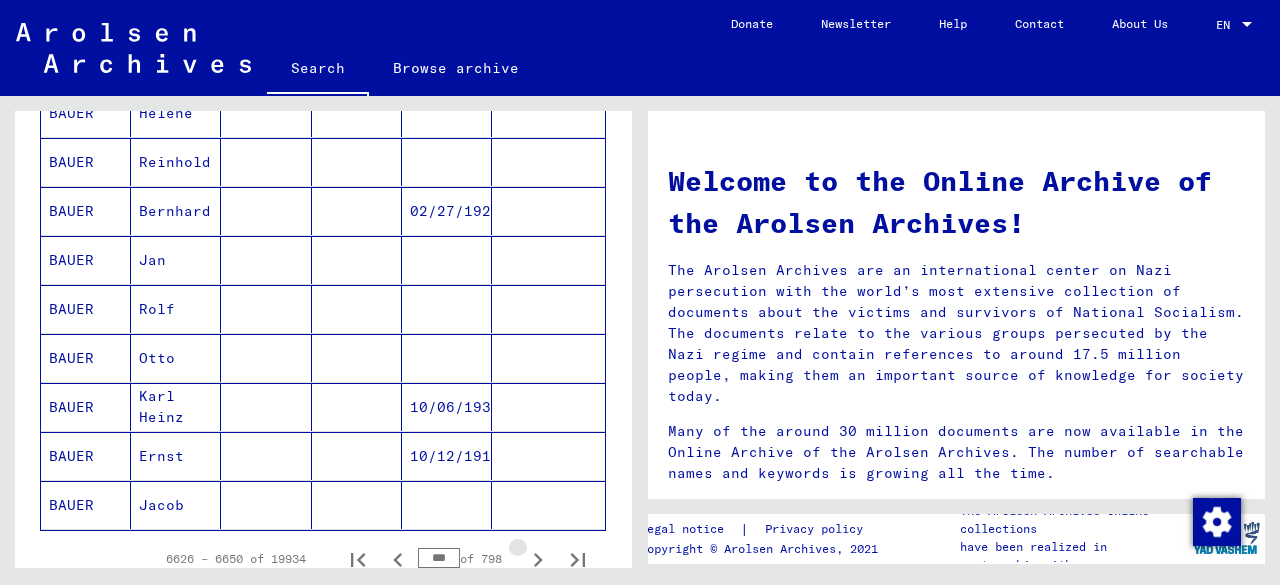 click 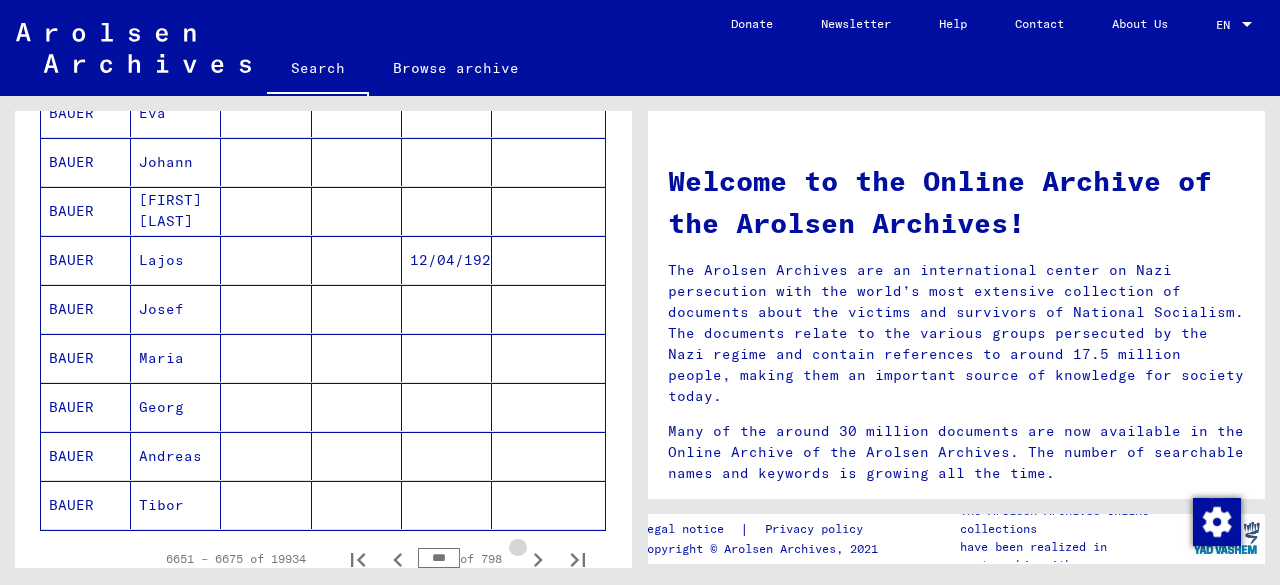 click 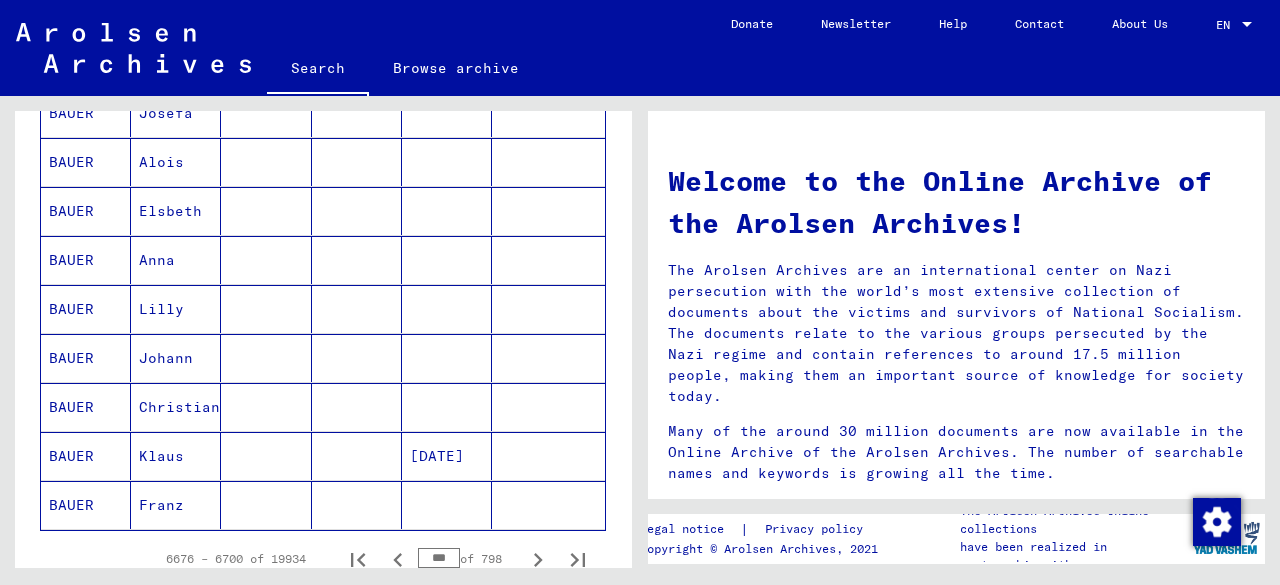 drag, startPoint x: 443, startPoint y: 544, endPoint x: 384, endPoint y: 520, distance: 63.694584 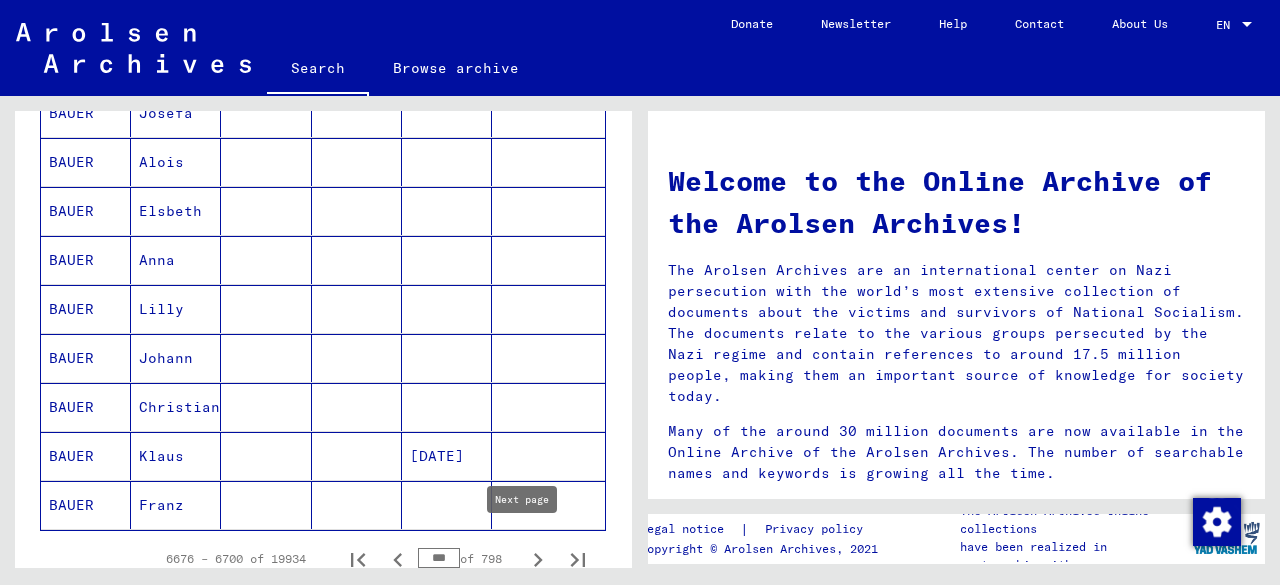 click 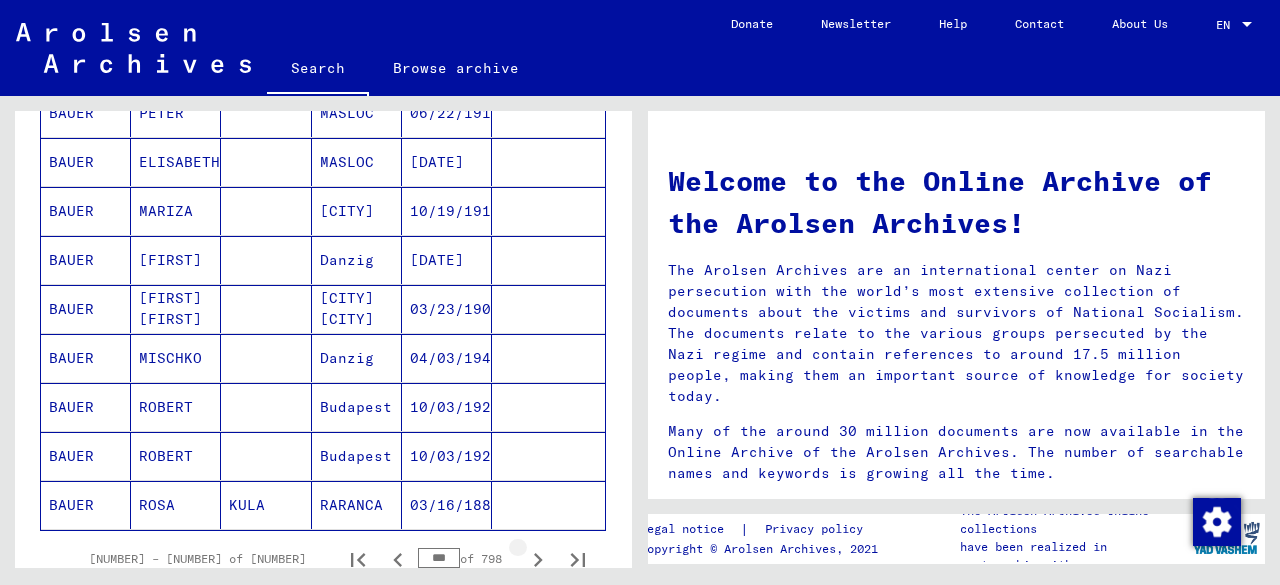click 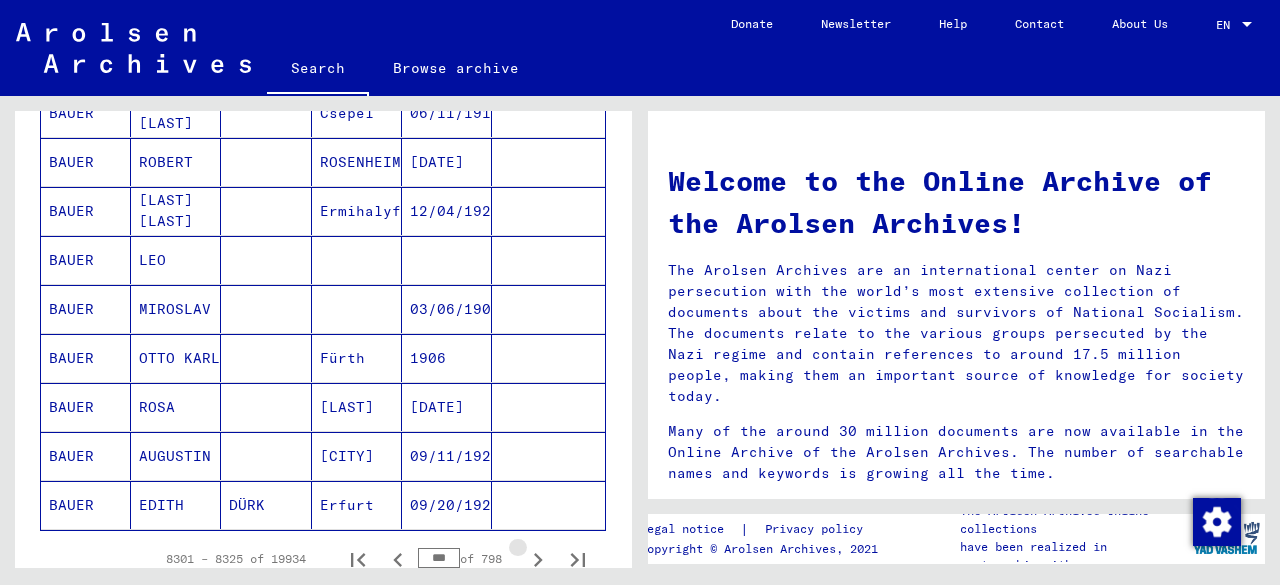 click 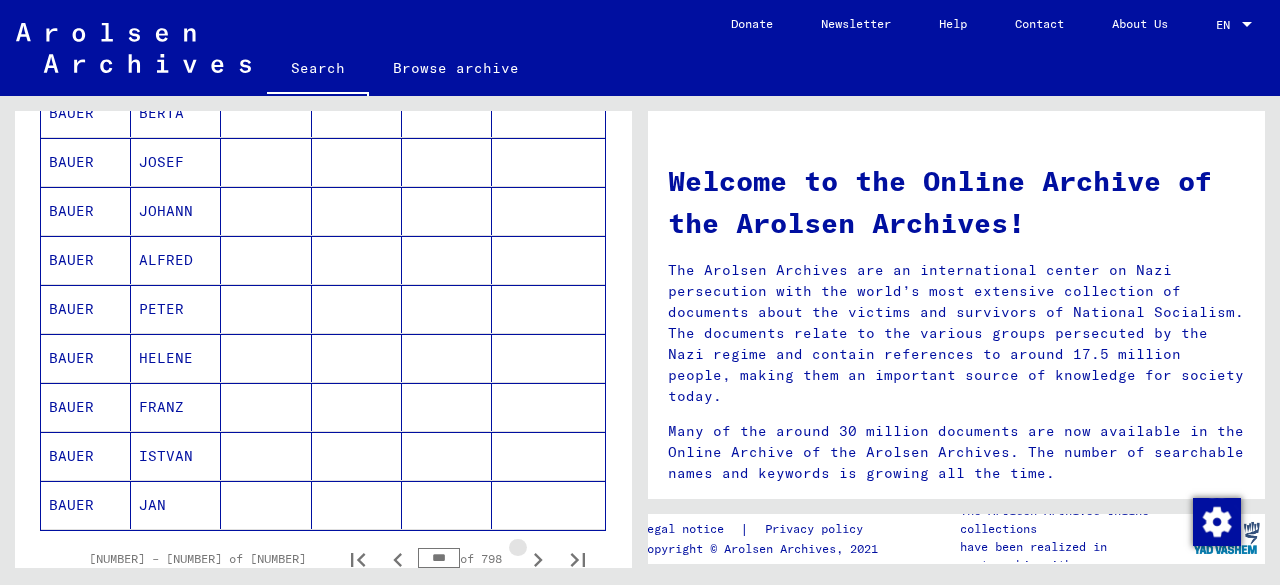 click 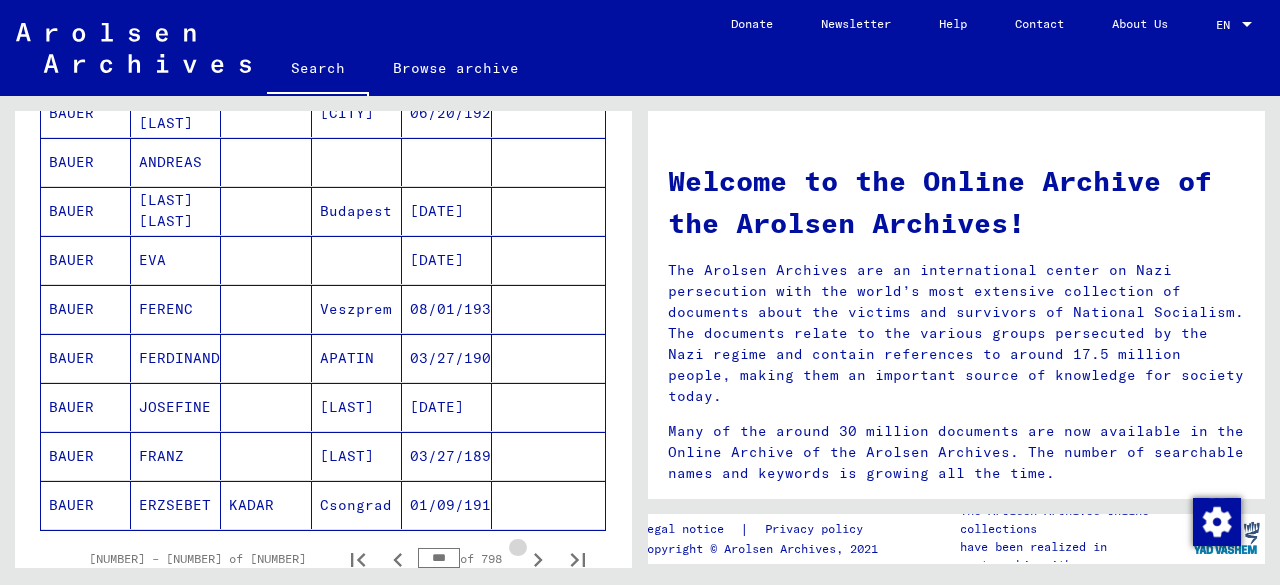click 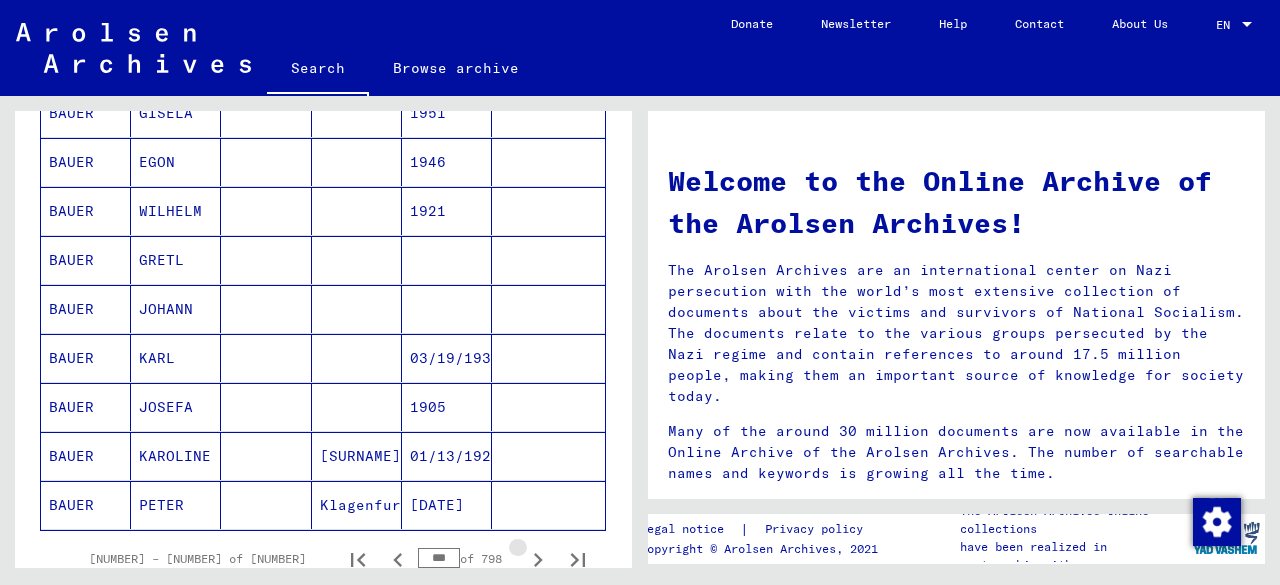 click 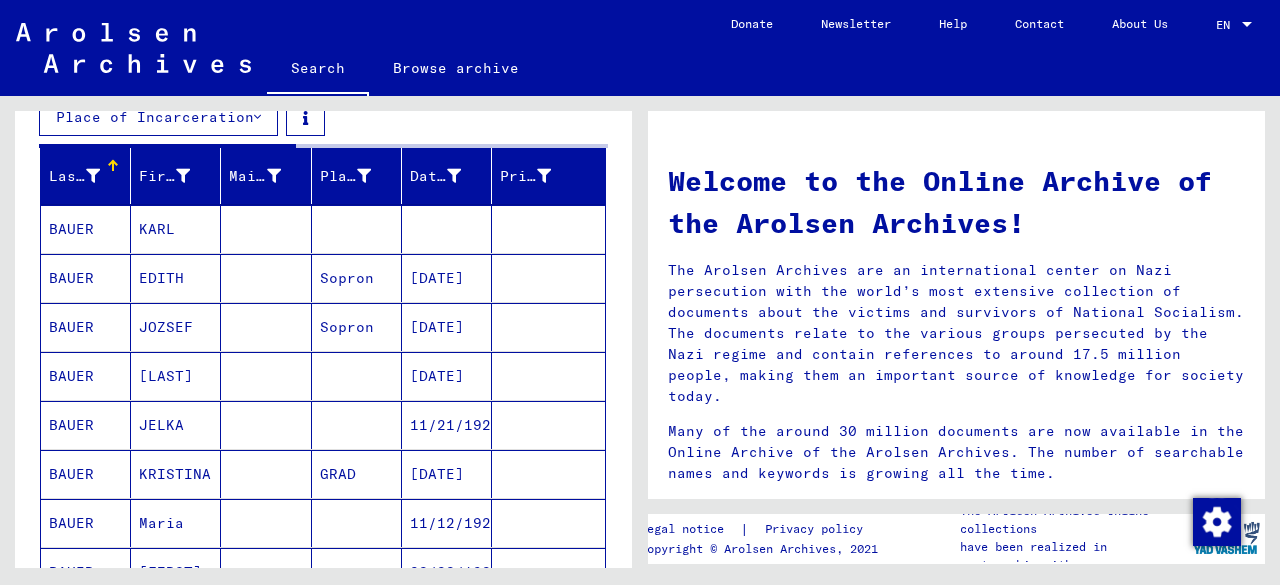 scroll, scrollTop: 0, scrollLeft: 0, axis: both 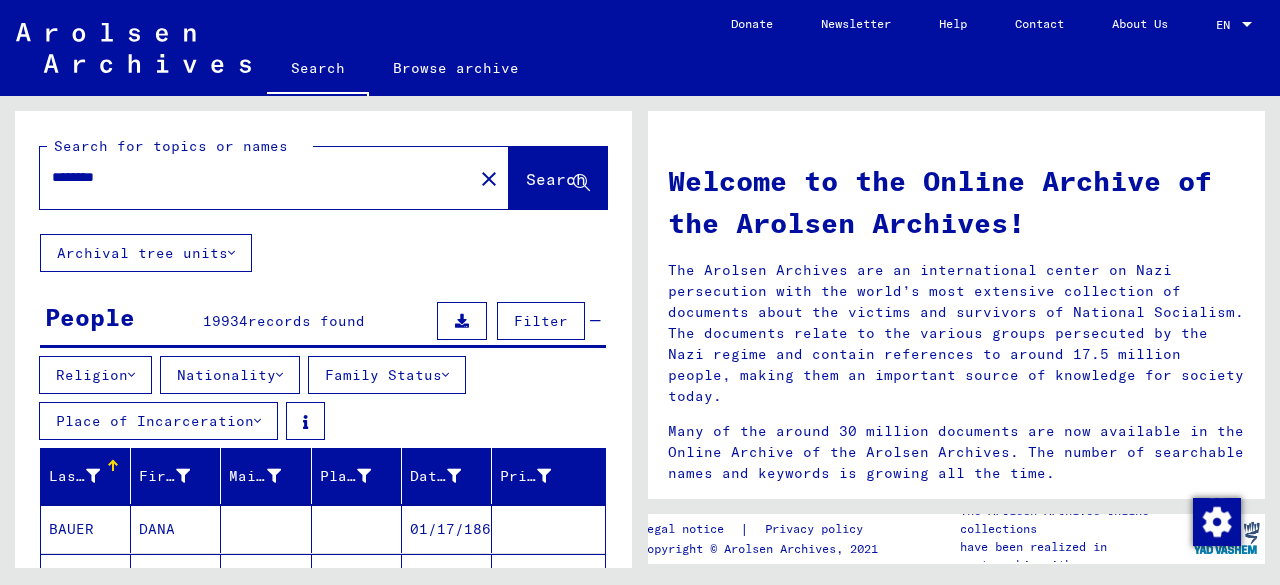 click at bounding box center (93, 476) 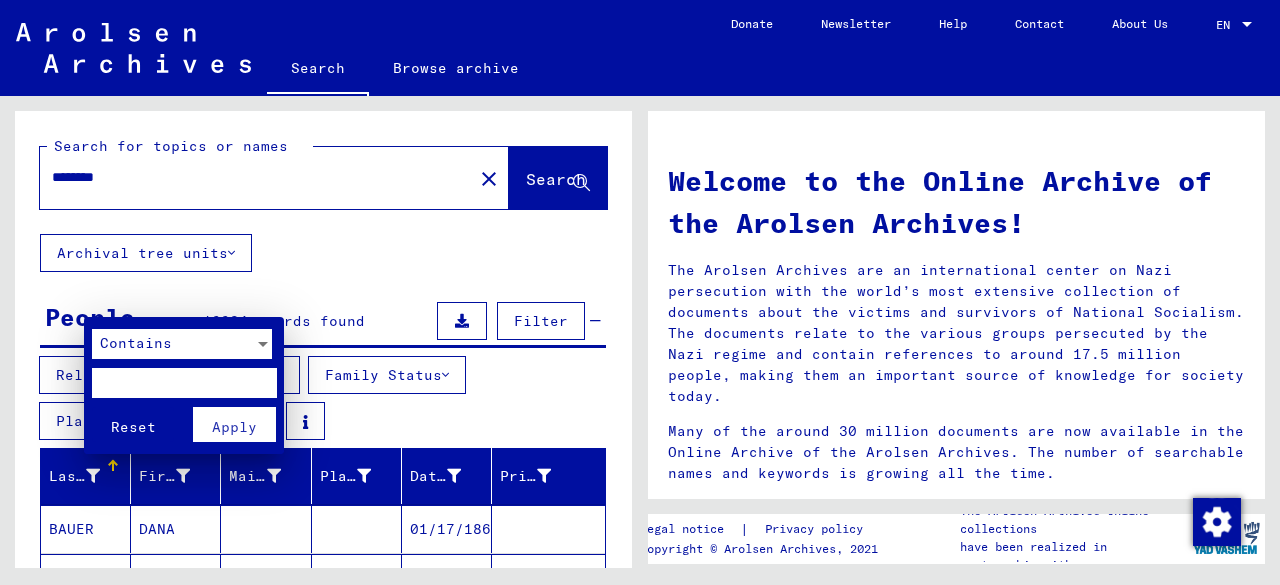 click at bounding box center [263, 344] 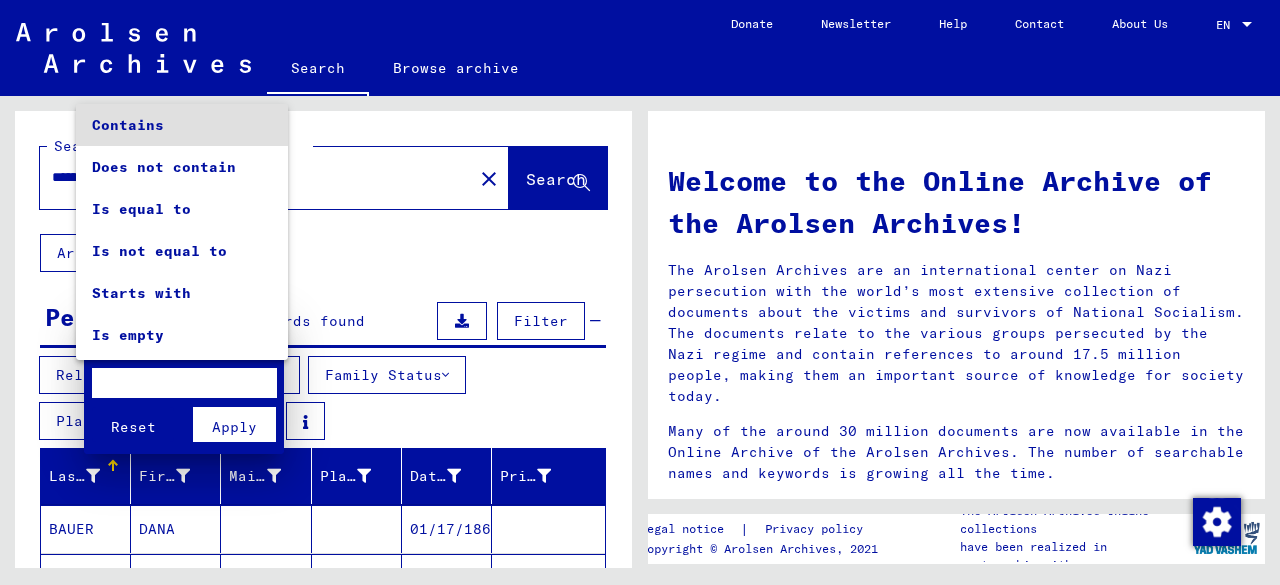 click at bounding box center [640, 292] 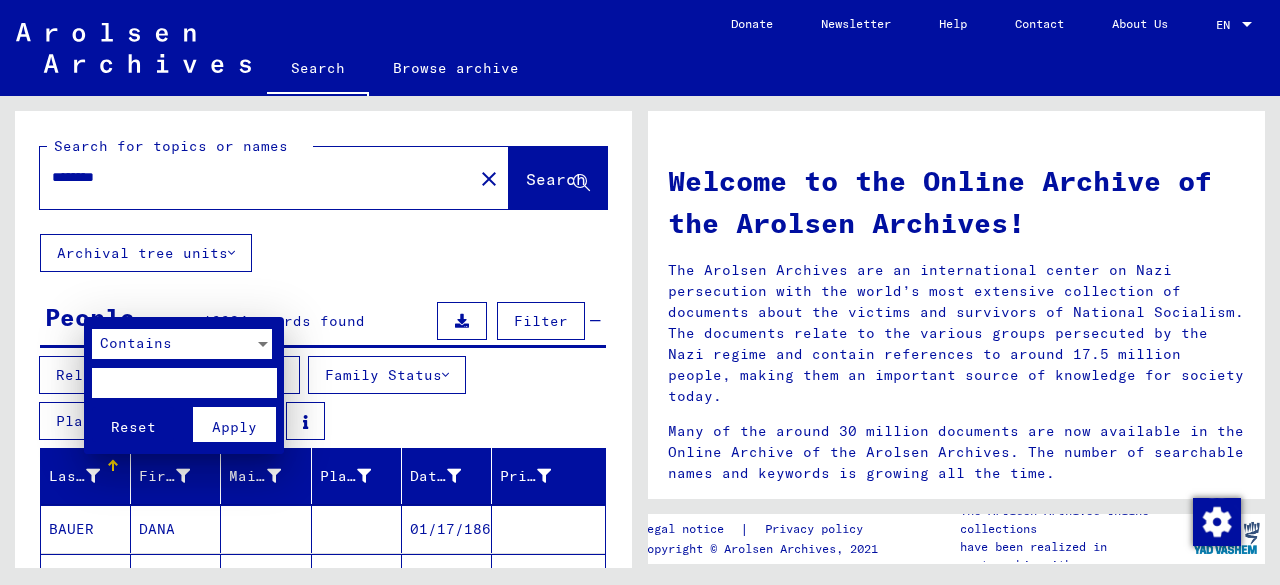 click at bounding box center [640, 292] 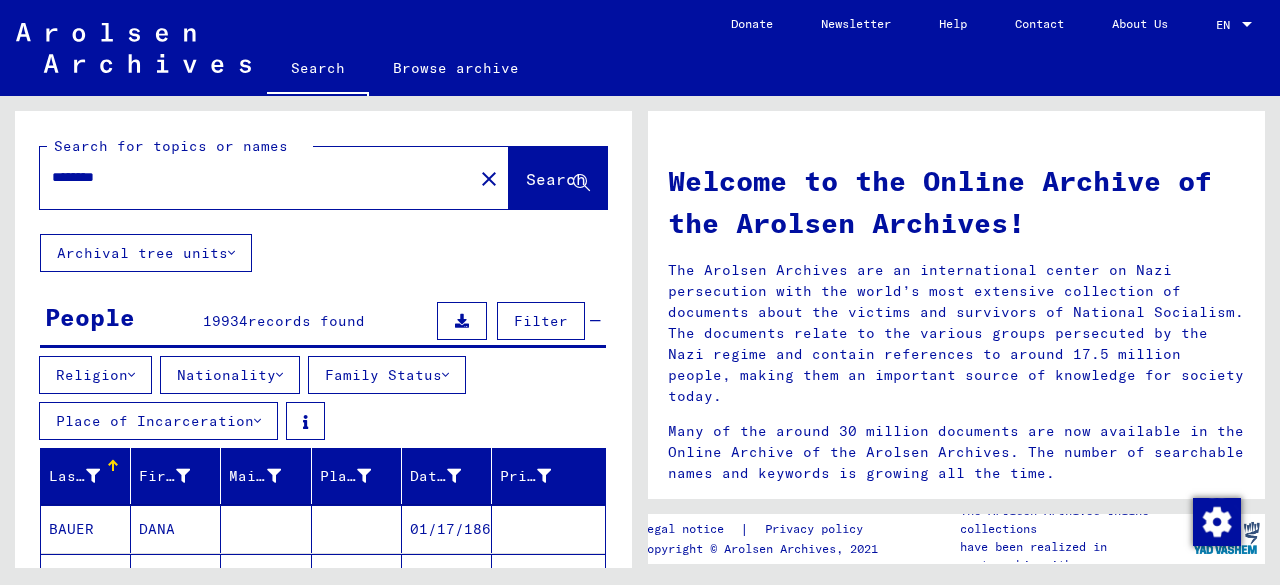click on "Religion" at bounding box center (95, 375) 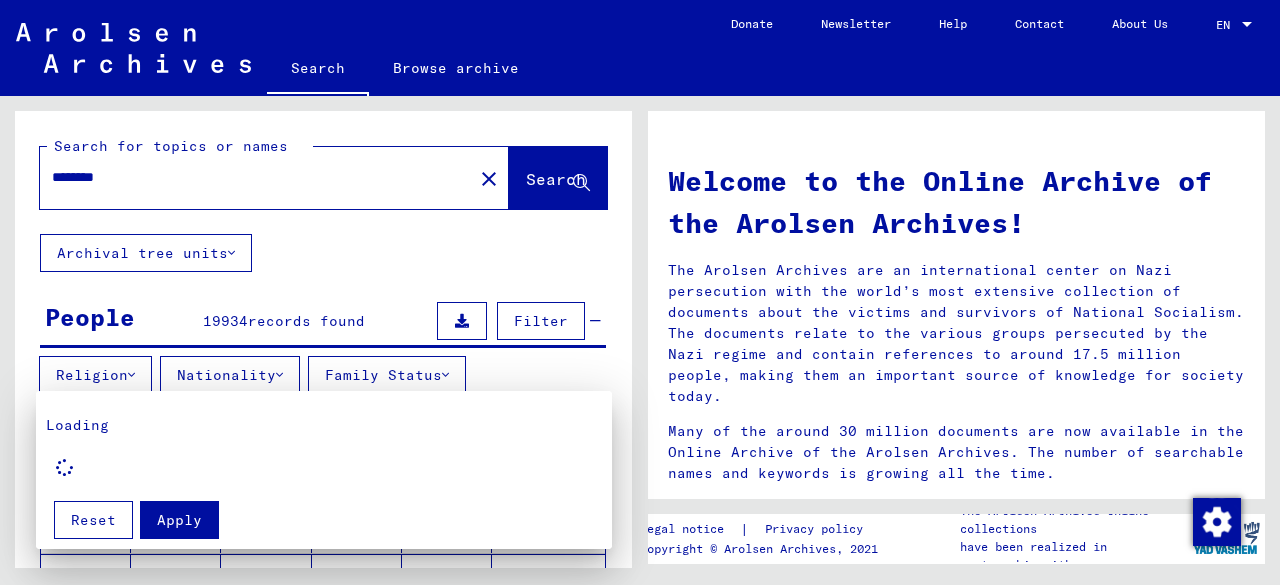 click at bounding box center [640, 292] 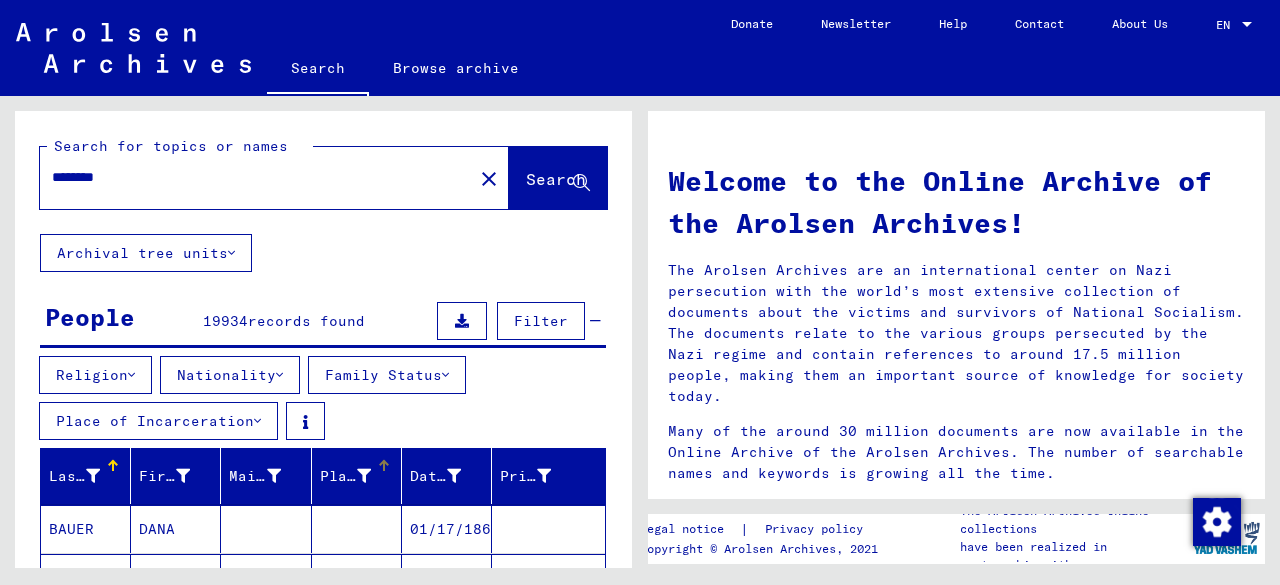 click at bounding box center (384, 466) 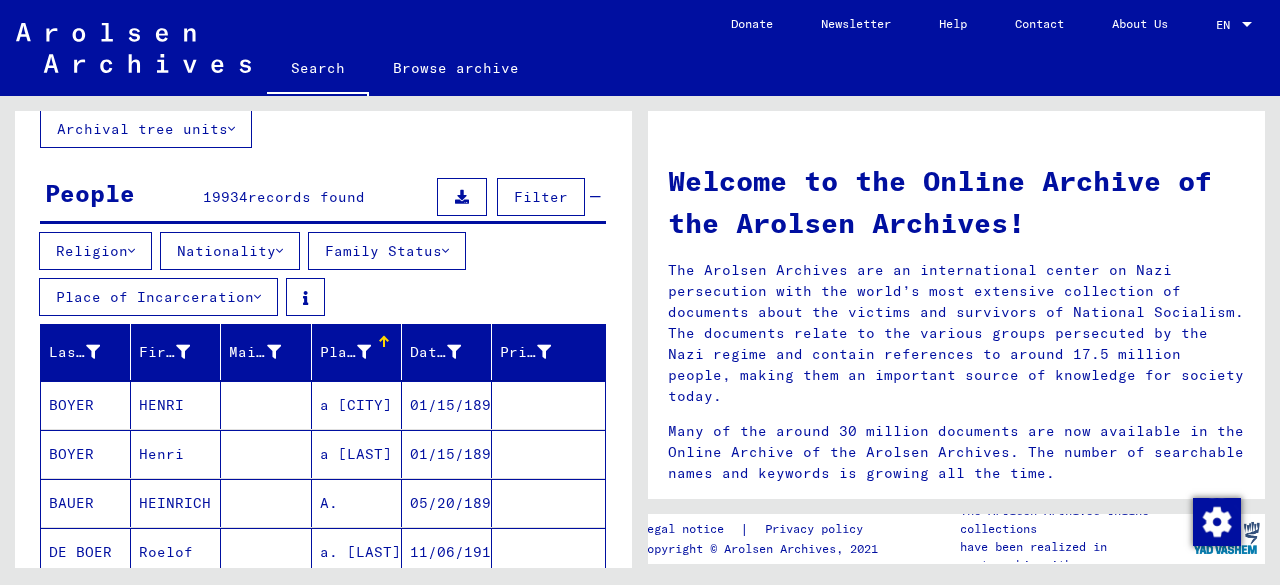 scroll, scrollTop: 100, scrollLeft: 0, axis: vertical 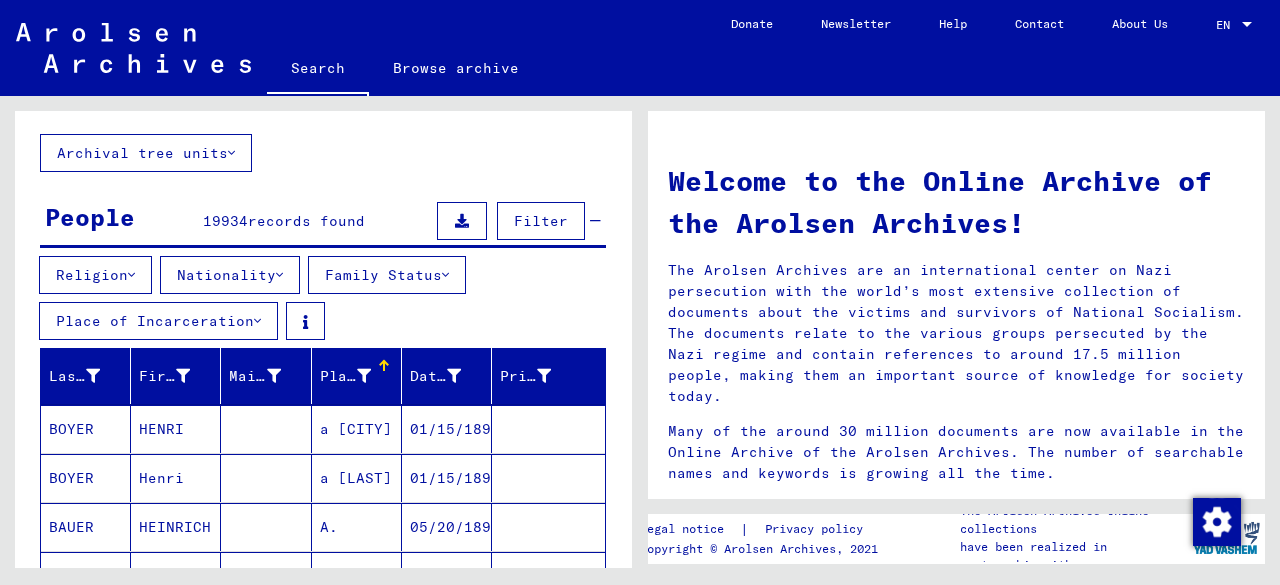 click at bounding box center (131, 275) 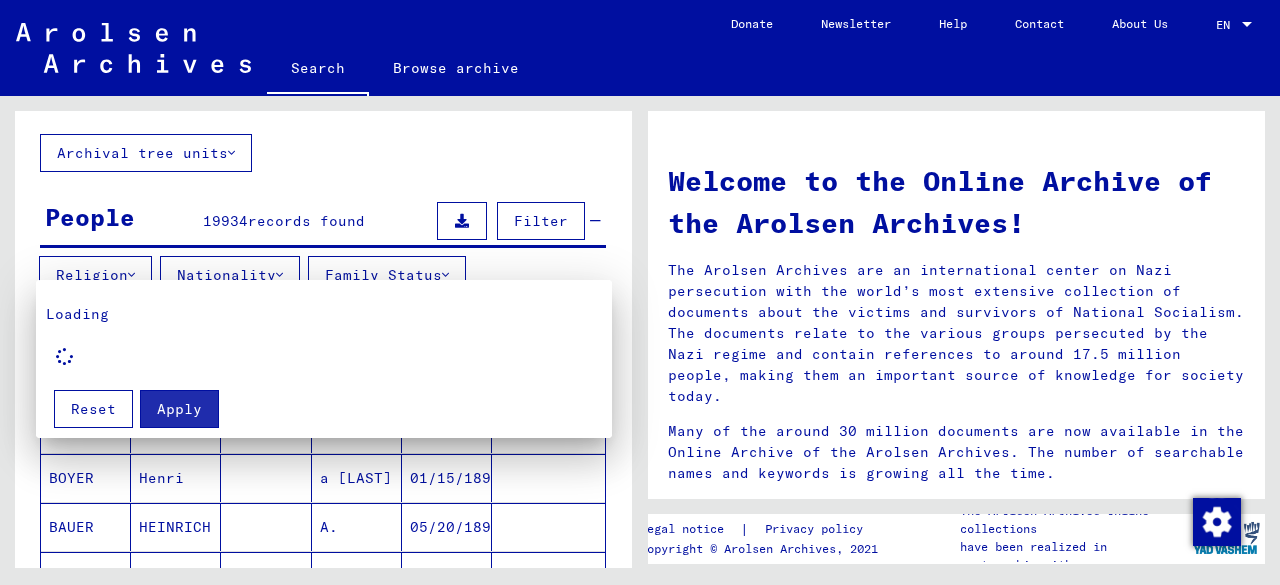 click on "Reset" at bounding box center (93, 409) 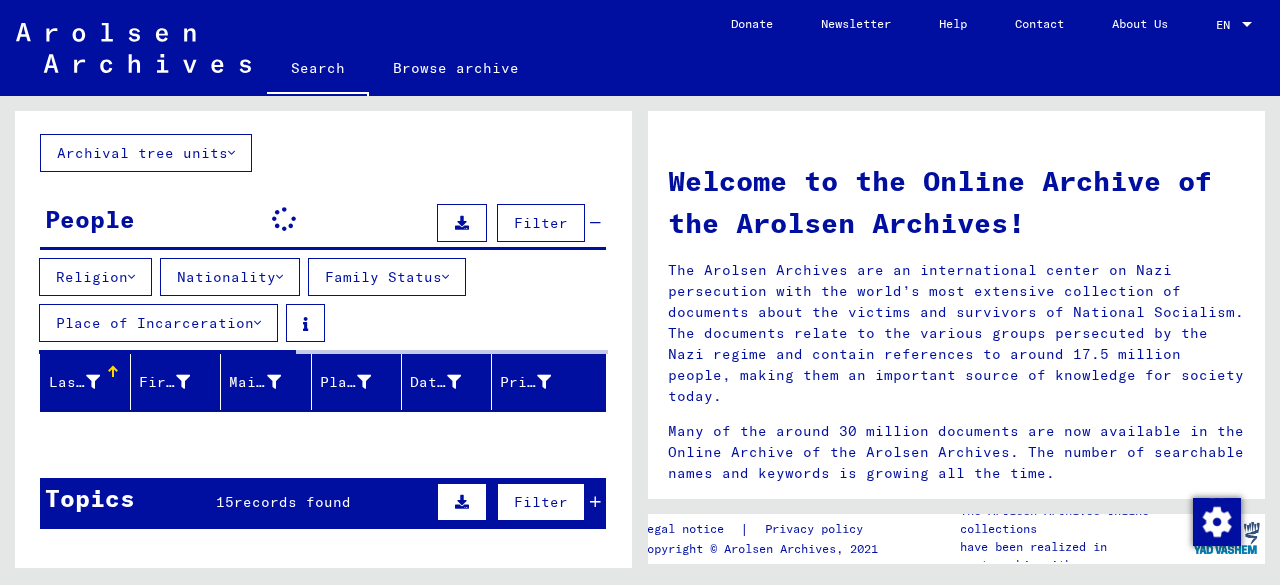 scroll, scrollTop: 0, scrollLeft: 0, axis: both 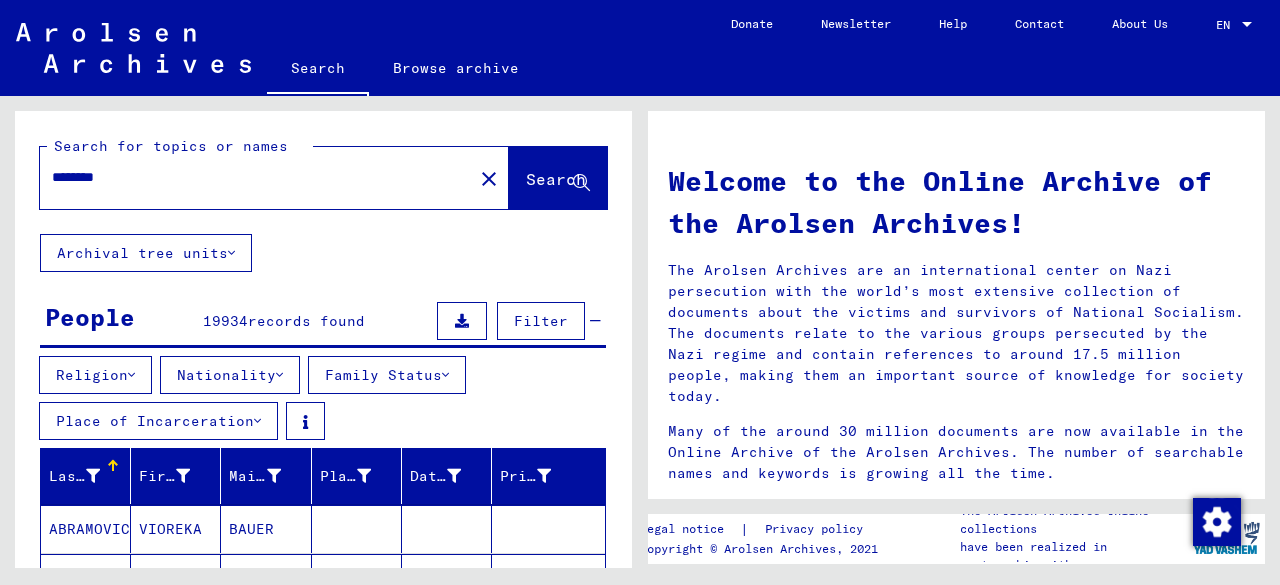 click on "Family Status" at bounding box center (387, 375) 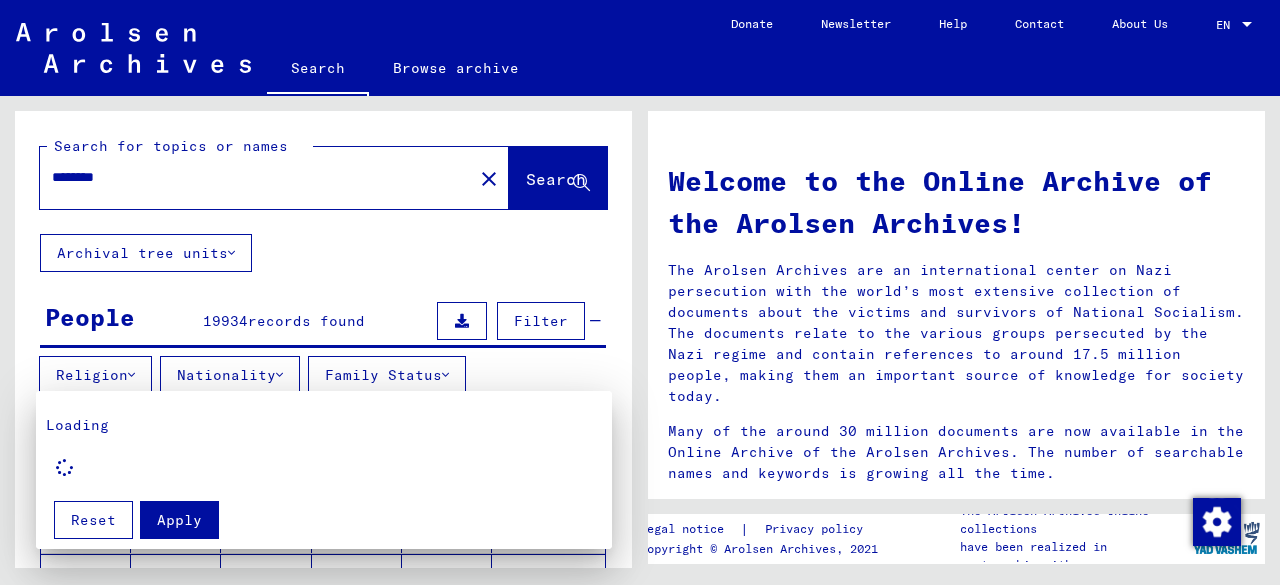 click at bounding box center [640, 292] 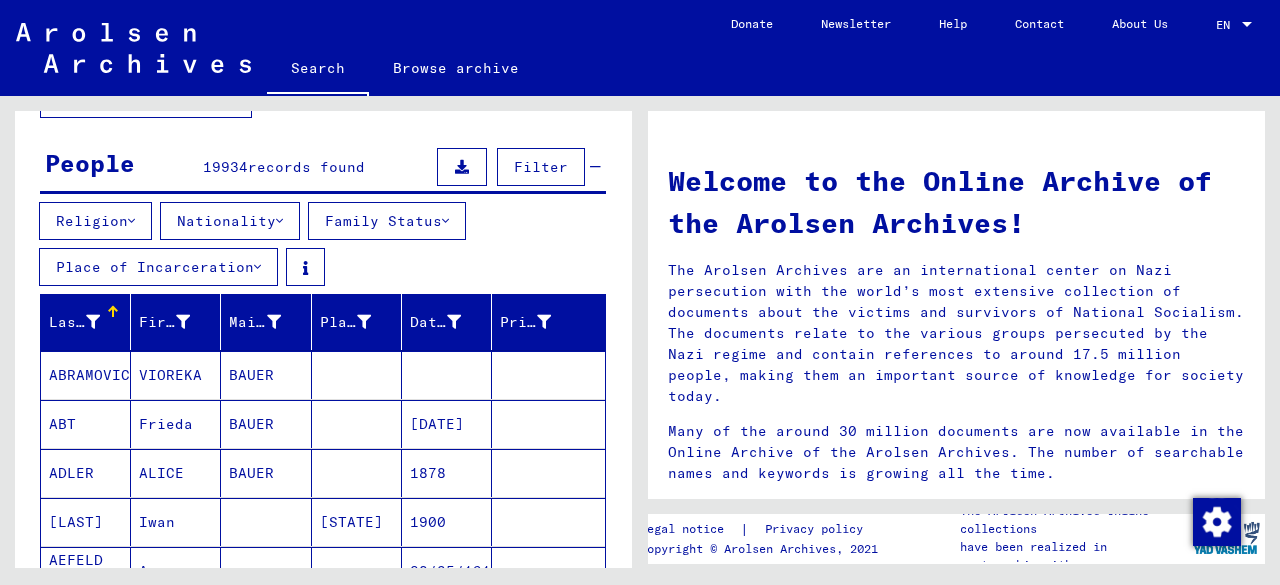 scroll, scrollTop: 300, scrollLeft: 0, axis: vertical 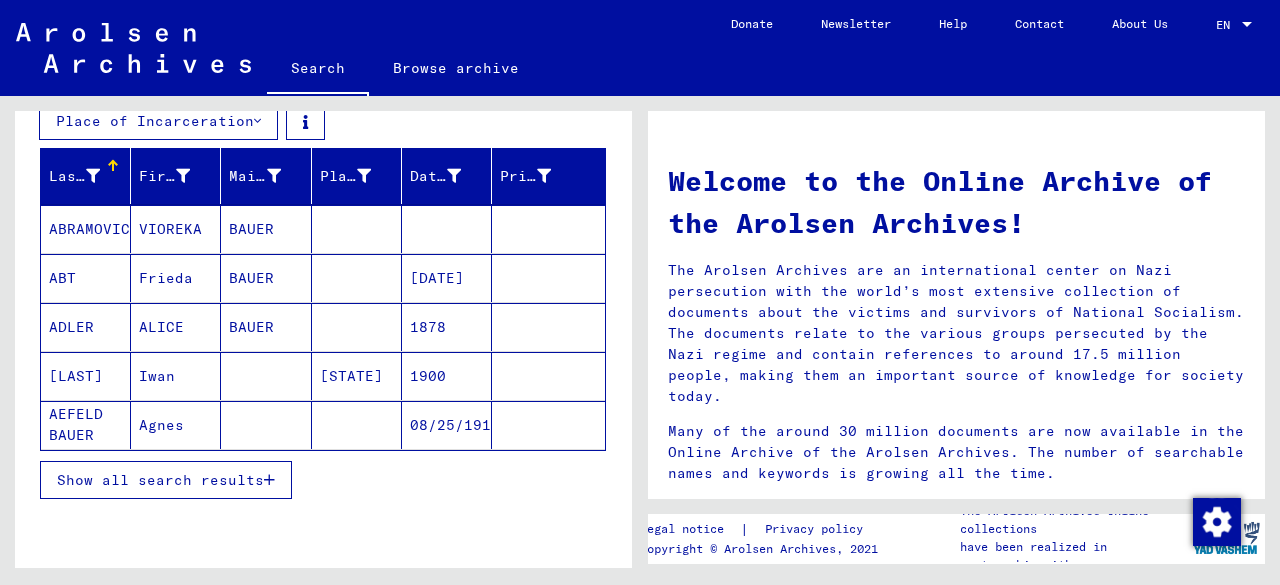 click on "Show all search results" at bounding box center (160, 480) 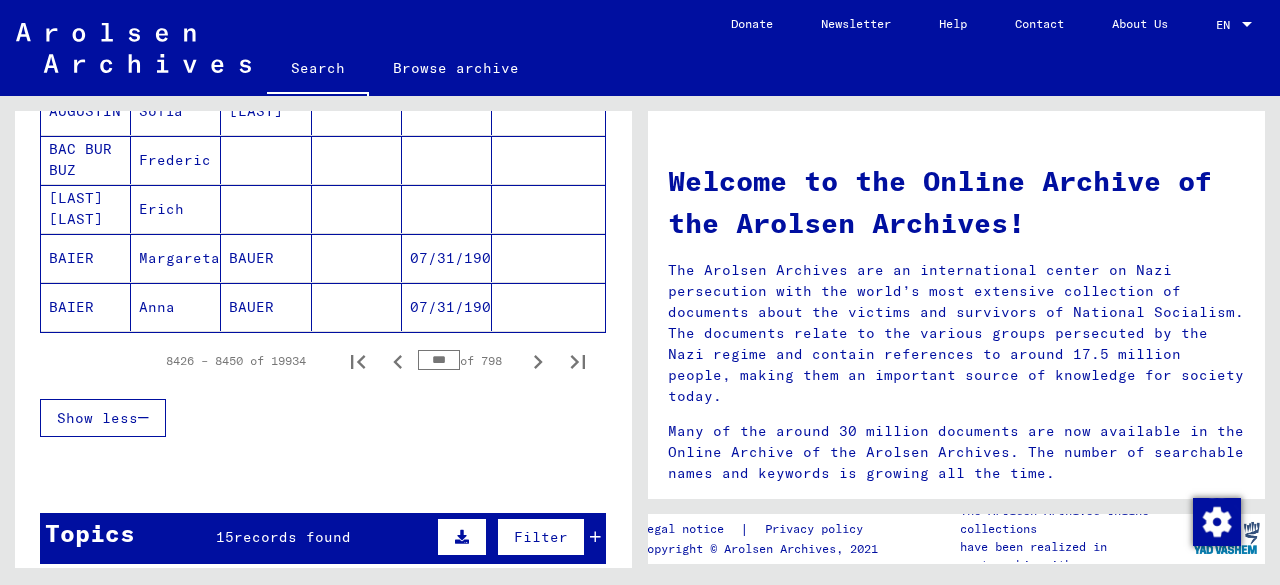 scroll, scrollTop: 1400, scrollLeft: 0, axis: vertical 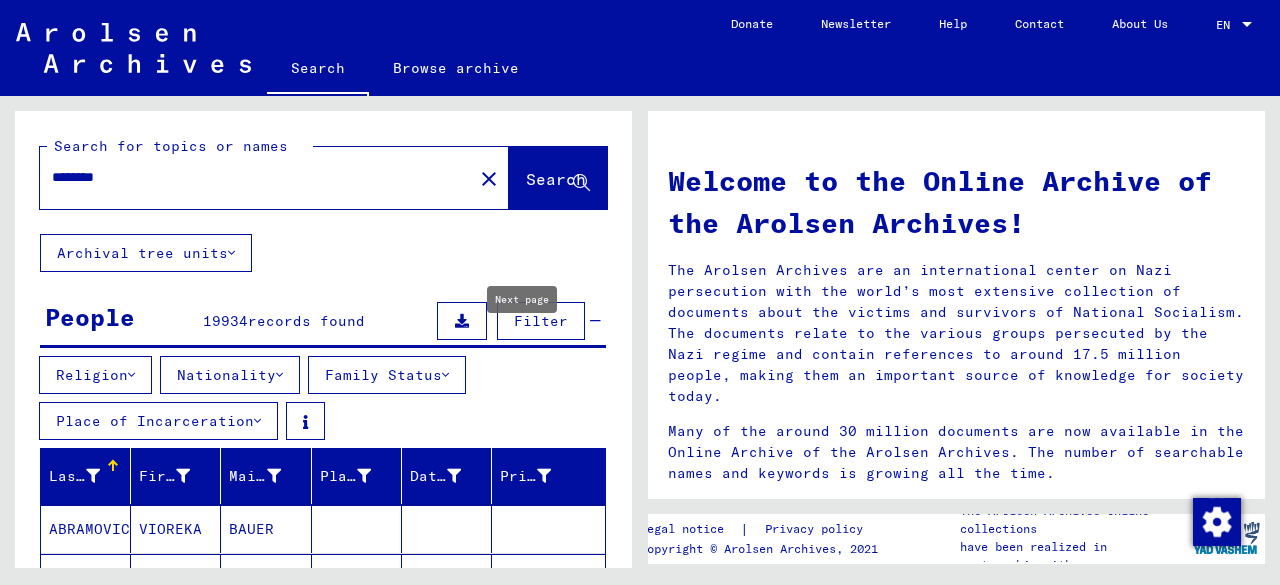 click 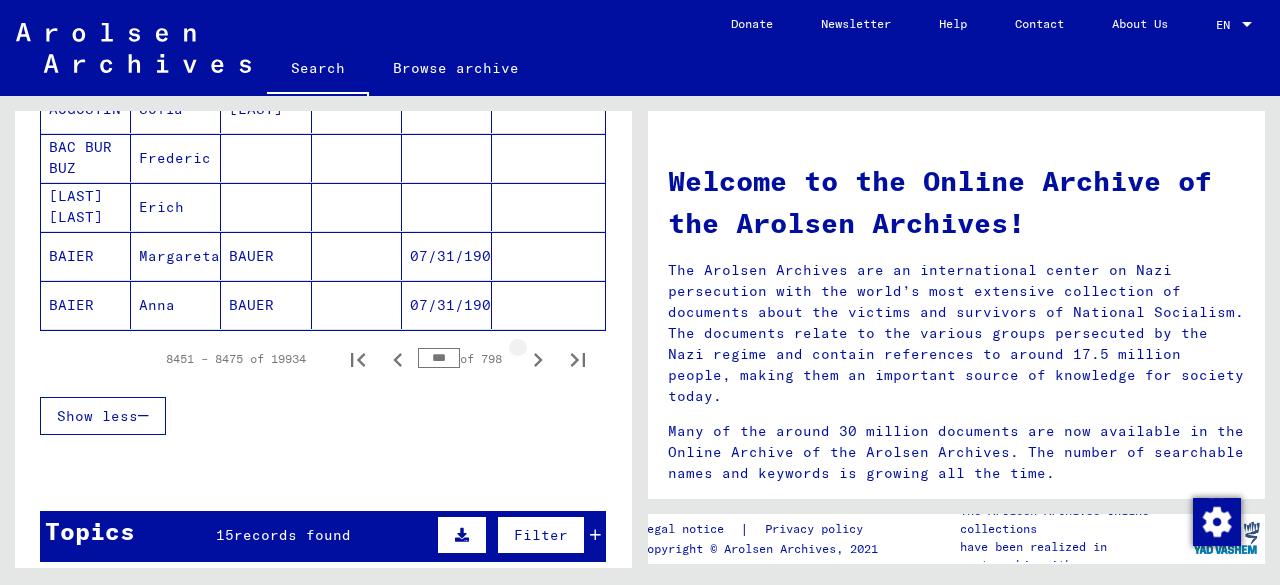 click 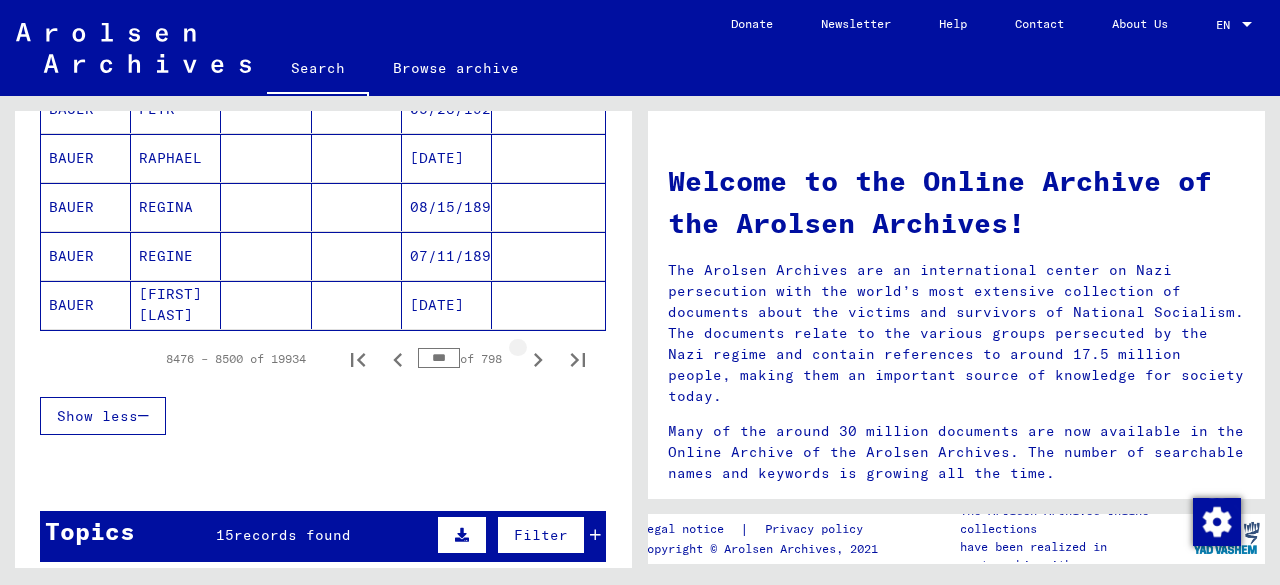 click 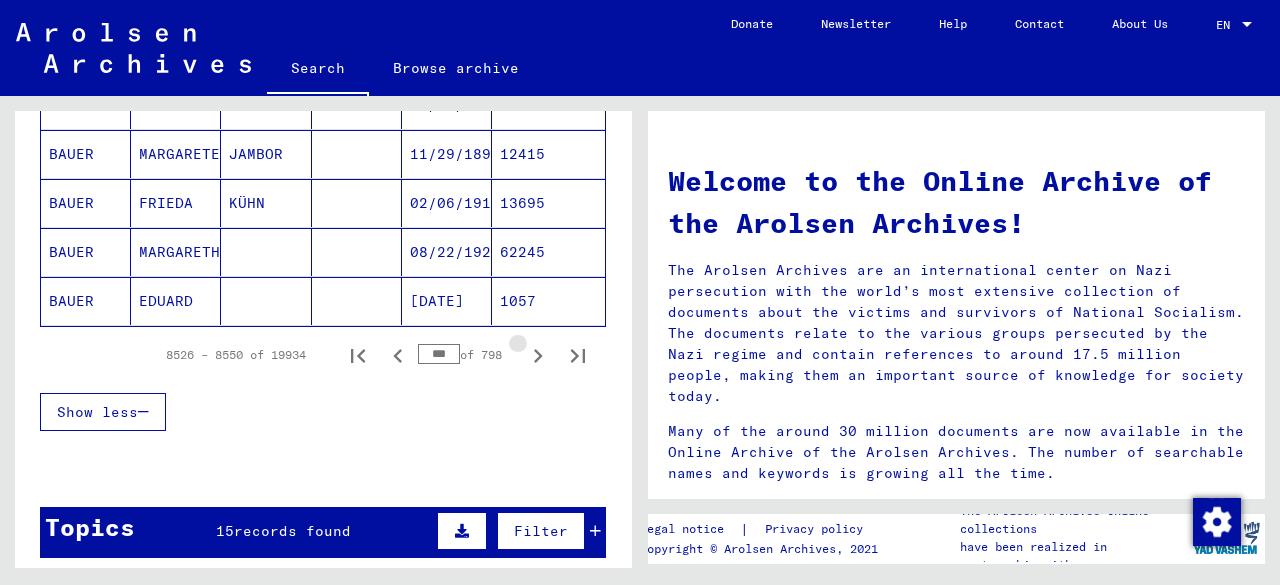 click 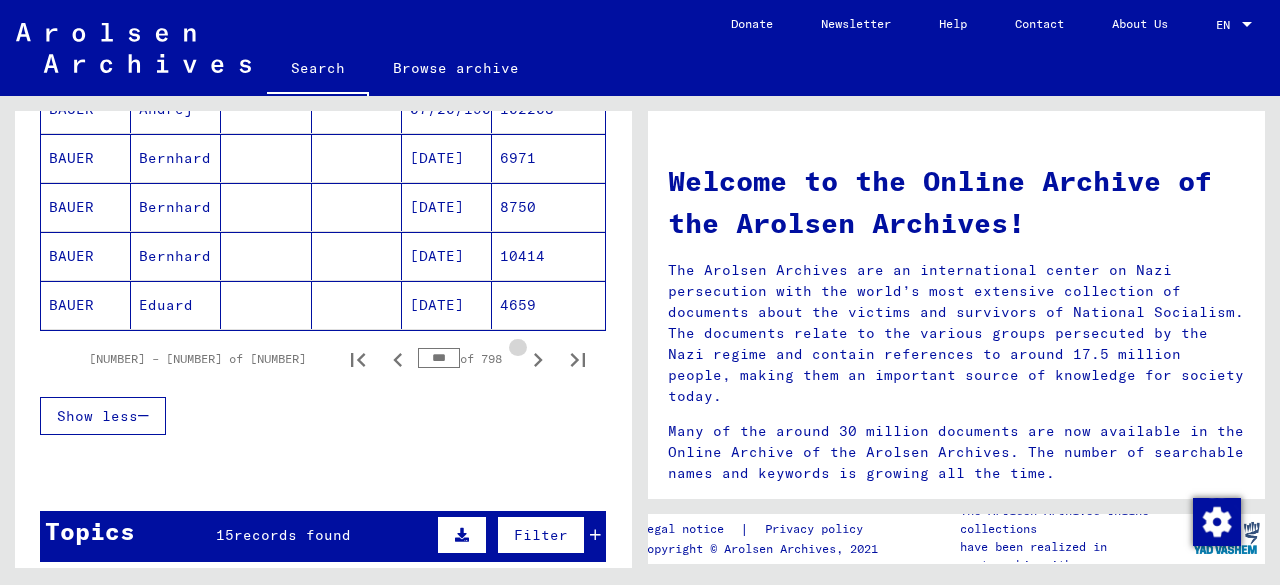 click 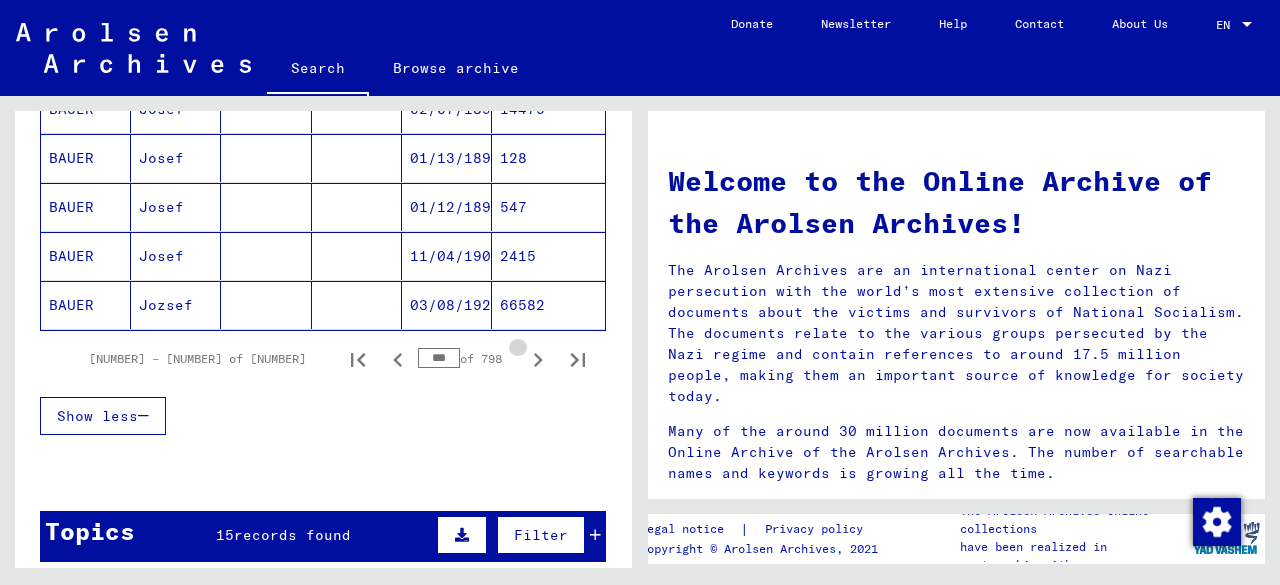 click 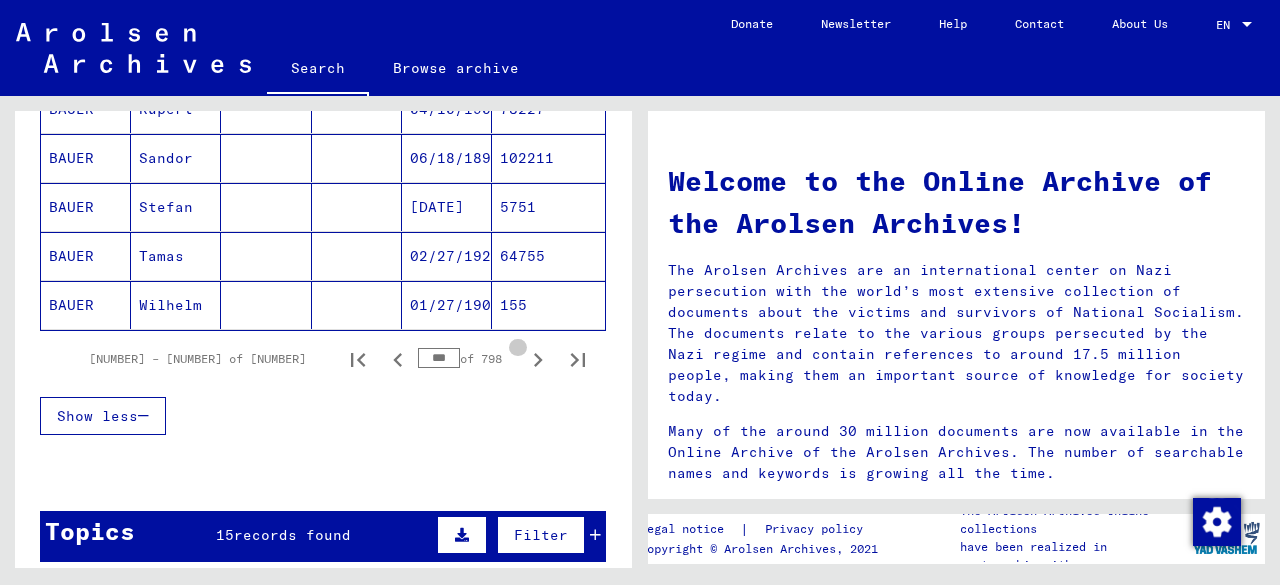 click 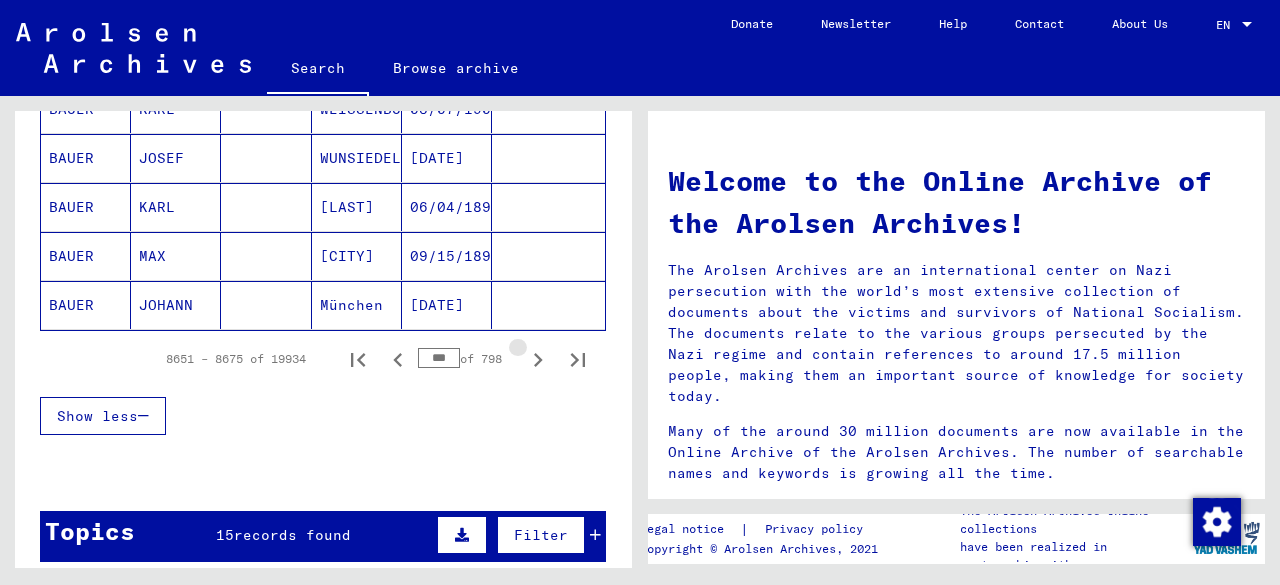 click 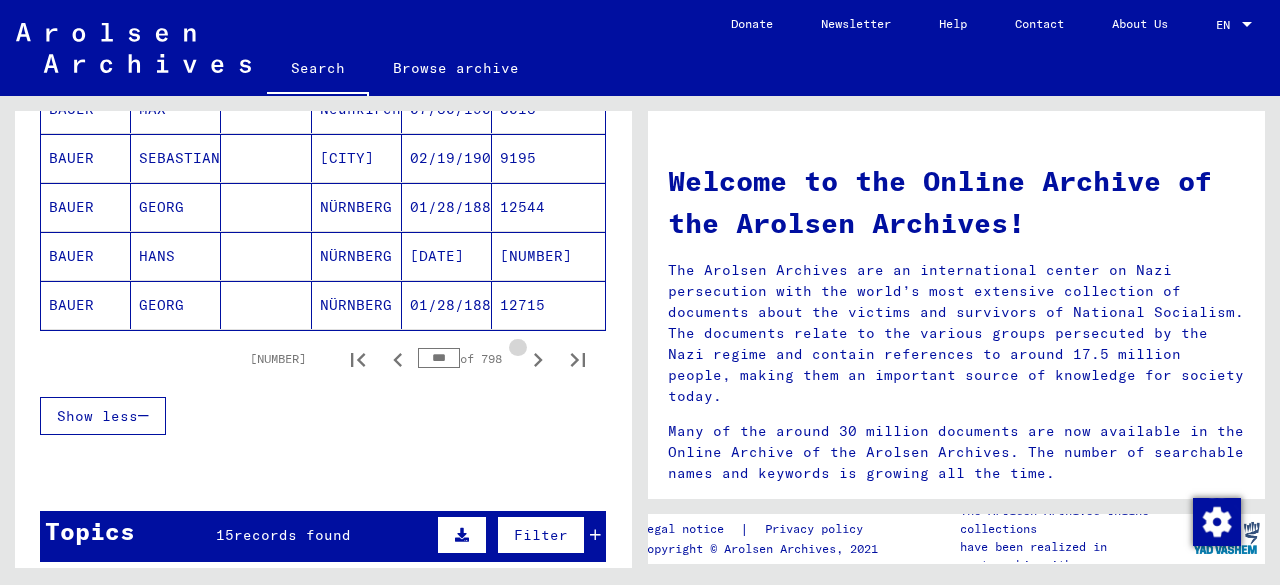 click 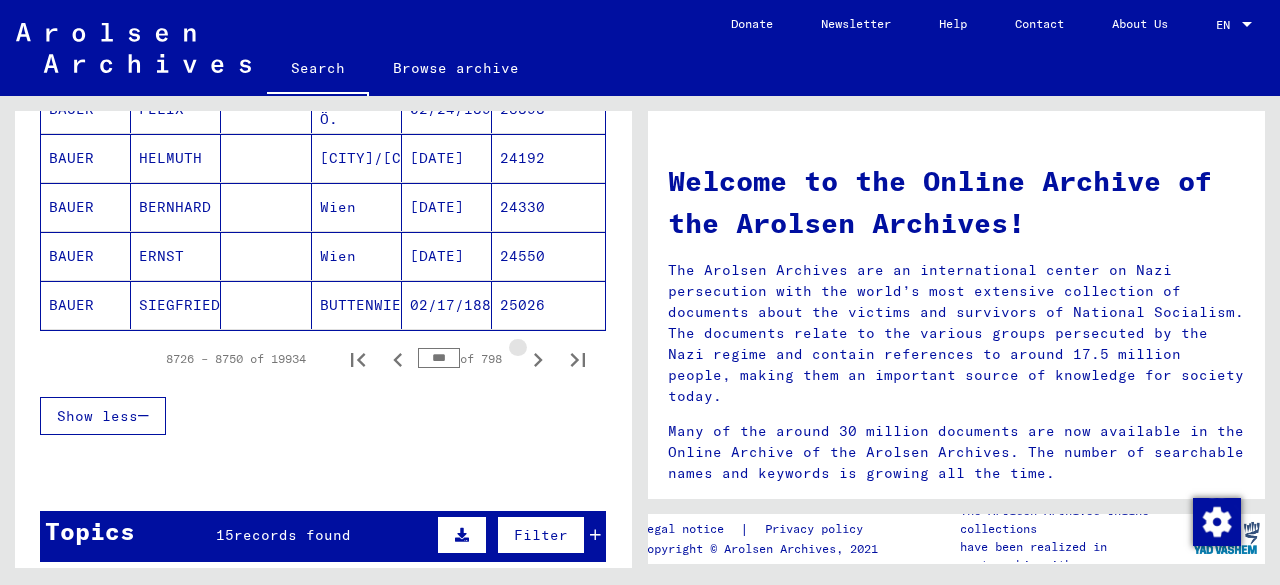click 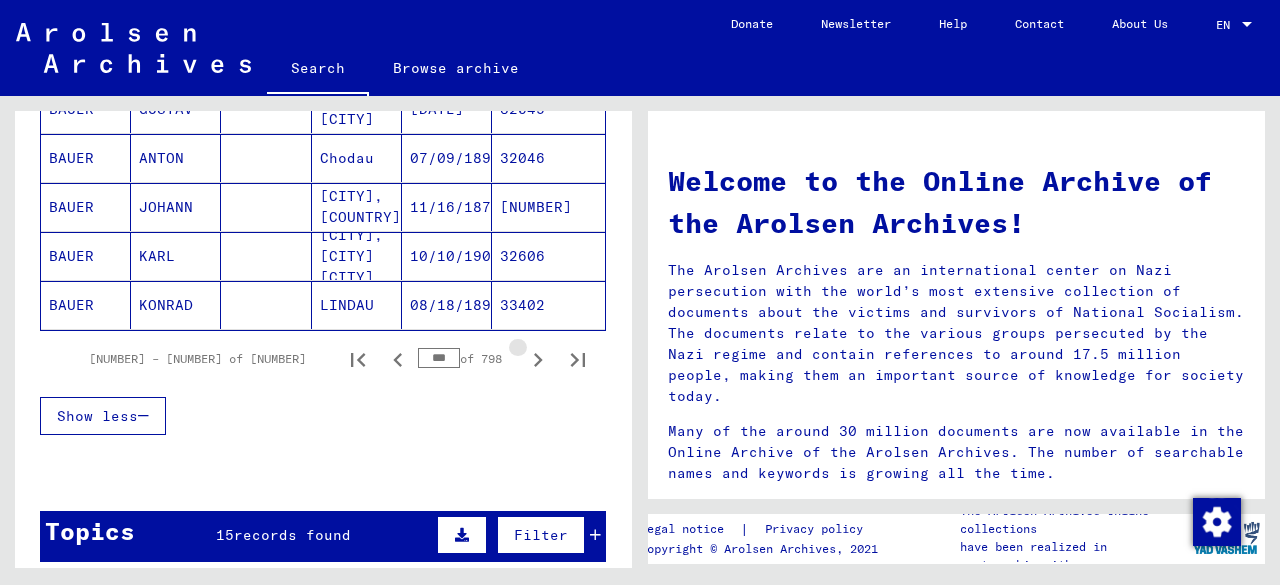 click 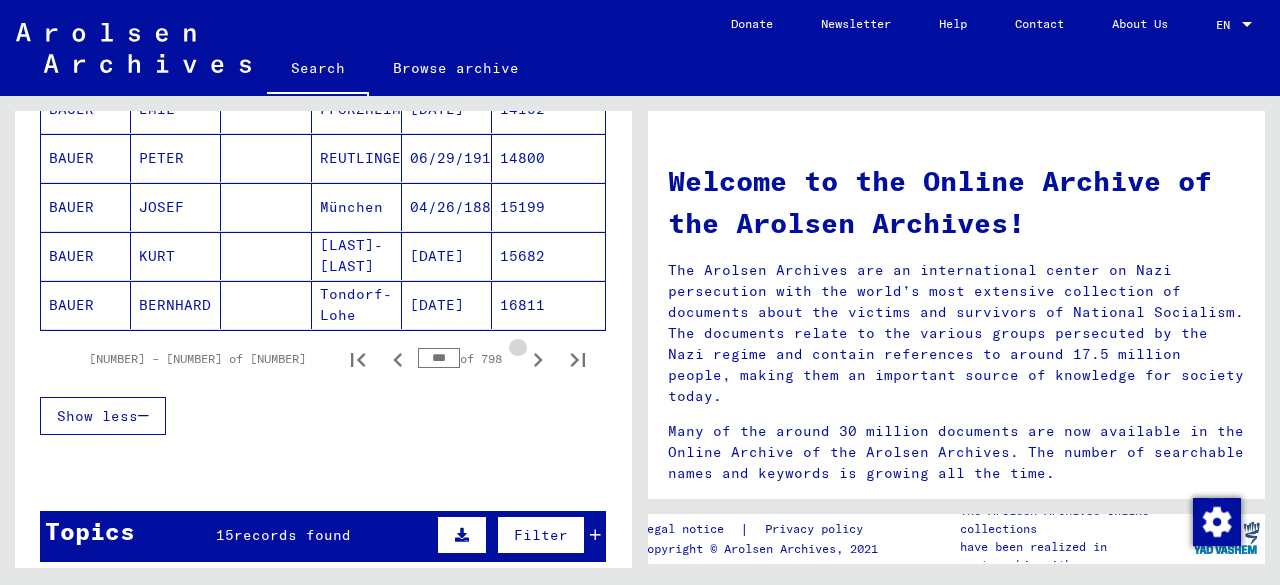 click 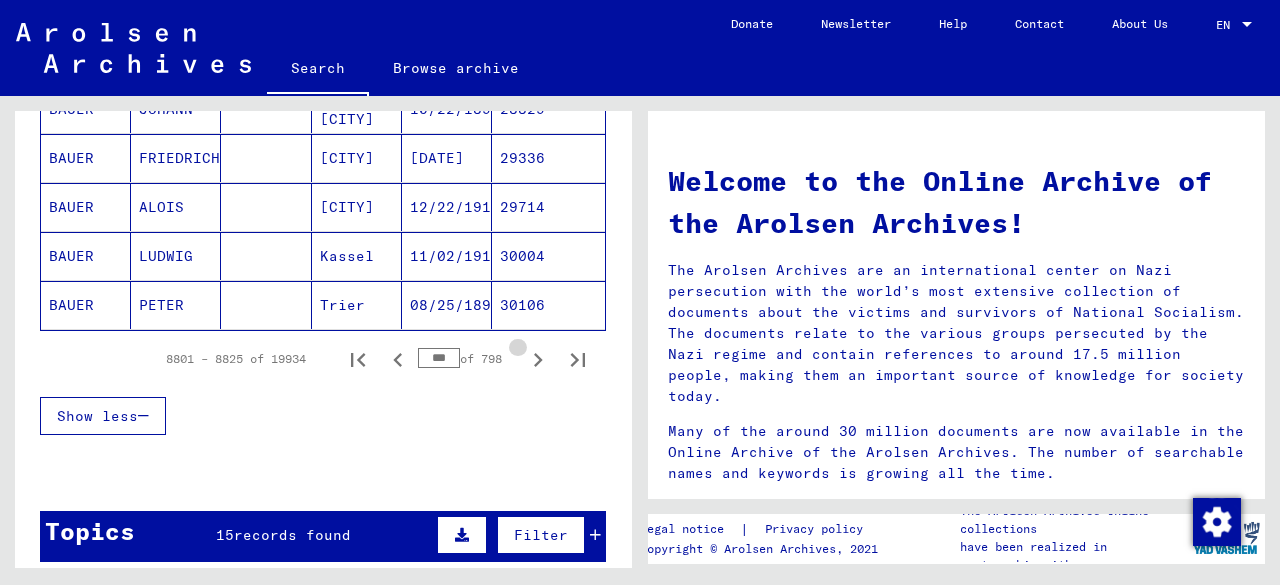 click 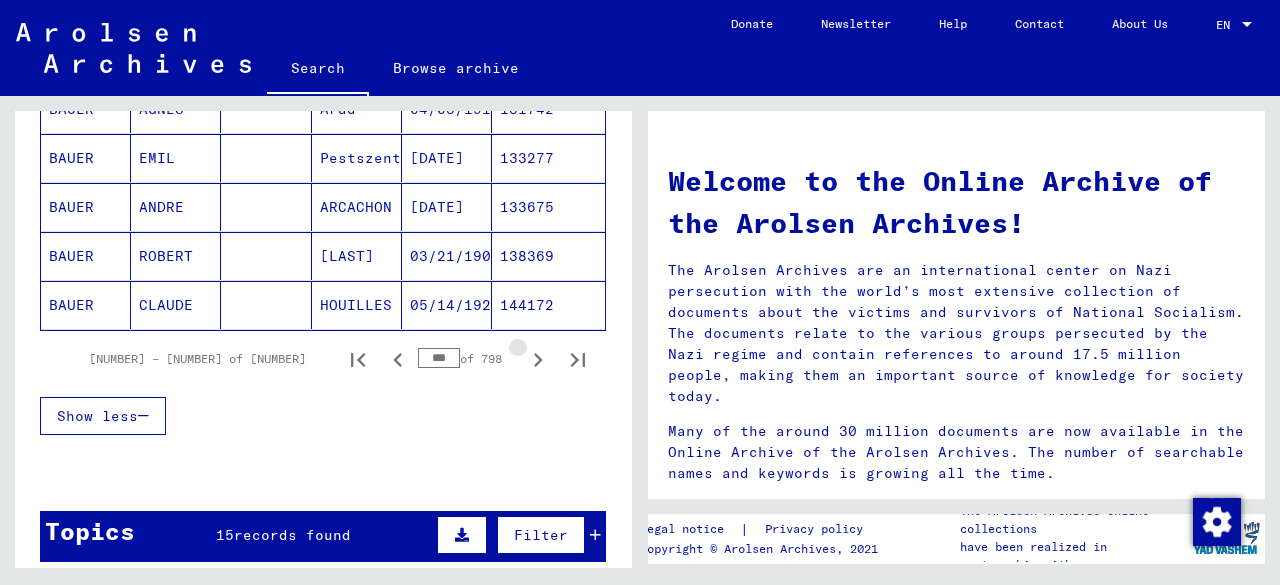 click 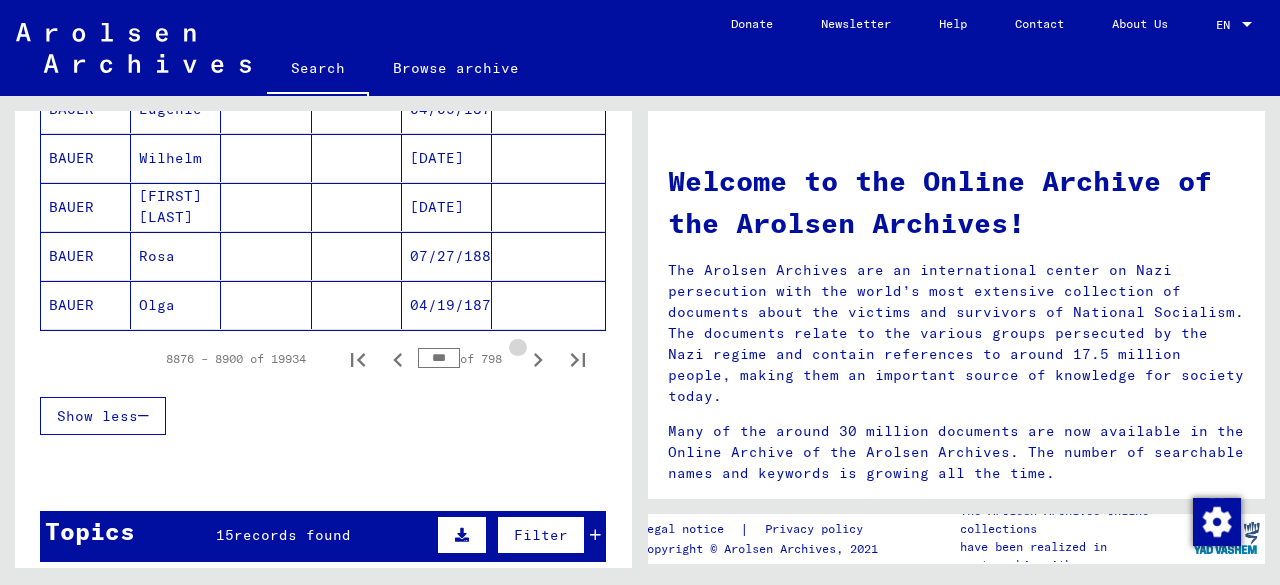 click 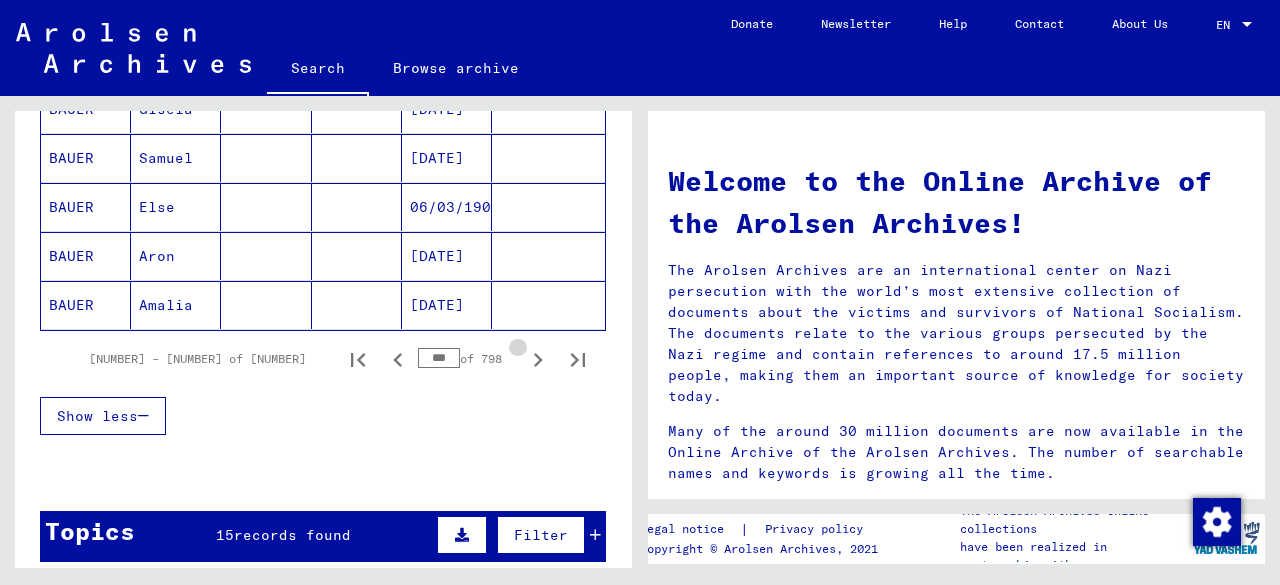 click 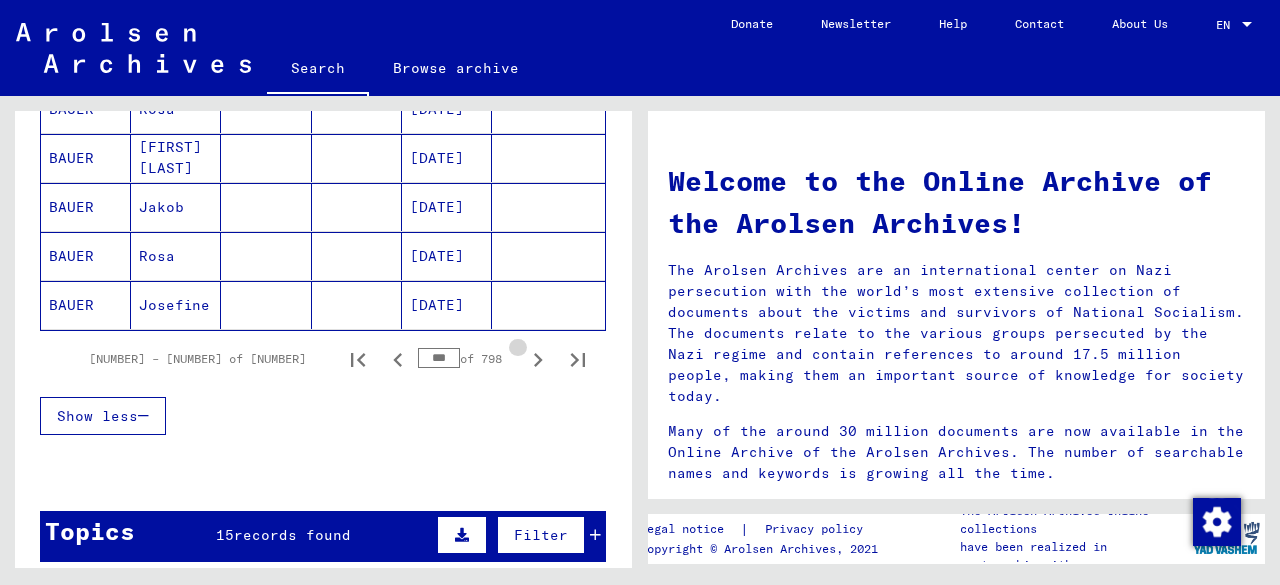 click 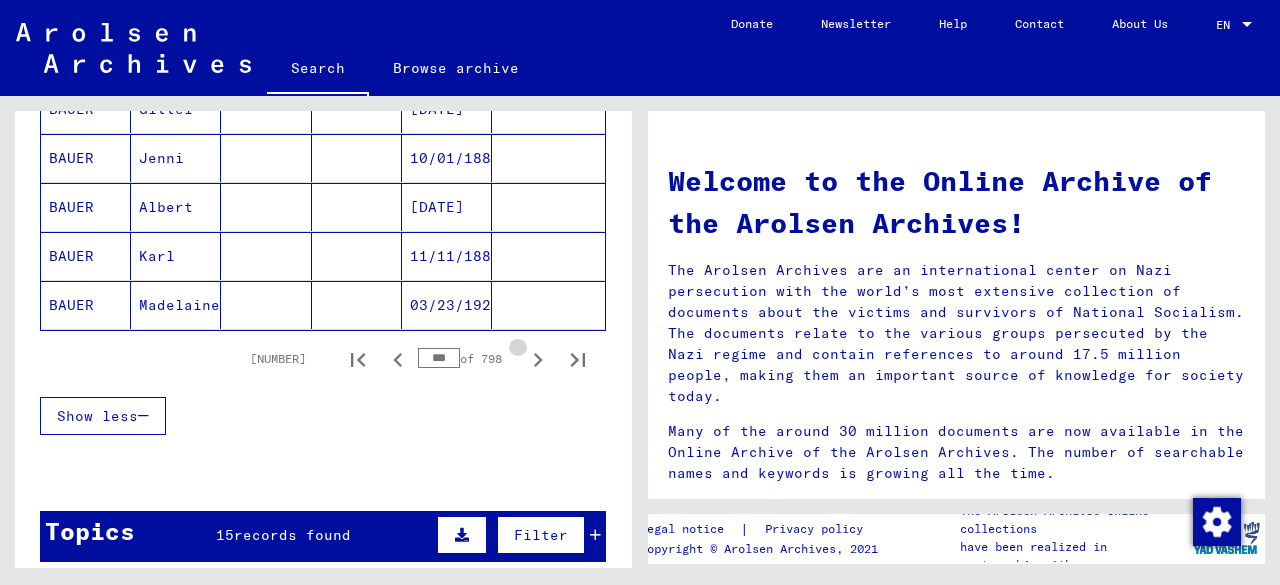 click 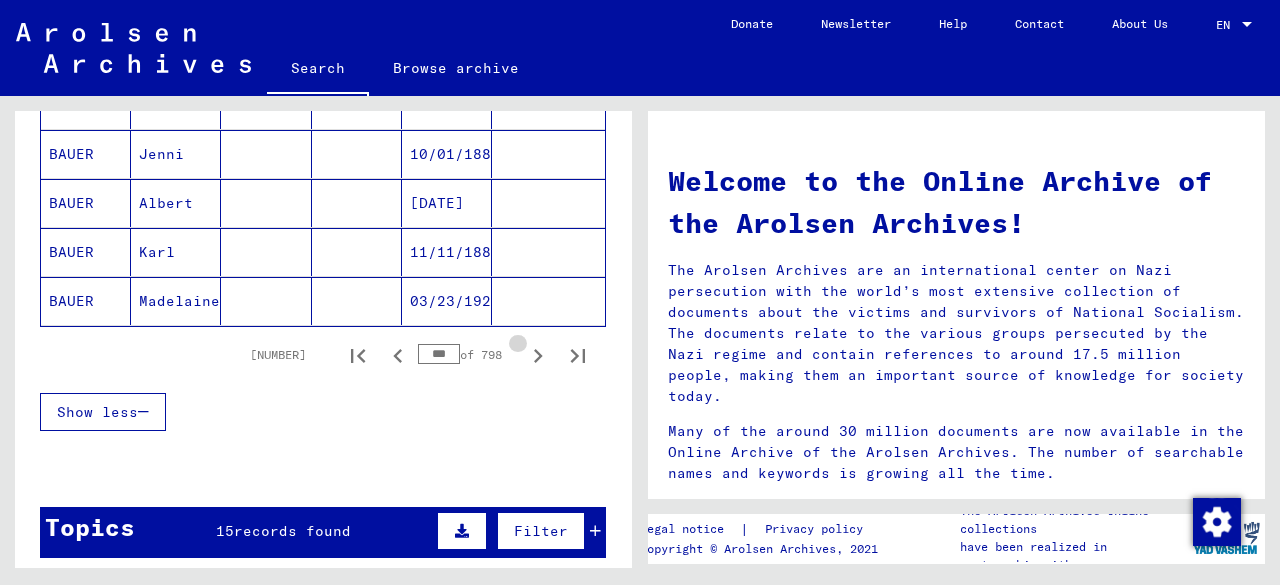 click 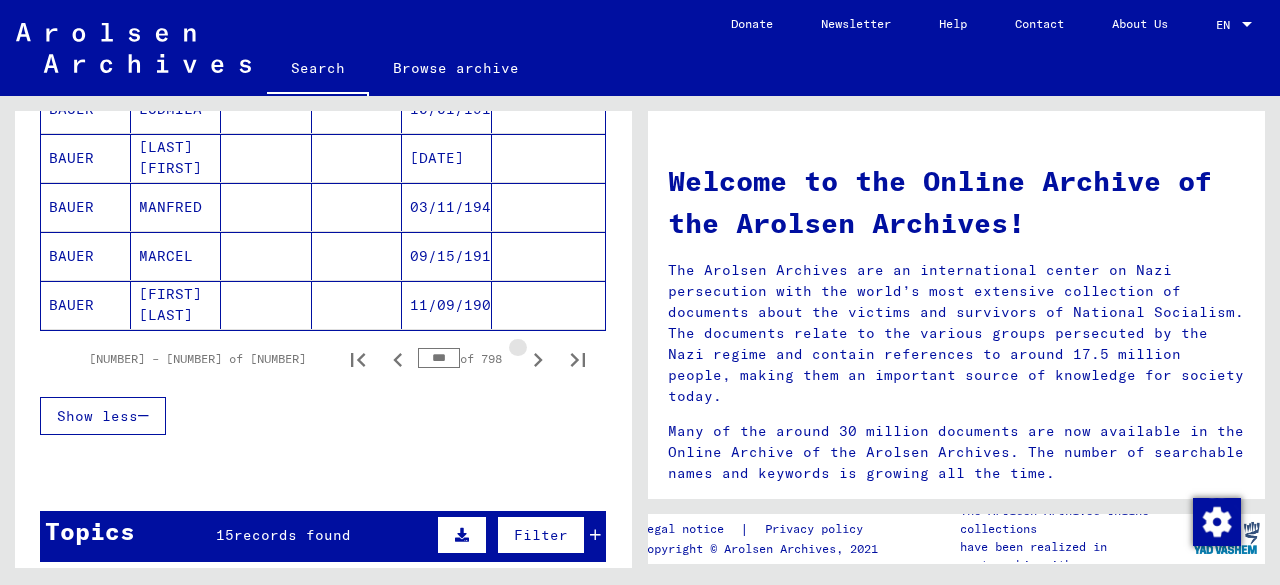 click on "9026 – 9050 of 19934  ***  of 798" at bounding box center [331, 359] 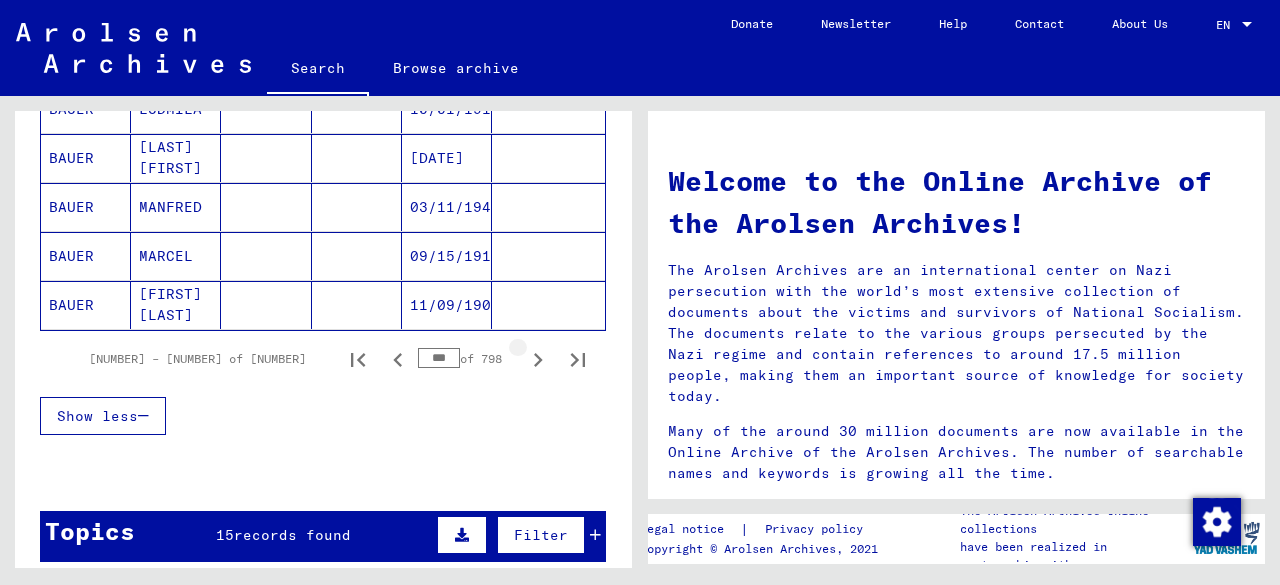 drag, startPoint x: 533, startPoint y: 328, endPoint x: 528, endPoint y: 349, distance: 21.587032 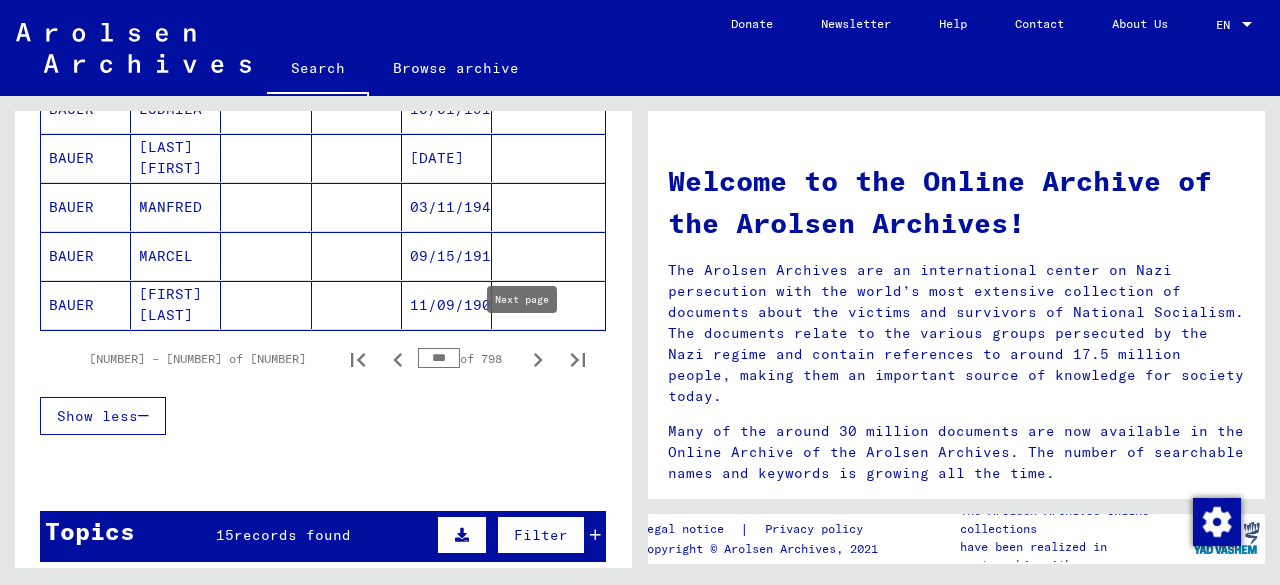 click 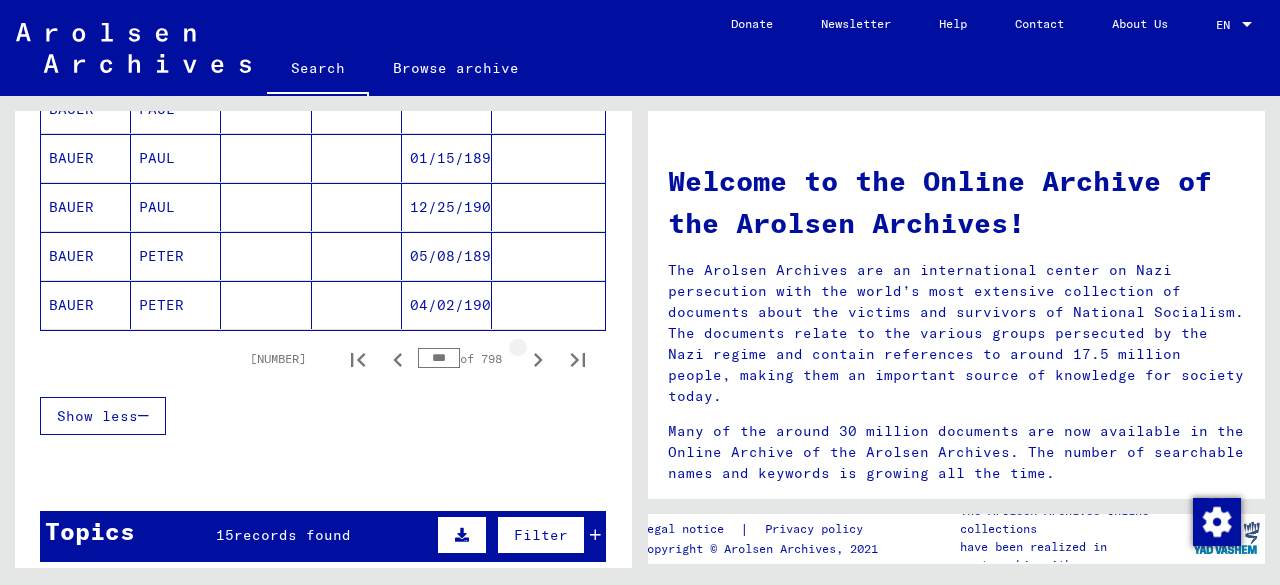 click 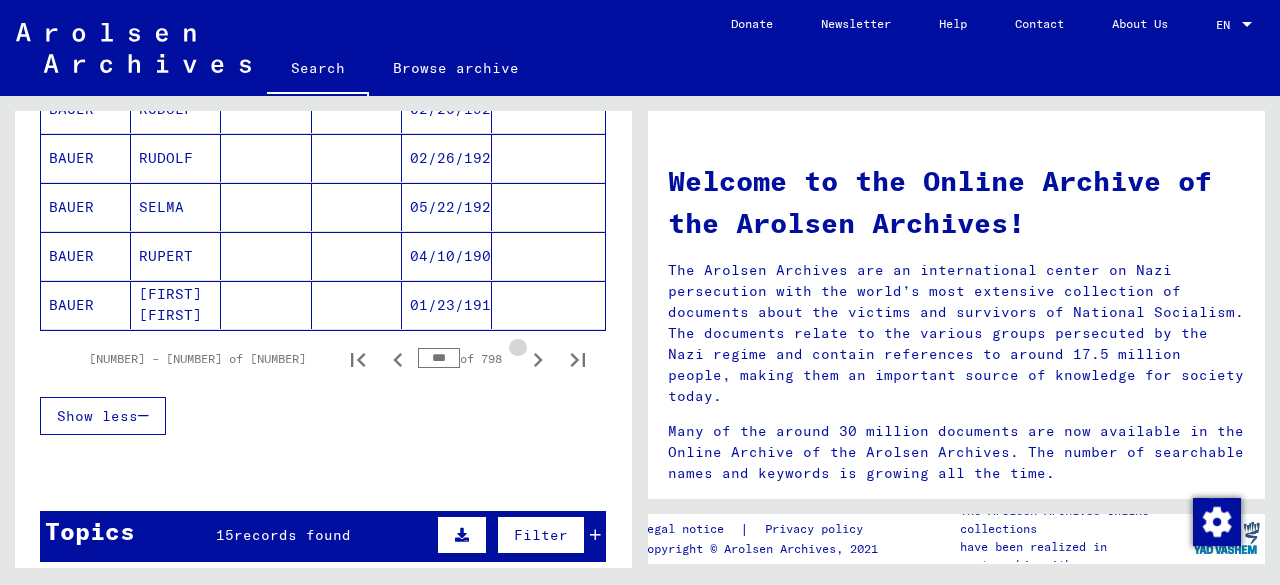 click 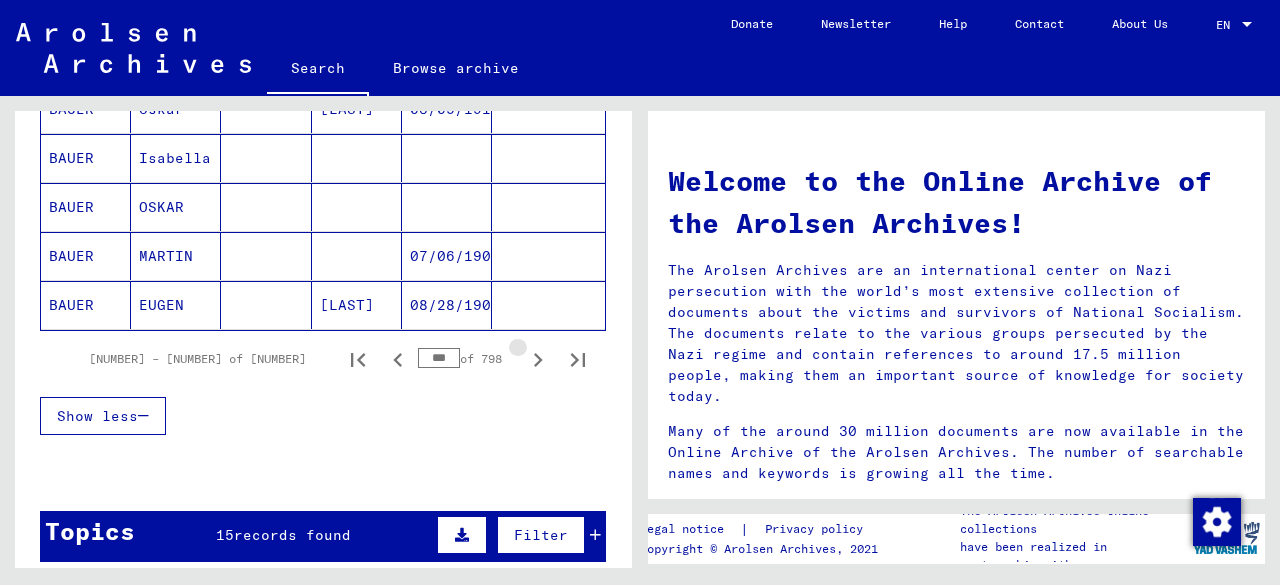 click 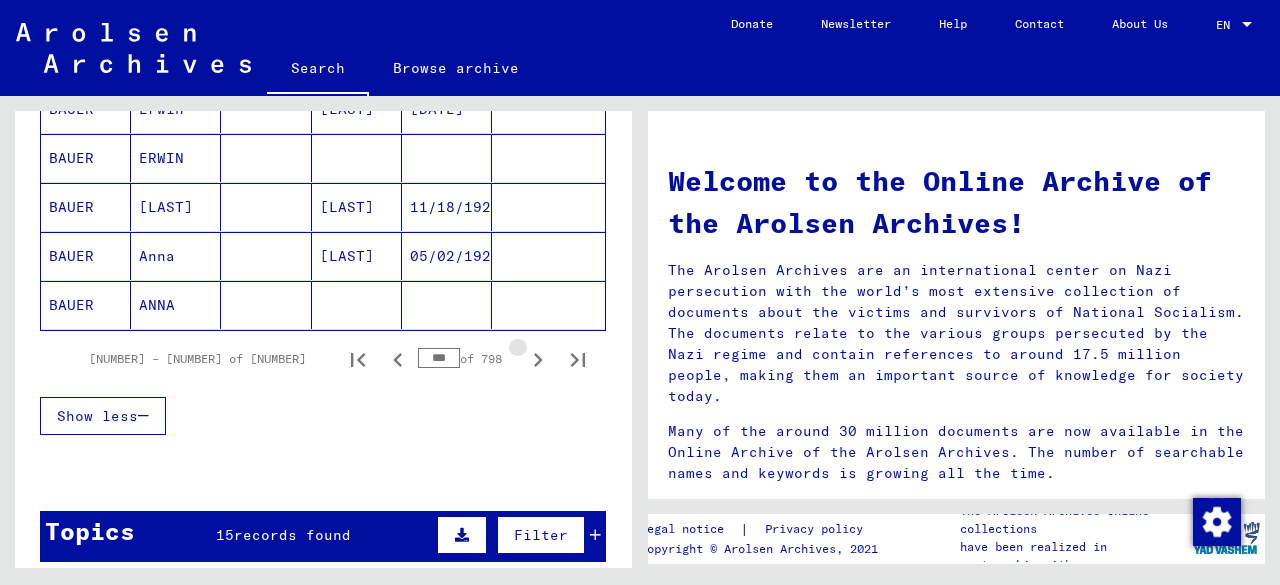 click 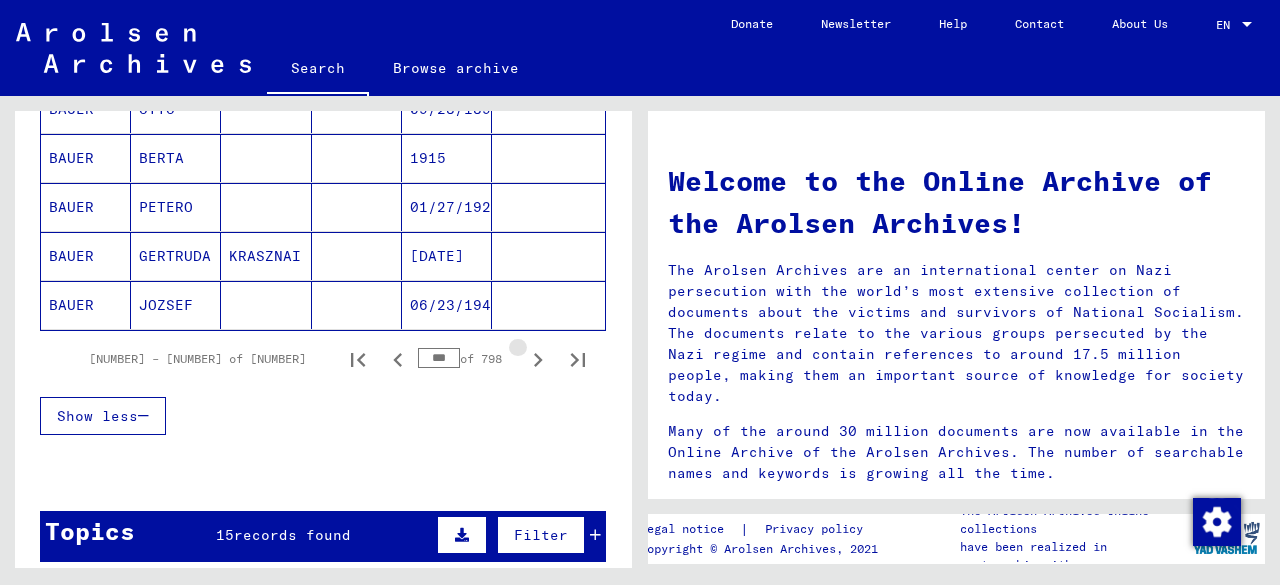 click 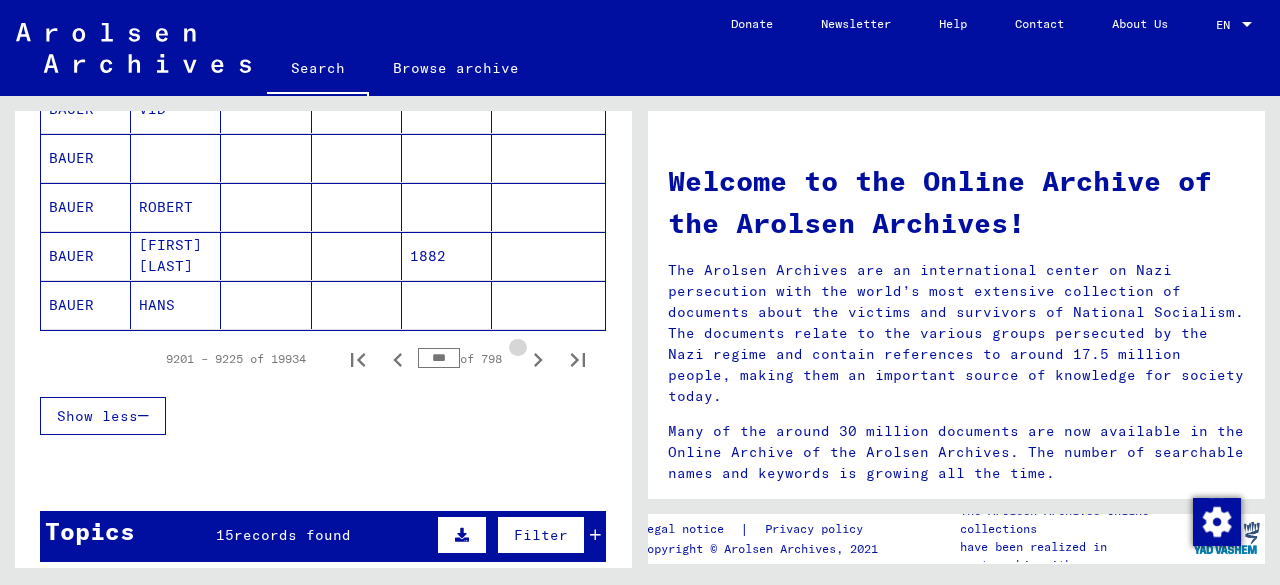 click 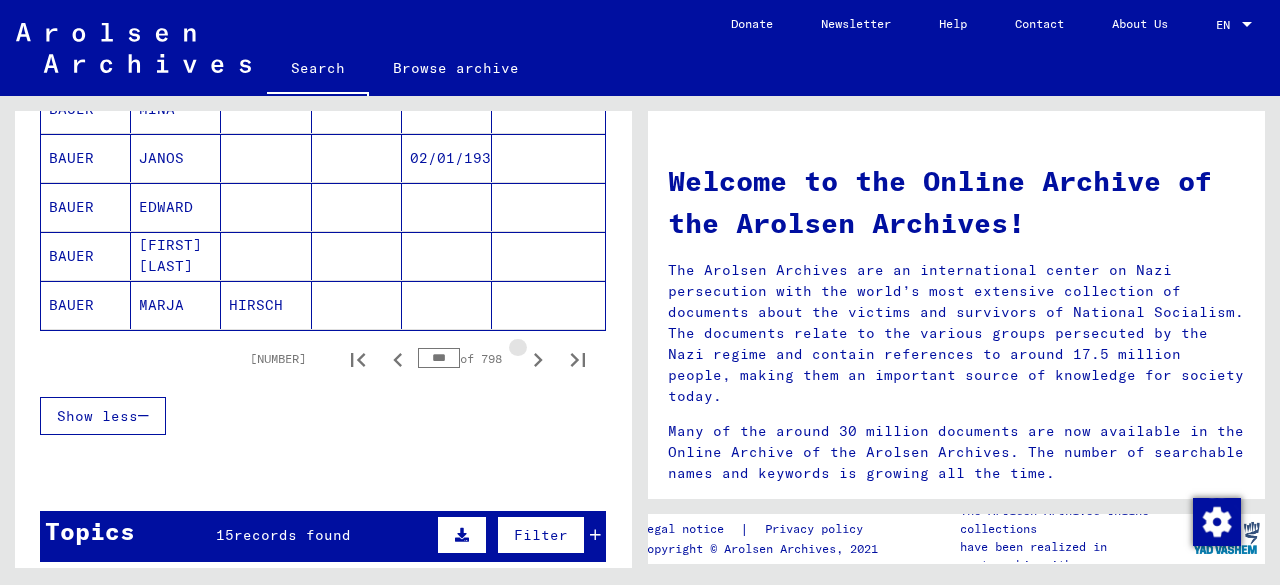 click 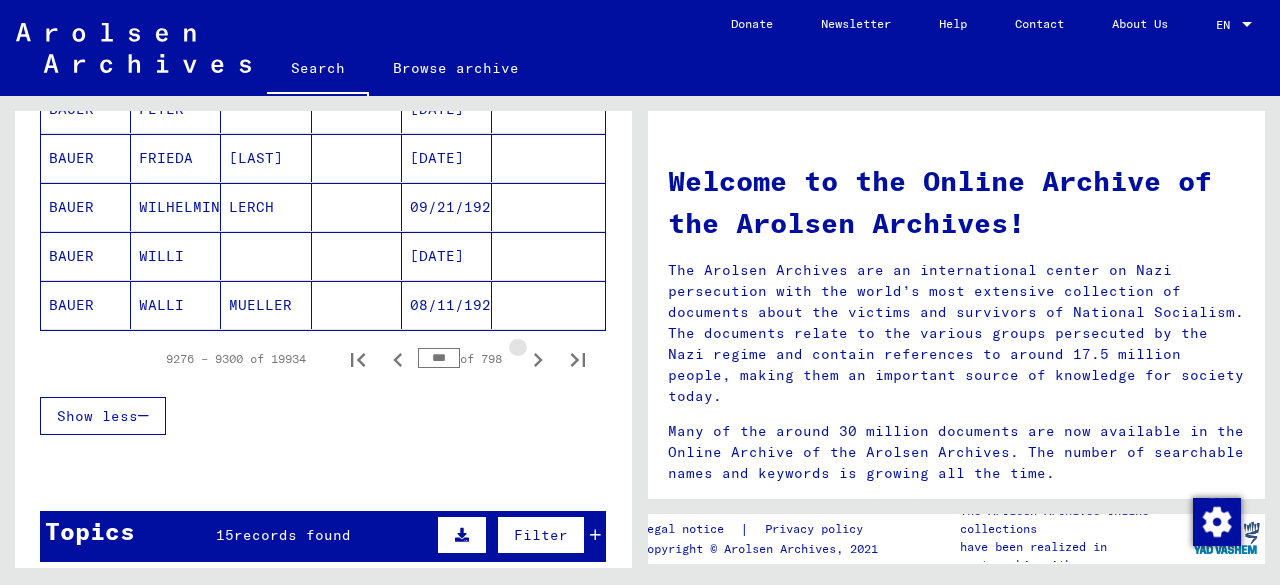 click 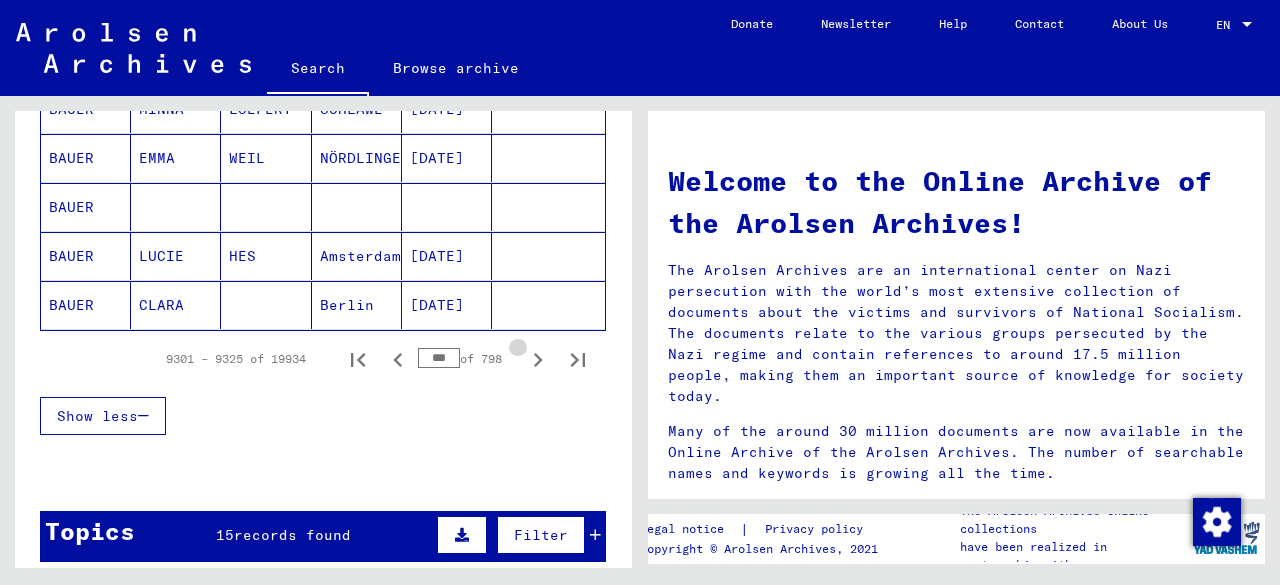 click 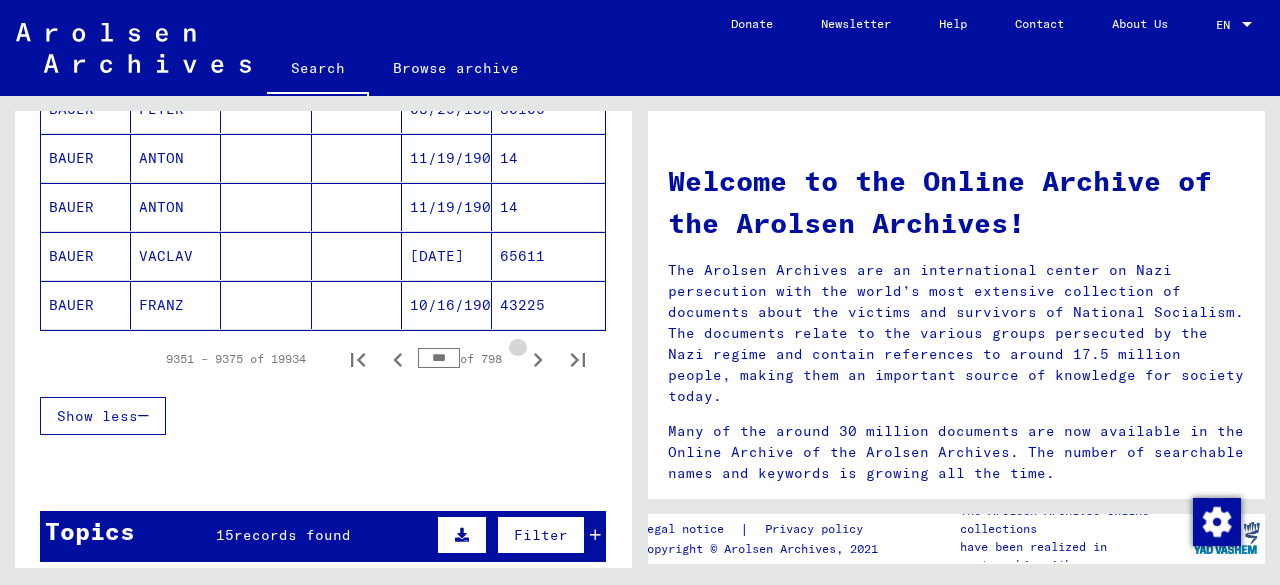 click 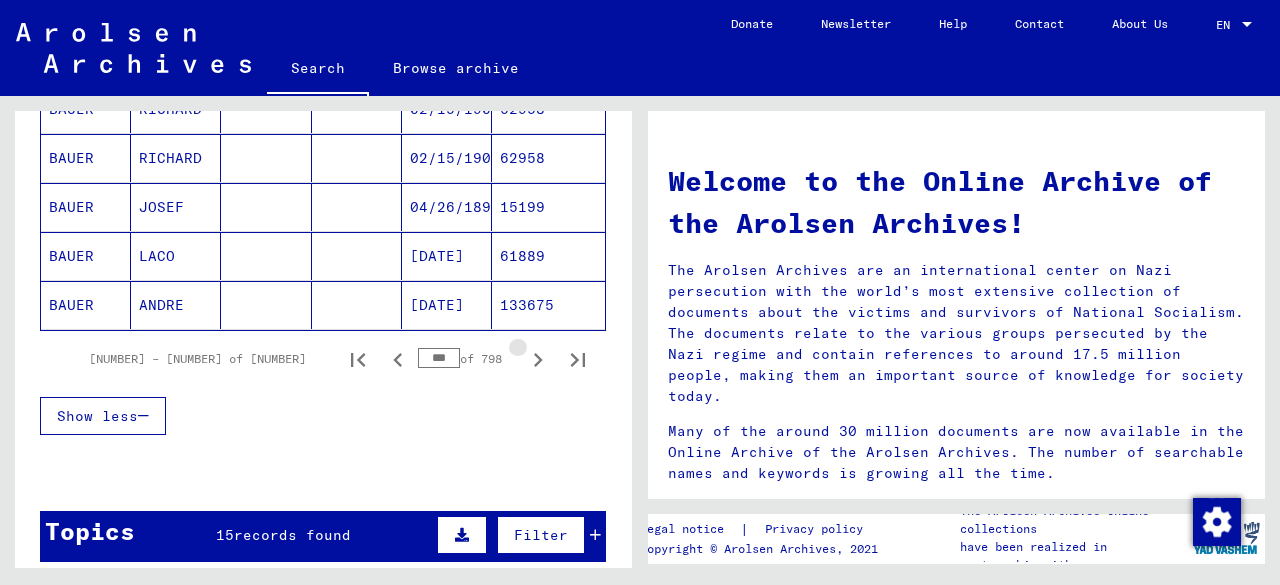 click 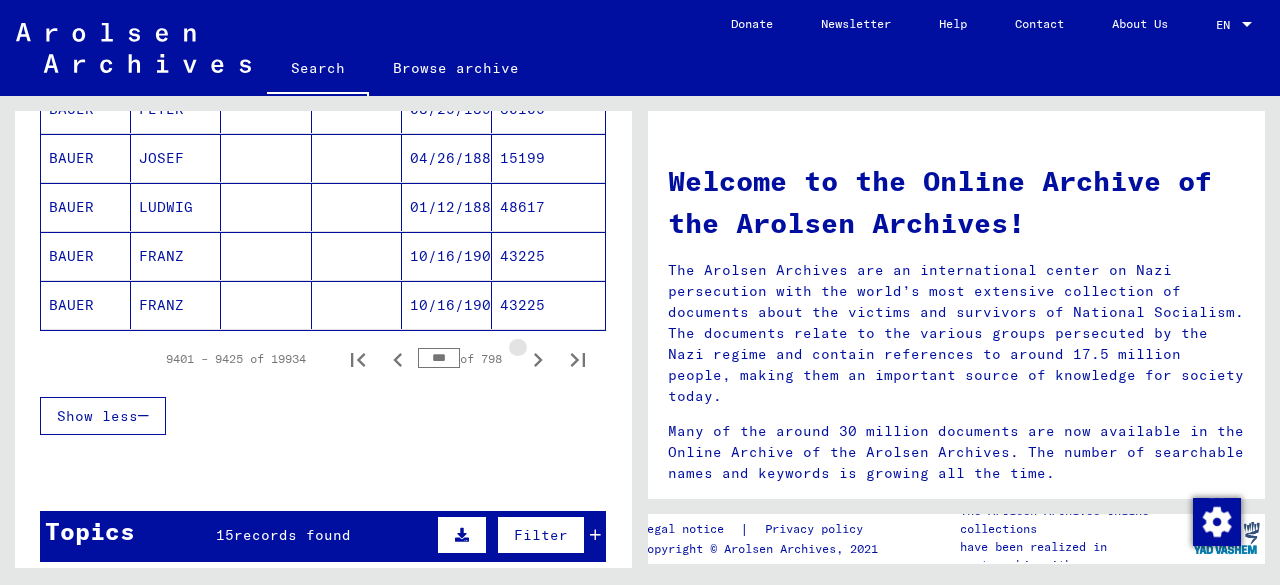 click at bounding box center (538, 359) 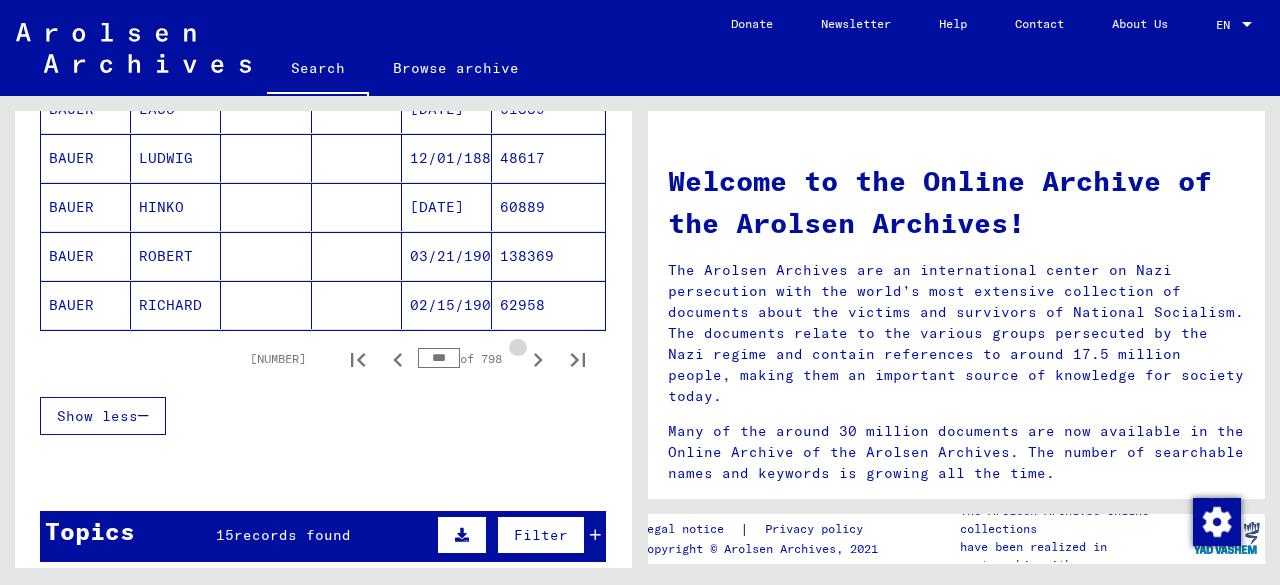click at bounding box center (538, 359) 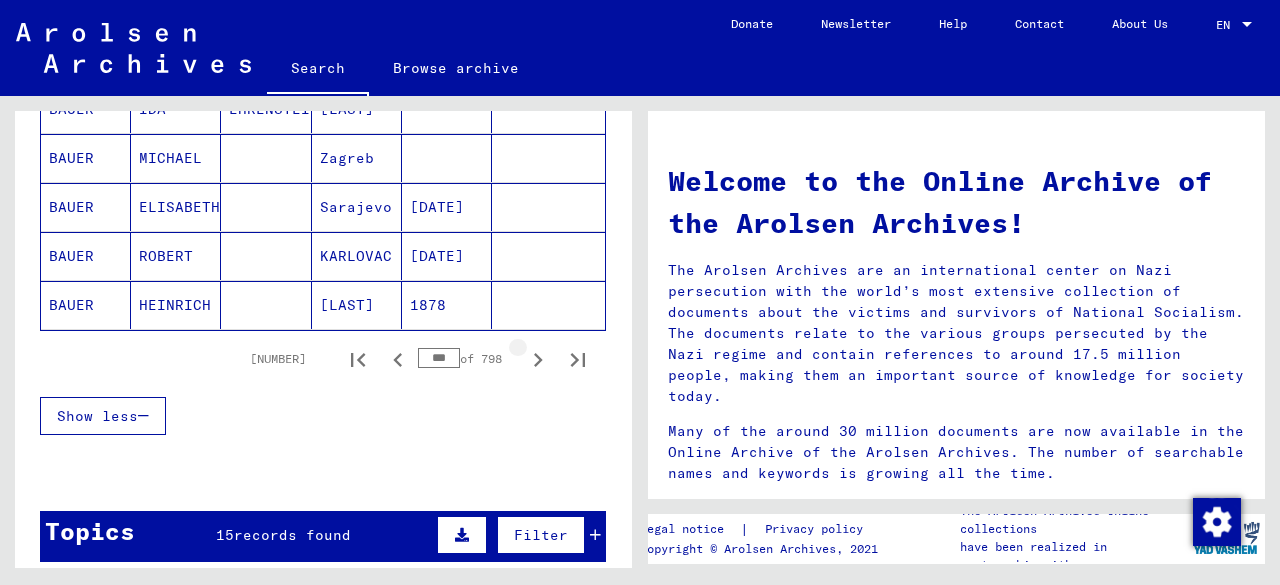click on "9451 – 9475 of 19934  ***  of 798" at bounding box center (323, 359) 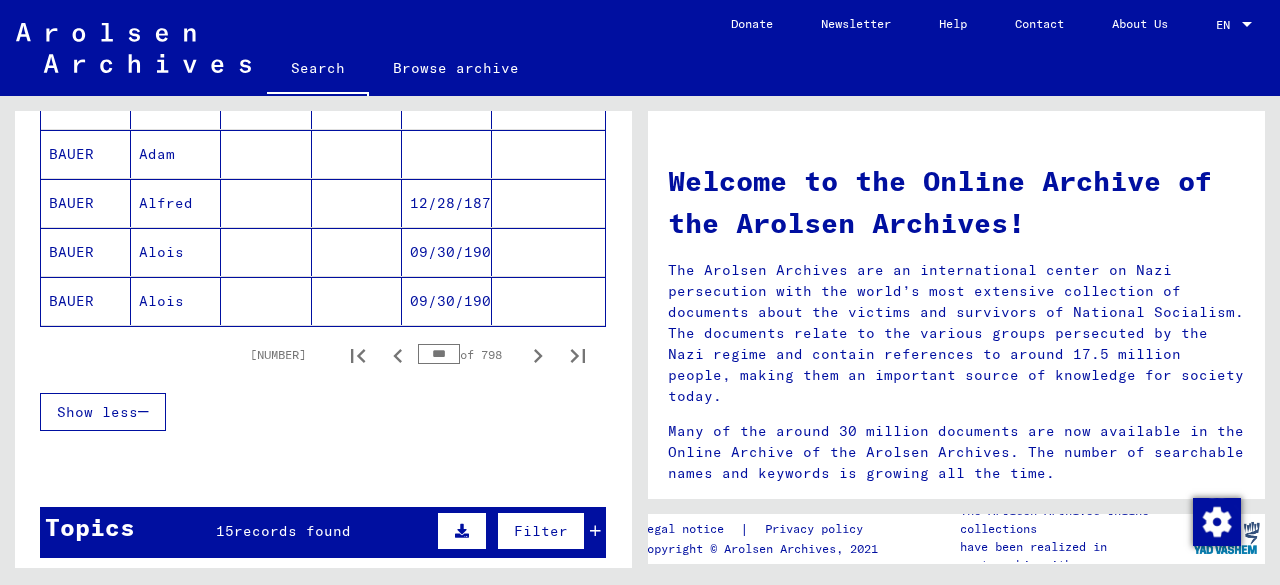 scroll, scrollTop: 1400, scrollLeft: 0, axis: vertical 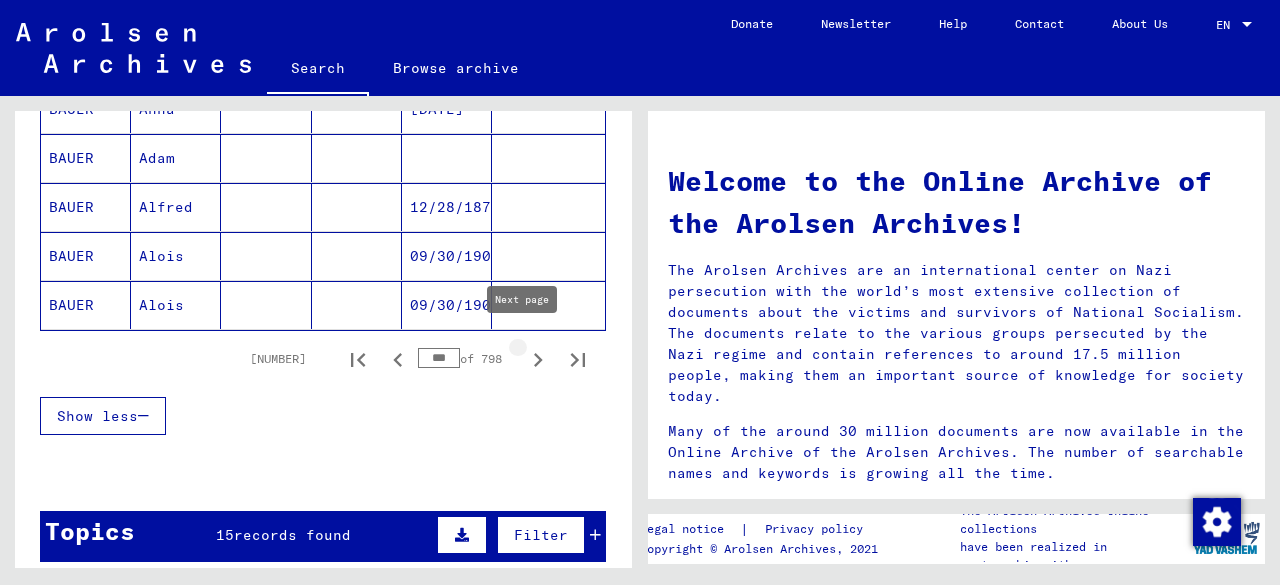 click 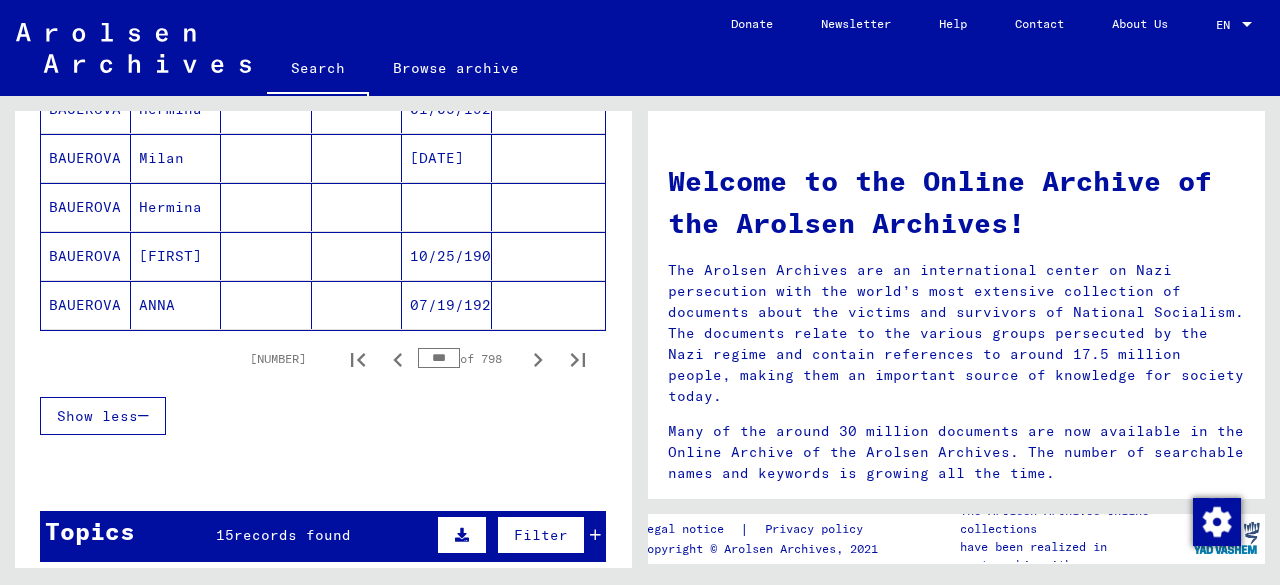 click 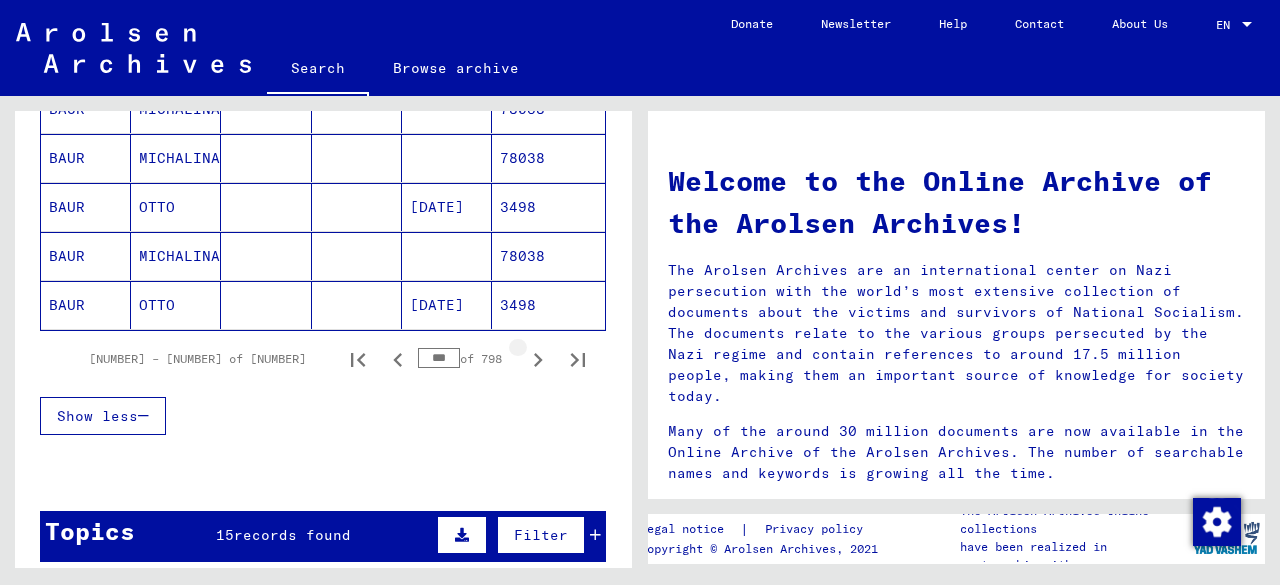 click 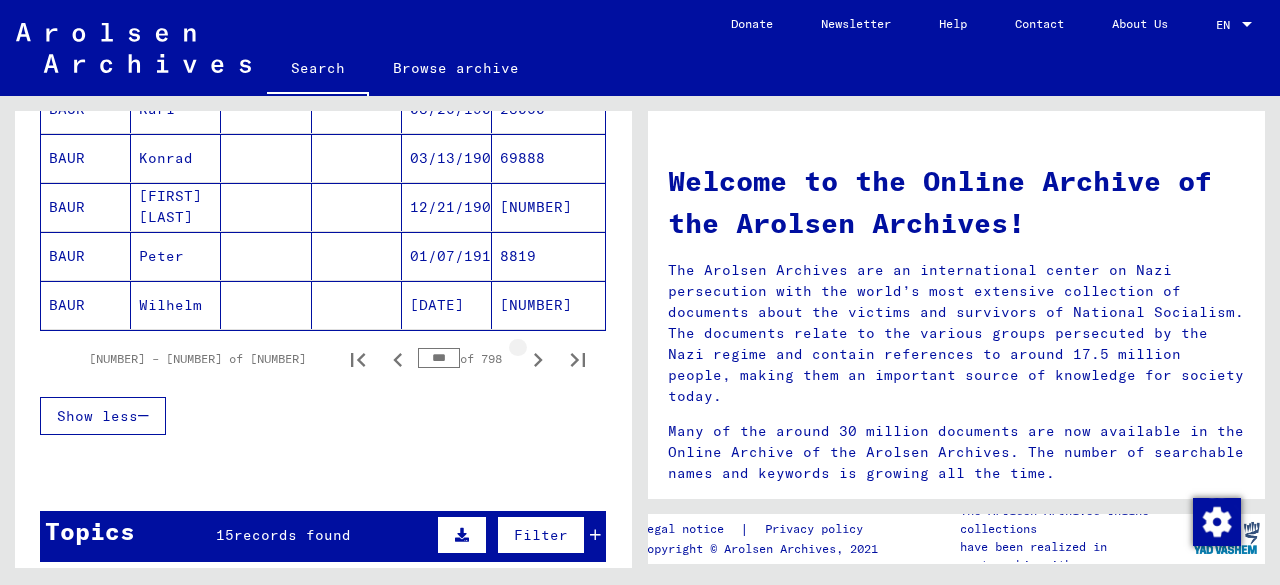 click 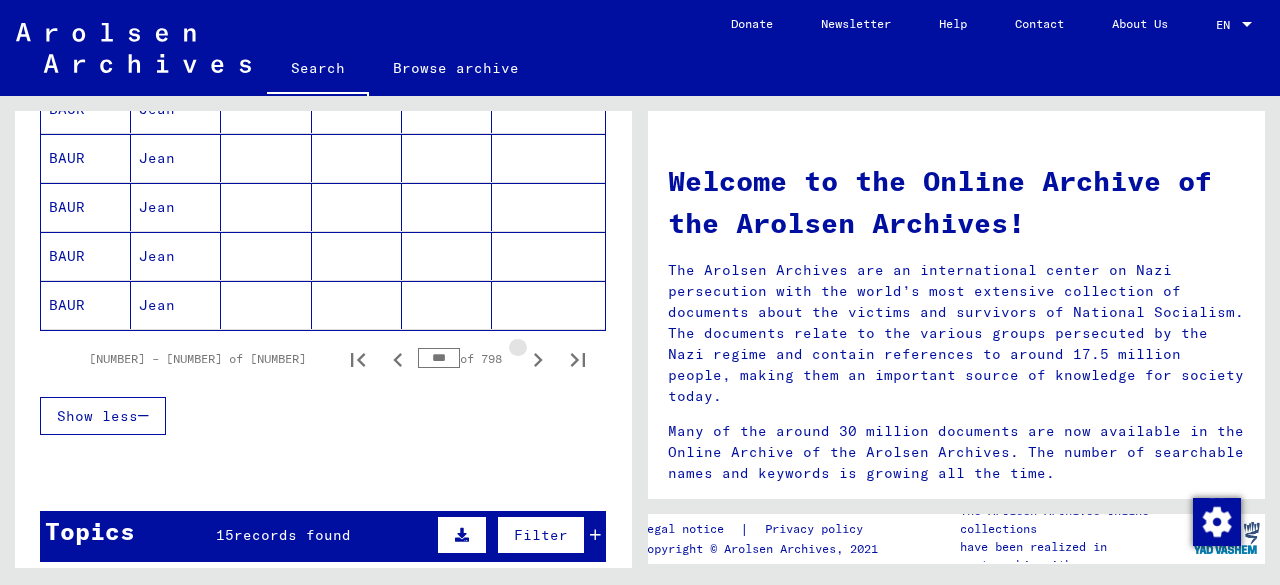 click 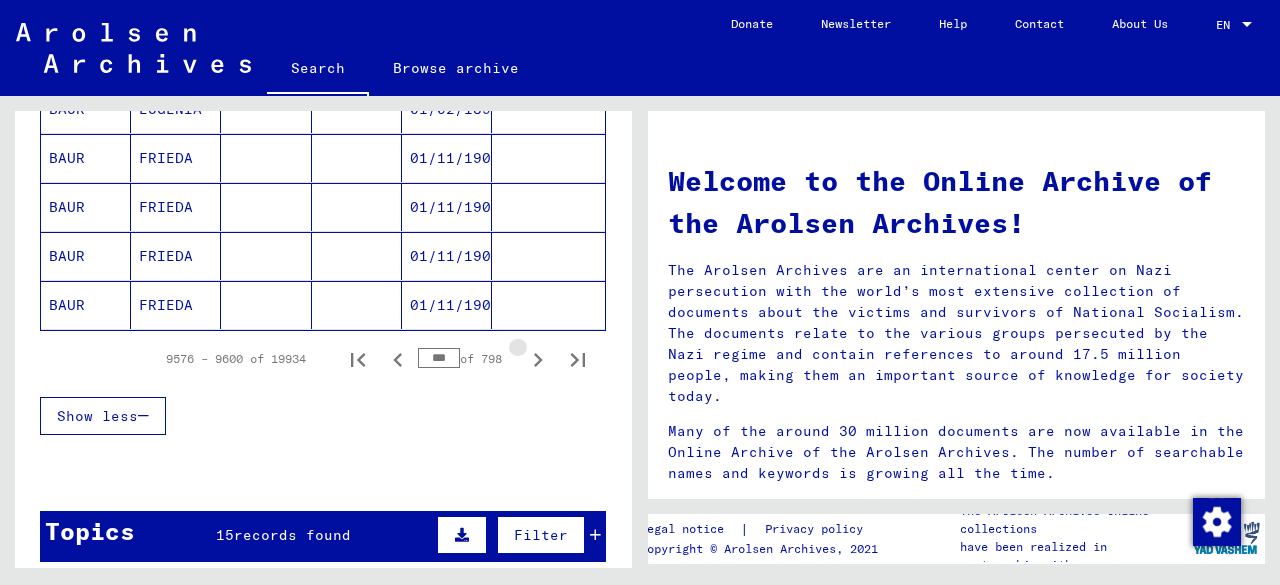 click 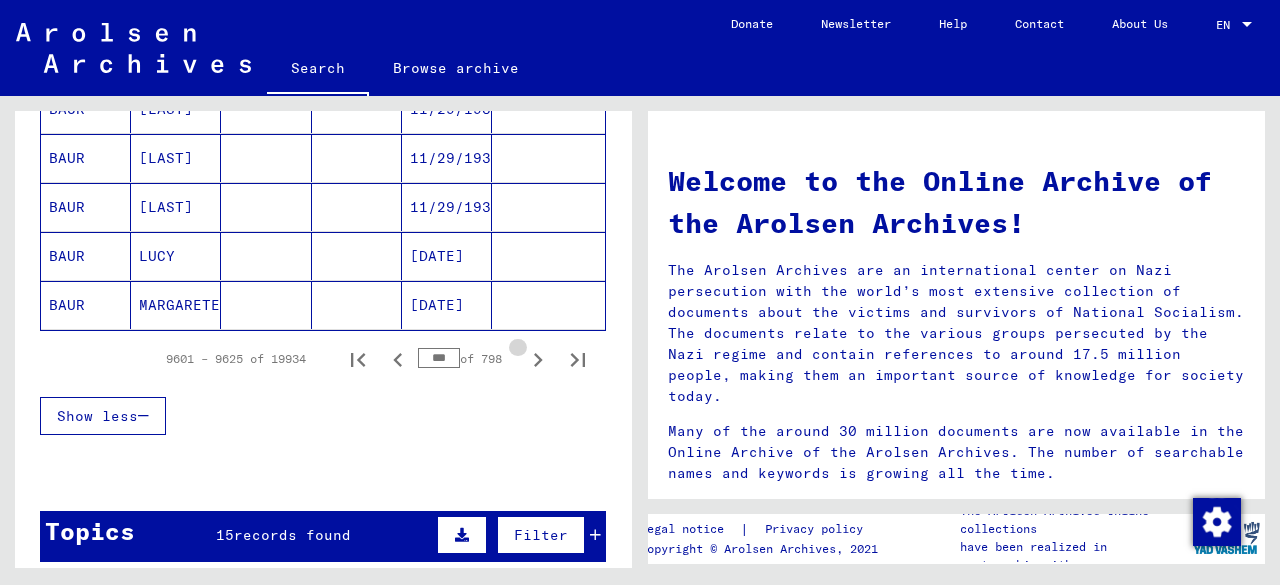 click 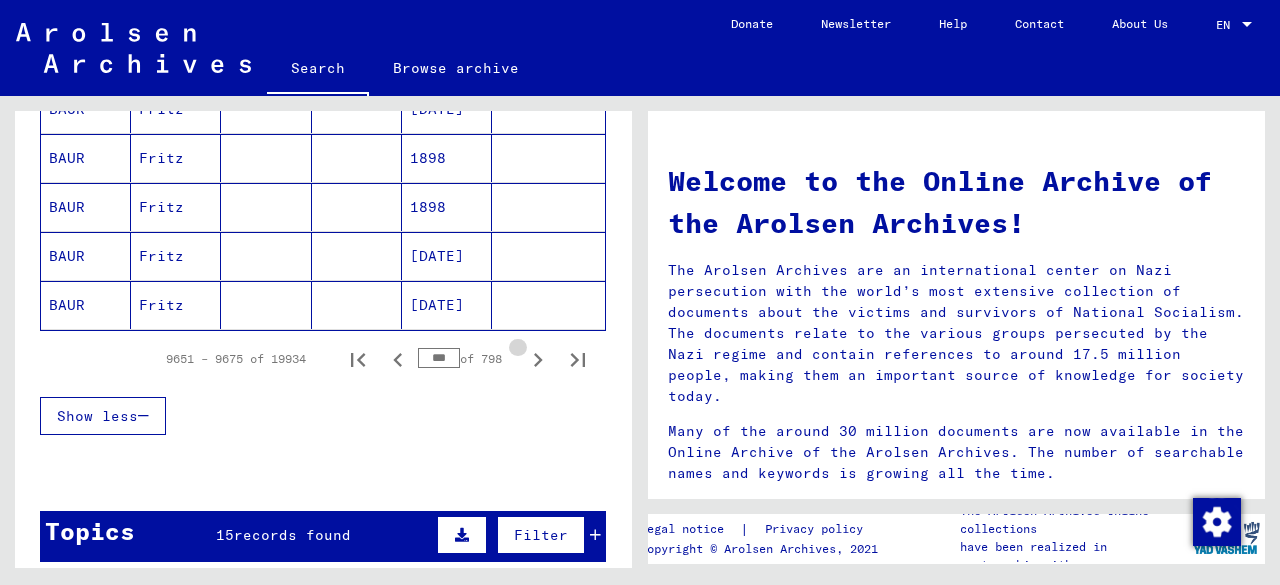 click 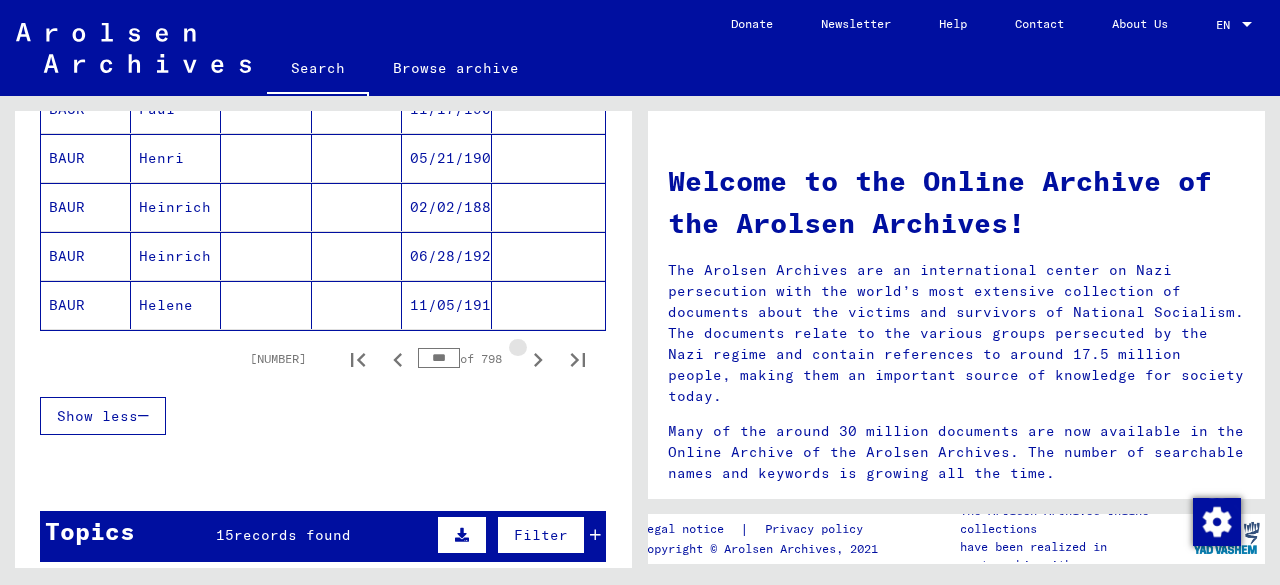 click 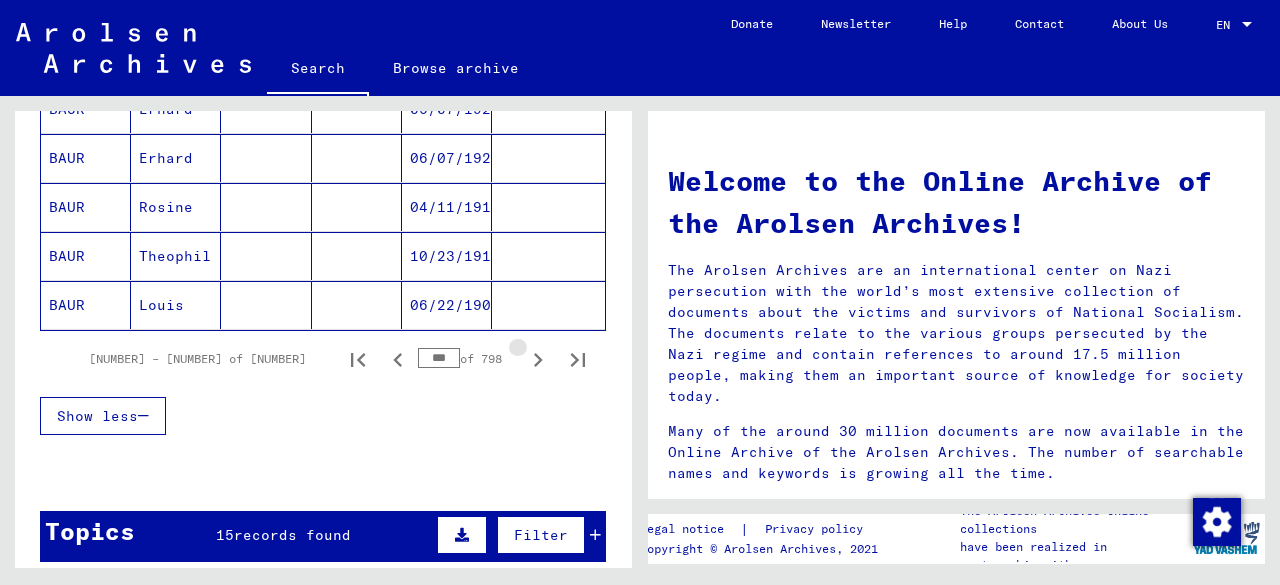 click at bounding box center (538, 359) 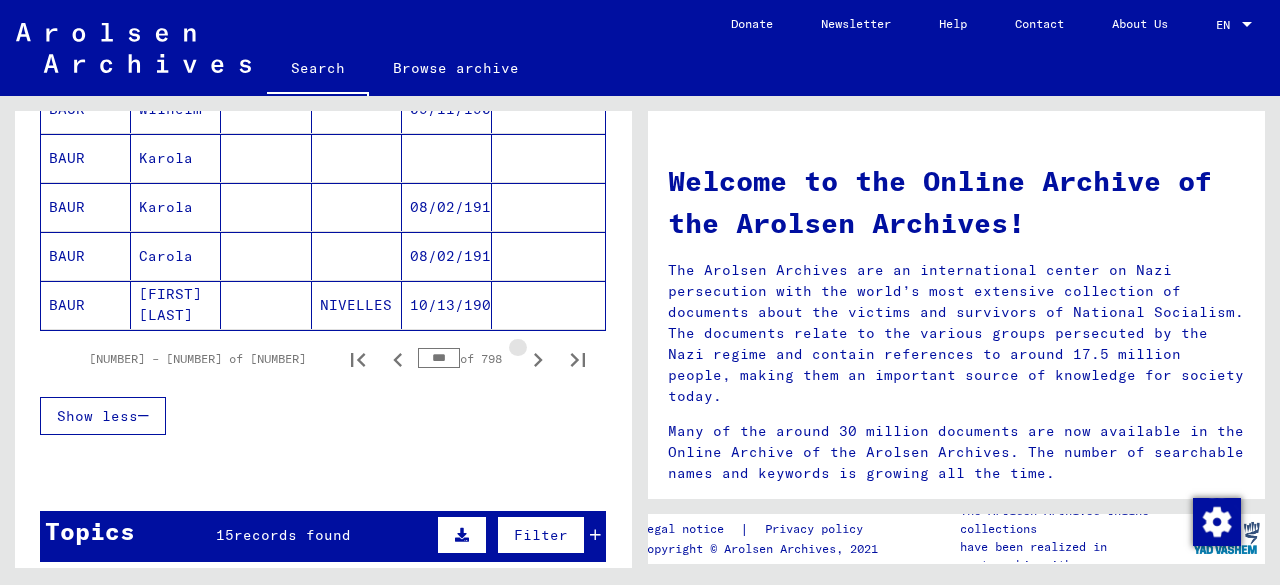 click on "9726 – 9750 of 19934  ***  of 798" at bounding box center (323, 359) 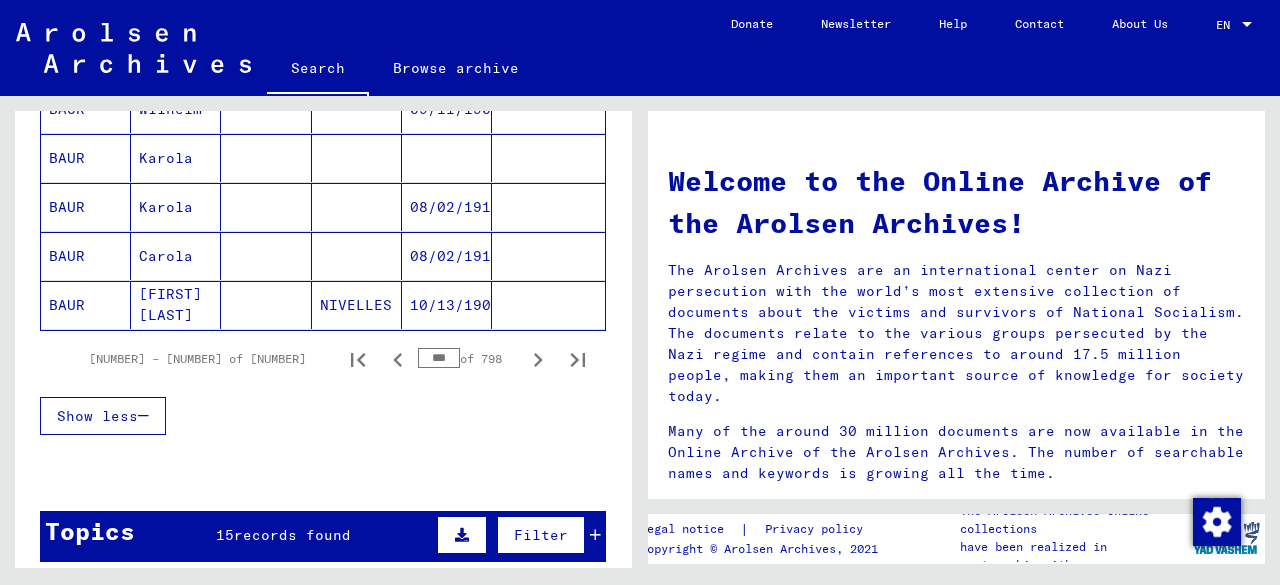 click 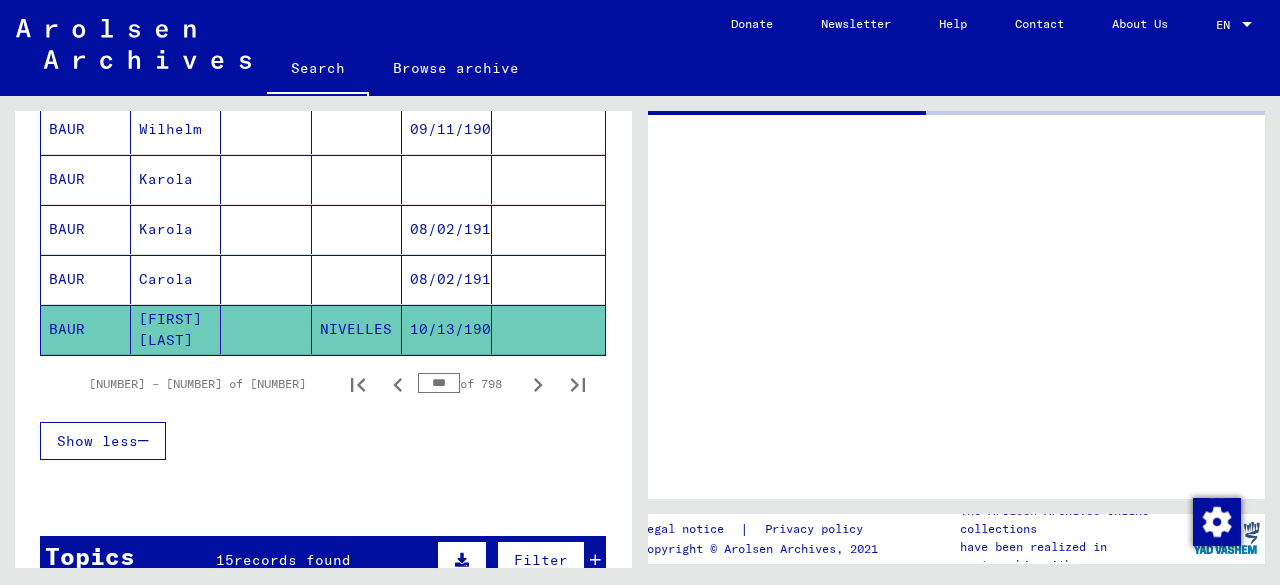 scroll, scrollTop: 1413, scrollLeft: 0, axis: vertical 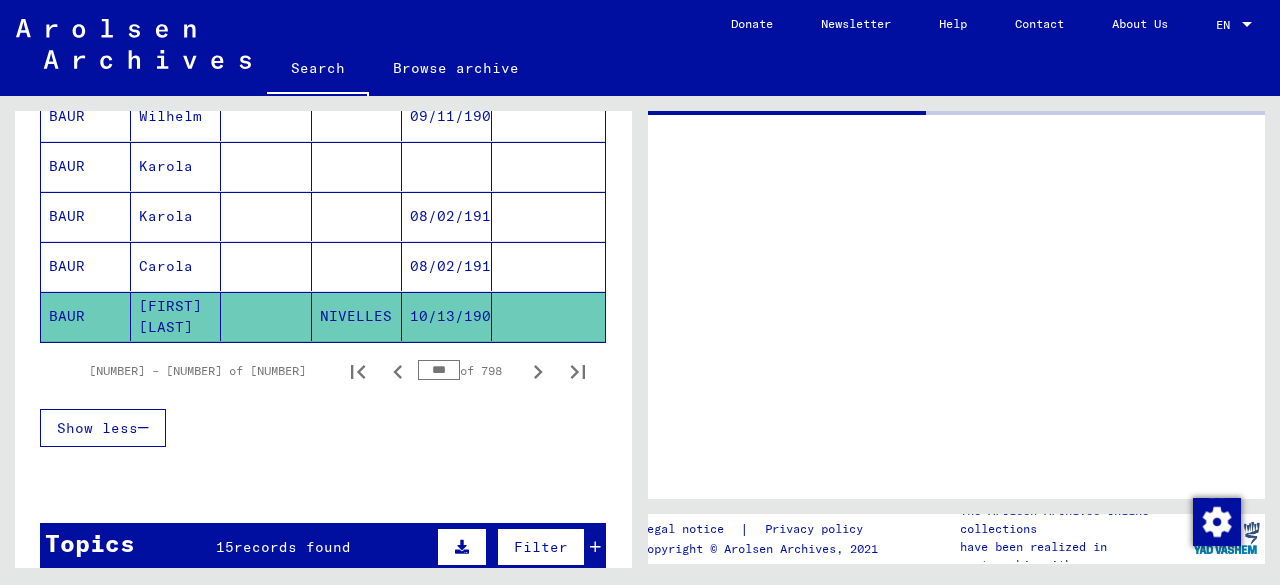 click 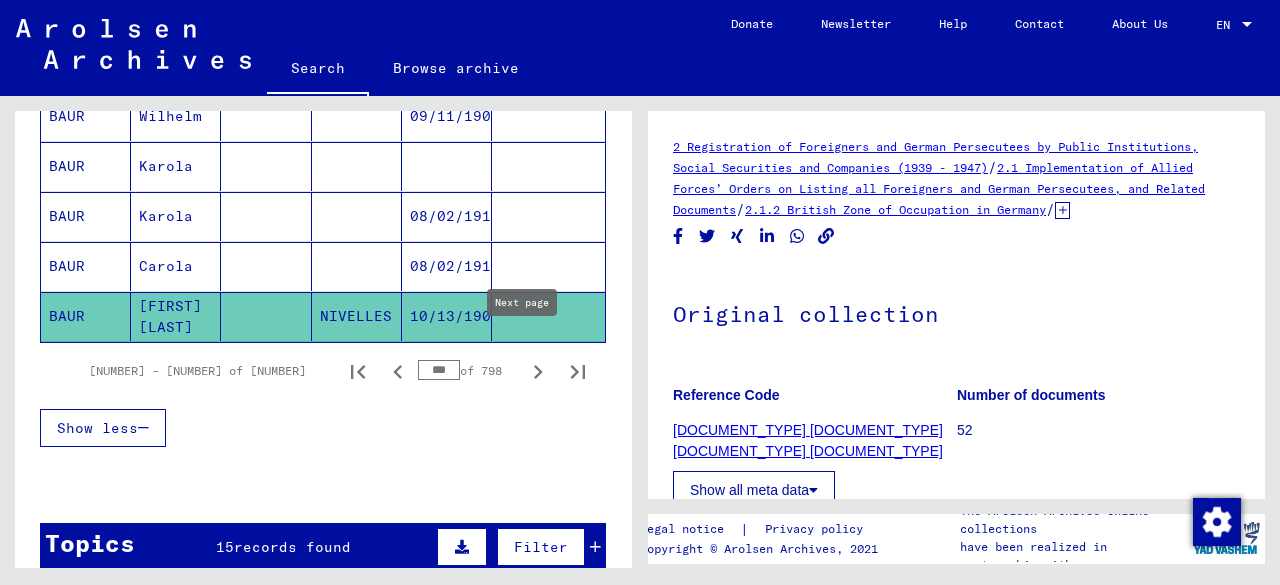 click 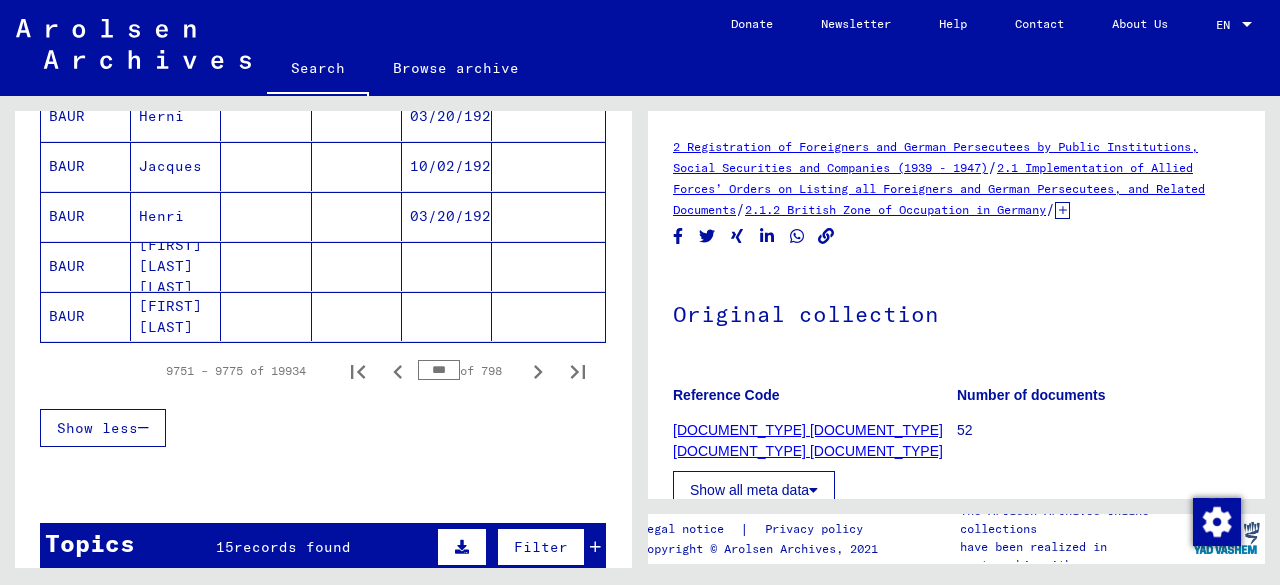 scroll, scrollTop: 0, scrollLeft: 0, axis: both 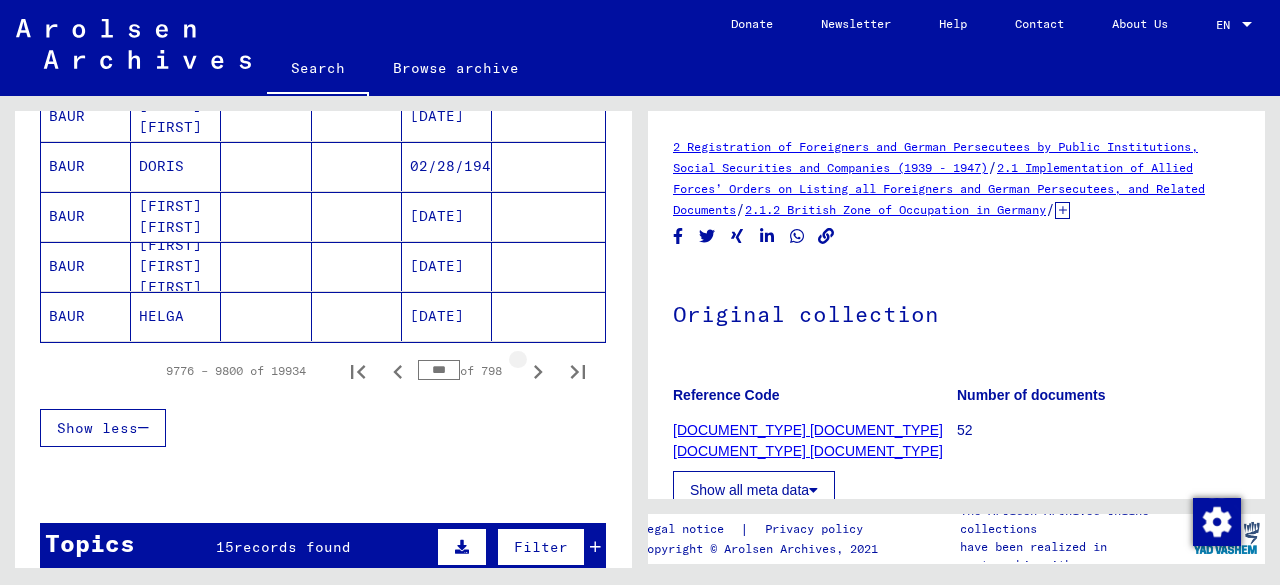 click 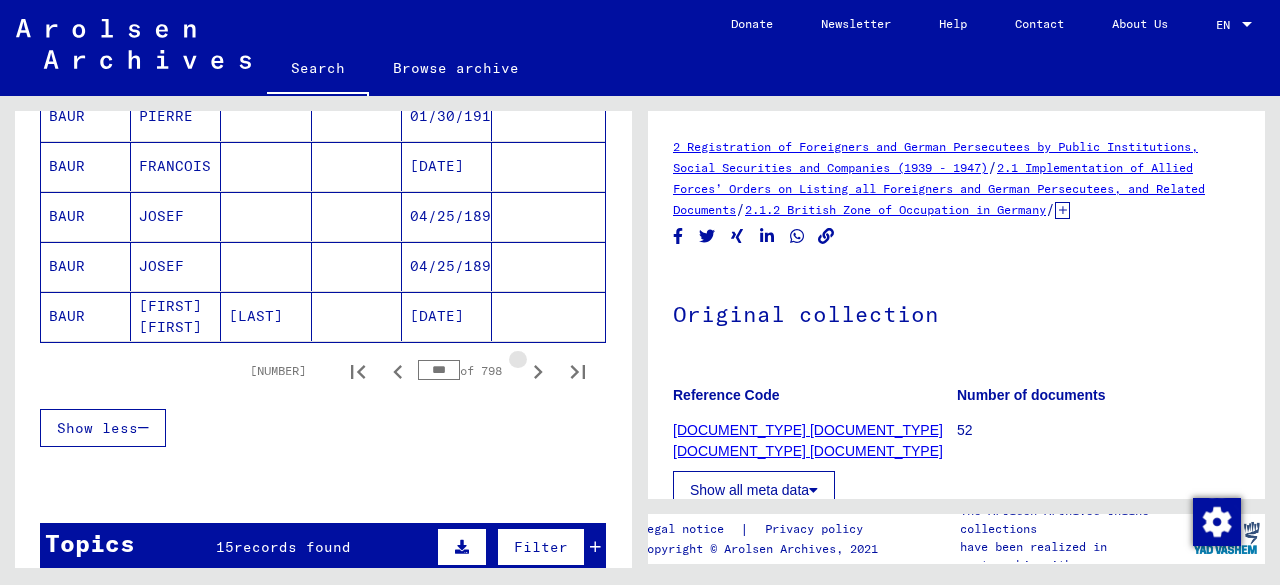 click 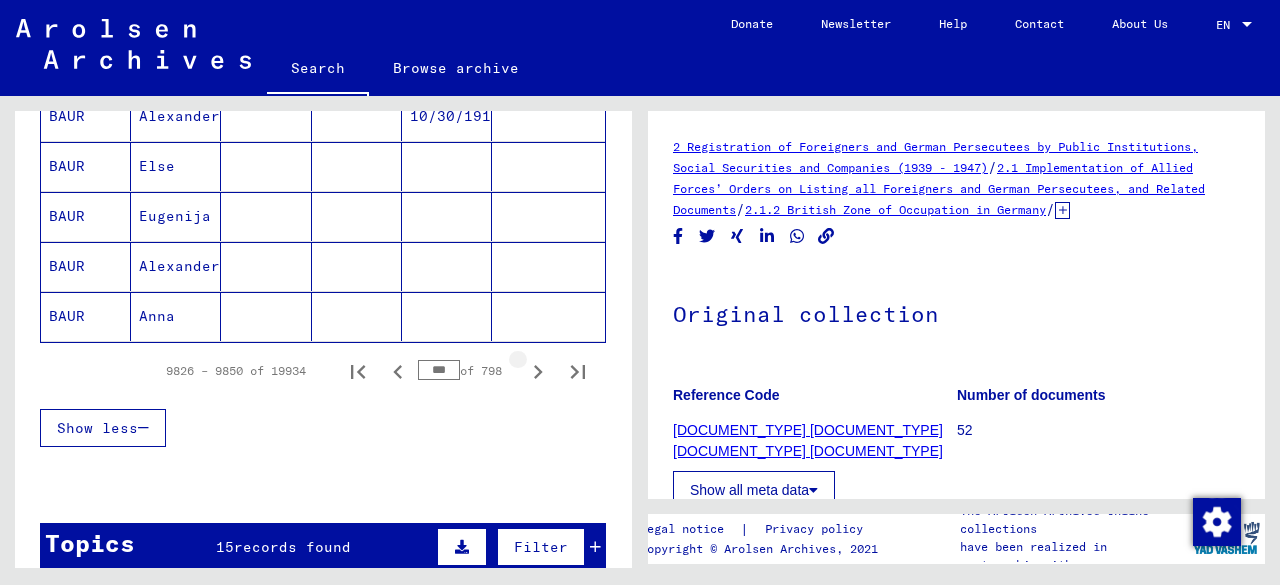 click 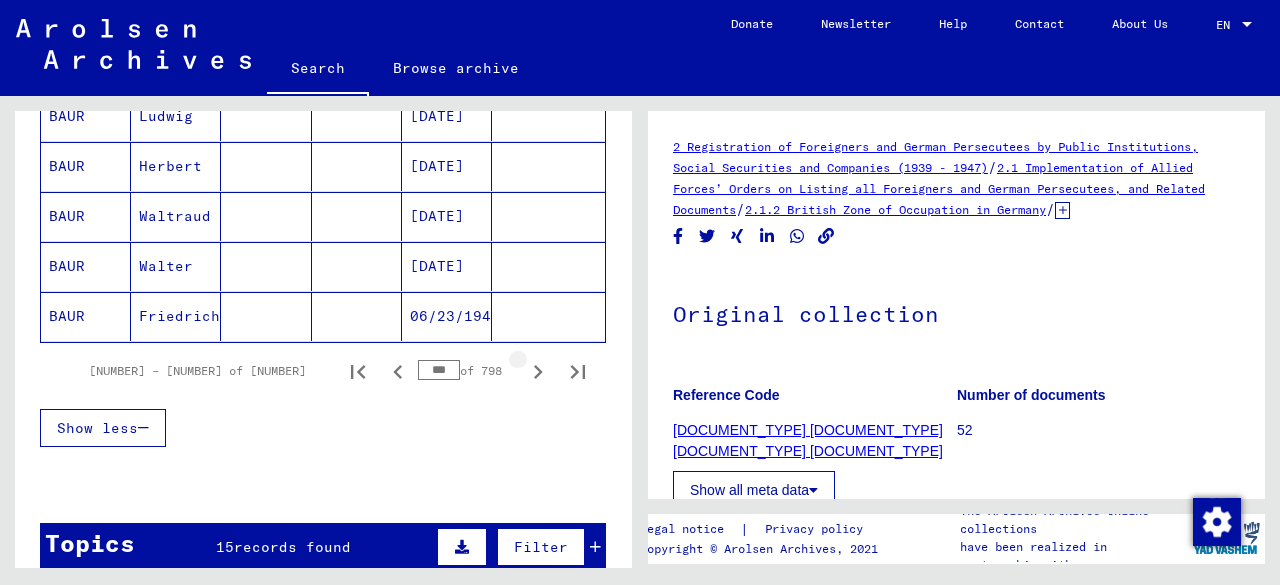 click 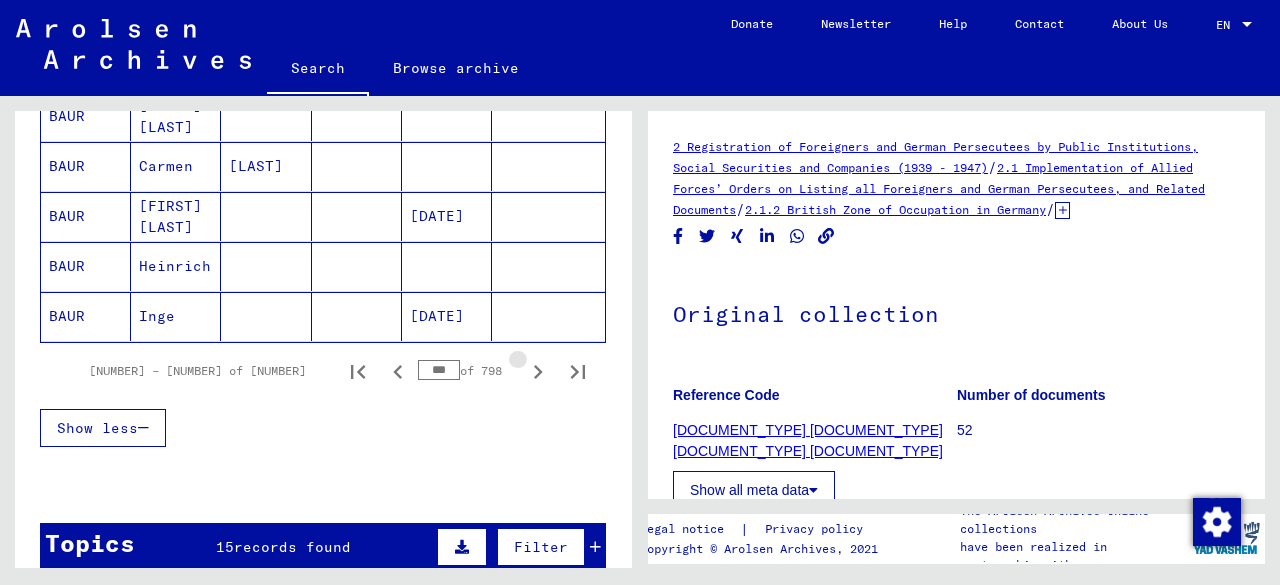 click 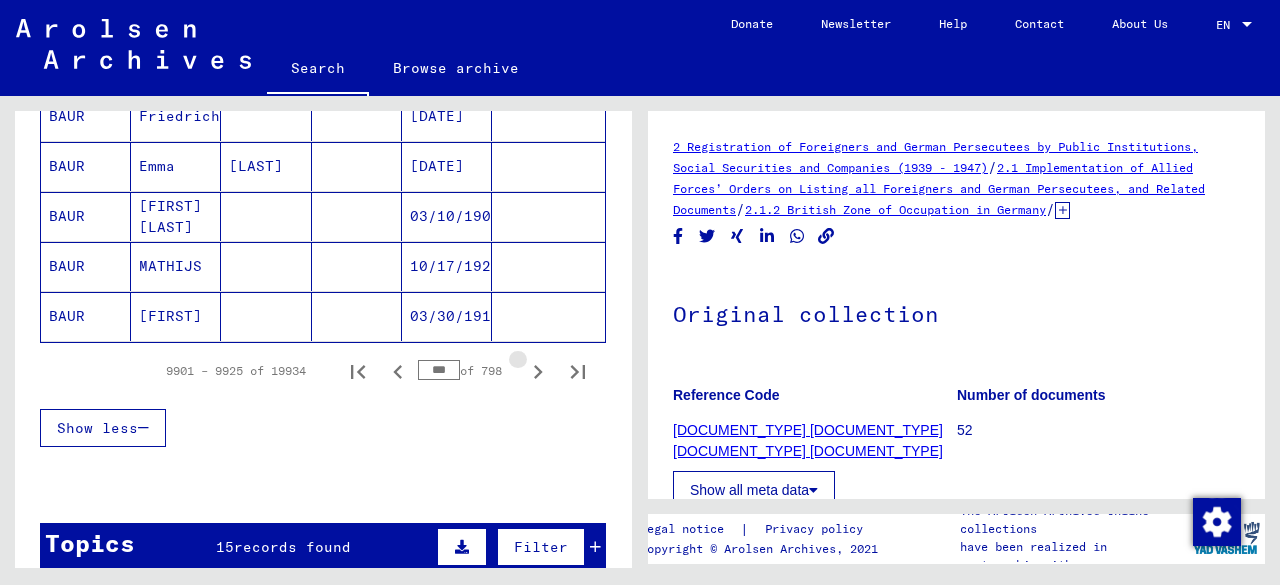 click 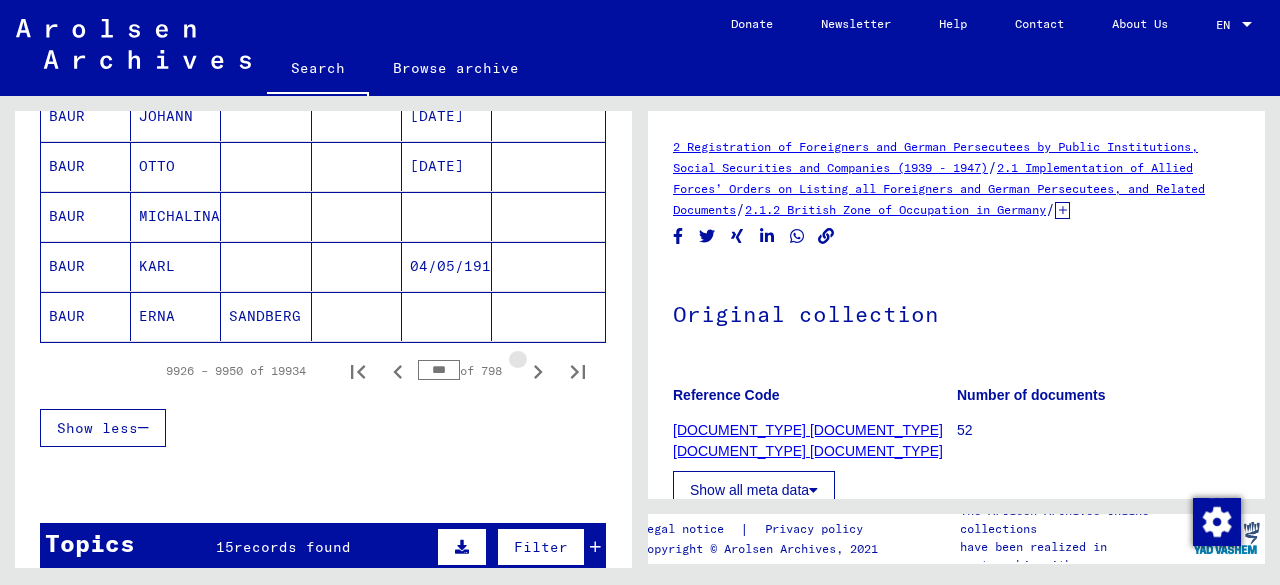 click 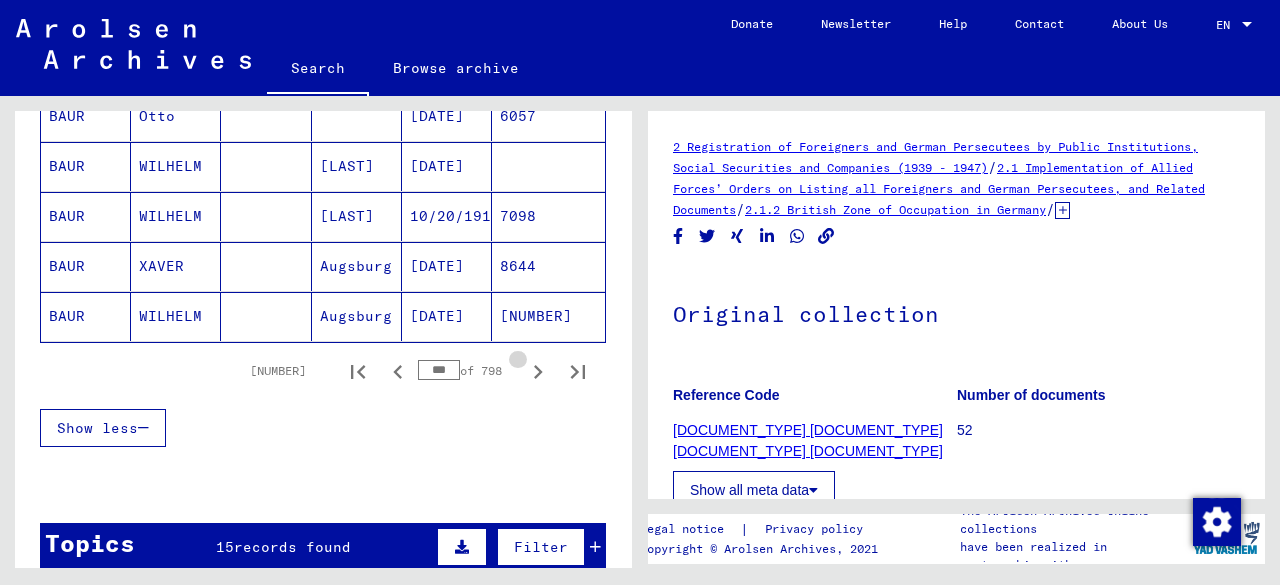 click 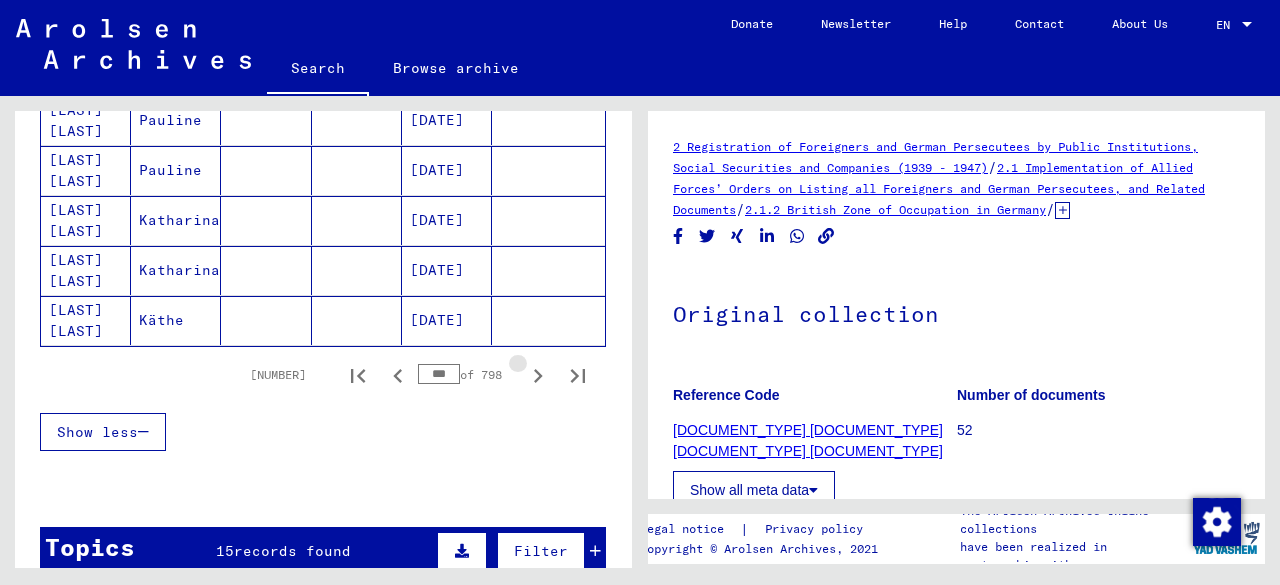 scroll, scrollTop: 1417, scrollLeft: 0, axis: vertical 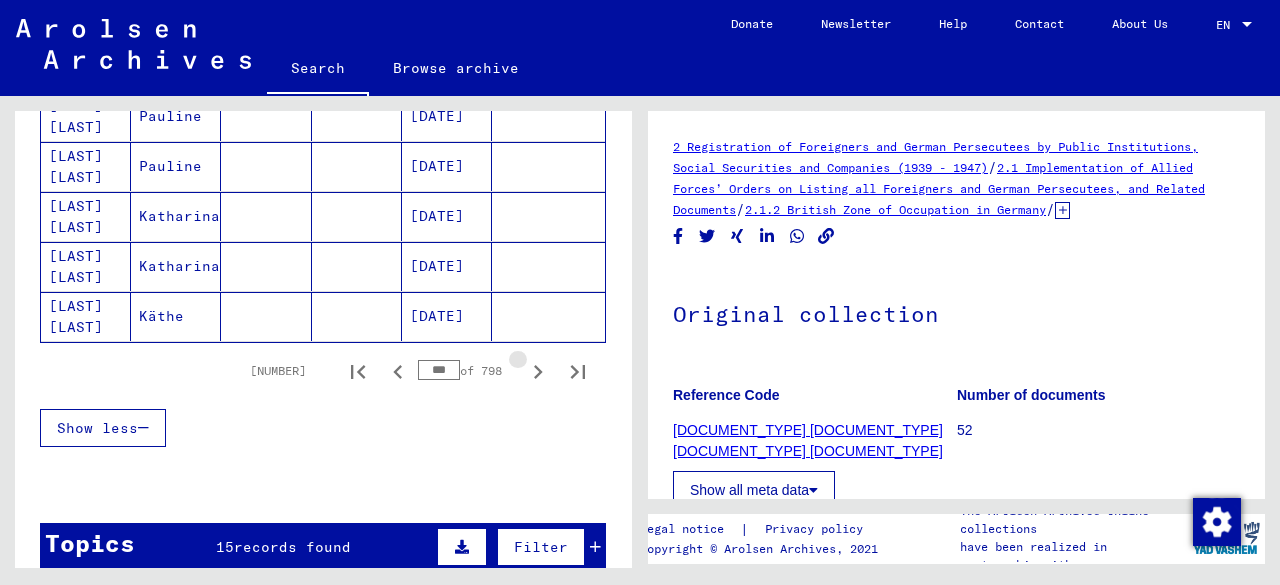 click 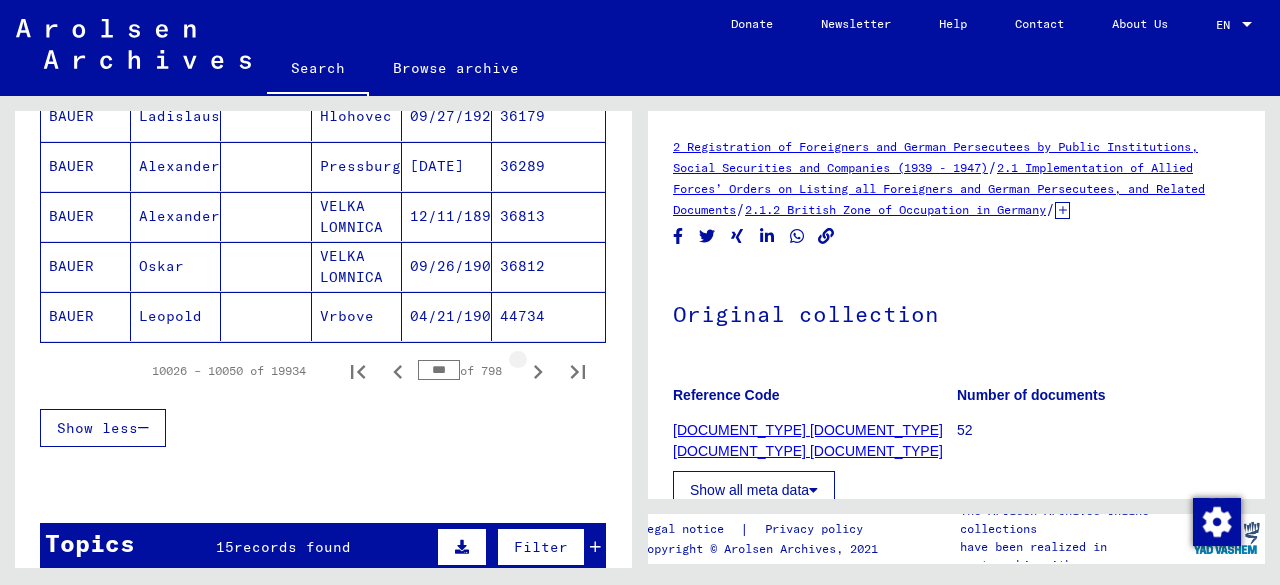 click 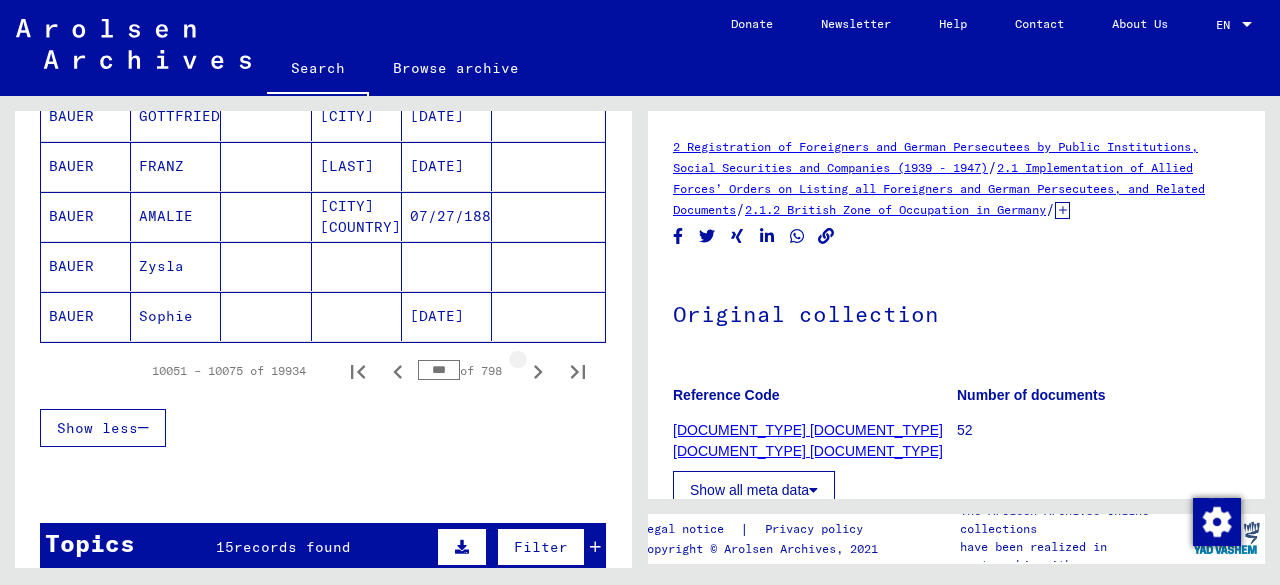 click 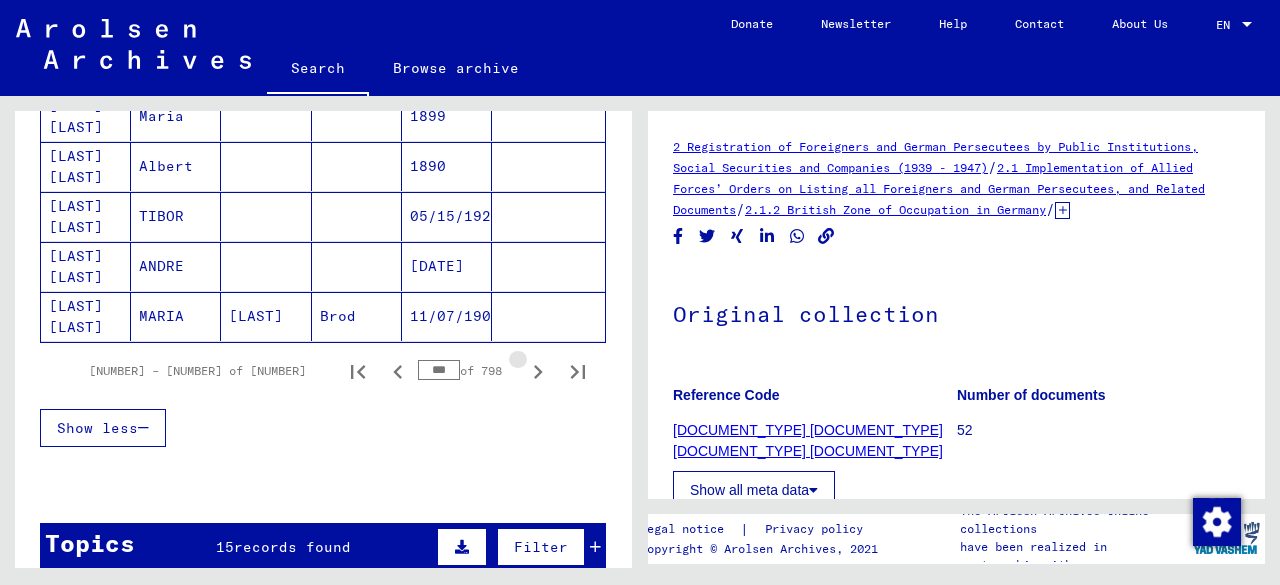 click 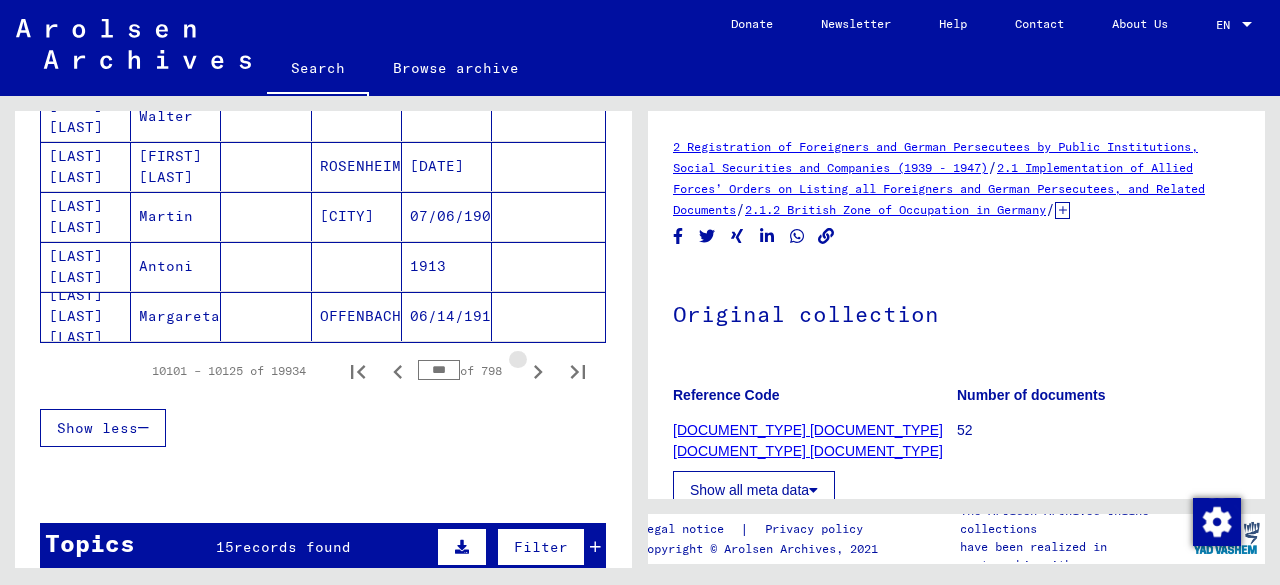 click 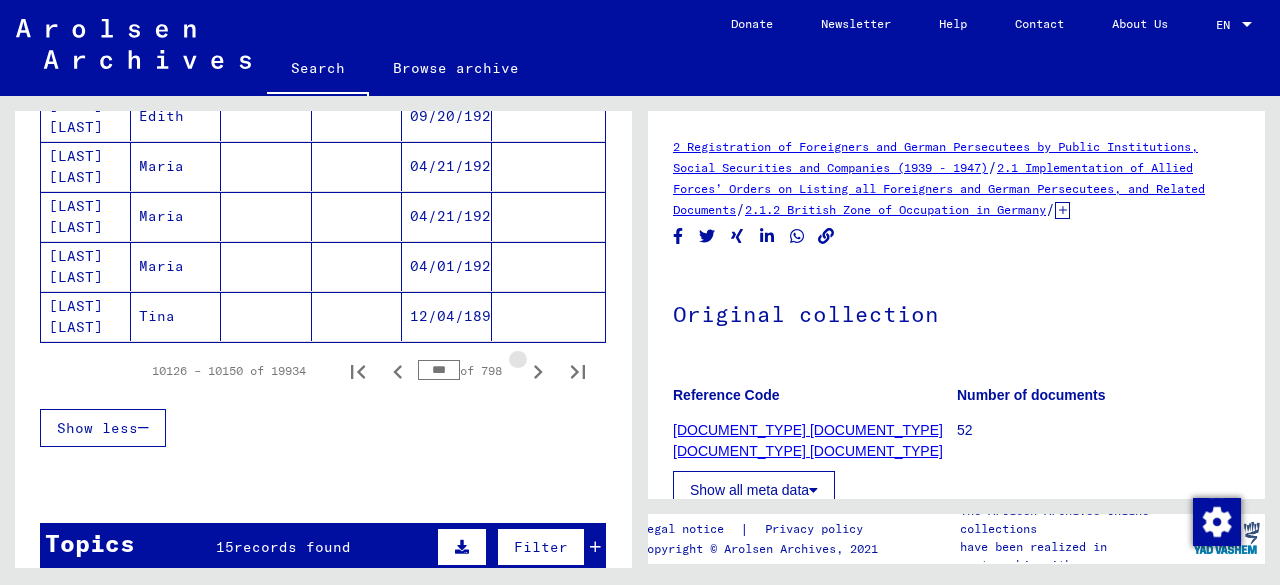 click 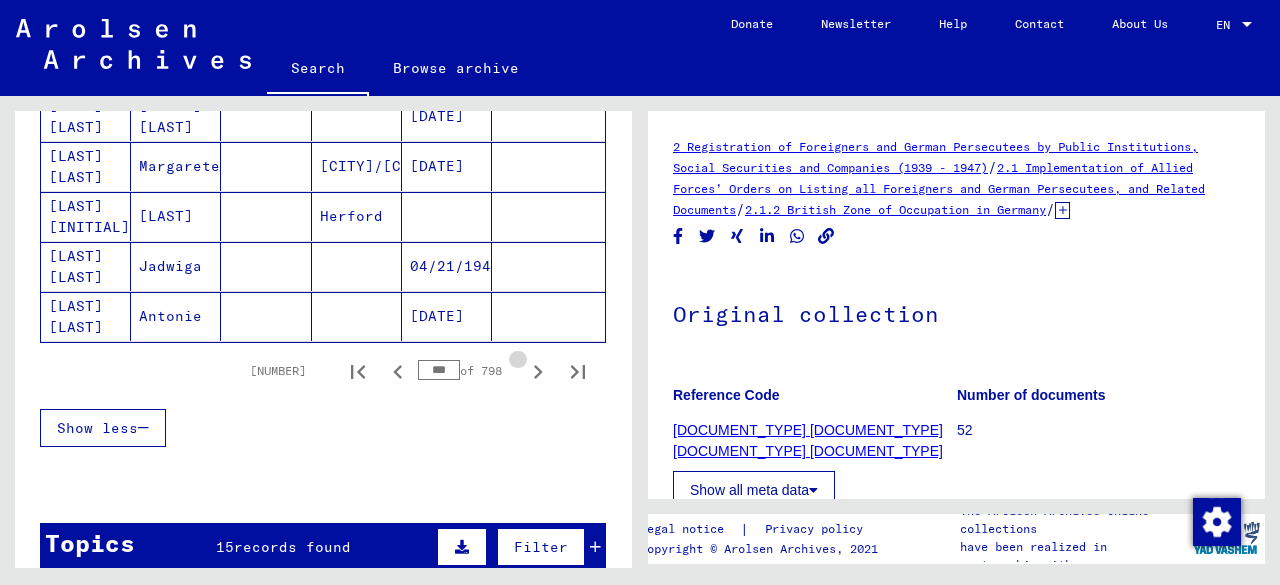 click 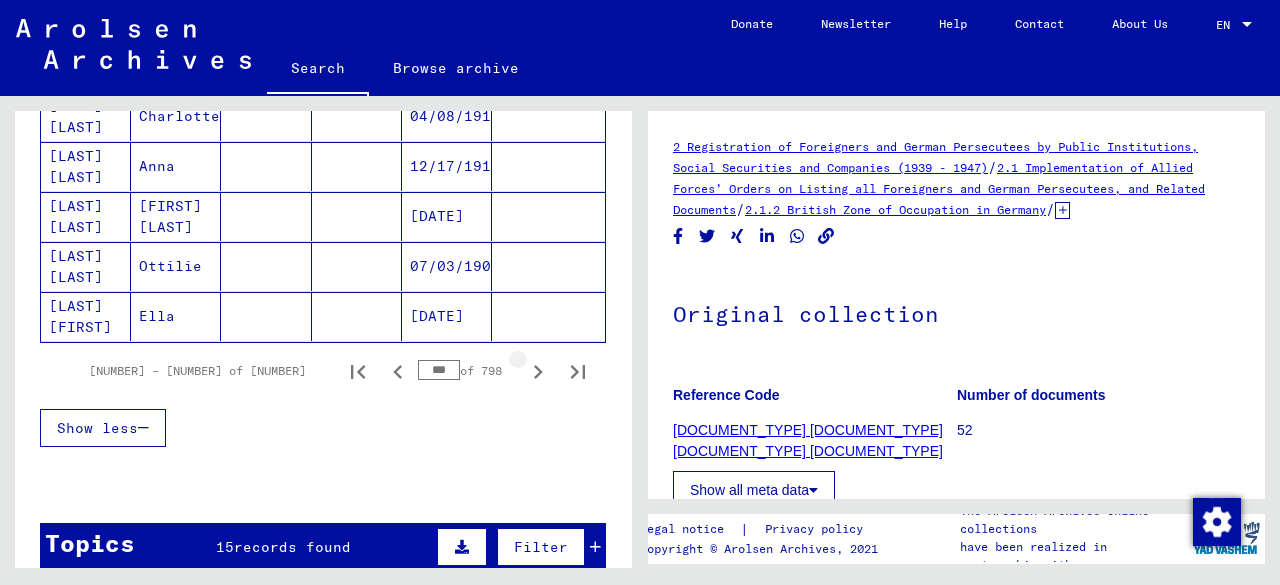 click 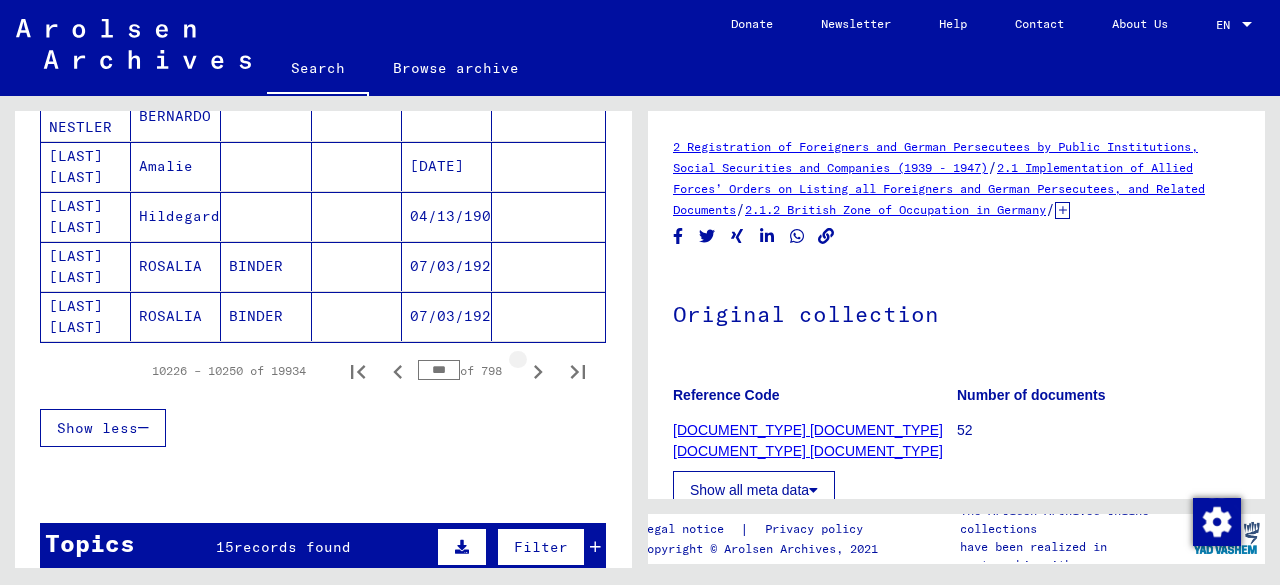 click 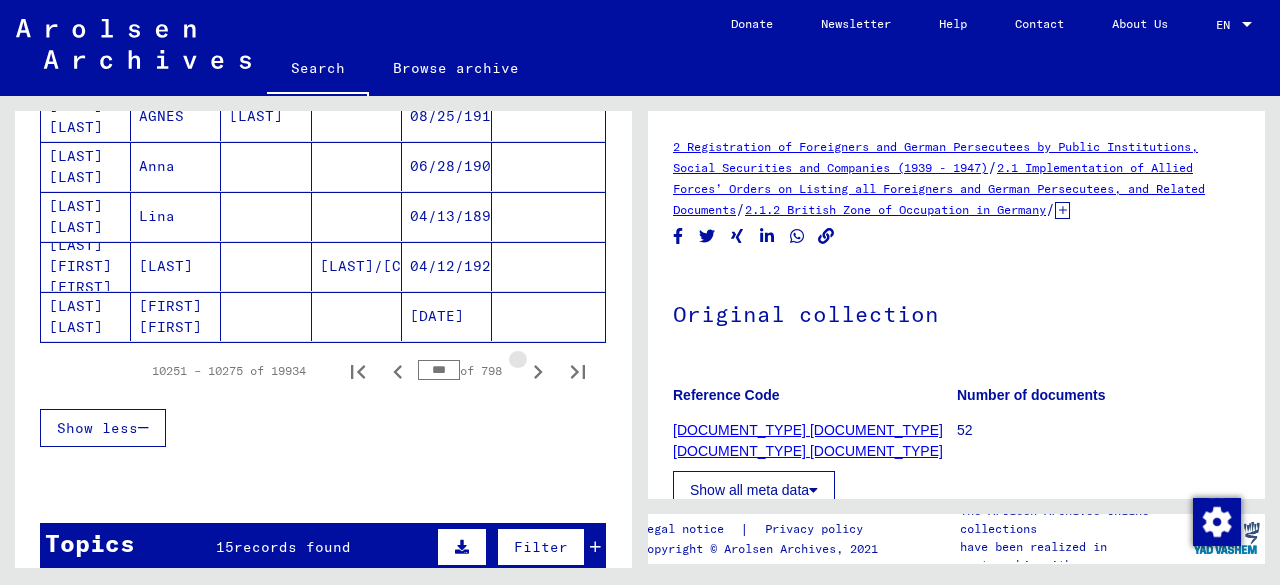 click 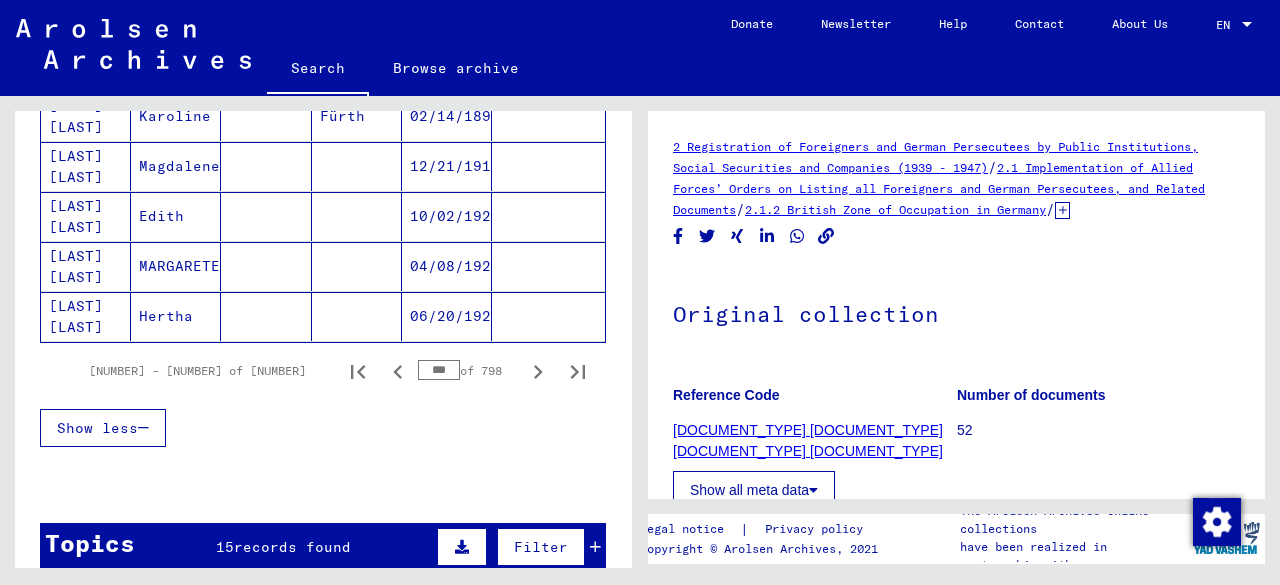 click 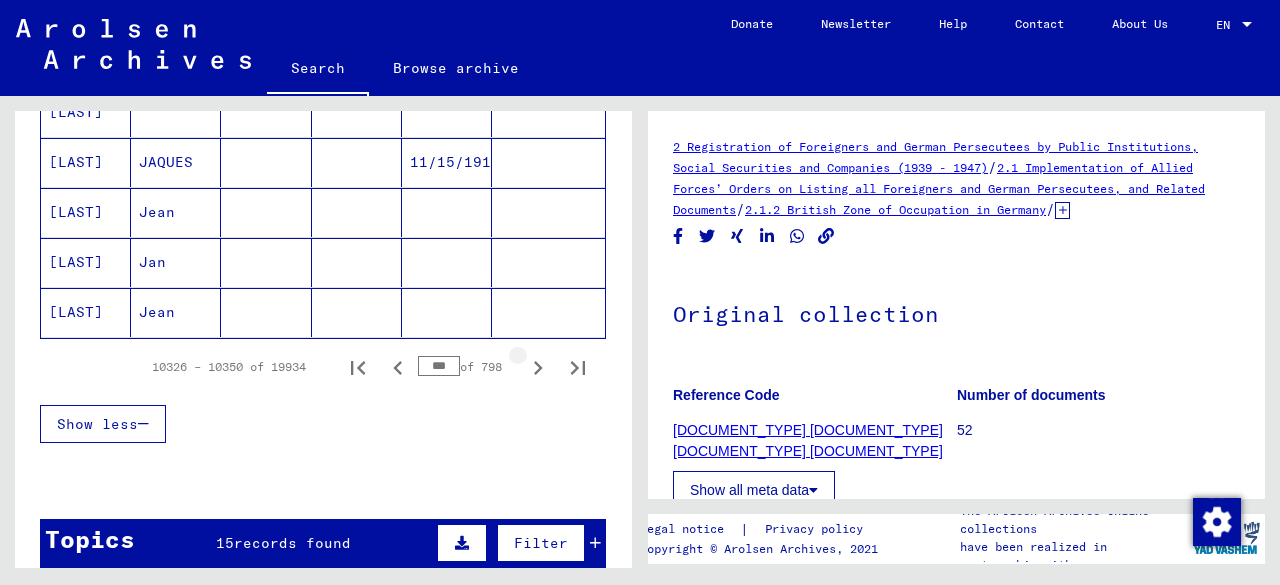 click 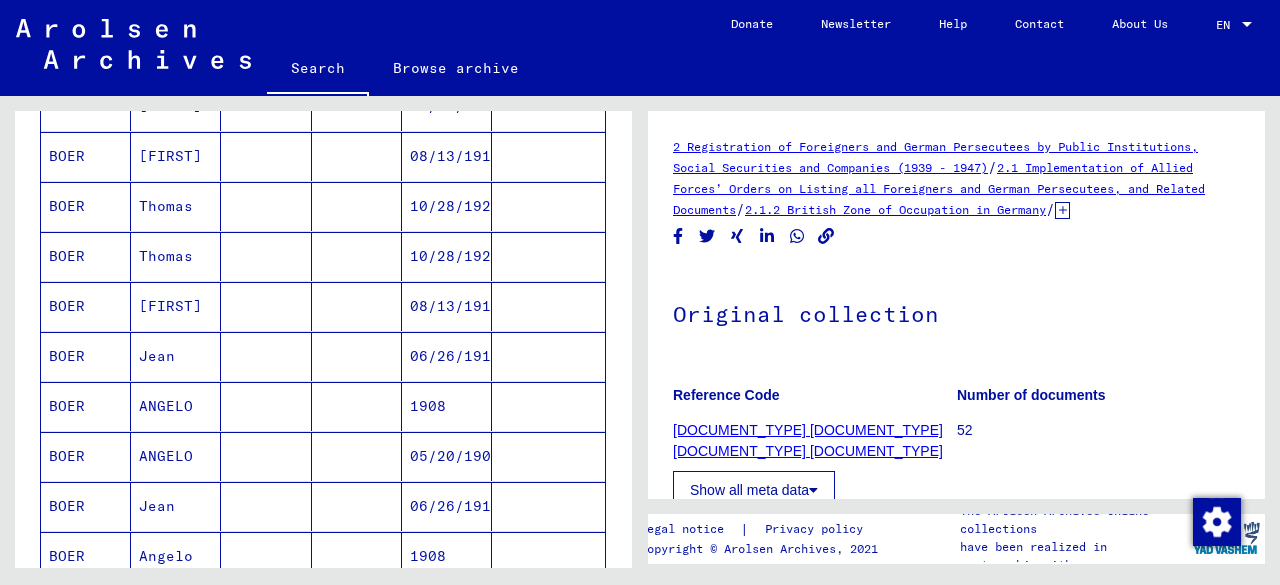 scroll, scrollTop: 1313, scrollLeft: 0, axis: vertical 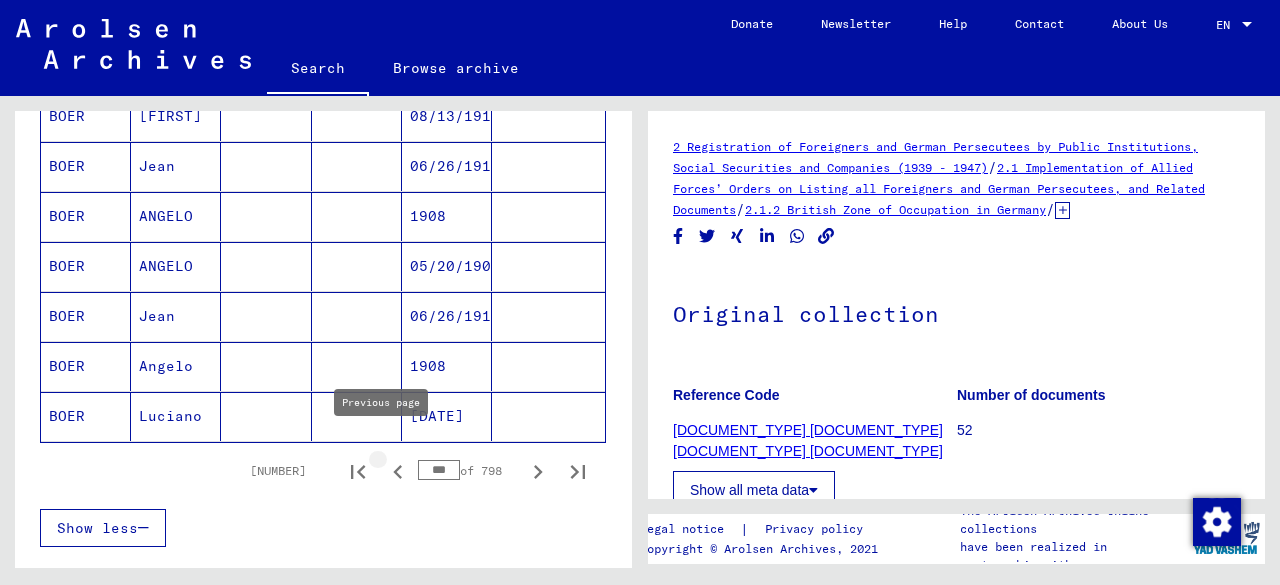 click 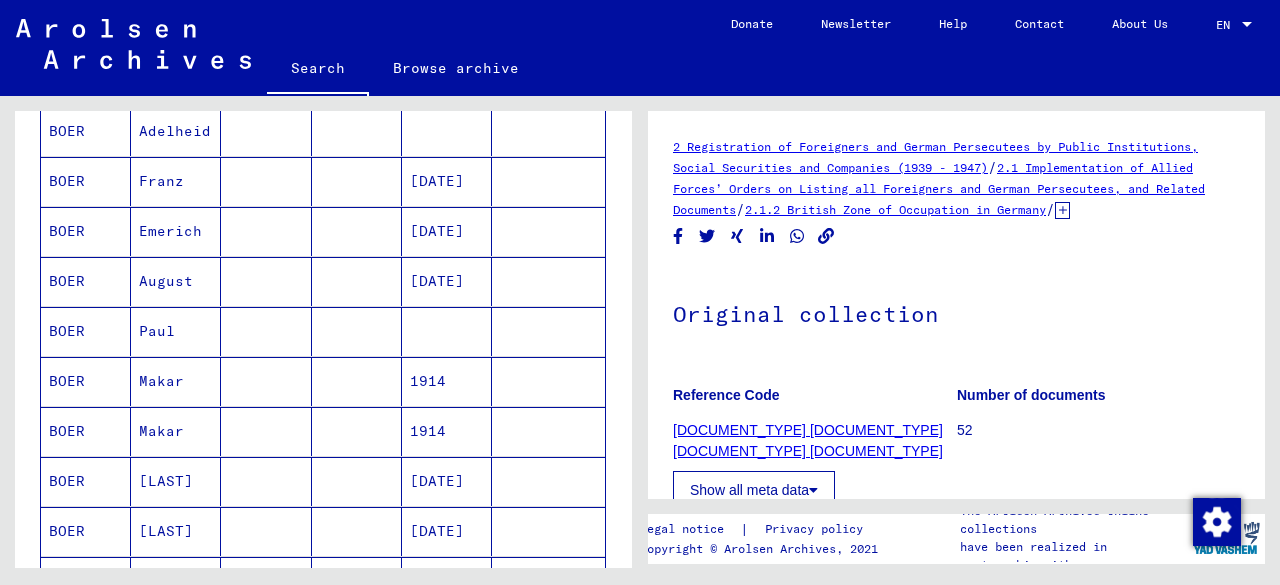 scroll, scrollTop: 1213, scrollLeft: 0, axis: vertical 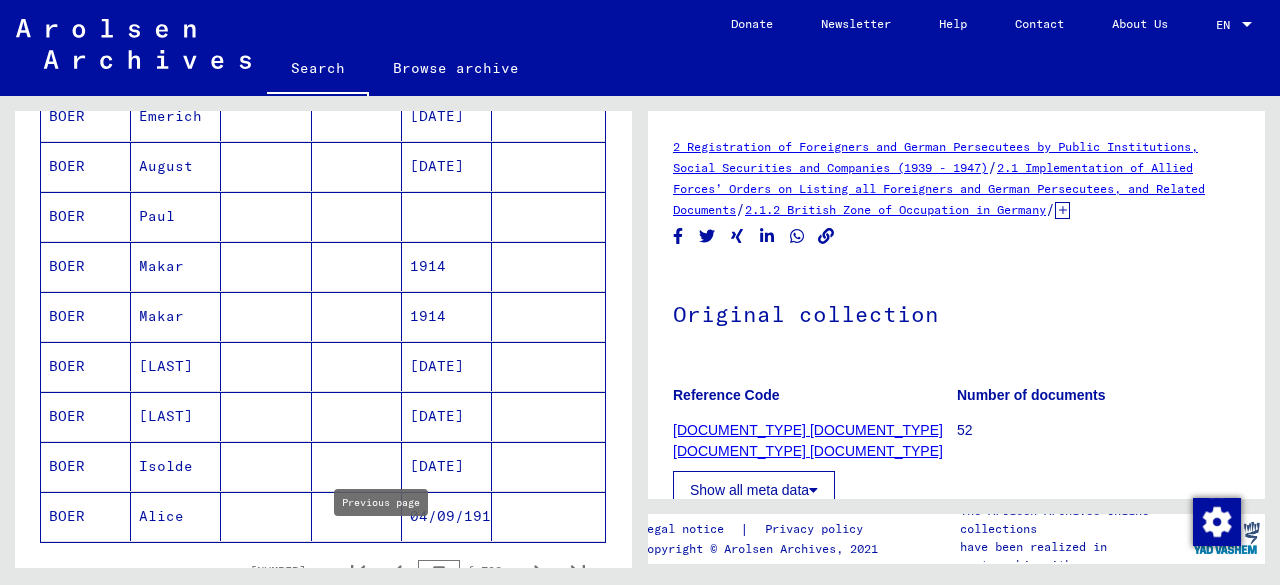 click 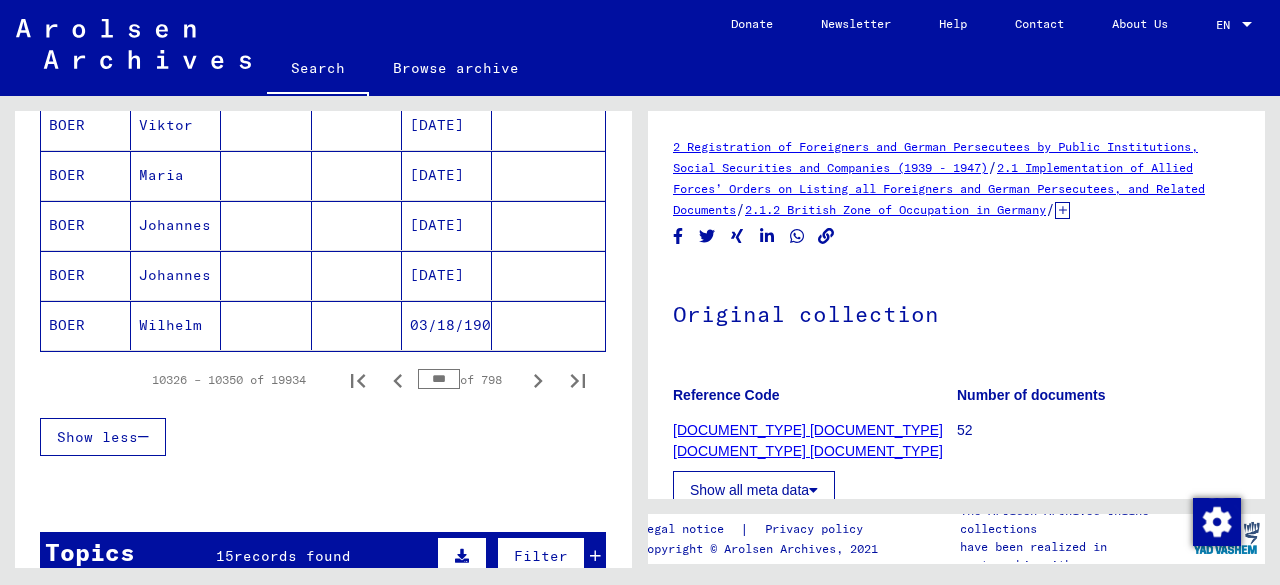 scroll, scrollTop: 1413, scrollLeft: 0, axis: vertical 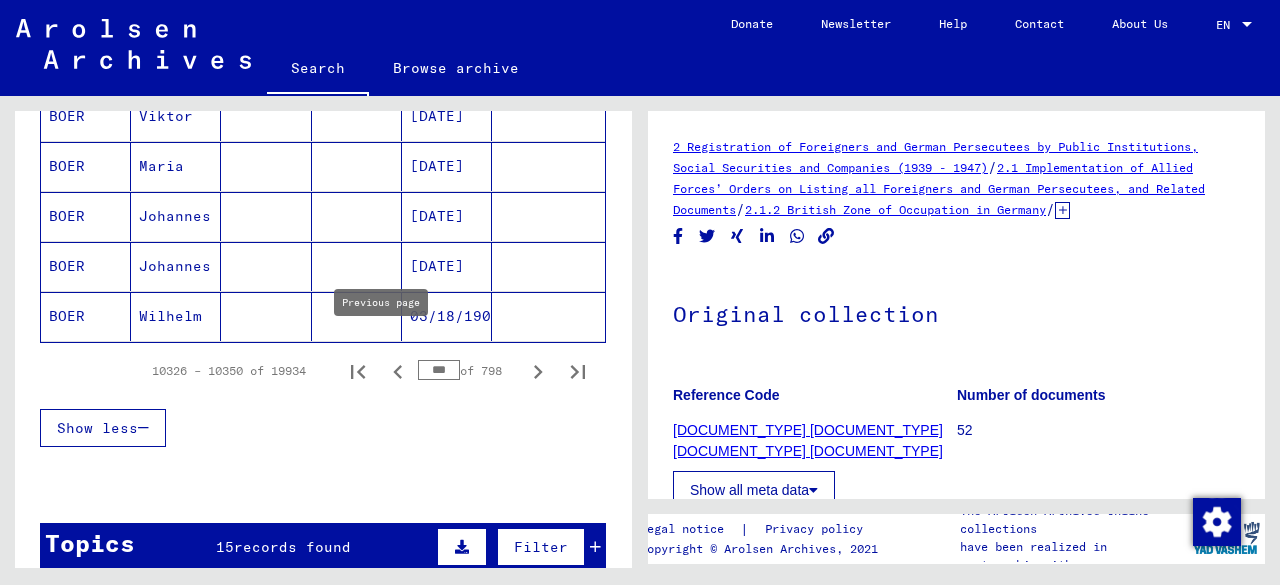 click 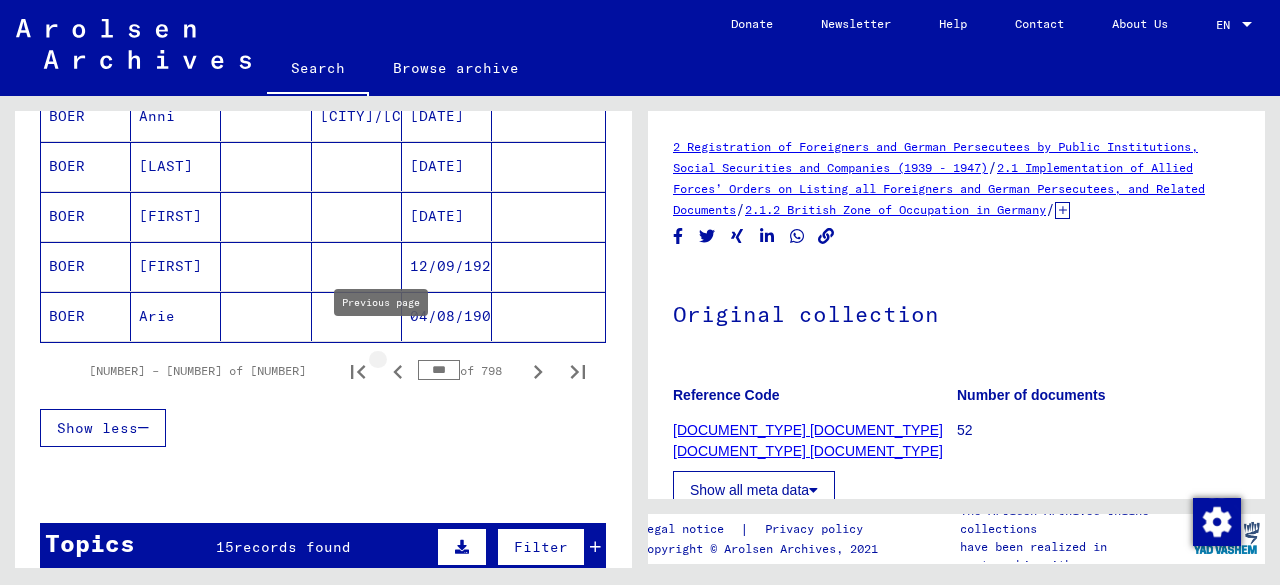 click 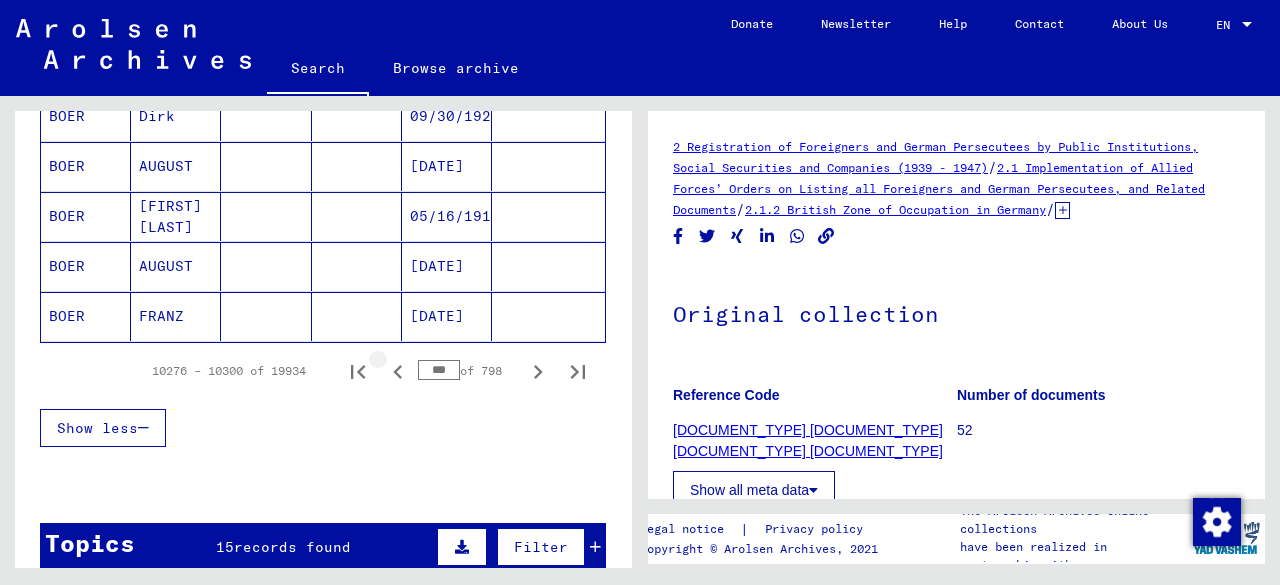 click 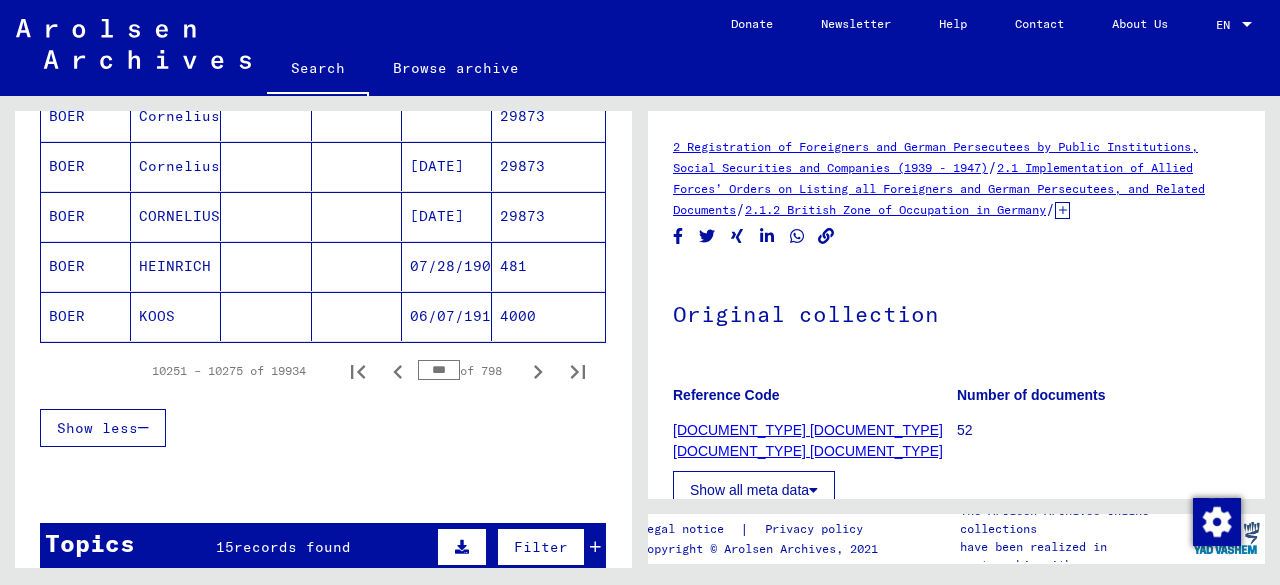 click 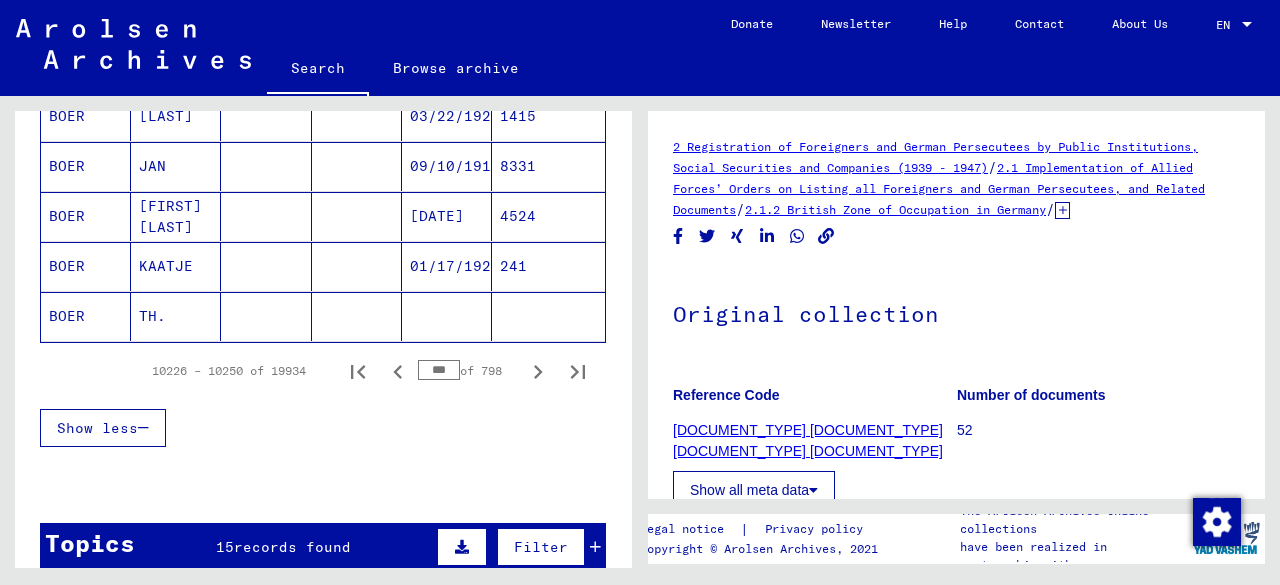 click 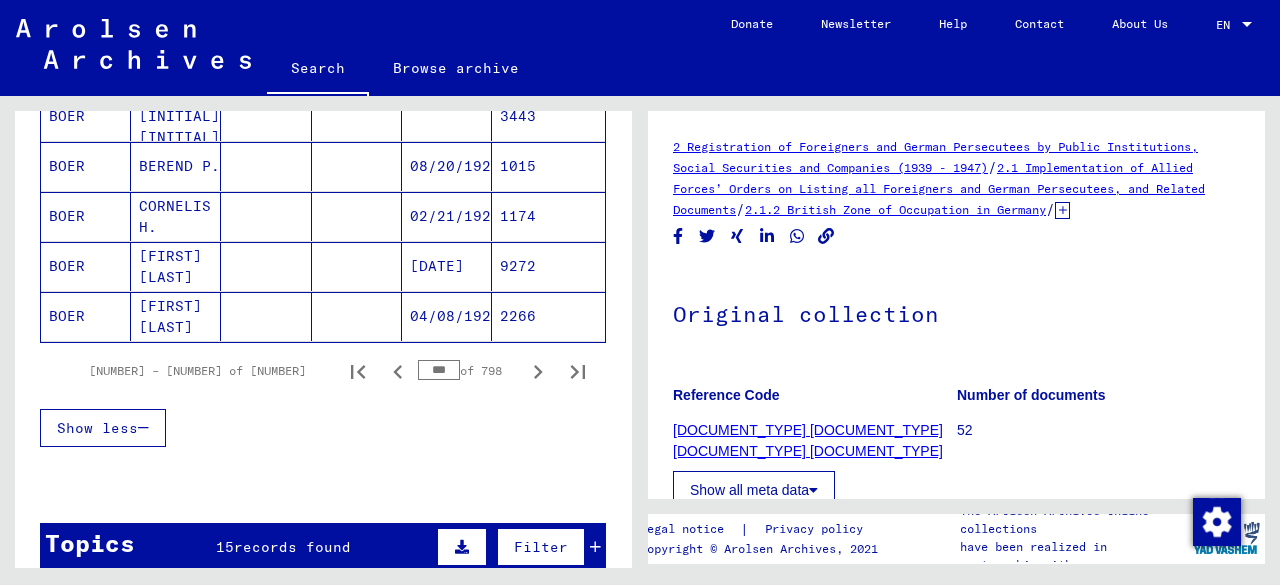 click 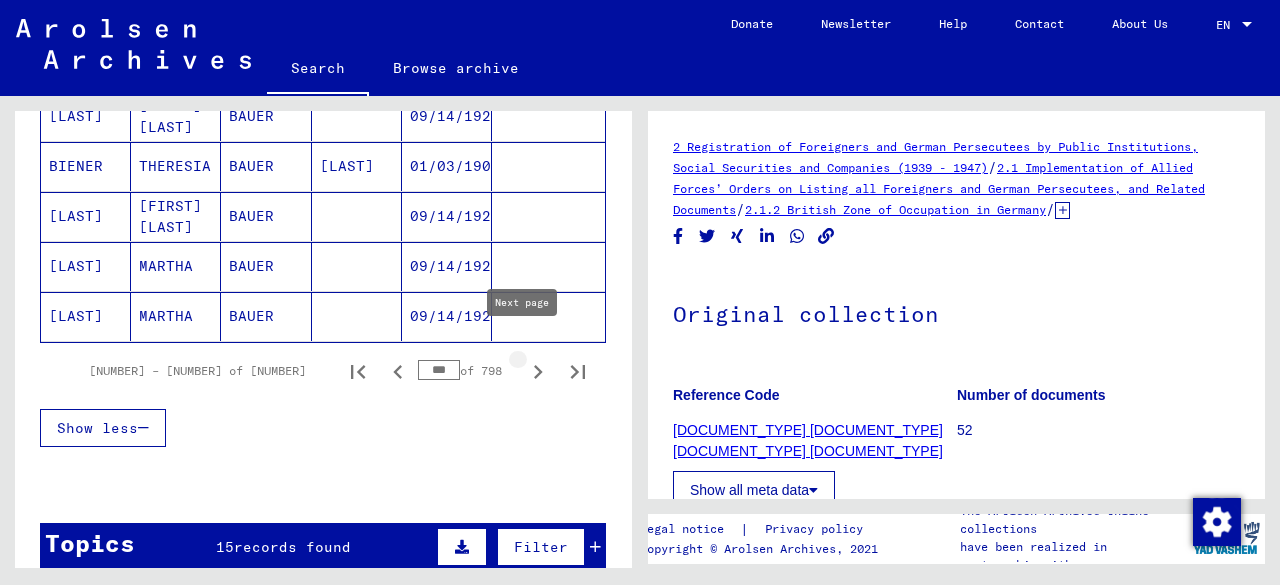 click 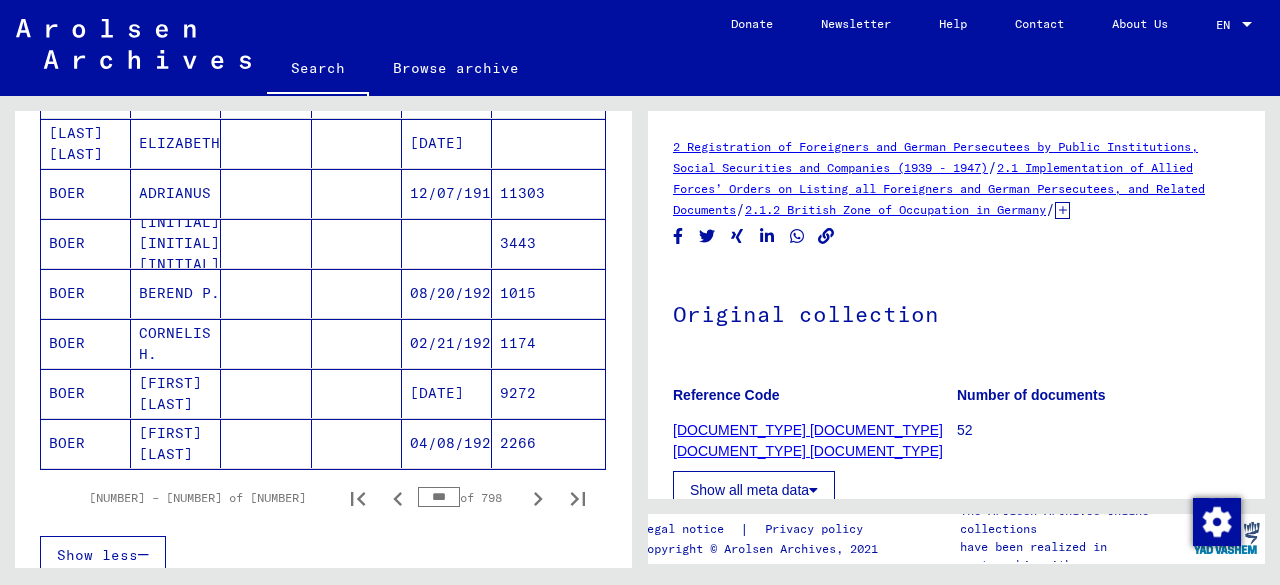 scroll, scrollTop: 1313, scrollLeft: 0, axis: vertical 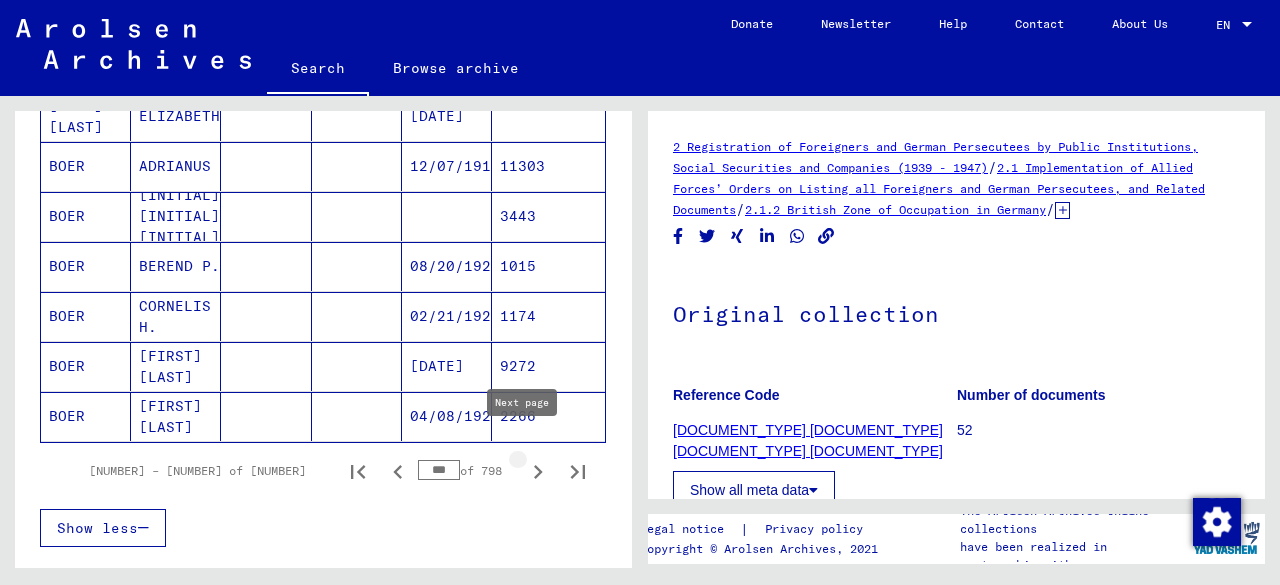 click 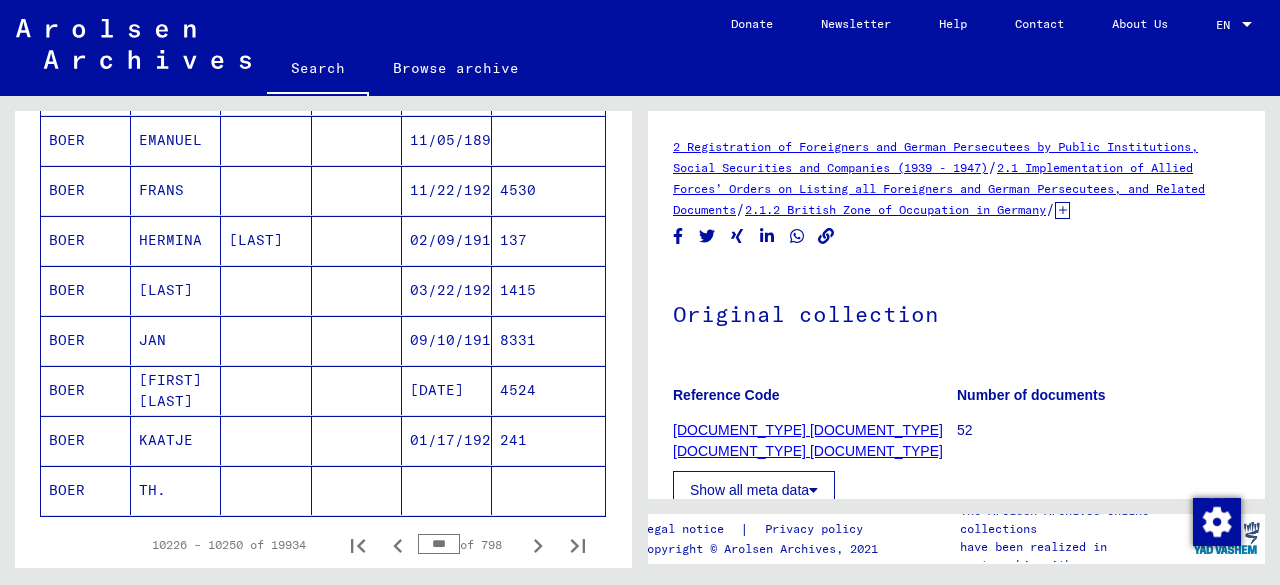scroll, scrollTop: 1313, scrollLeft: 0, axis: vertical 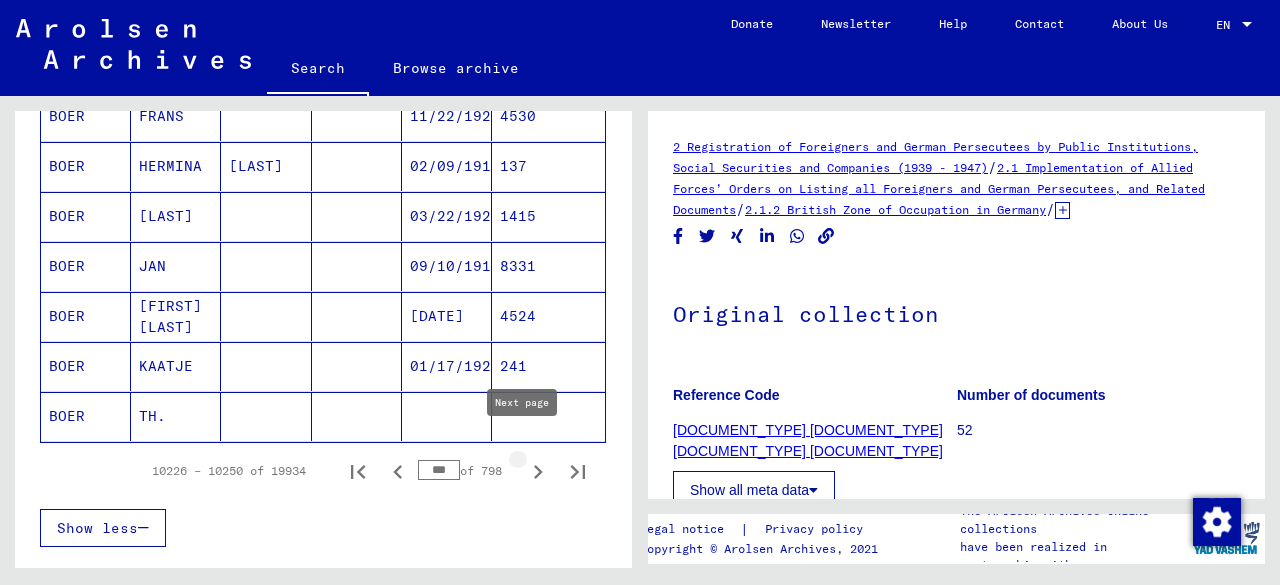 click 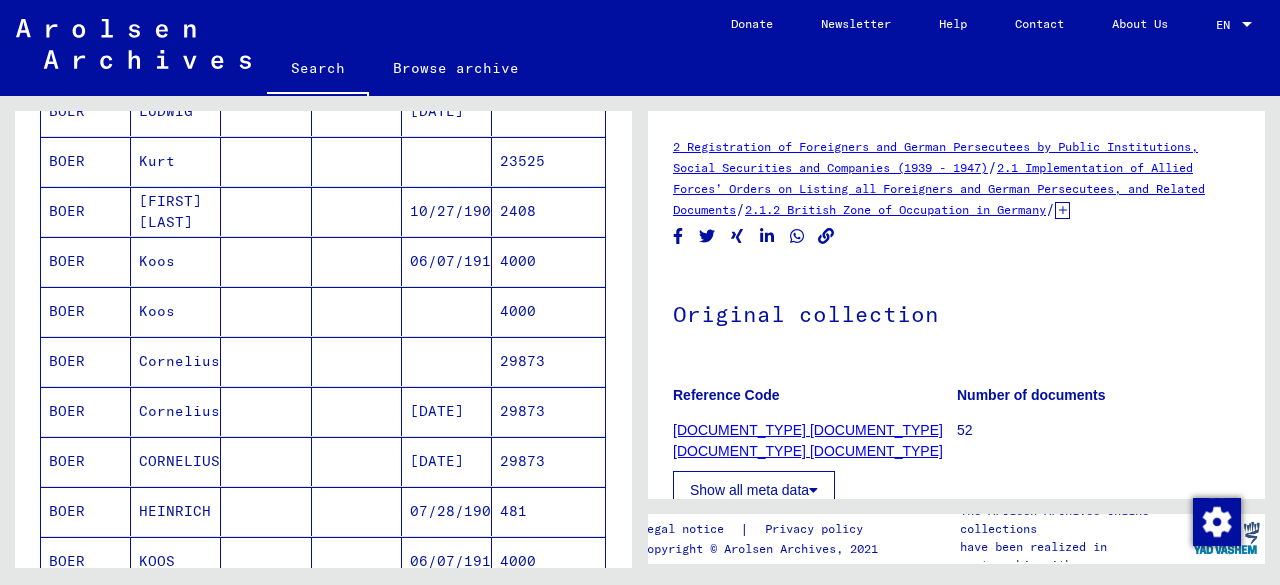 scroll, scrollTop: 1213, scrollLeft: 0, axis: vertical 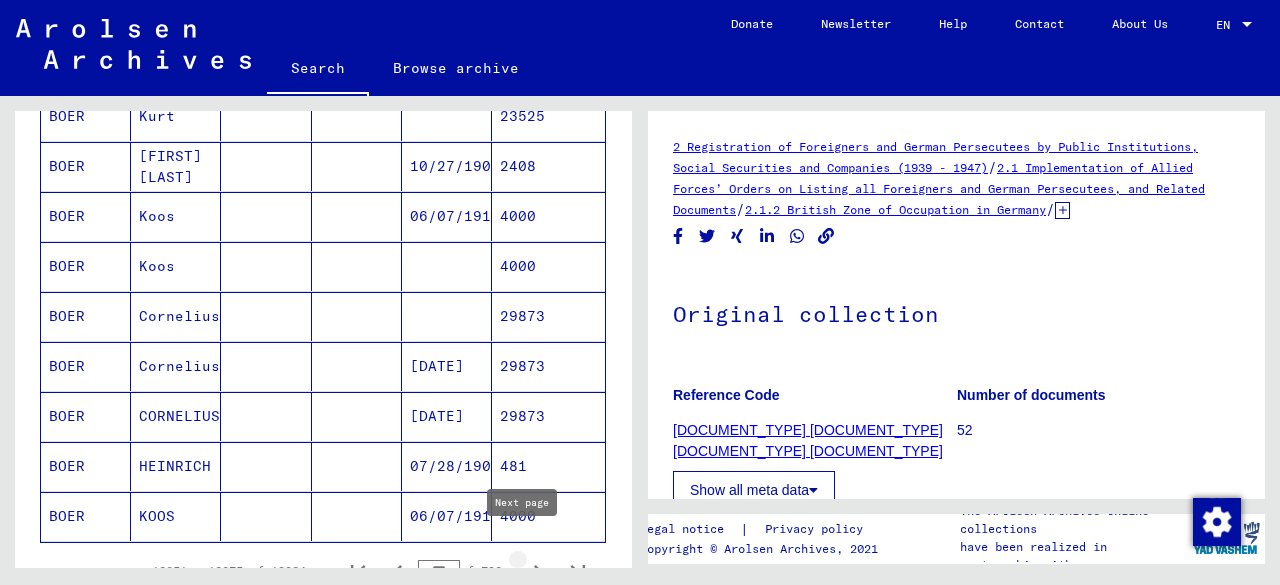 click 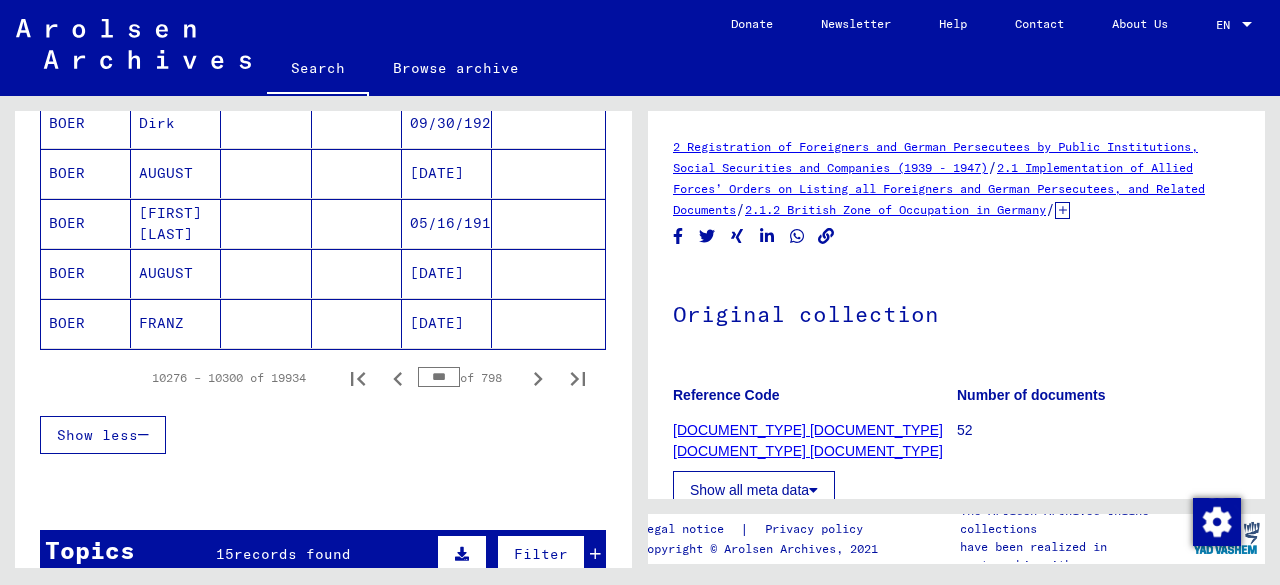 scroll, scrollTop: 1413, scrollLeft: 0, axis: vertical 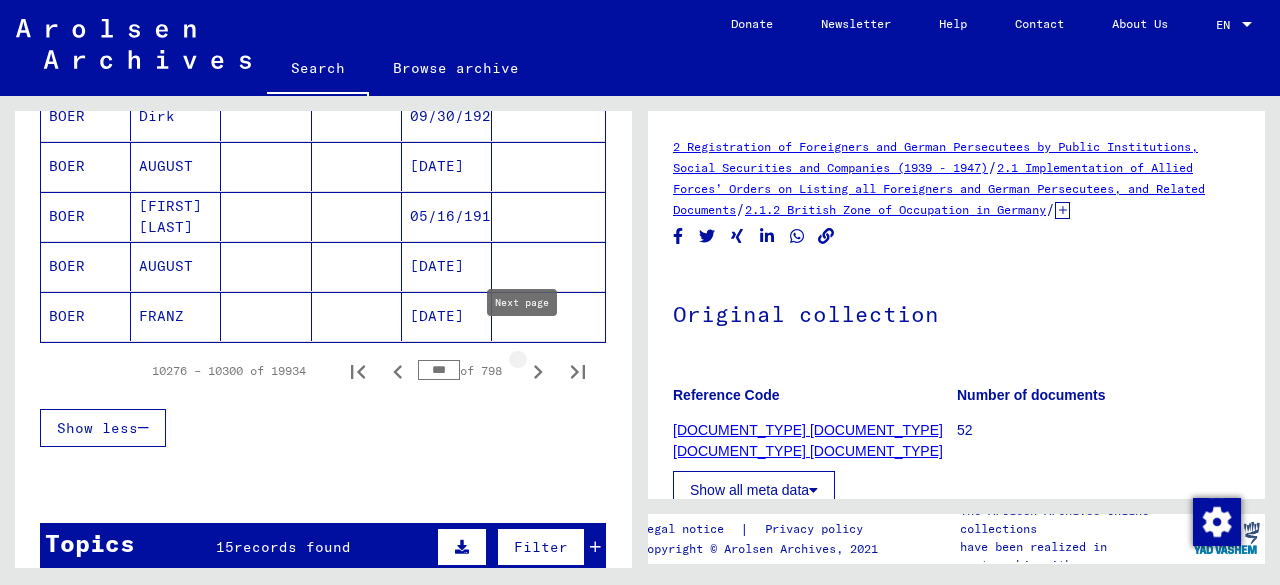 click 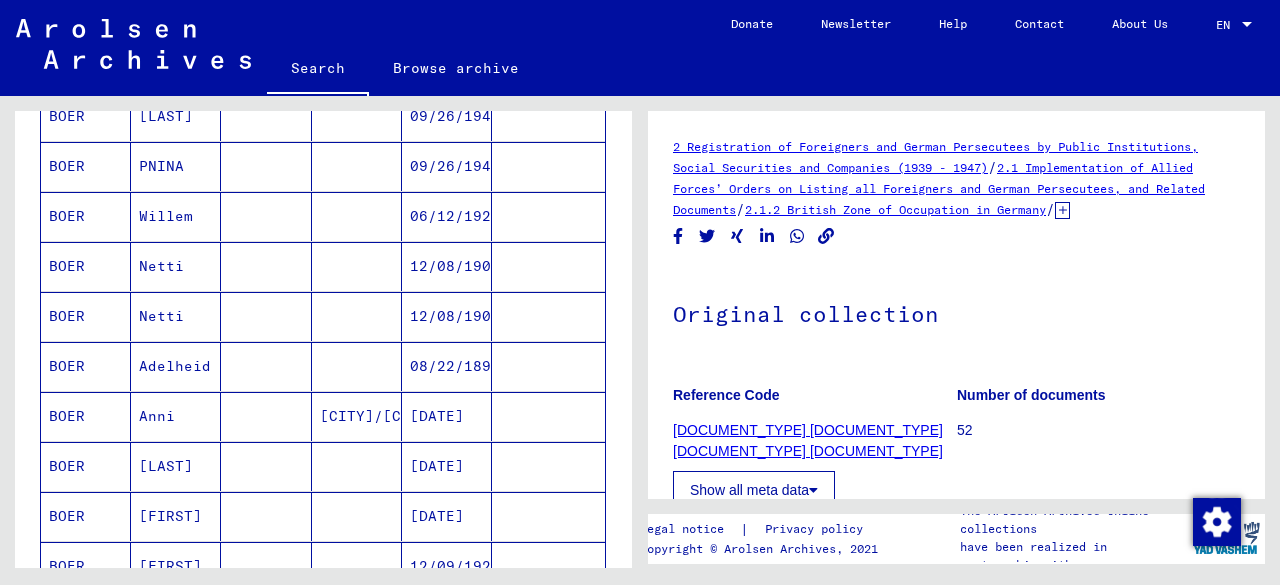 scroll, scrollTop: 1313, scrollLeft: 0, axis: vertical 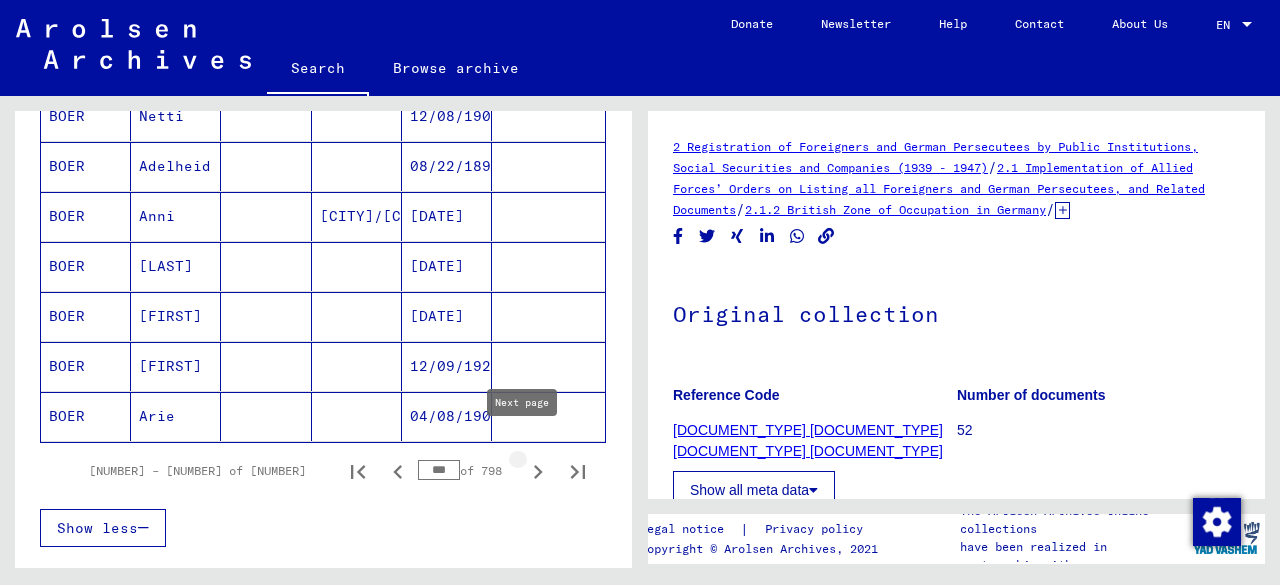 click 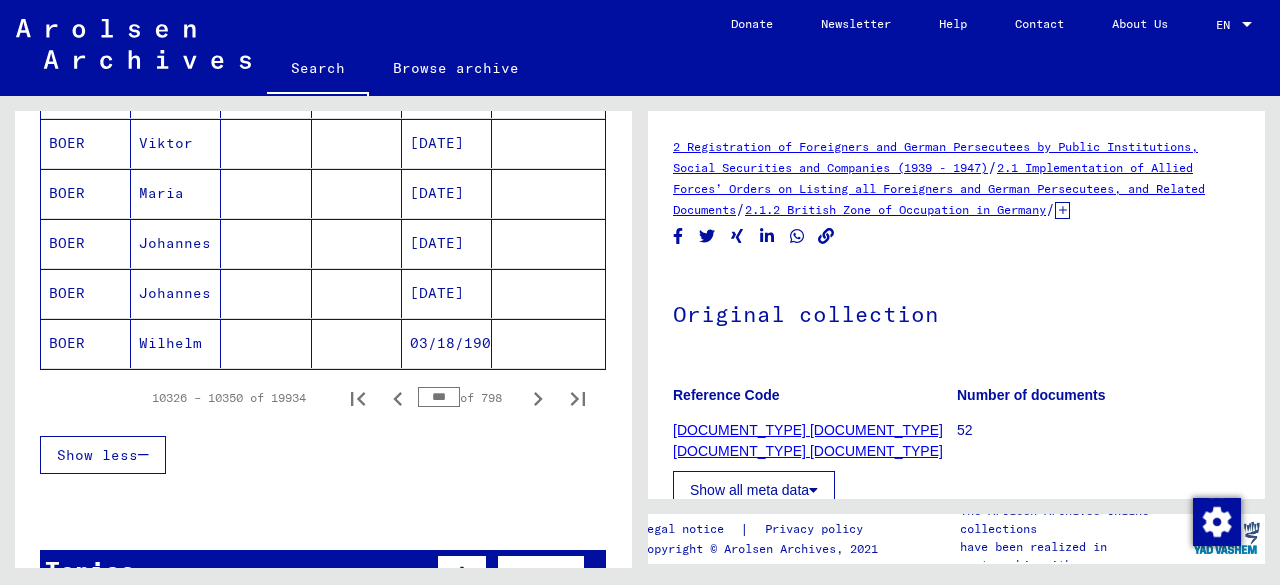 scroll, scrollTop: 1413, scrollLeft: 0, axis: vertical 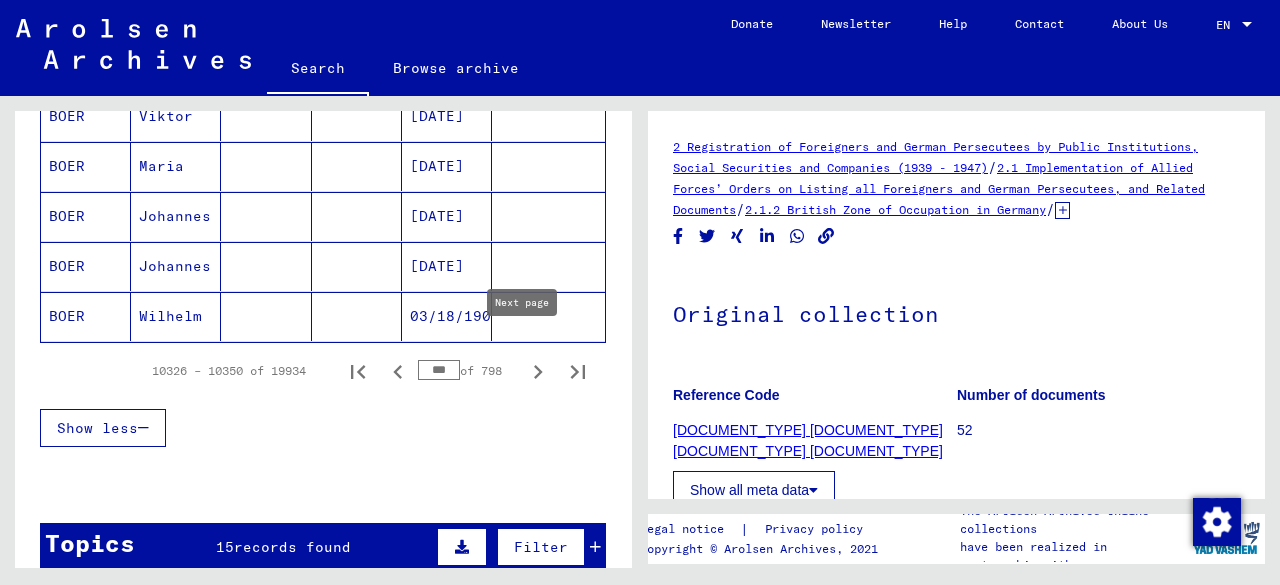 click 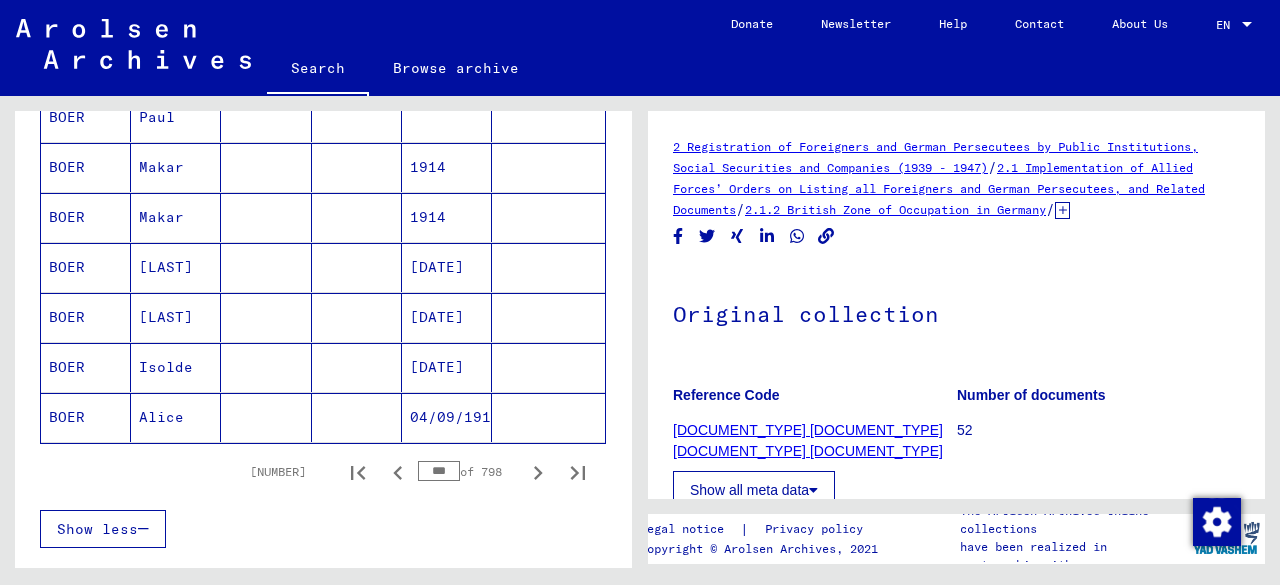 scroll, scrollTop: 1313, scrollLeft: 0, axis: vertical 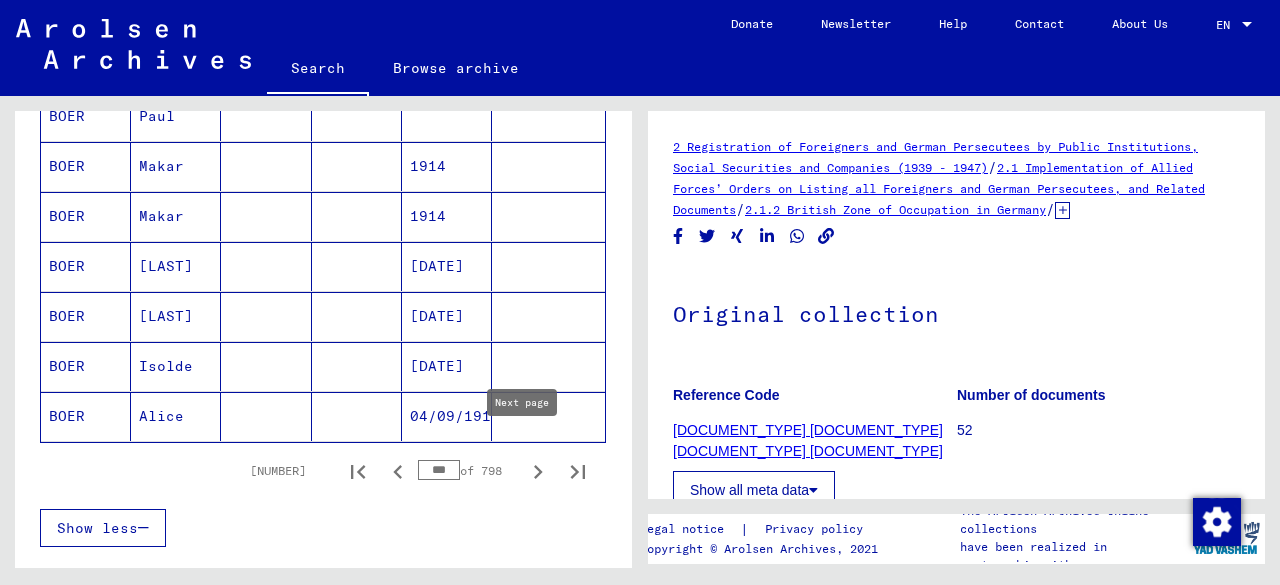 click 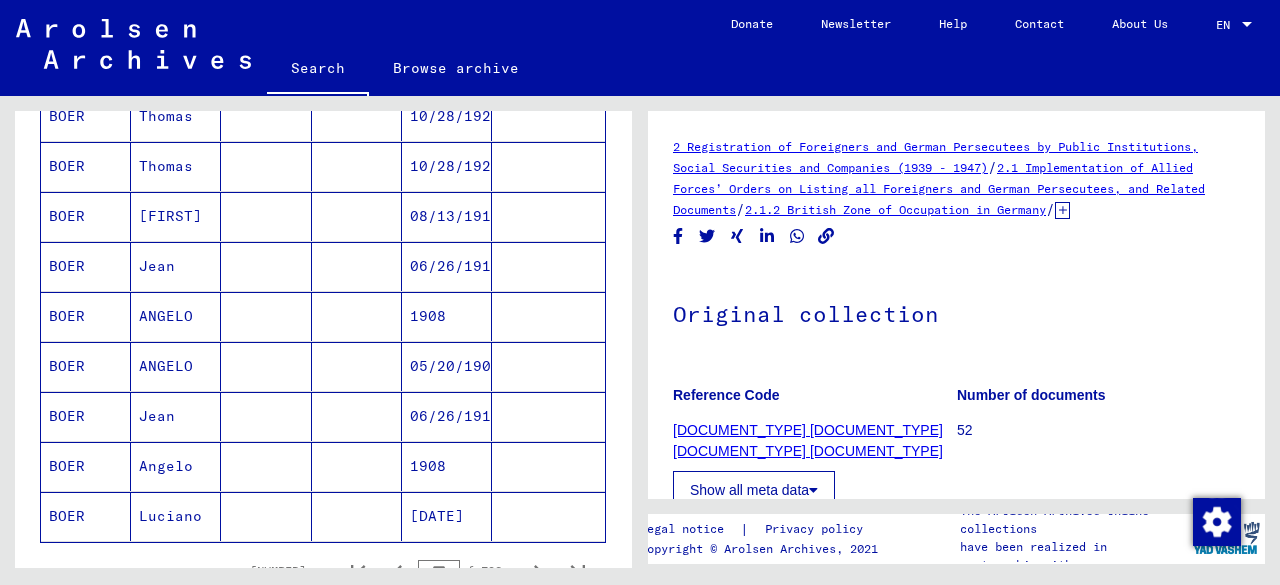 scroll, scrollTop: 1413, scrollLeft: 0, axis: vertical 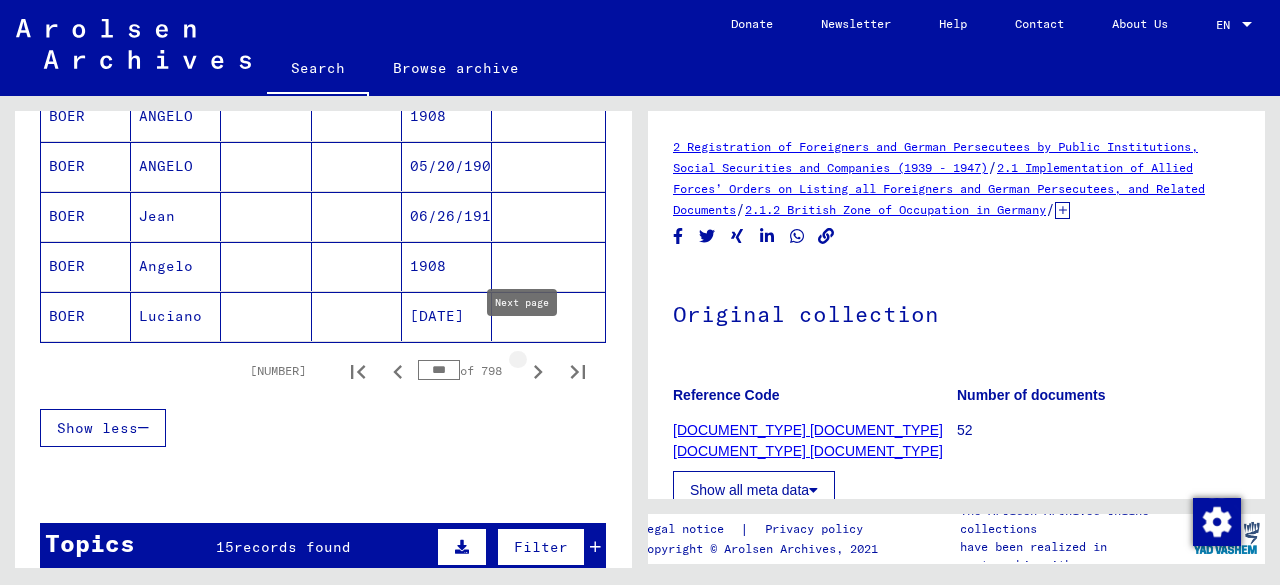 click 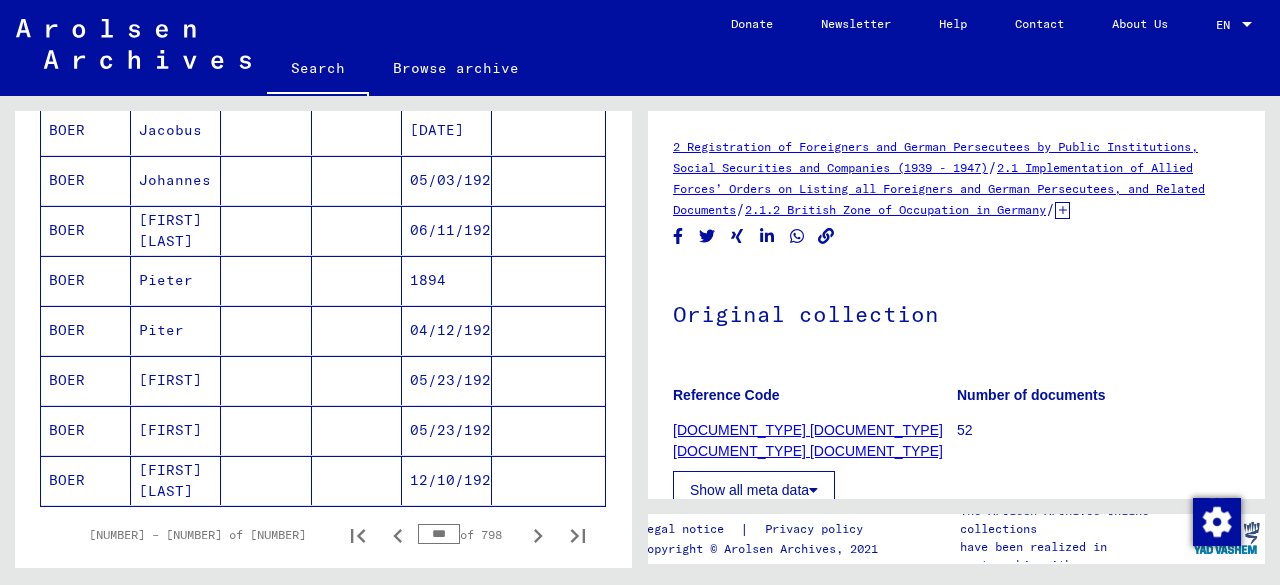 scroll, scrollTop: 1313, scrollLeft: 0, axis: vertical 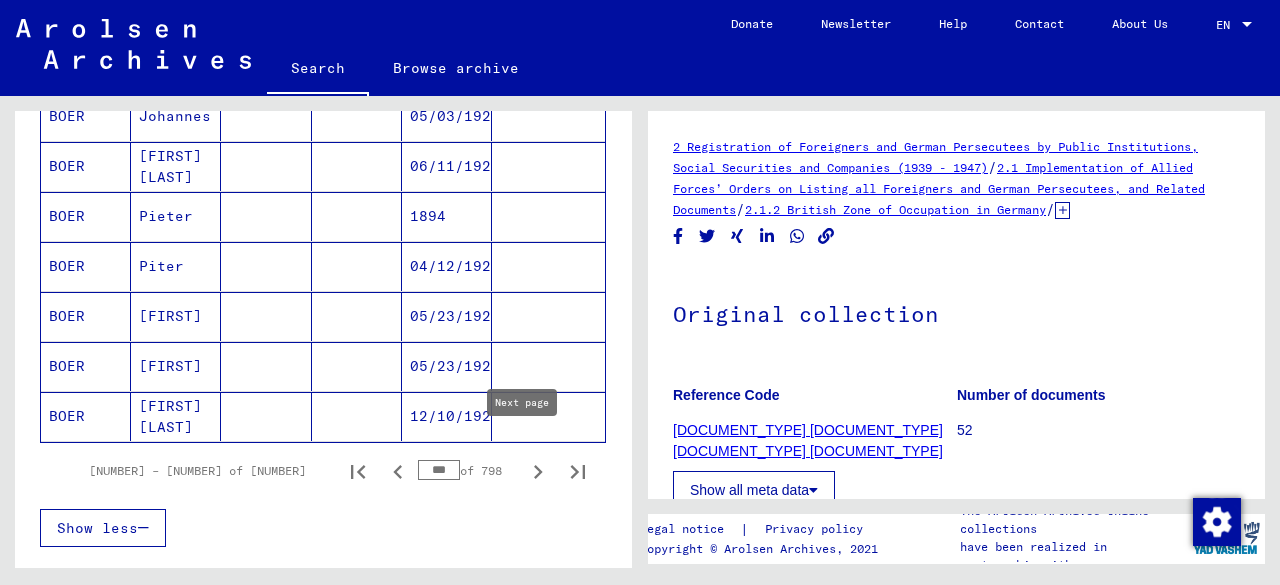click 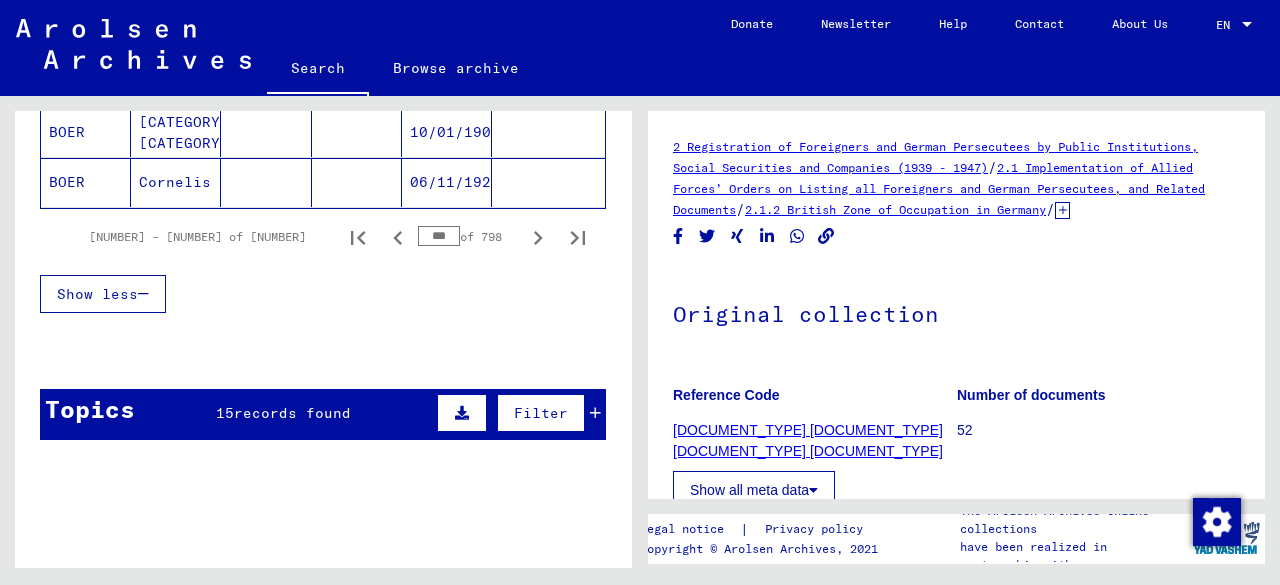 scroll, scrollTop: 1613, scrollLeft: 0, axis: vertical 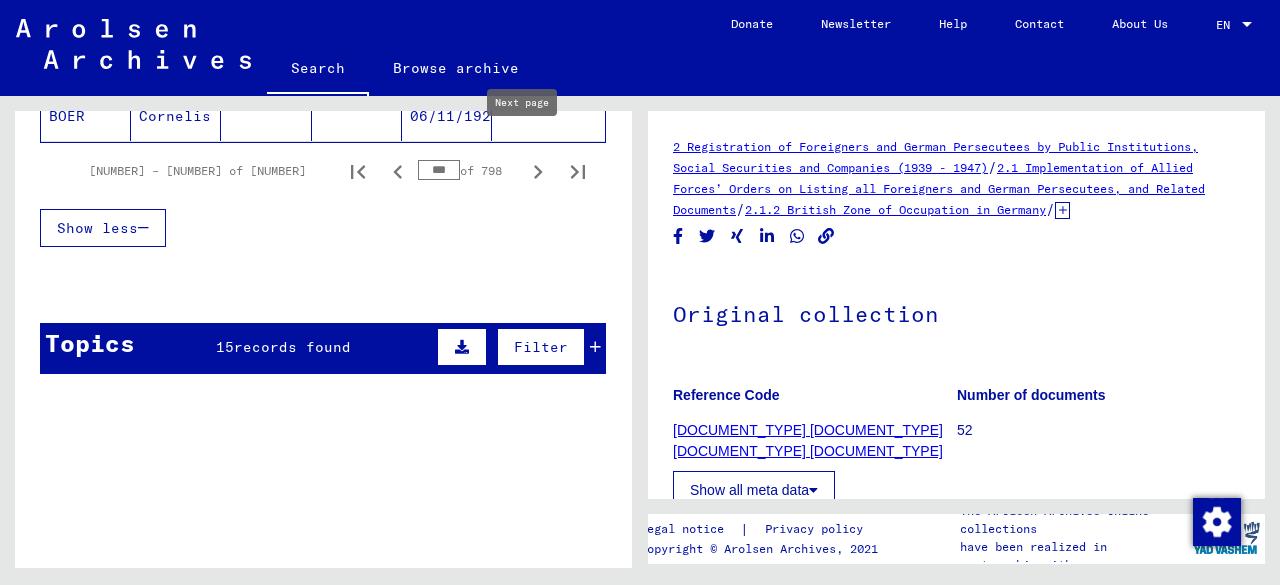 click 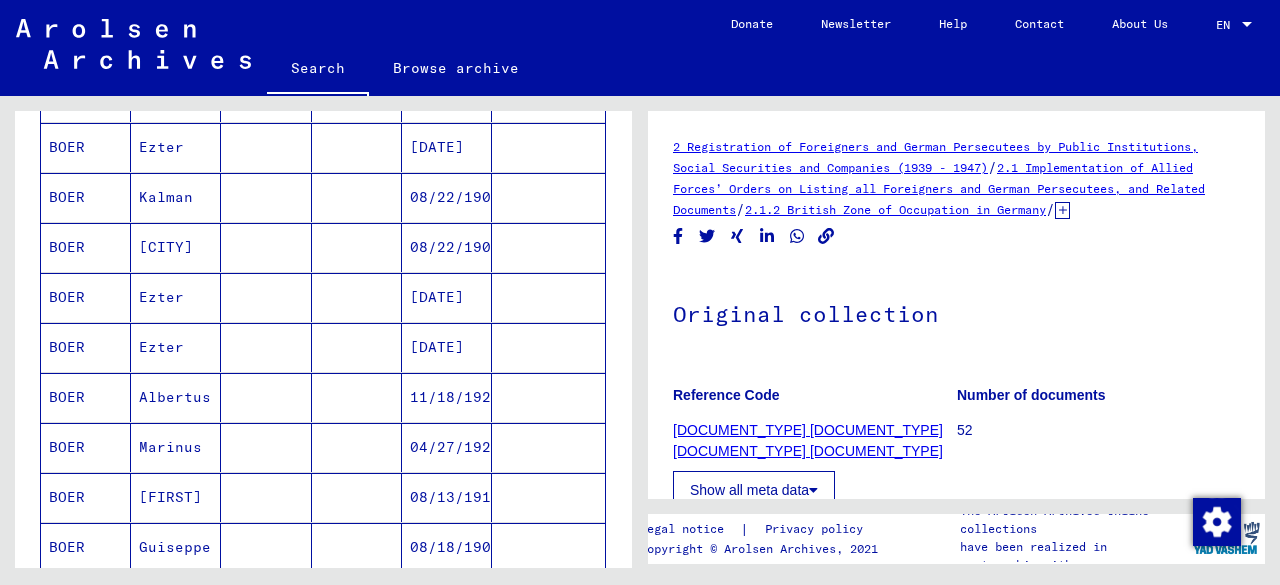 scroll, scrollTop: 1213, scrollLeft: 0, axis: vertical 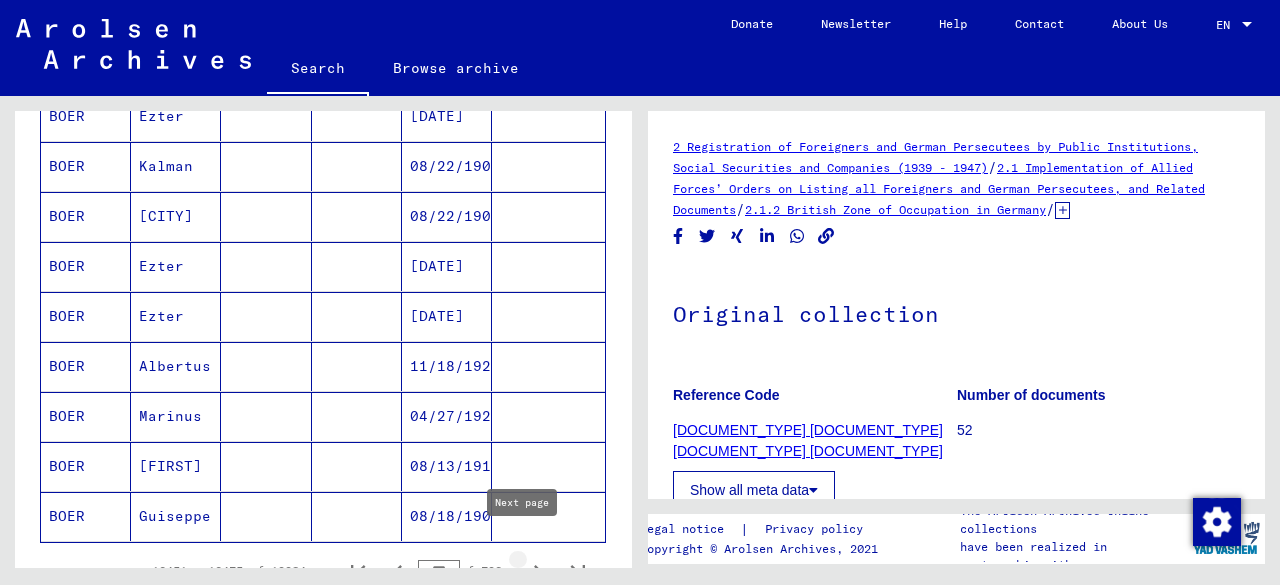 click 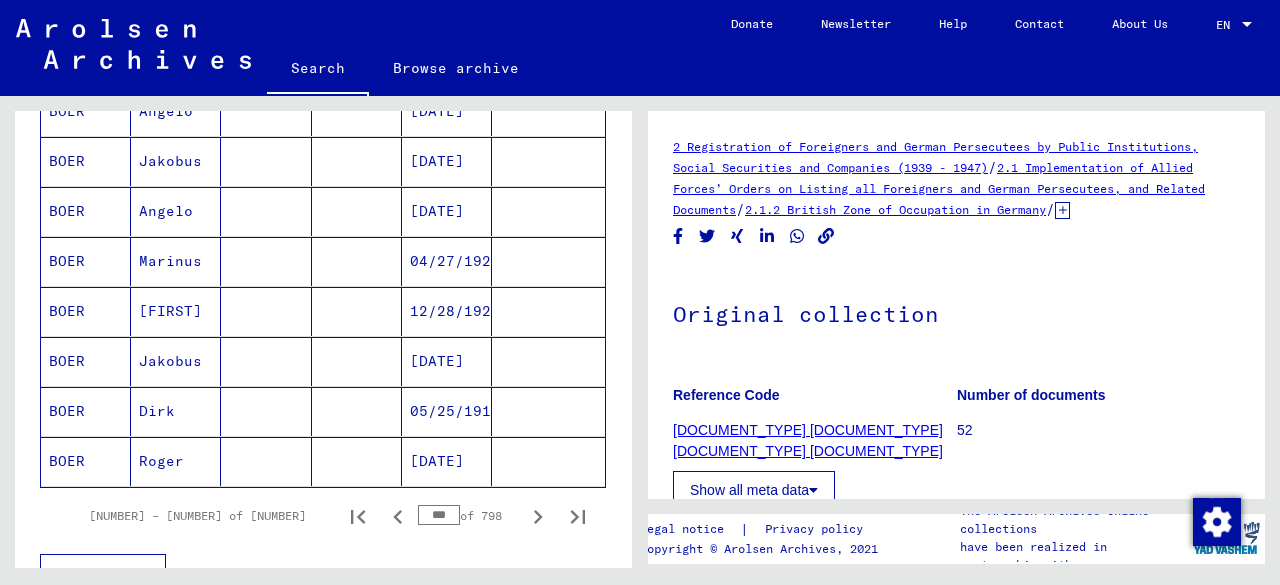 scroll, scrollTop: 1313, scrollLeft: 0, axis: vertical 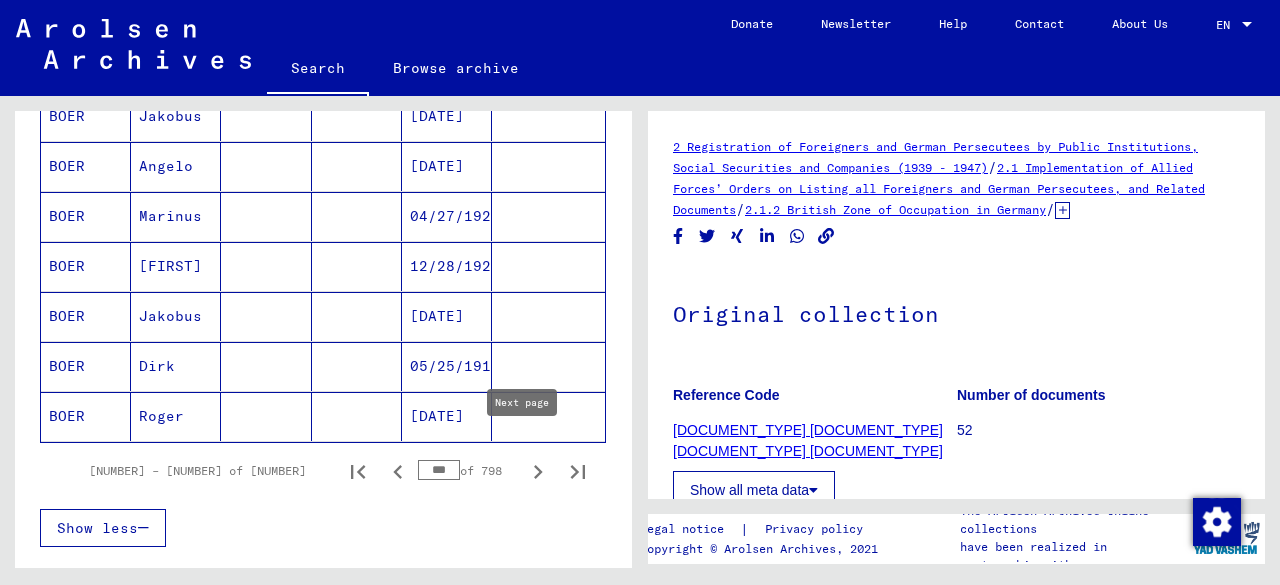 click 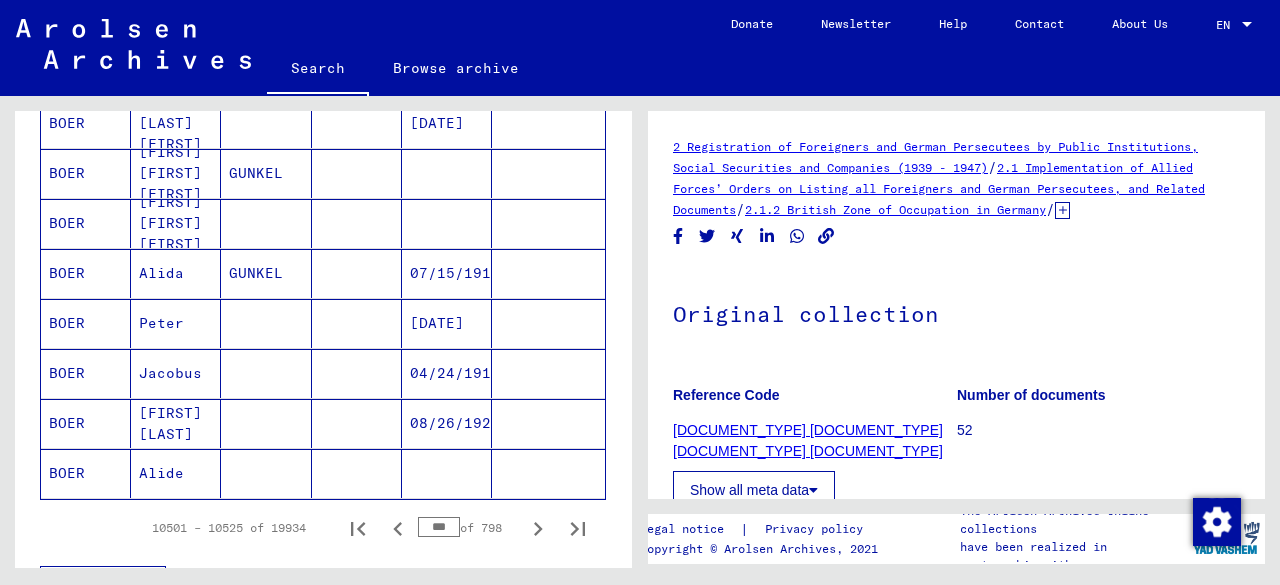 scroll, scrollTop: 1413, scrollLeft: 0, axis: vertical 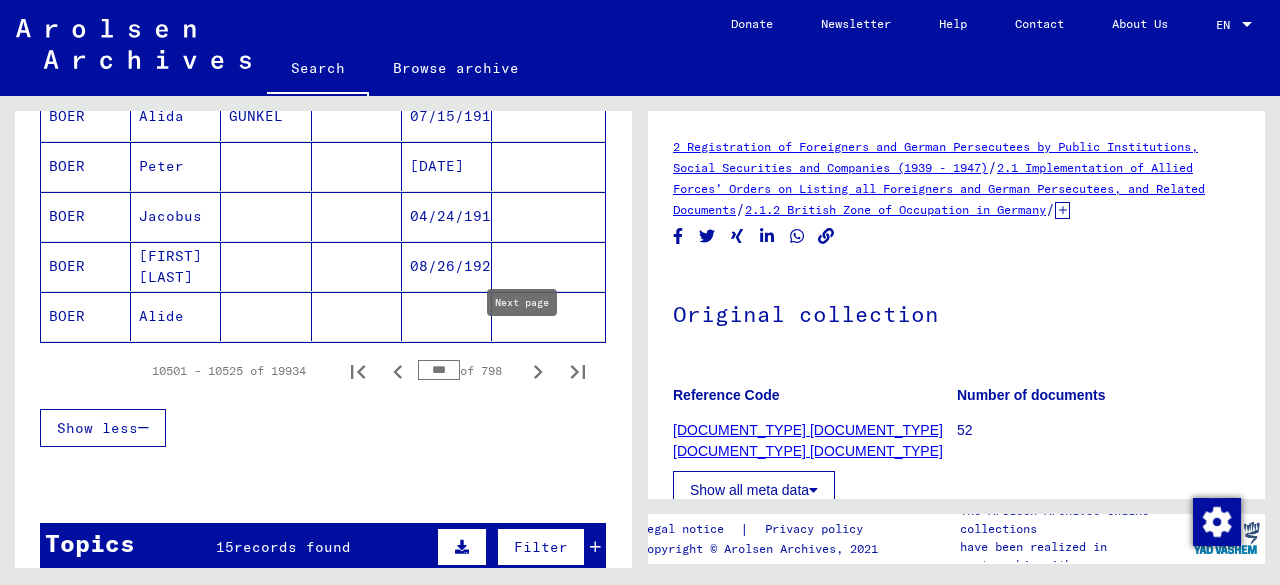 click 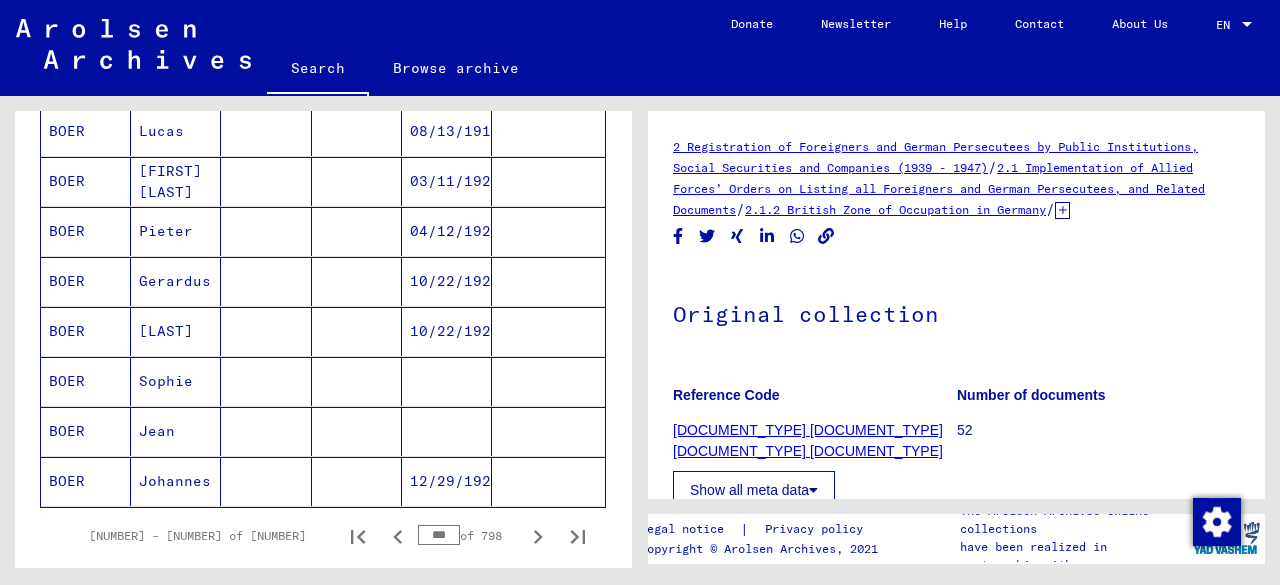 scroll, scrollTop: 1413, scrollLeft: 0, axis: vertical 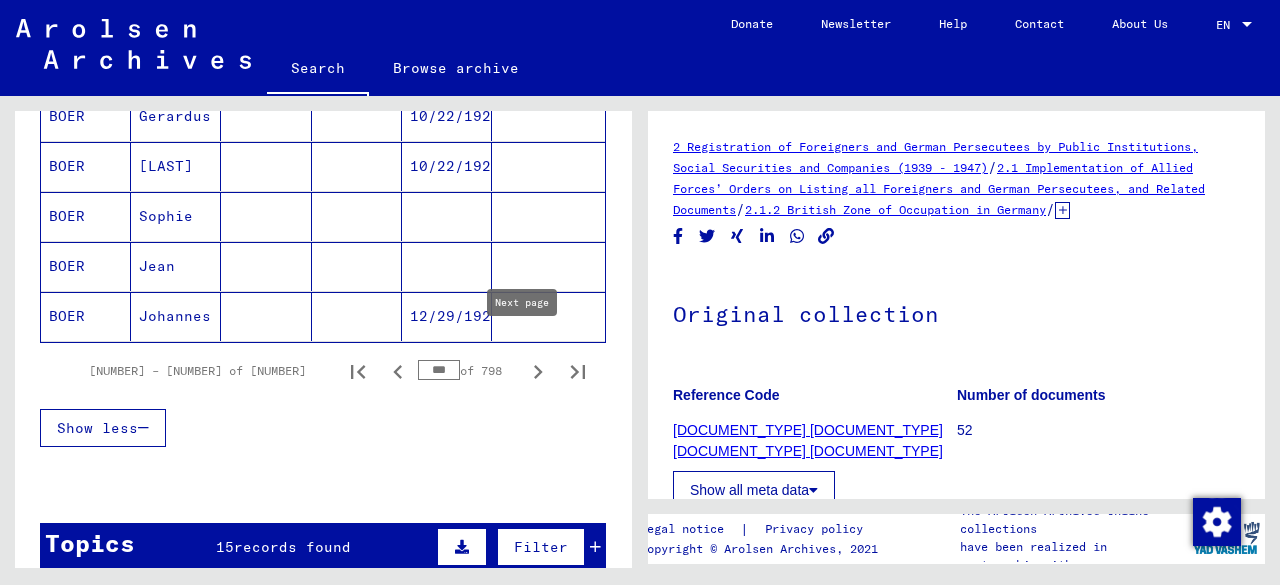 click 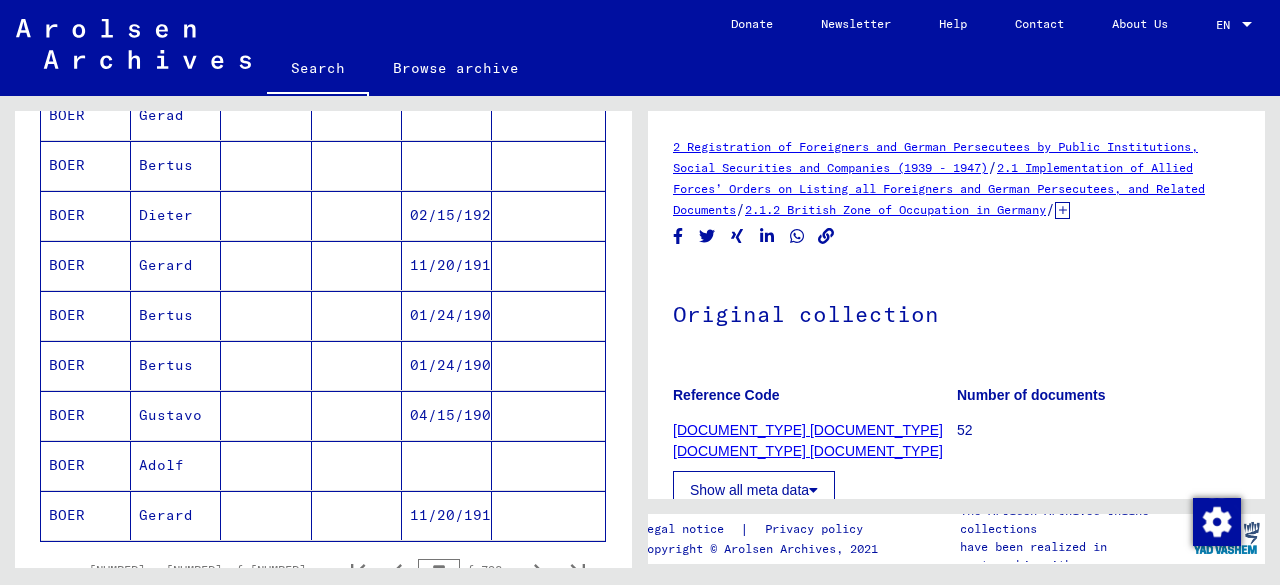 scroll, scrollTop: 1313, scrollLeft: 0, axis: vertical 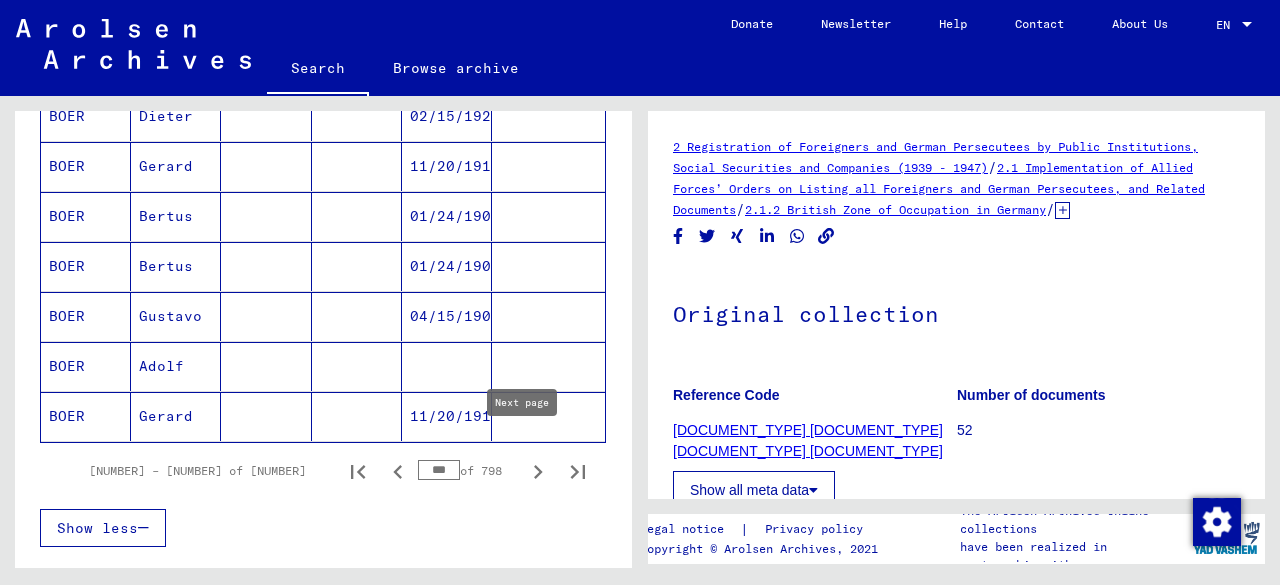 click 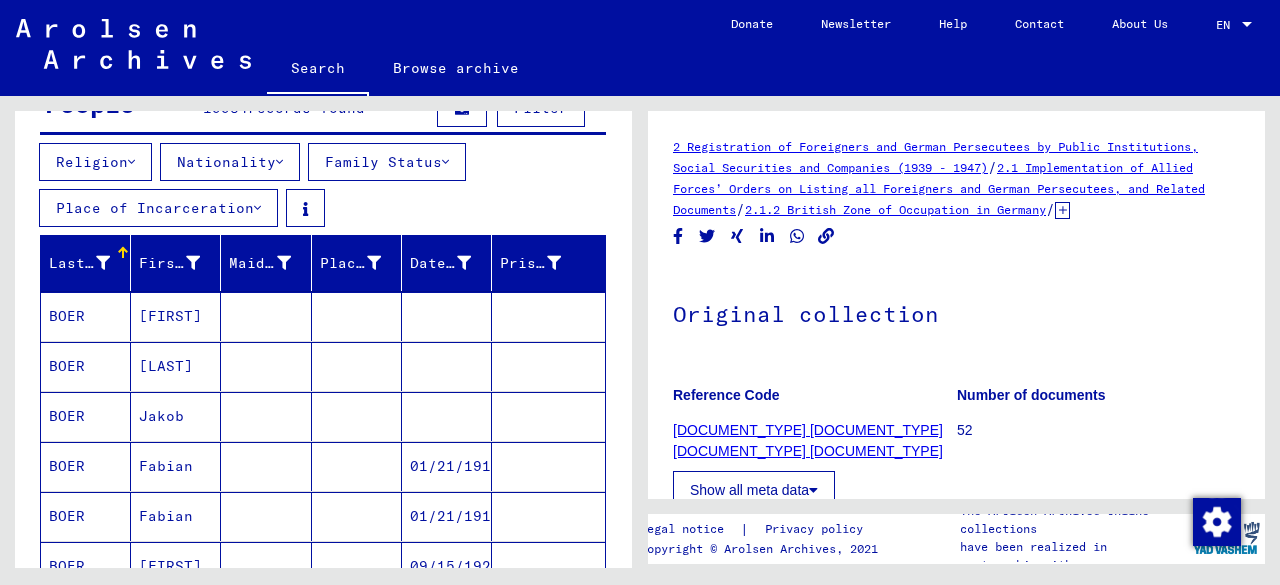 scroll, scrollTop: 313, scrollLeft: 0, axis: vertical 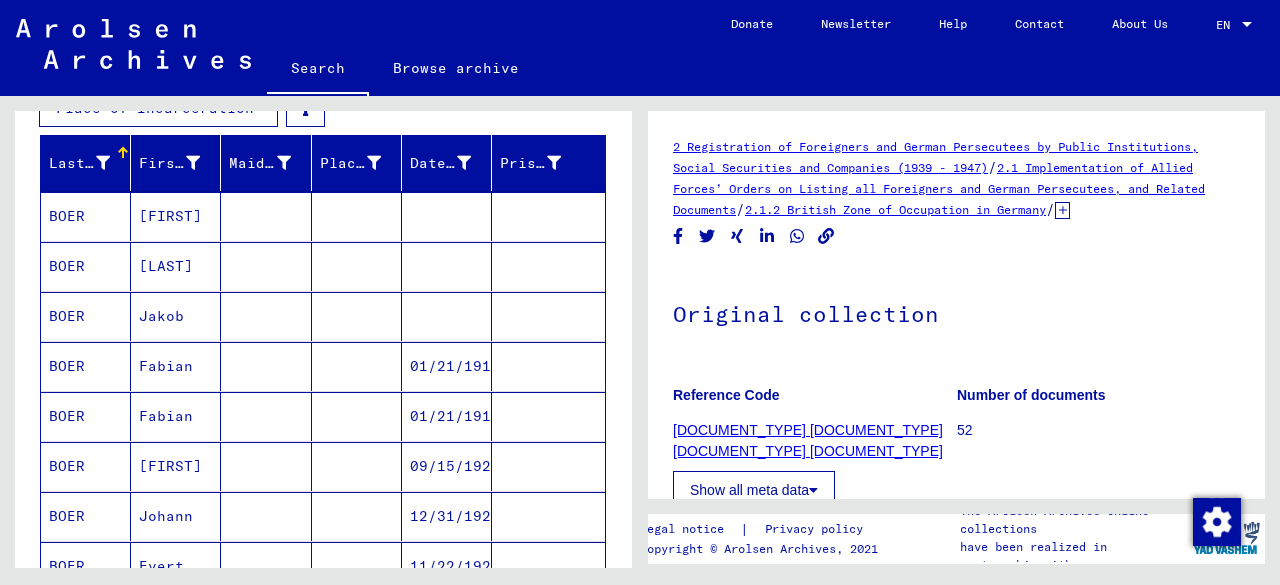 click on "Hendrich" at bounding box center [176, 316] 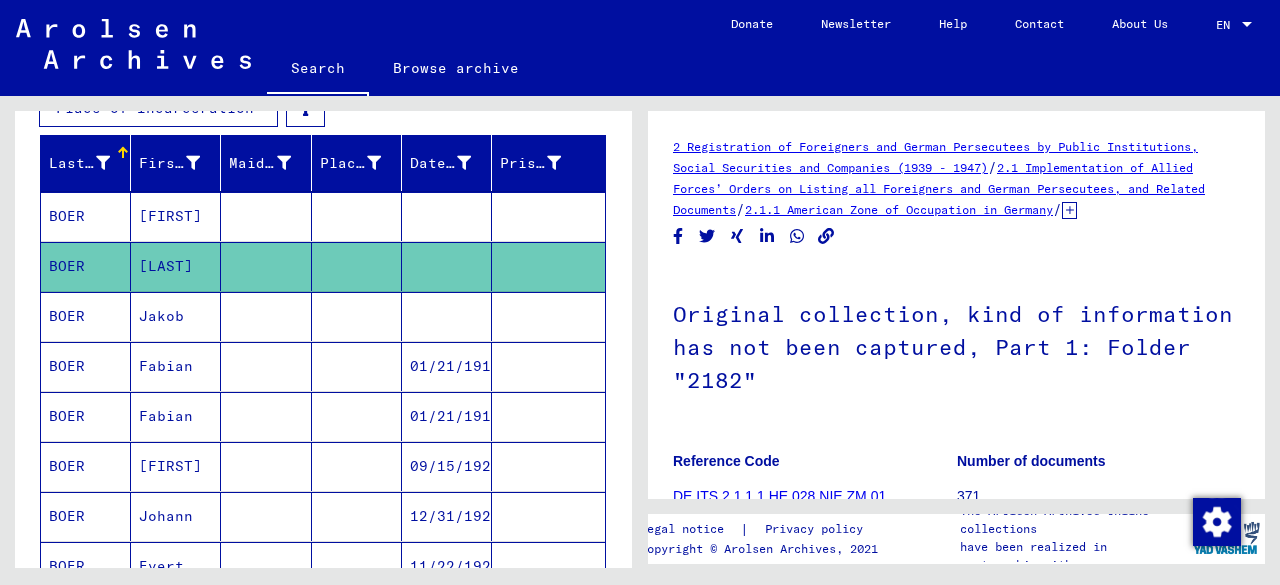 scroll, scrollTop: 0, scrollLeft: 0, axis: both 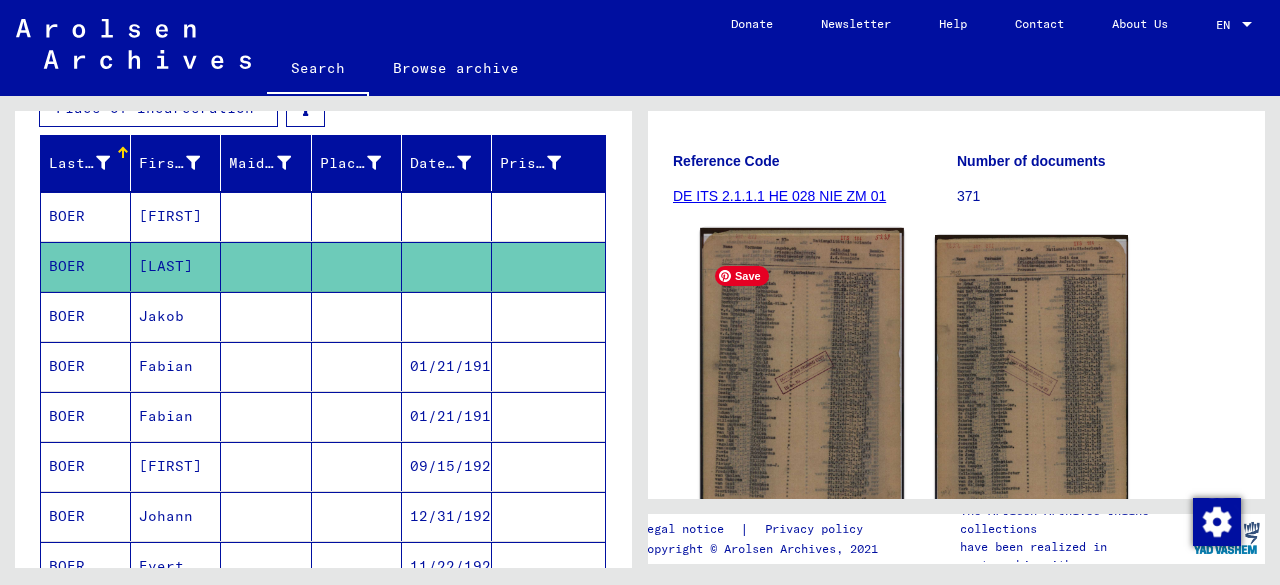 click 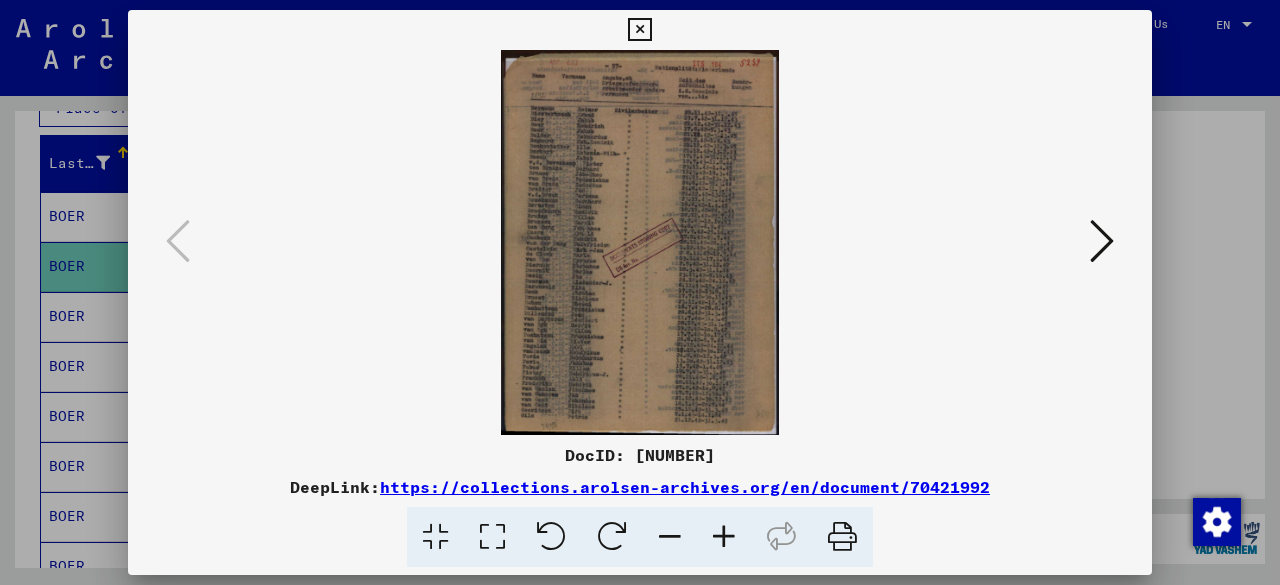 click at bounding box center [724, 537] 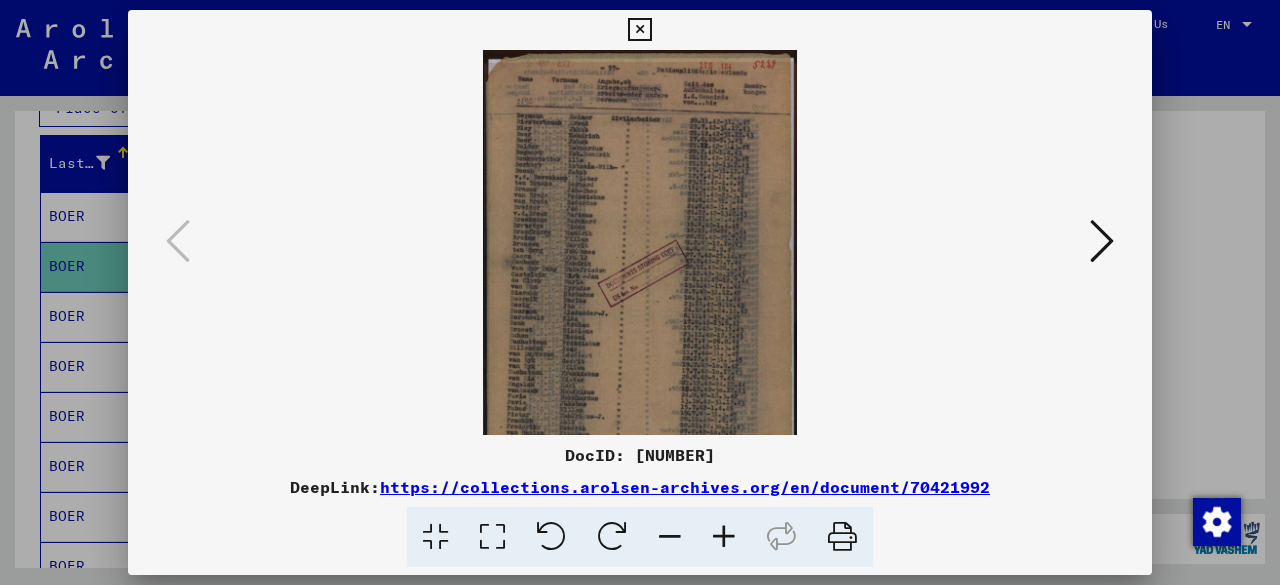 click at bounding box center (724, 537) 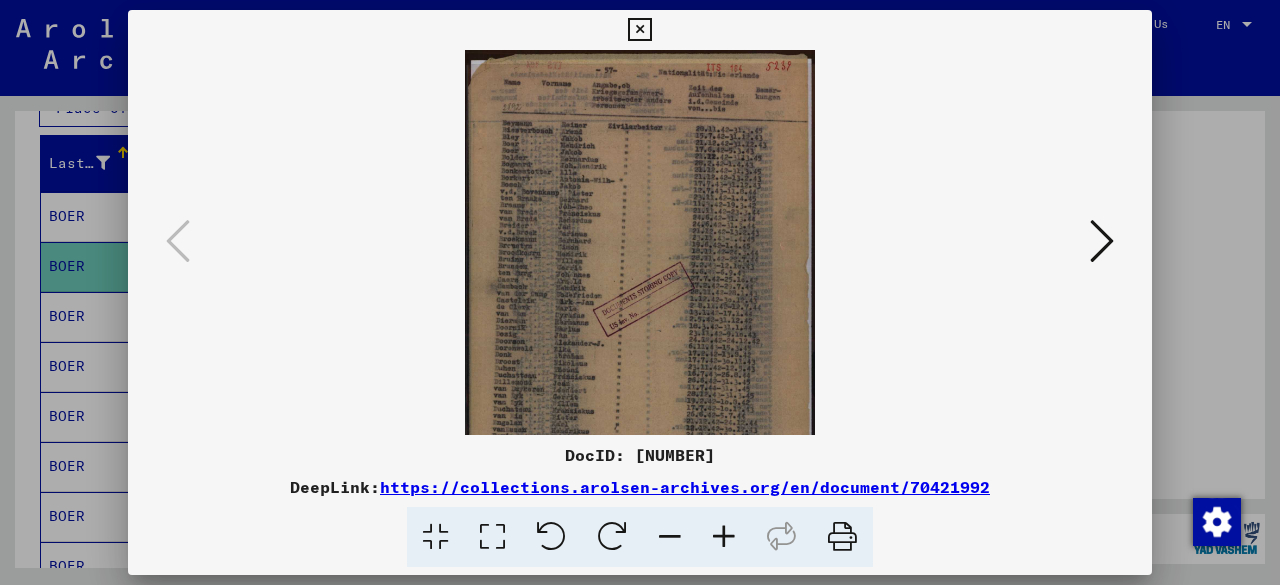 click at bounding box center (724, 537) 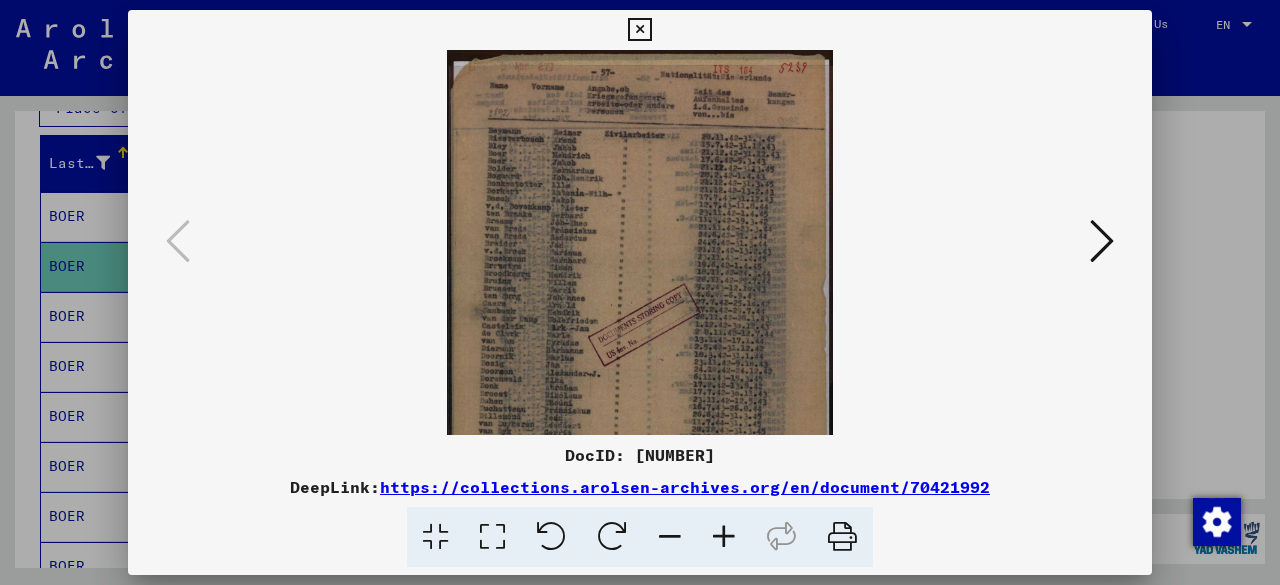click at bounding box center (724, 537) 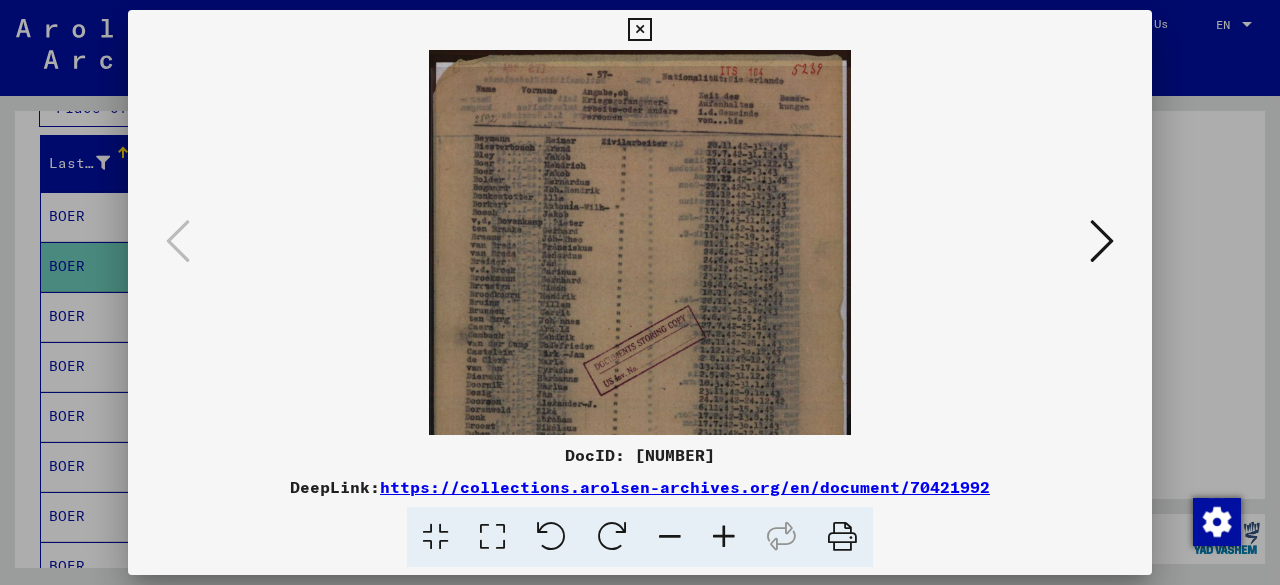 click at bounding box center [724, 537] 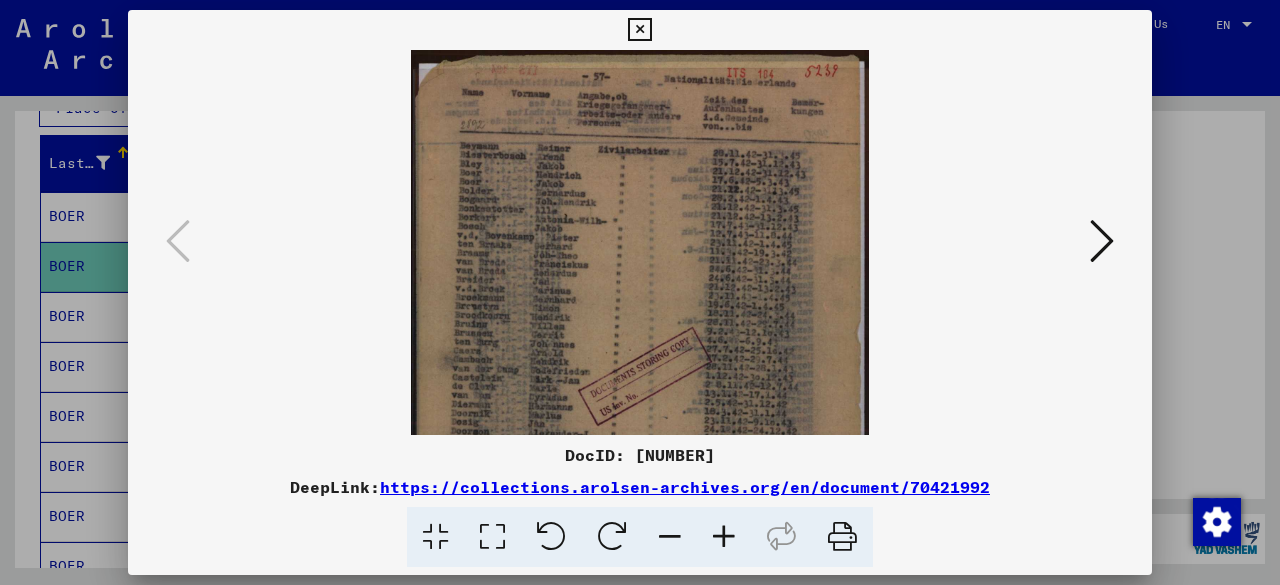 click at bounding box center (724, 537) 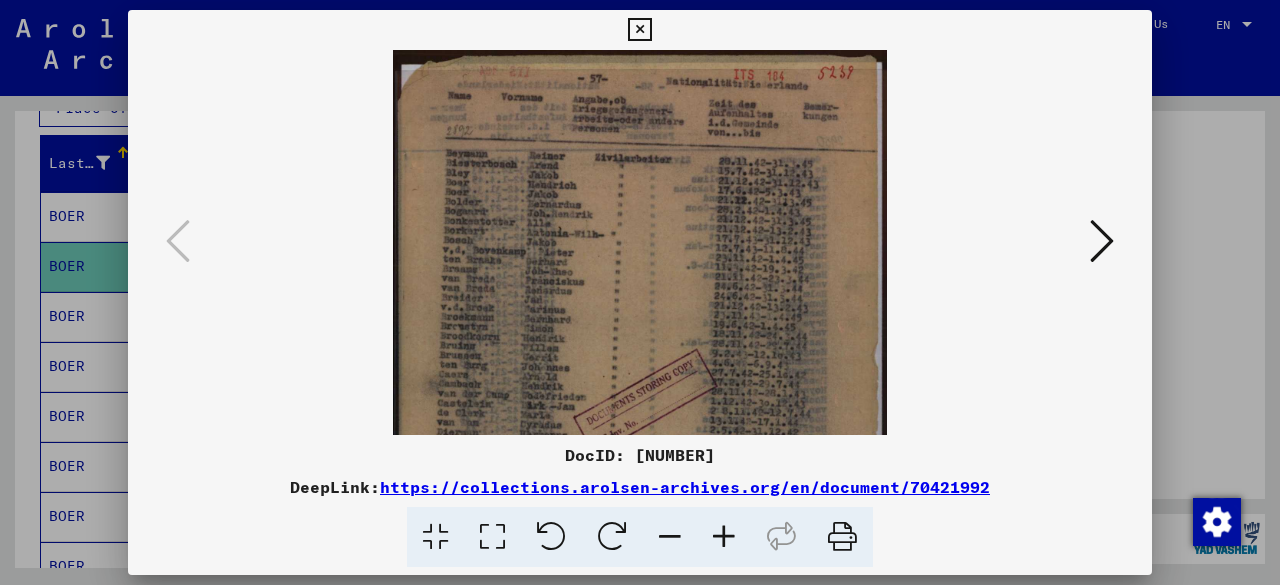 click at bounding box center [724, 537] 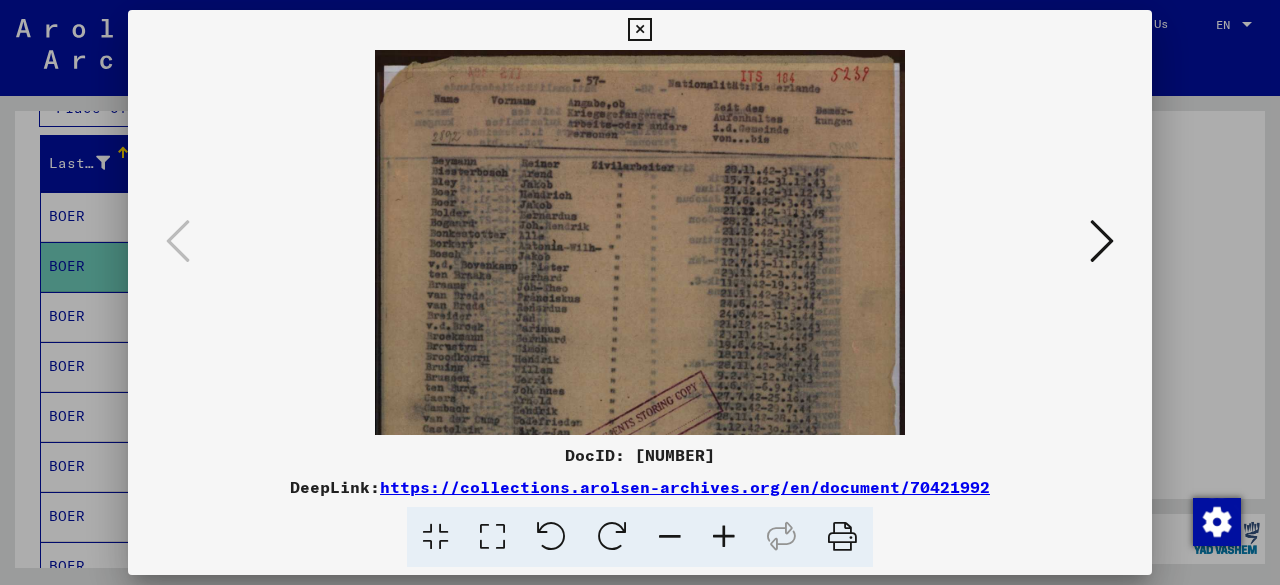 click at bounding box center (639, 30) 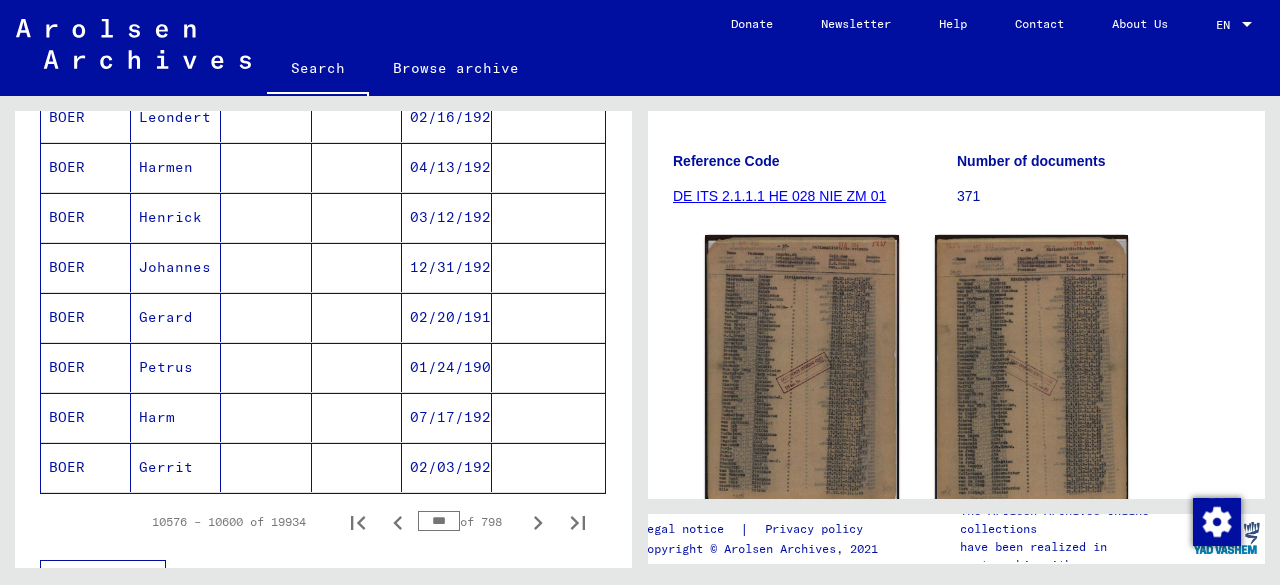 scroll, scrollTop: 1413, scrollLeft: 0, axis: vertical 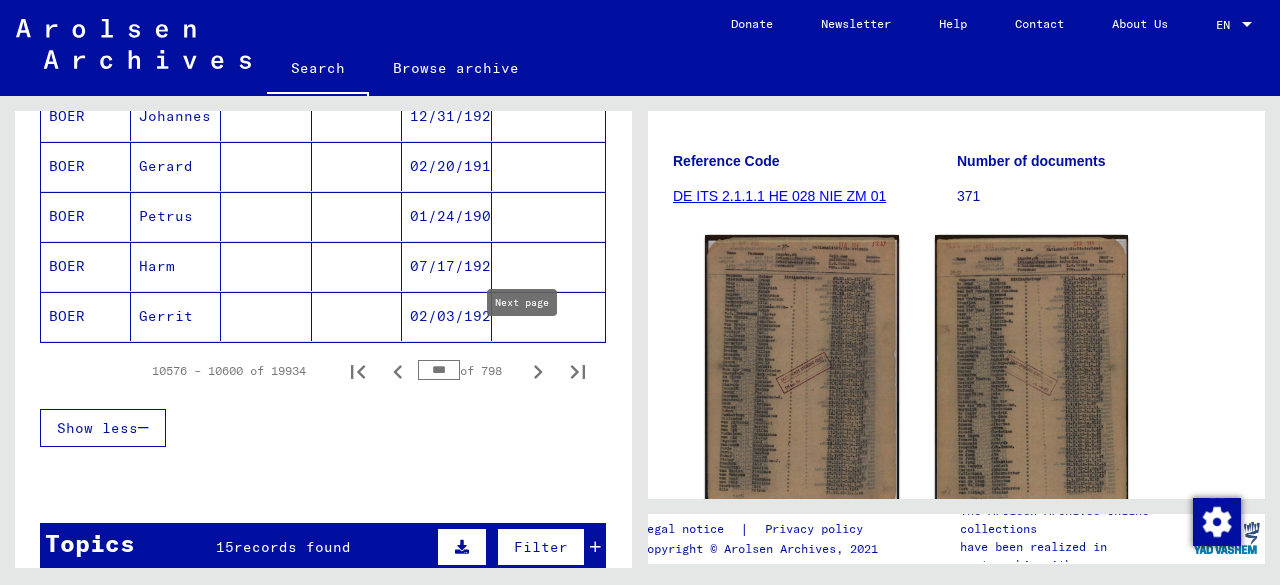 click 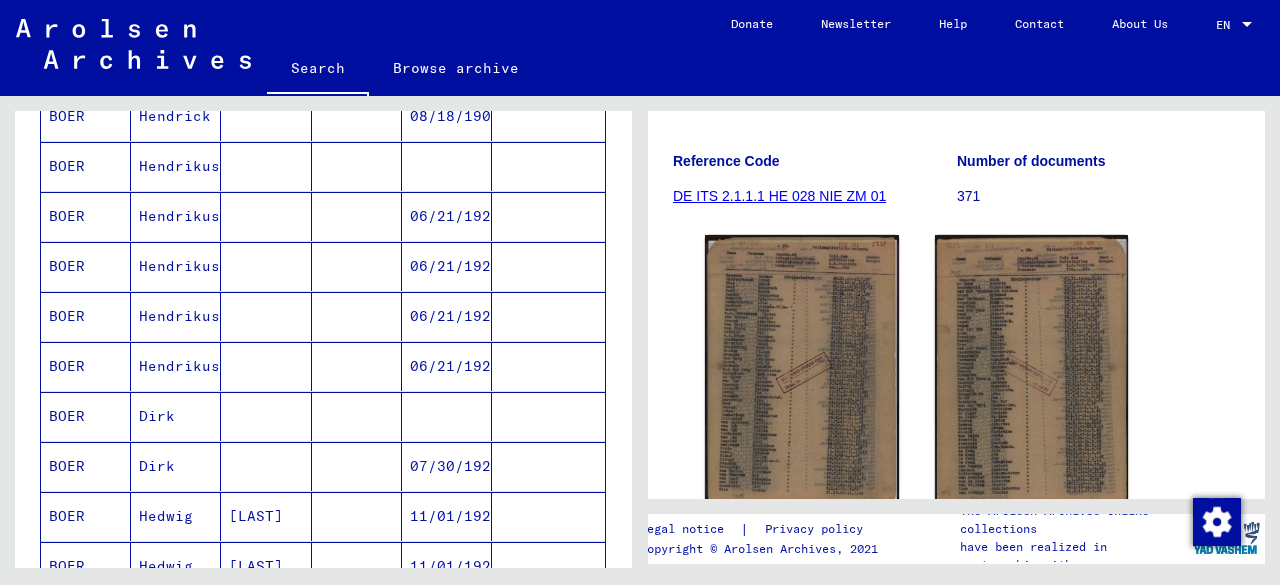 scroll, scrollTop: 1313, scrollLeft: 0, axis: vertical 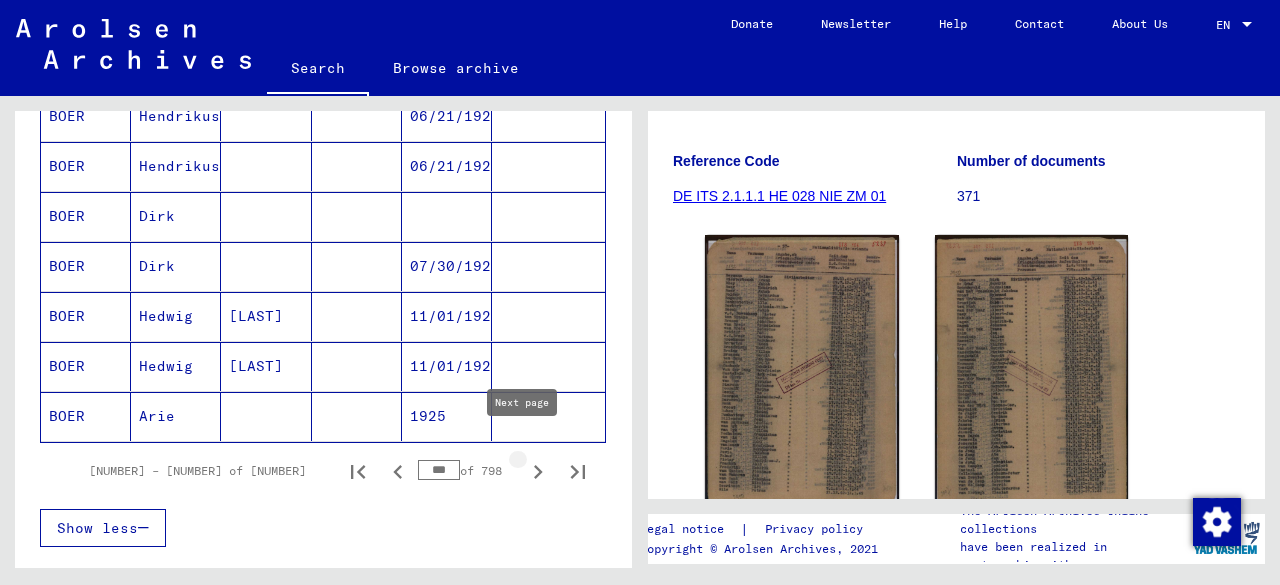 click 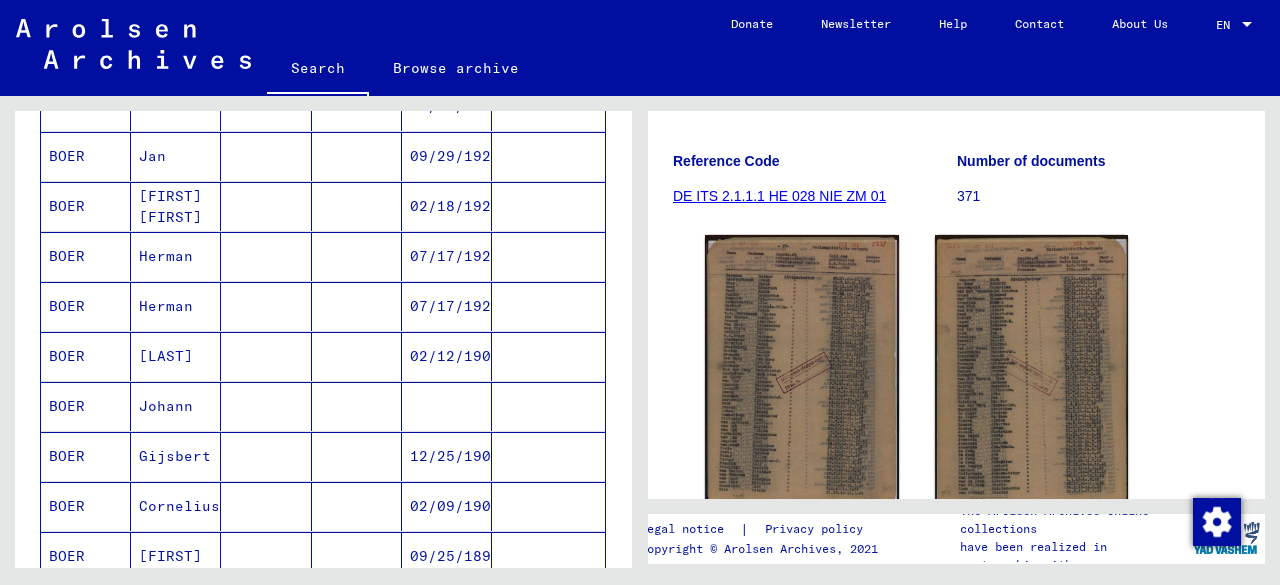 scroll, scrollTop: 1313, scrollLeft: 0, axis: vertical 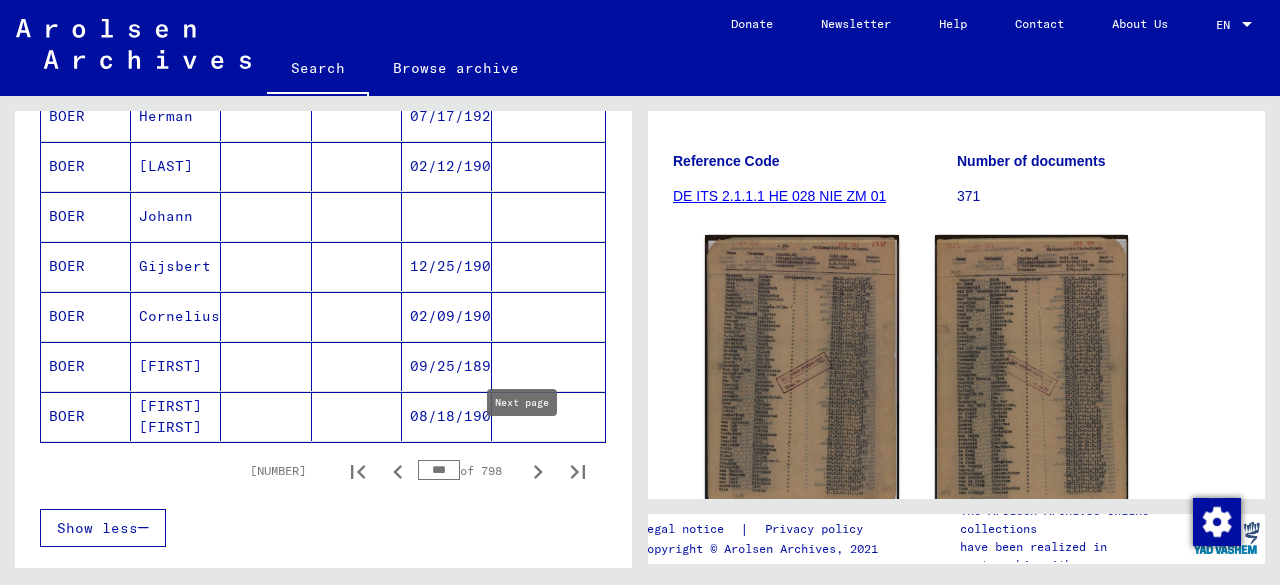 click 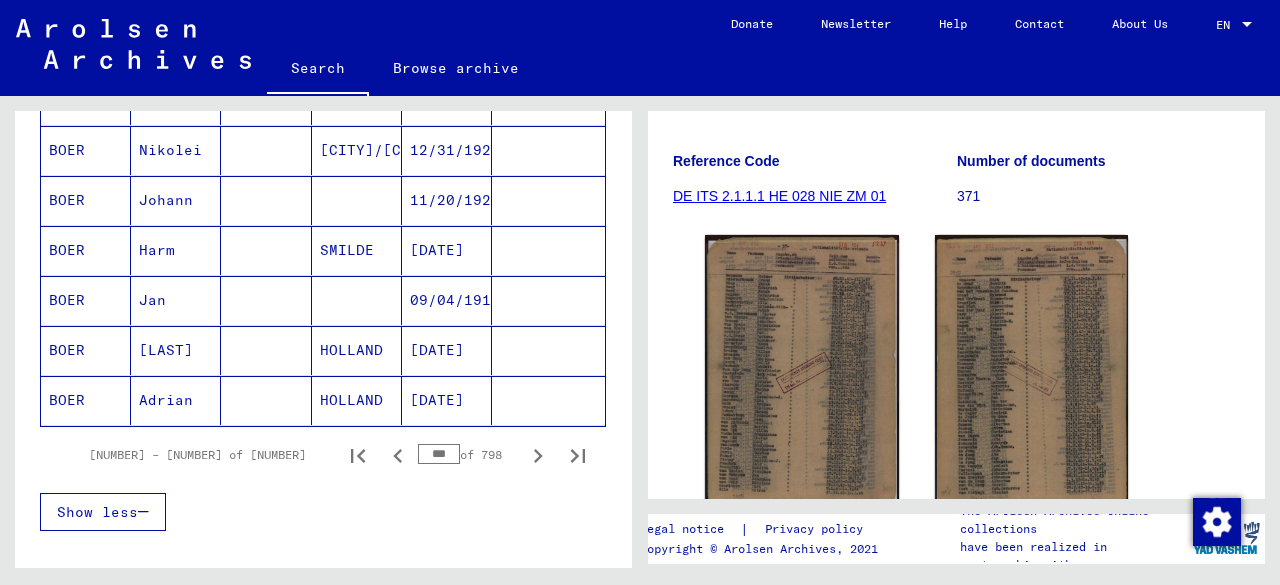 scroll, scrollTop: 1413, scrollLeft: 0, axis: vertical 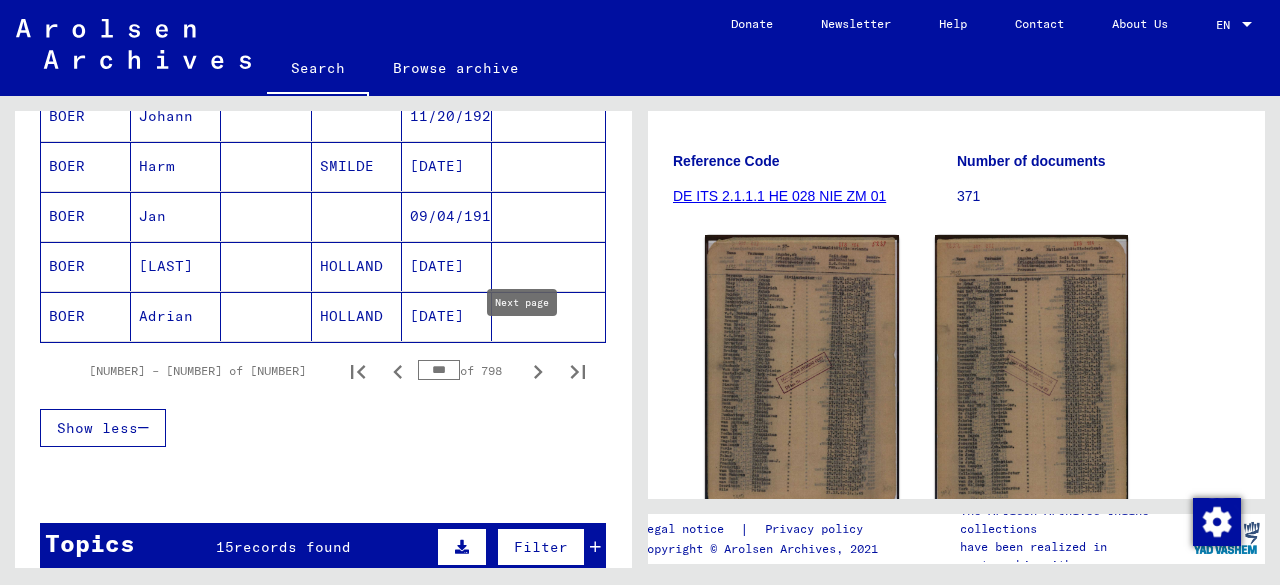 click 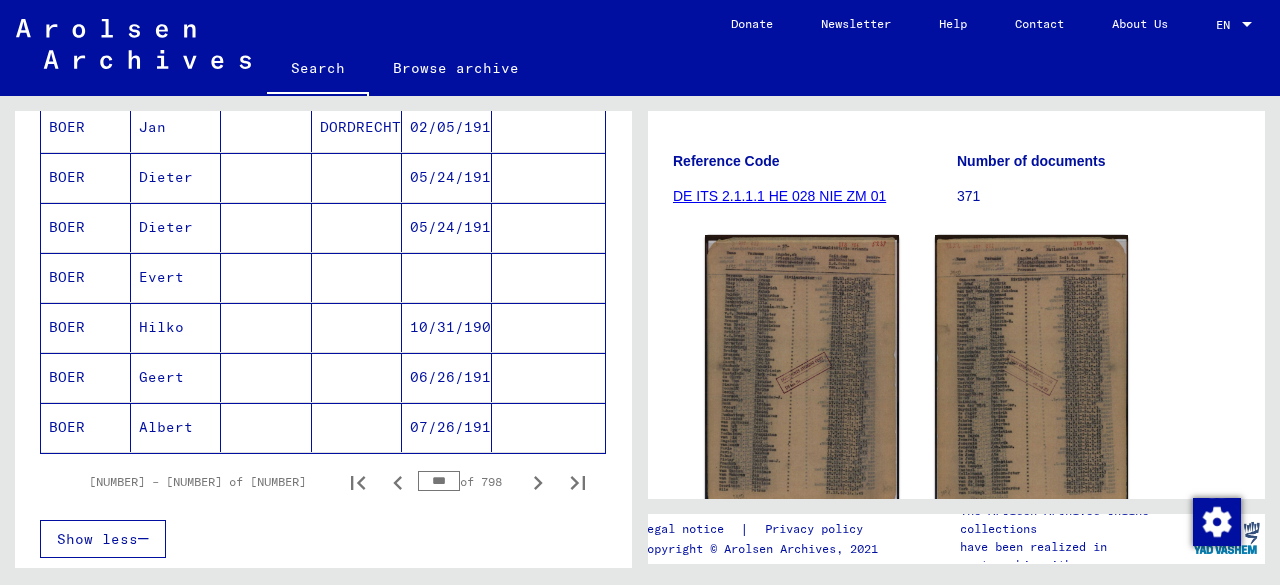 scroll, scrollTop: 1313, scrollLeft: 0, axis: vertical 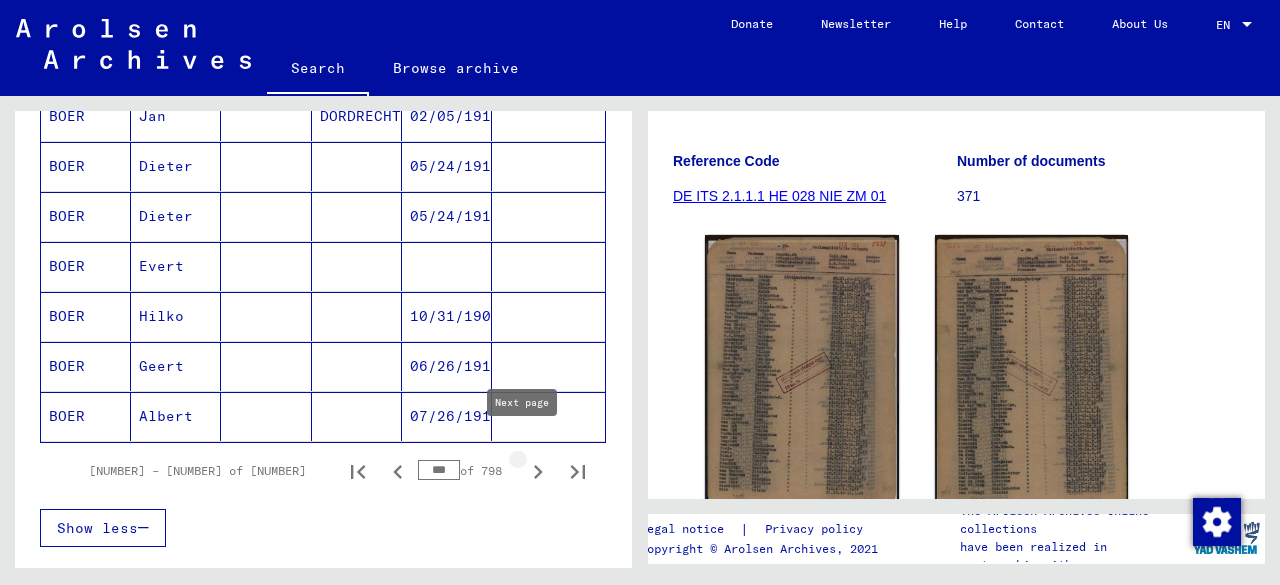 click 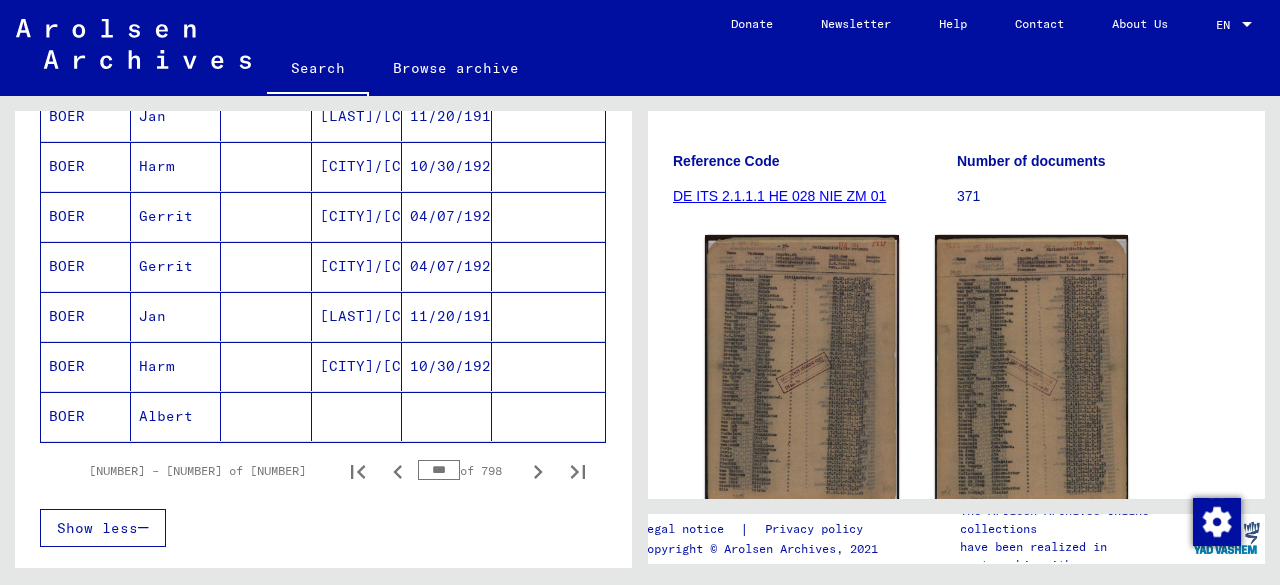 click on "Albert" 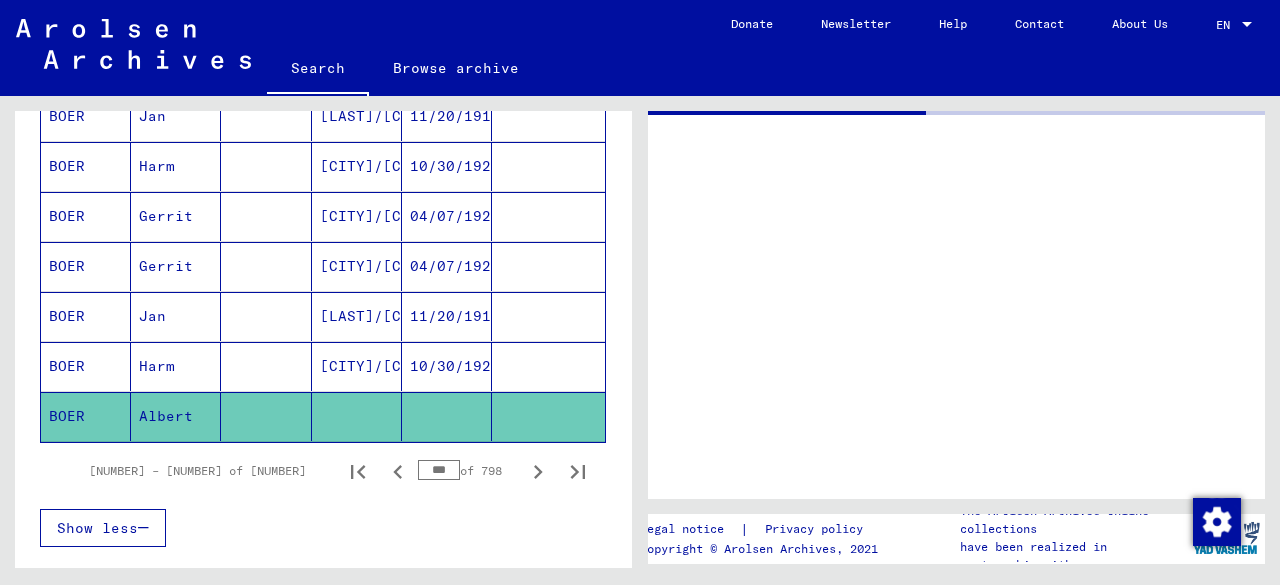scroll, scrollTop: 0, scrollLeft: 0, axis: both 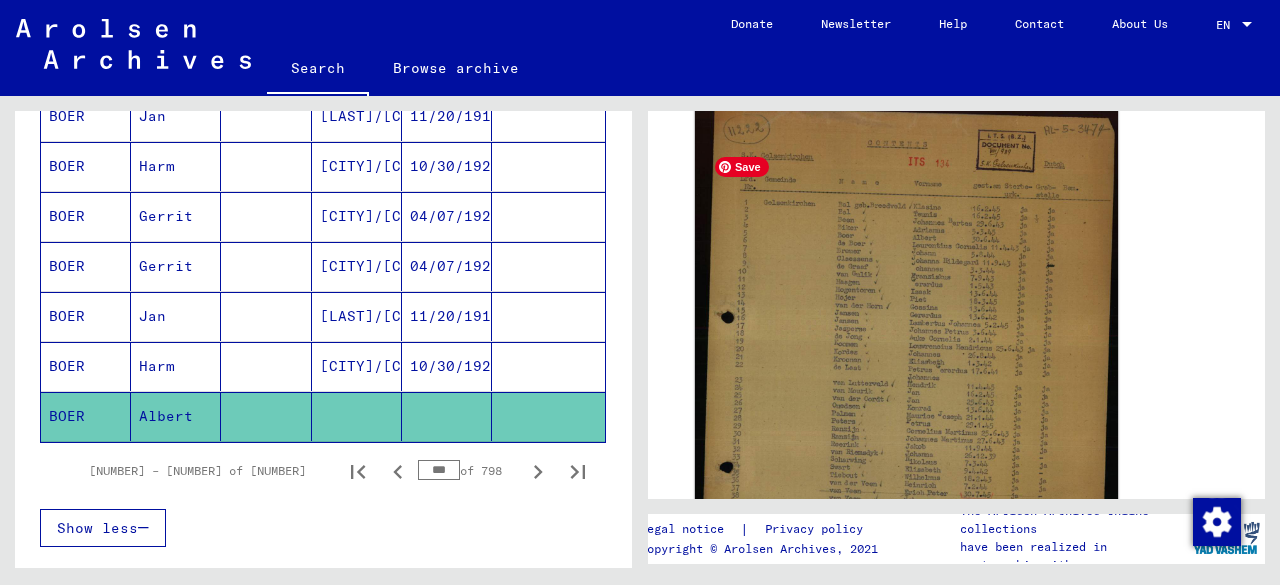 click 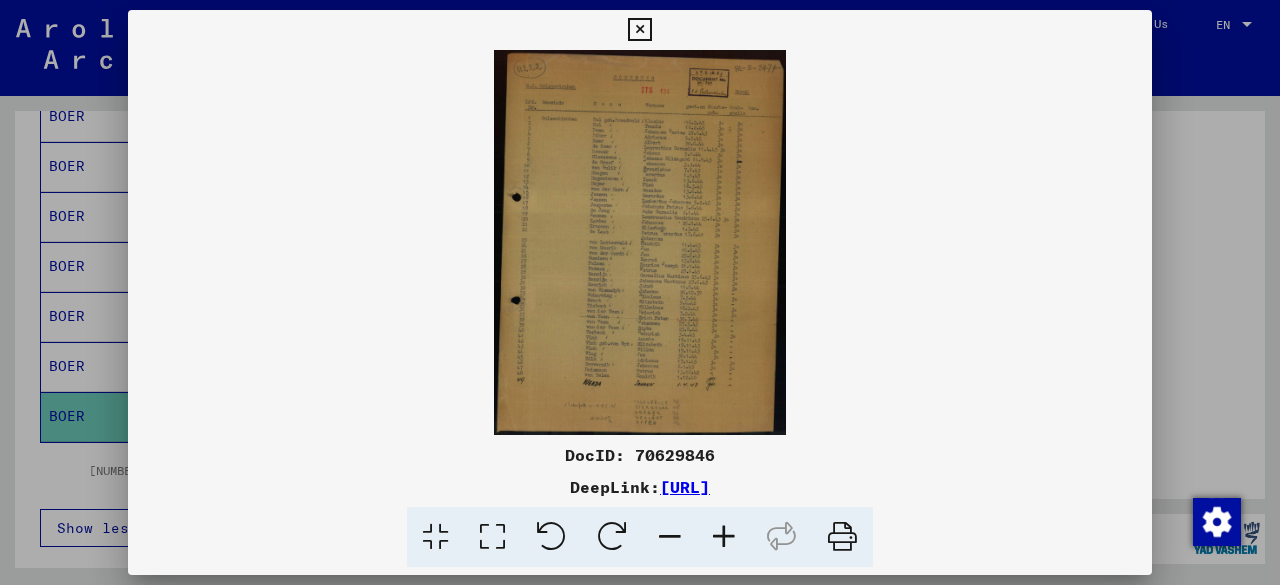click at bounding box center [724, 537] 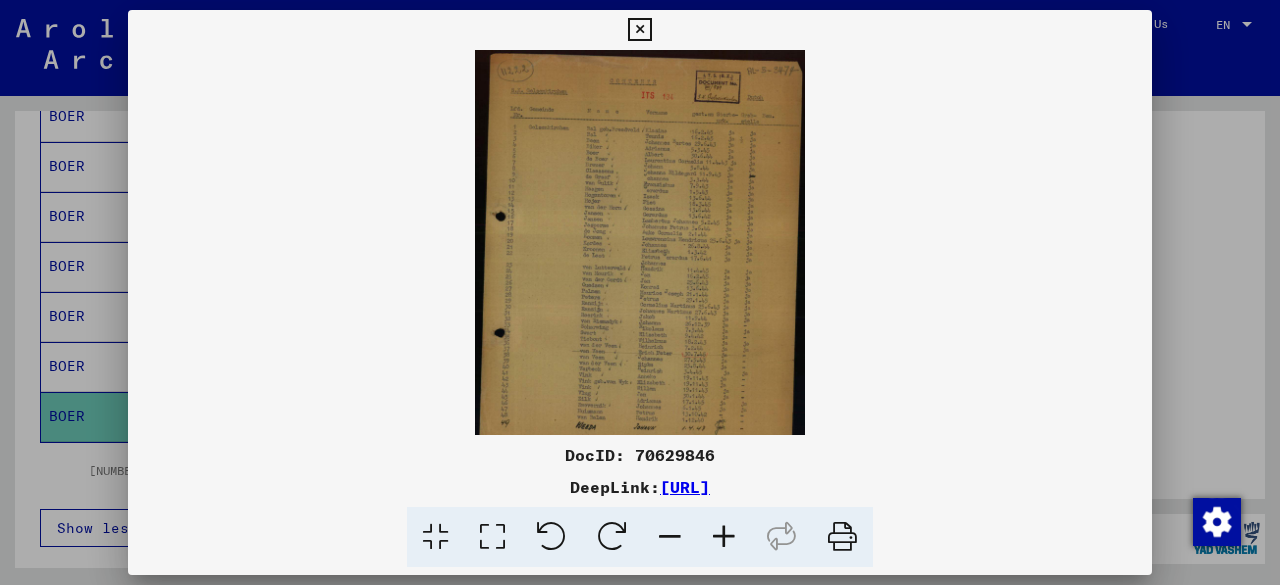 click at bounding box center [724, 537] 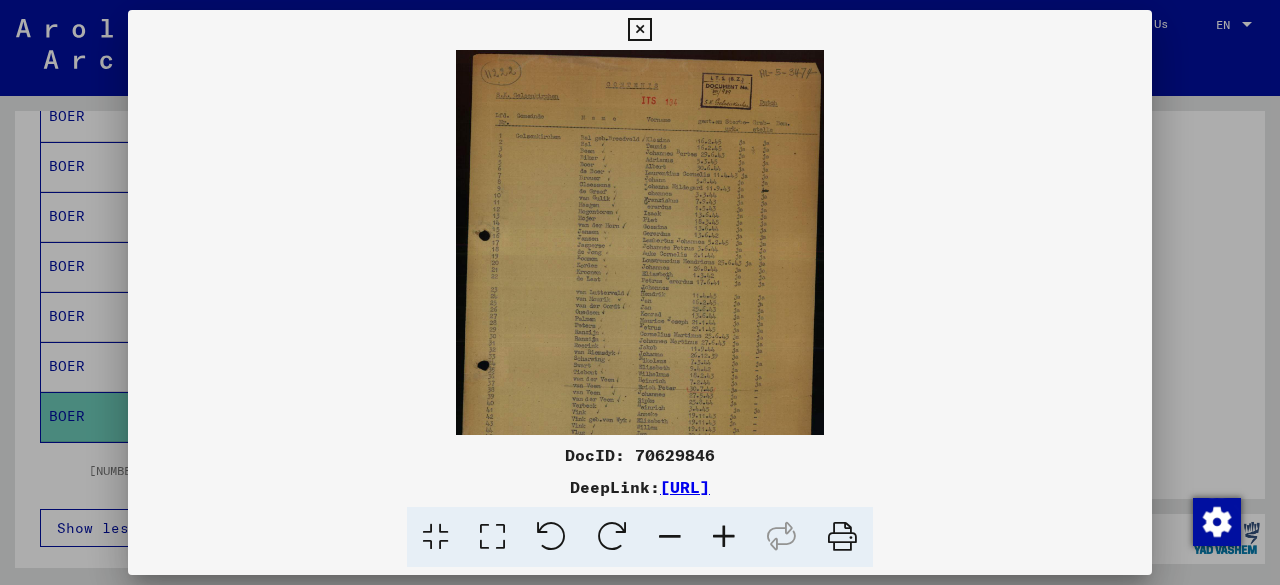 click at bounding box center (724, 537) 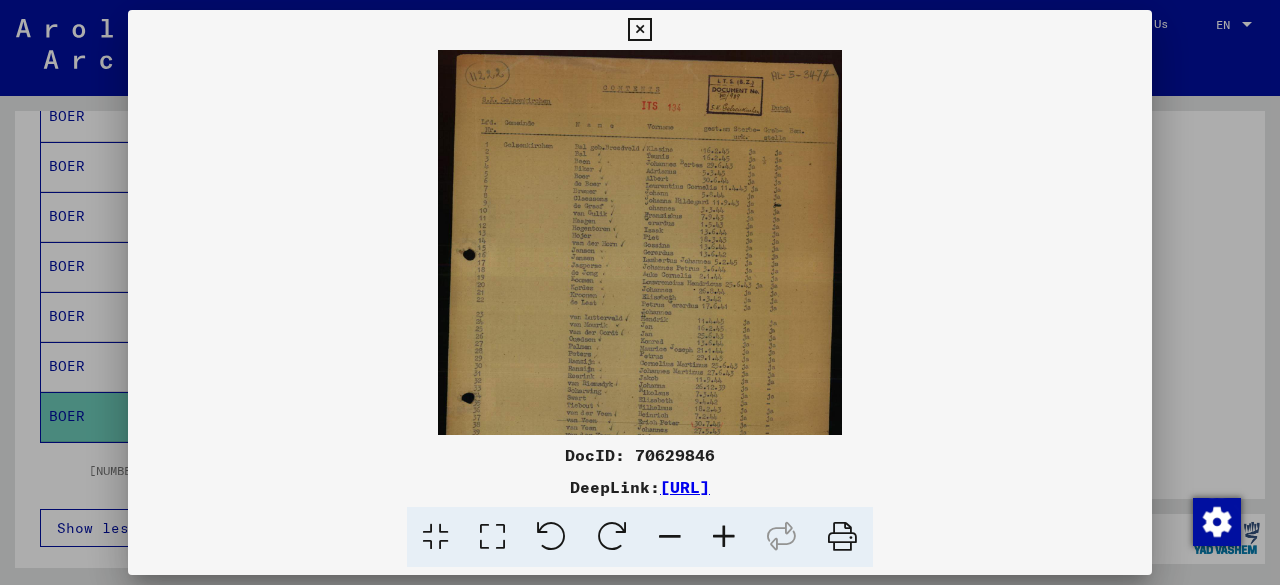 click at bounding box center [724, 537] 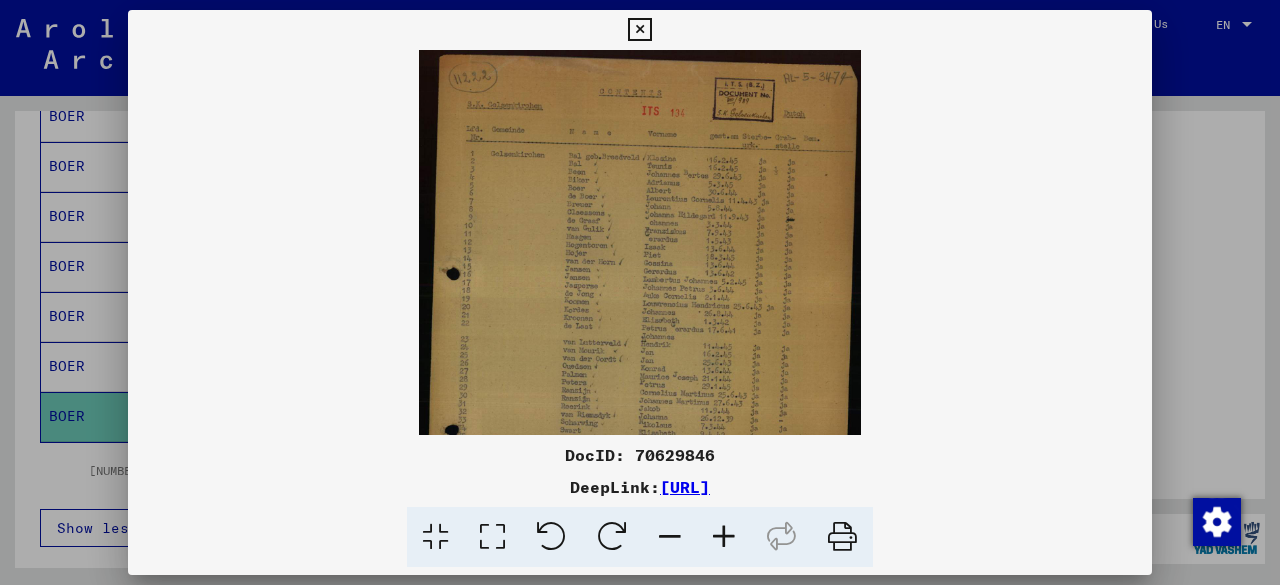 click at bounding box center [724, 537] 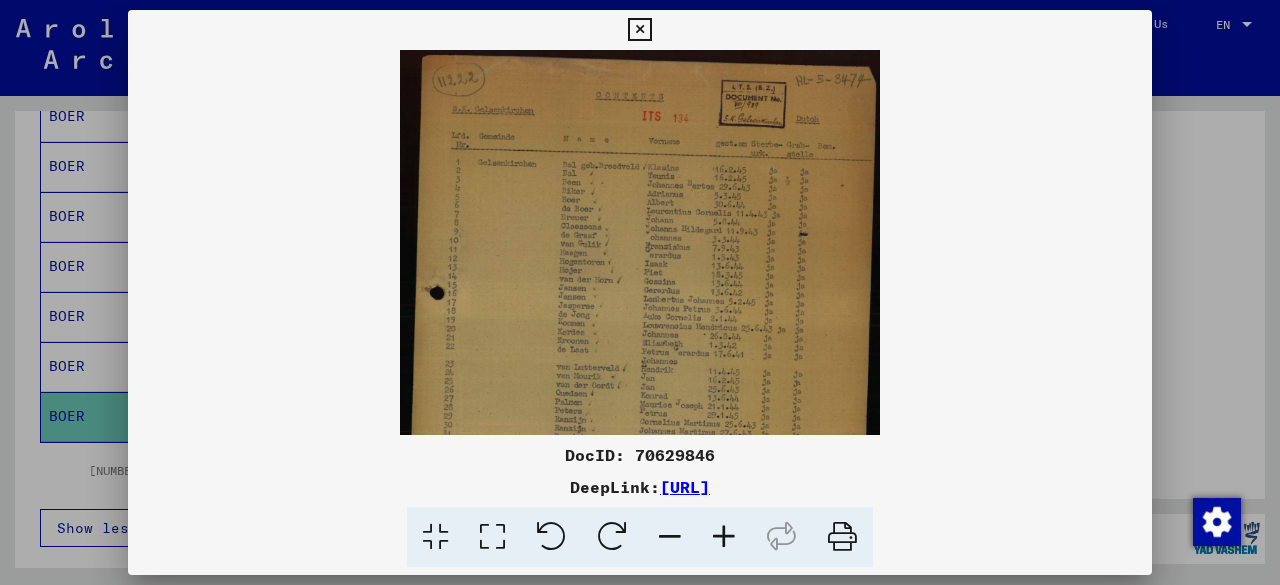 click at bounding box center [724, 537] 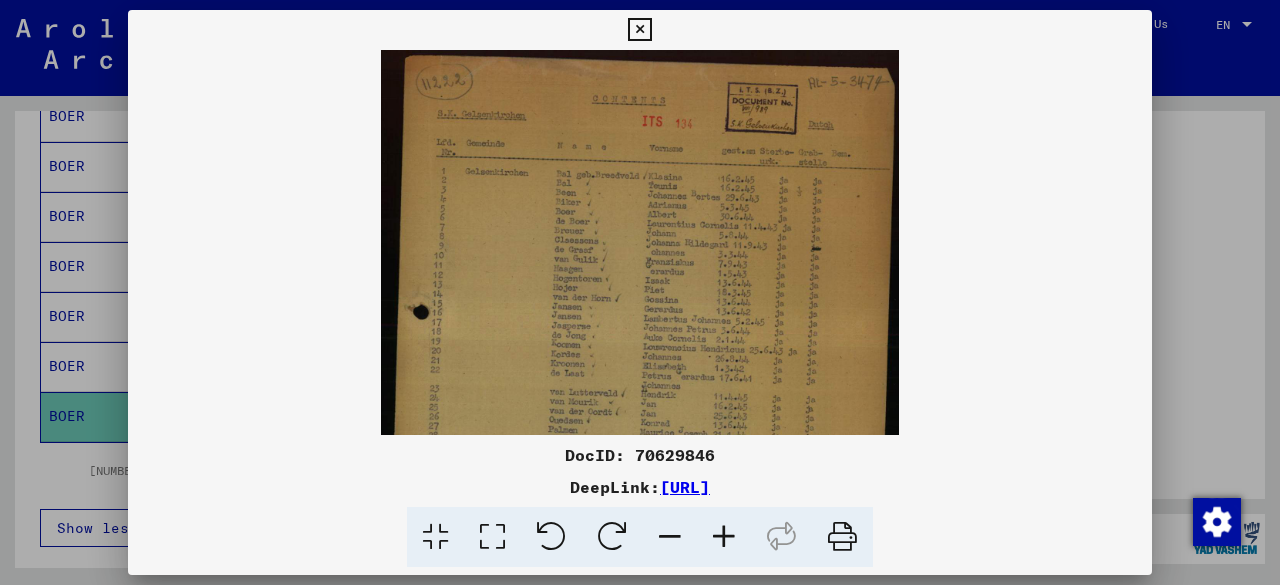 click at bounding box center (724, 537) 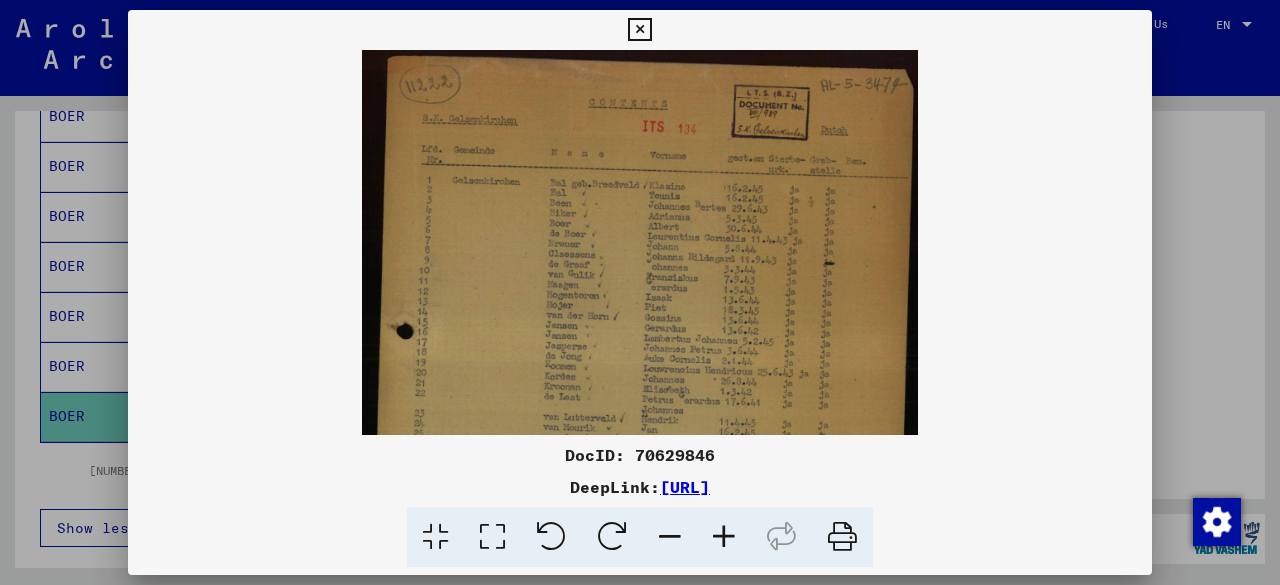 click at bounding box center [724, 537] 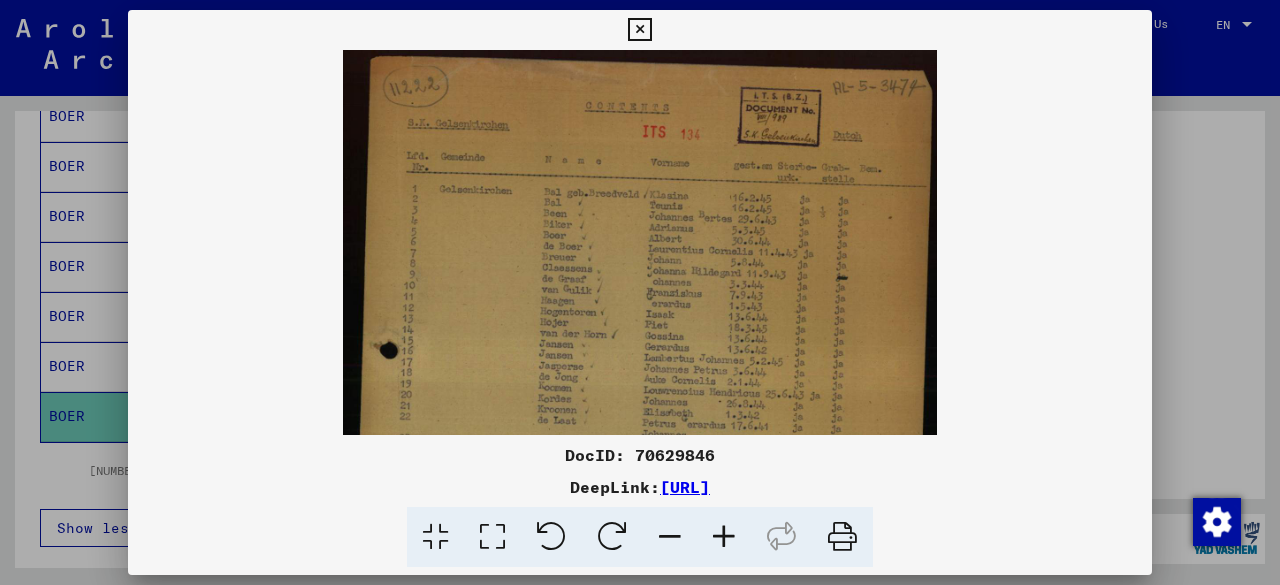 click at bounding box center (724, 537) 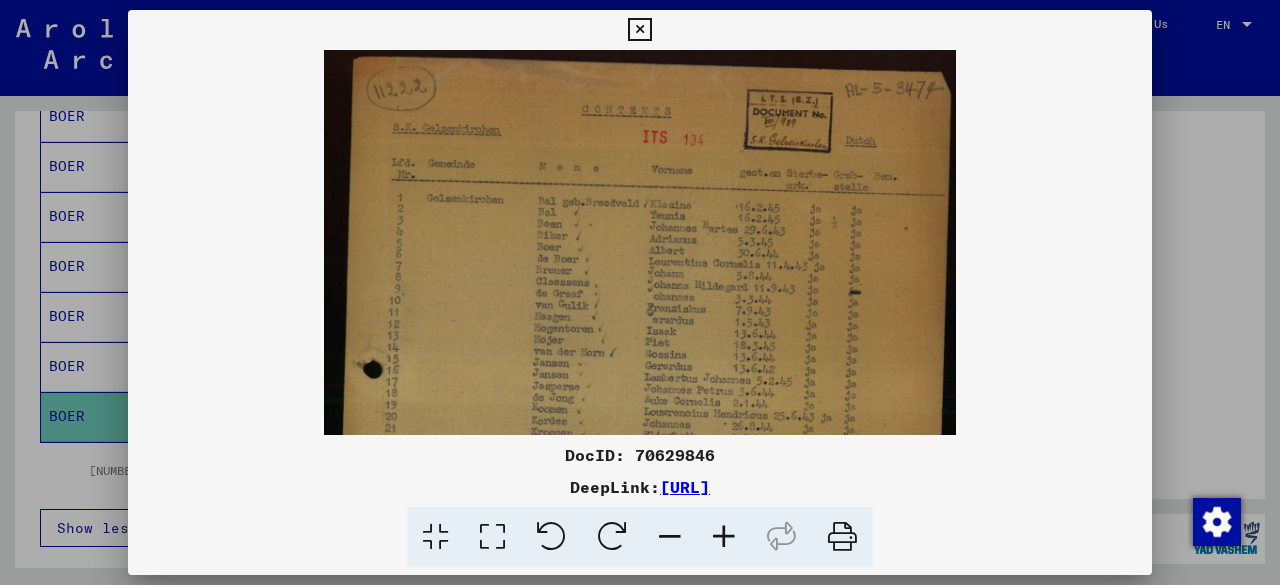 click at bounding box center [724, 537] 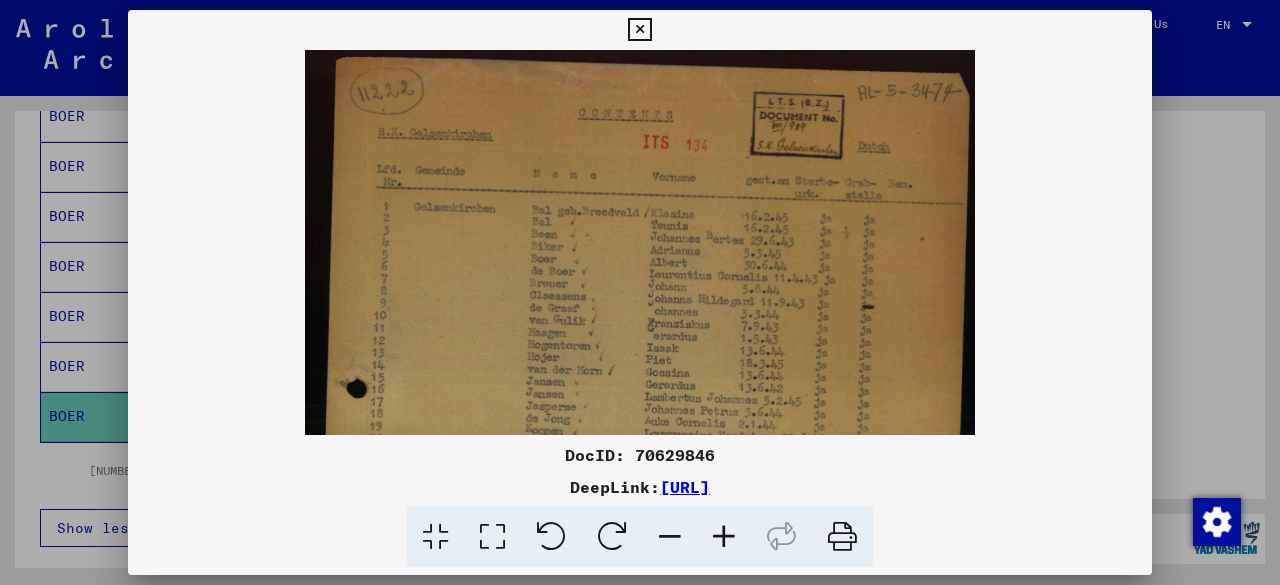 click at bounding box center (724, 537) 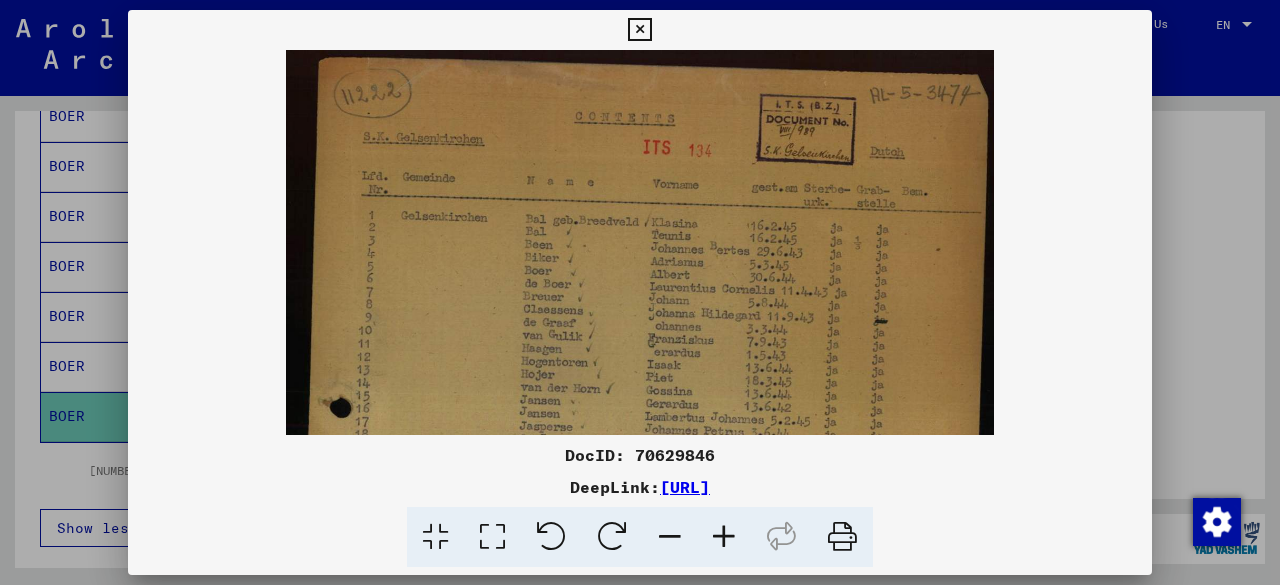 click at bounding box center (724, 537) 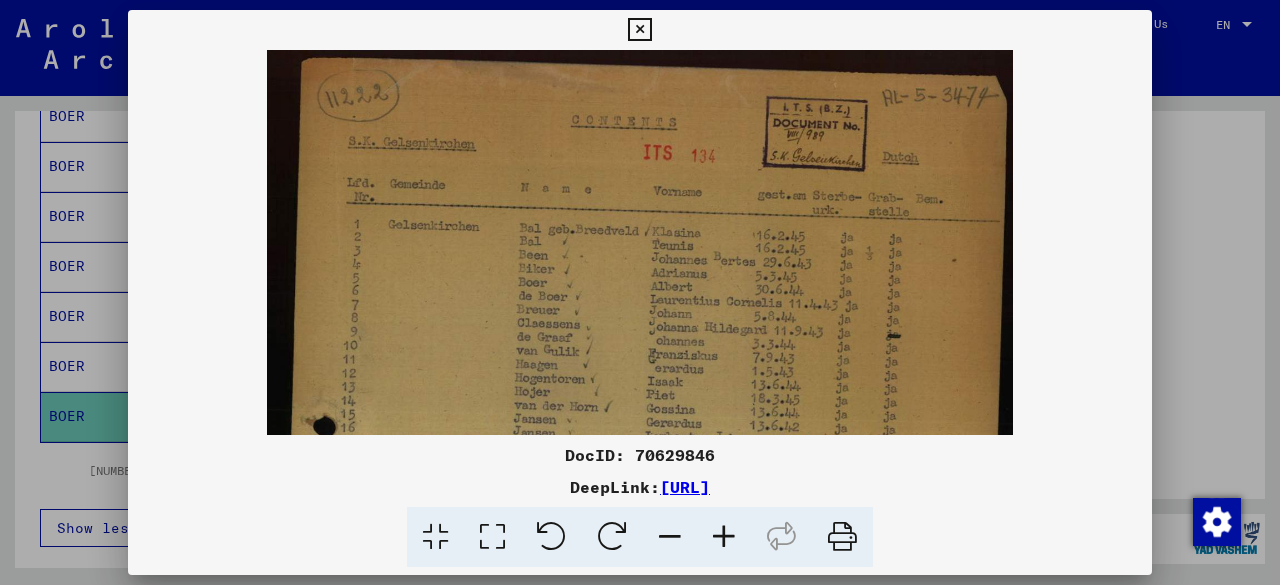 click at bounding box center [724, 537] 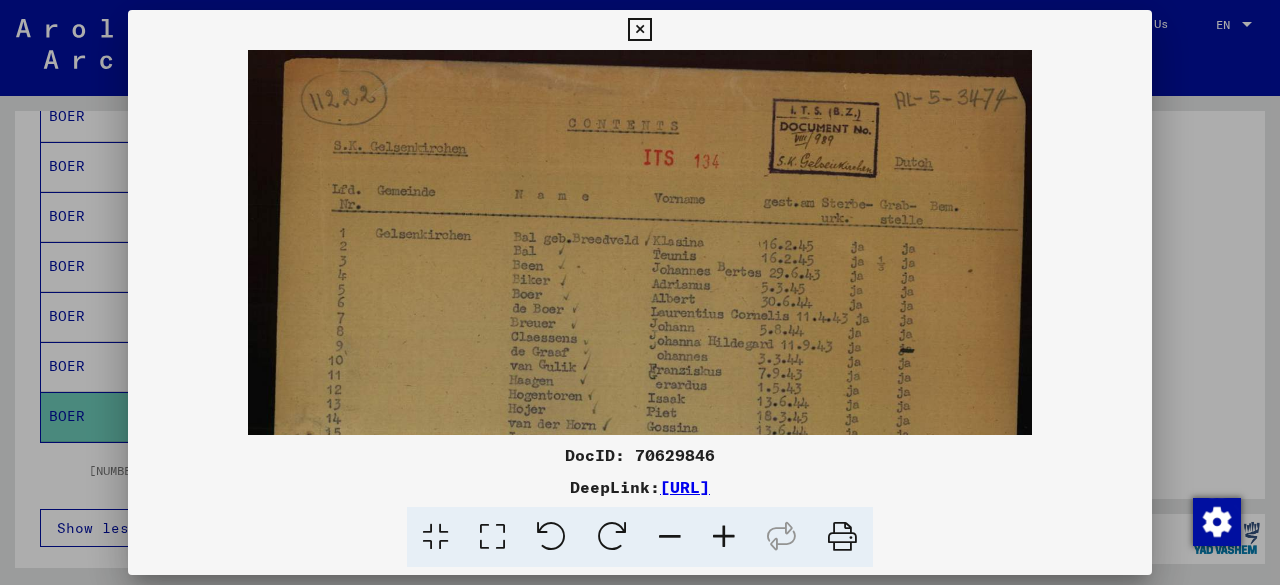 click at bounding box center (670, 537) 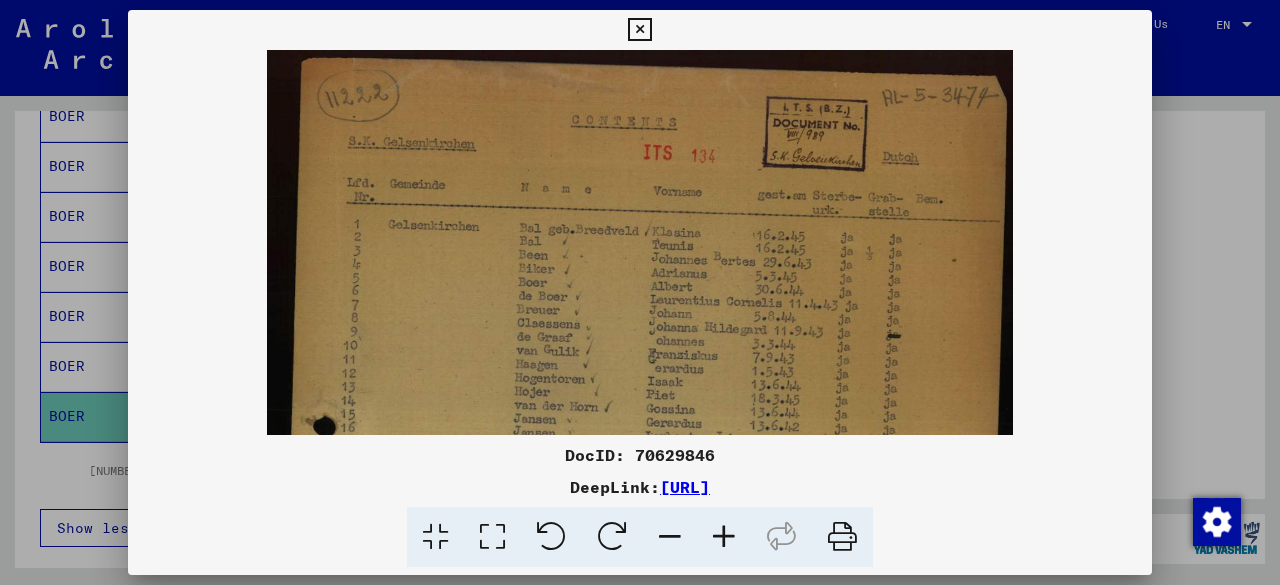click at bounding box center [670, 537] 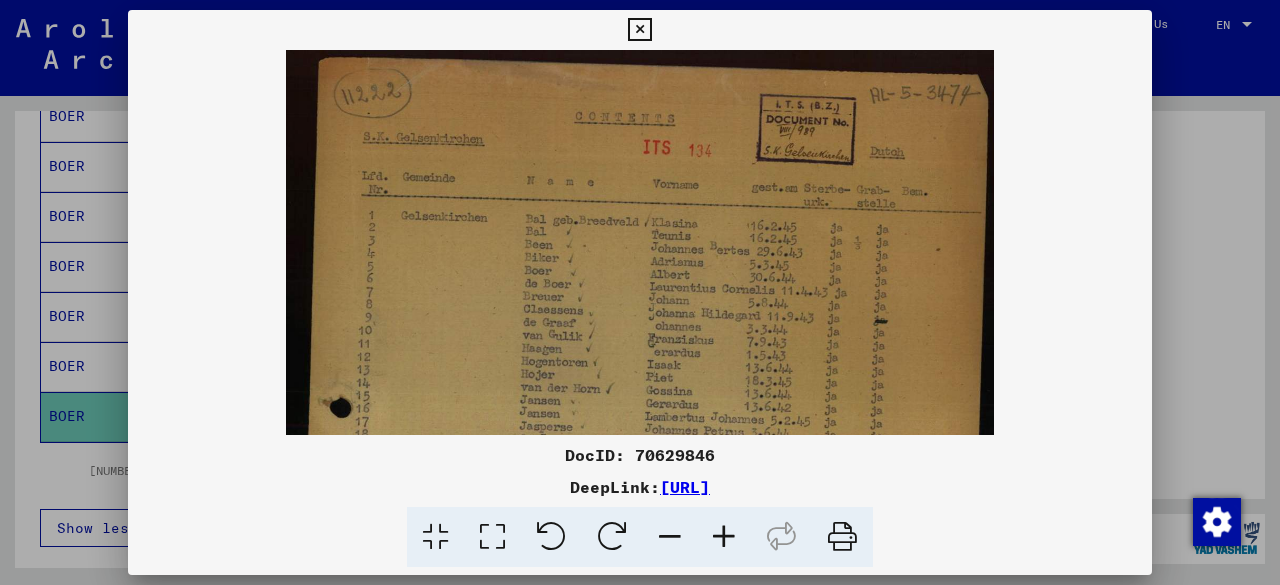 click at bounding box center [670, 537] 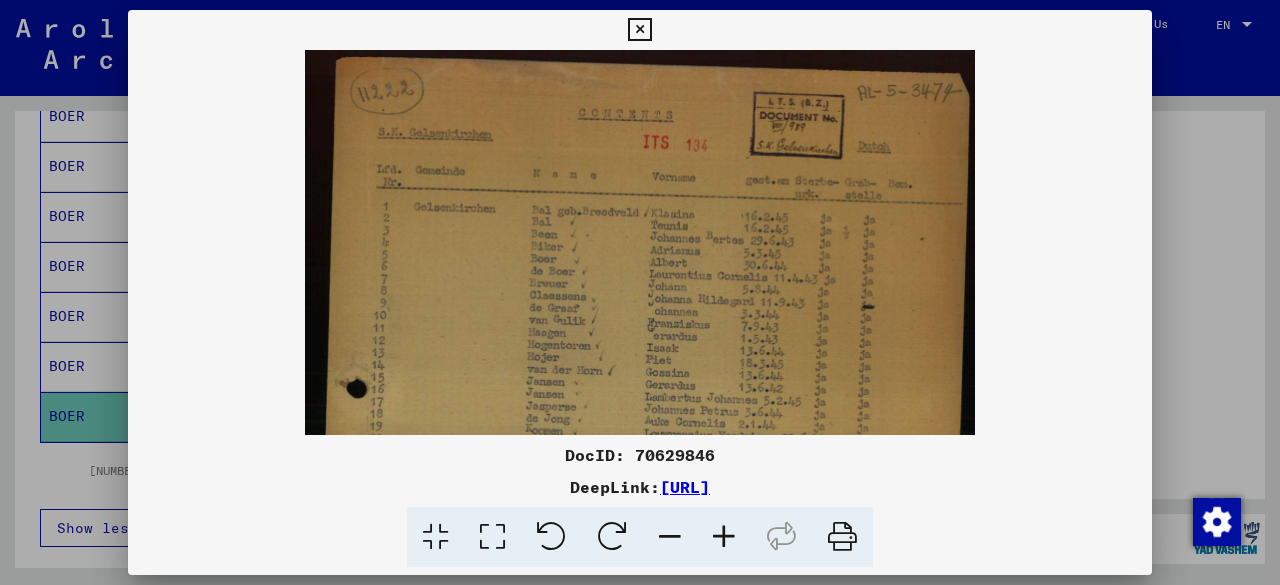 click at bounding box center [670, 537] 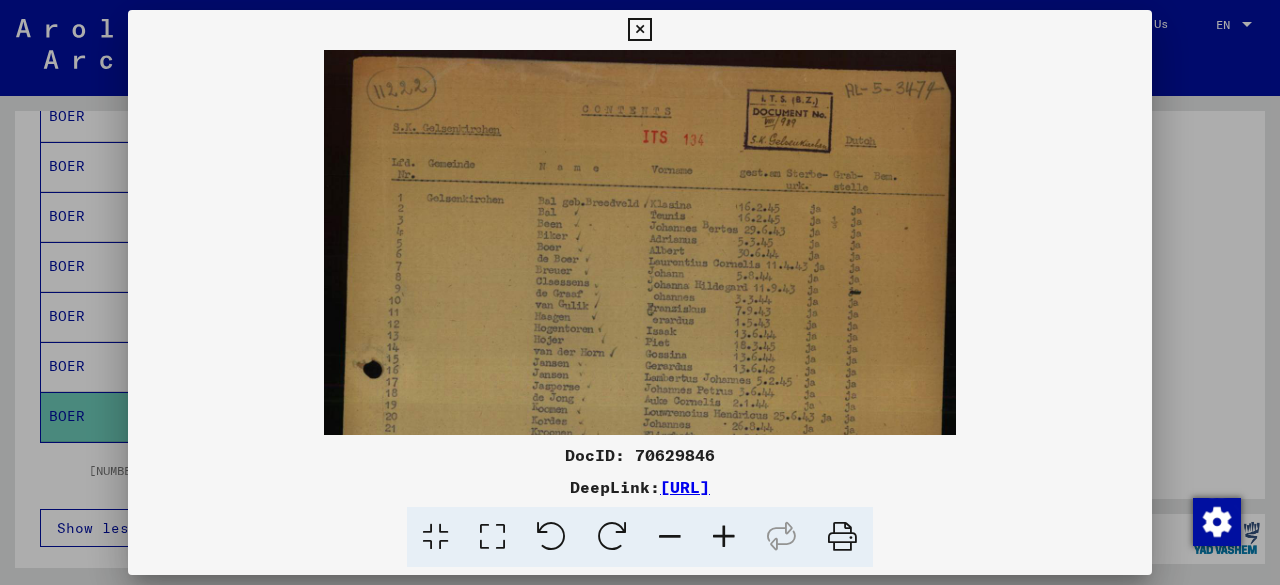 click at bounding box center [670, 537] 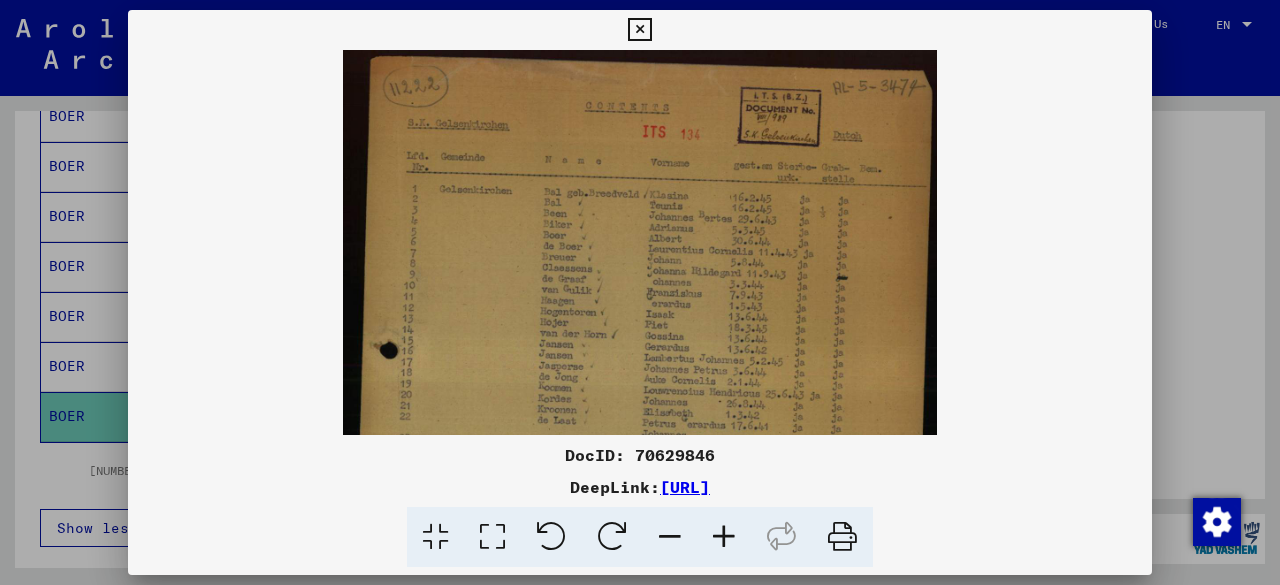 click at bounding box center (670, 537) 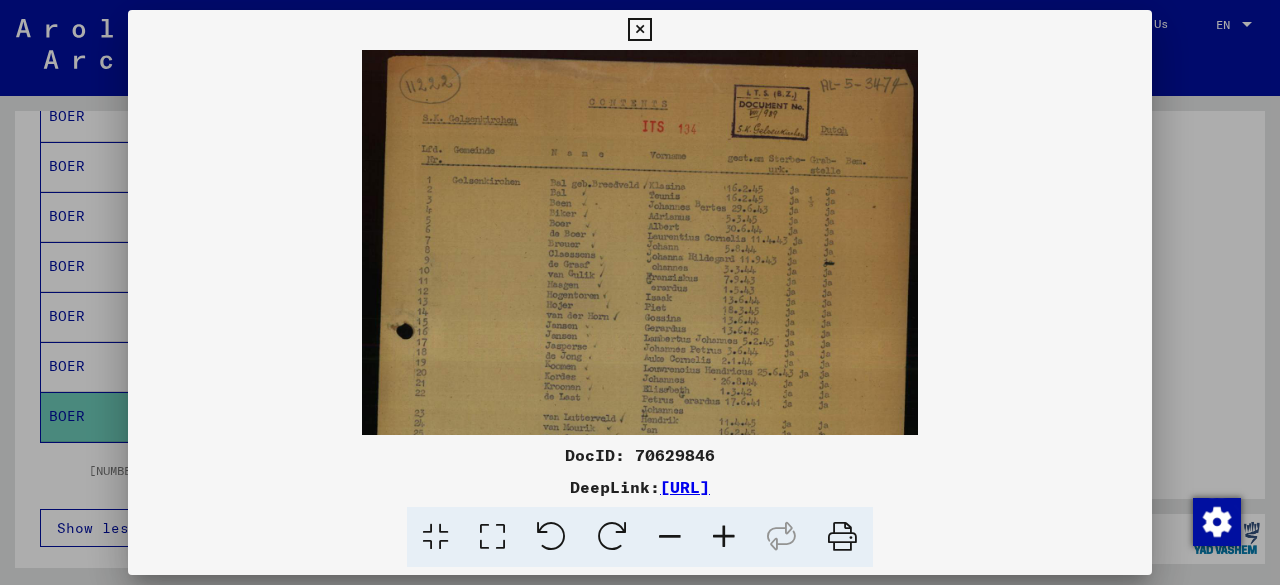 click at bounding box center (670, 537) 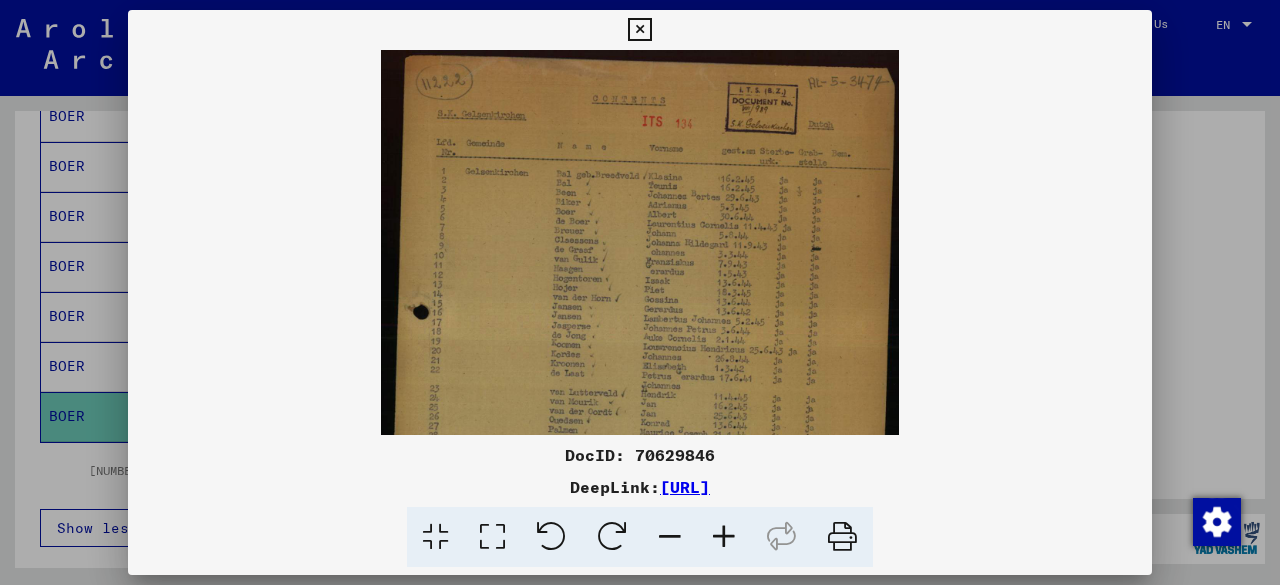 click at bounding box center (670, 537) 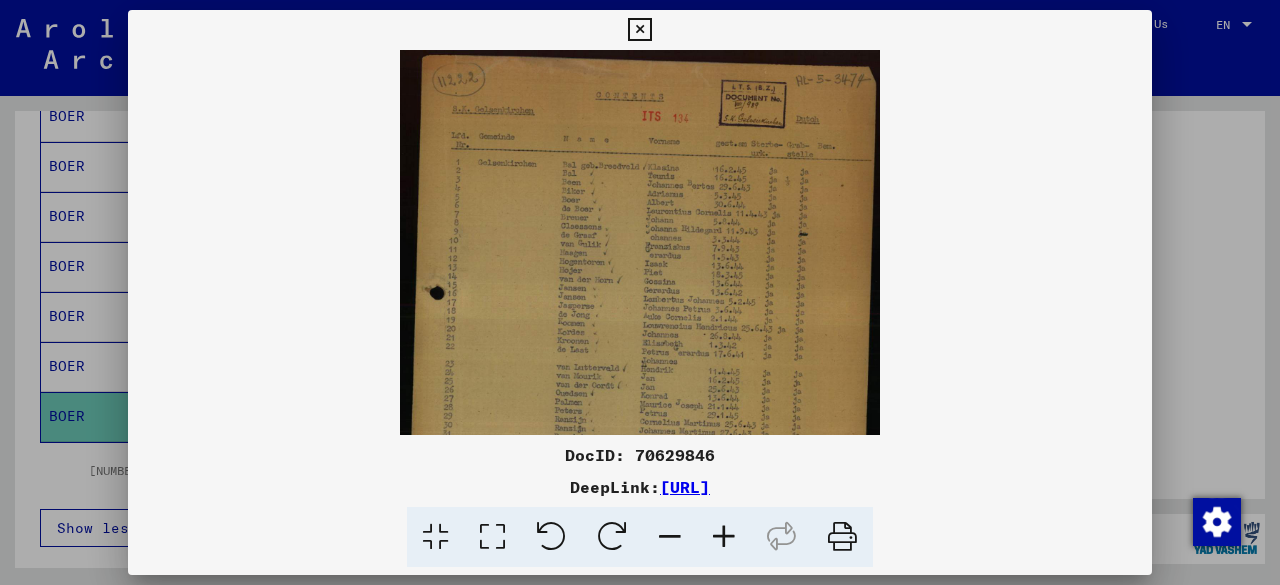 click at bounding box center (670, 537) 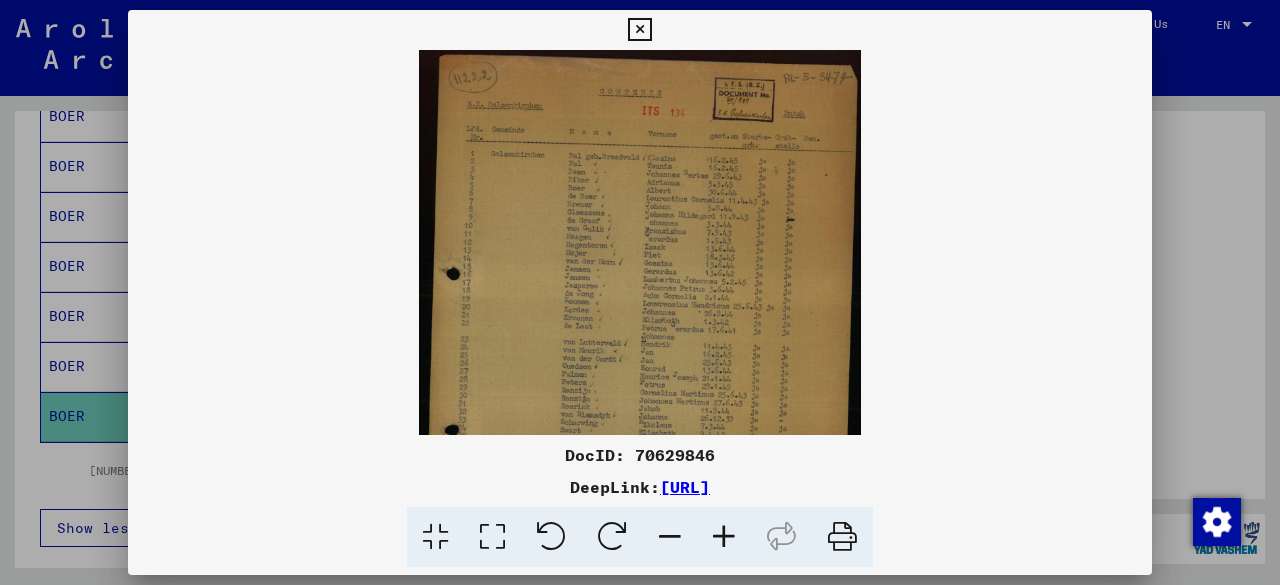 click at bounding box center (670, 537) 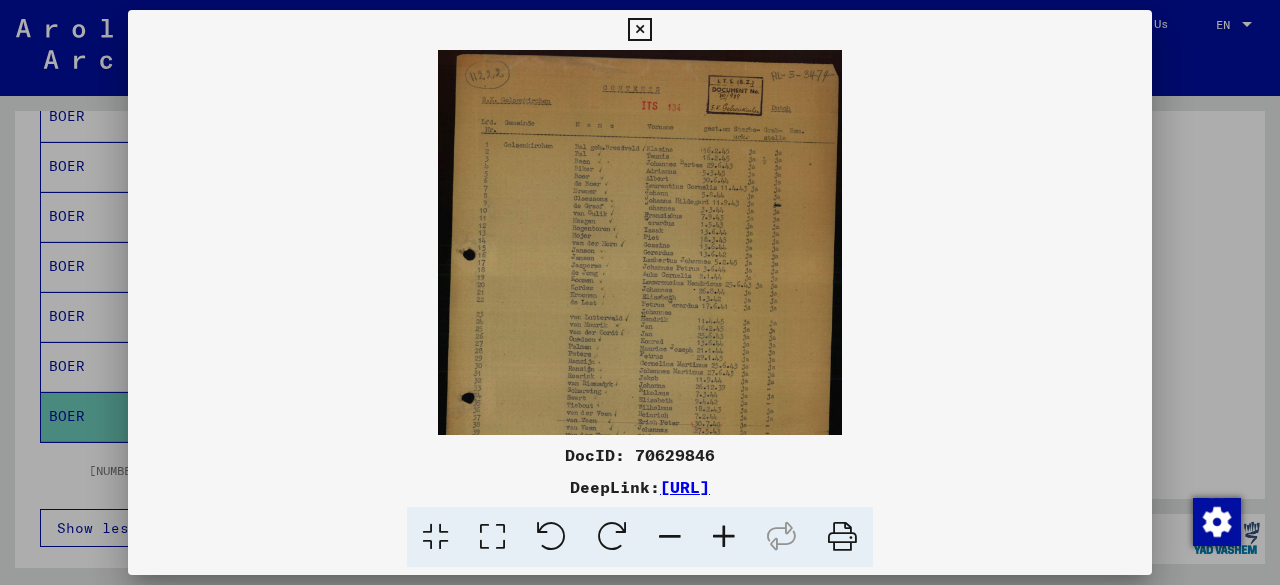 click at bounding box center (670, 537) 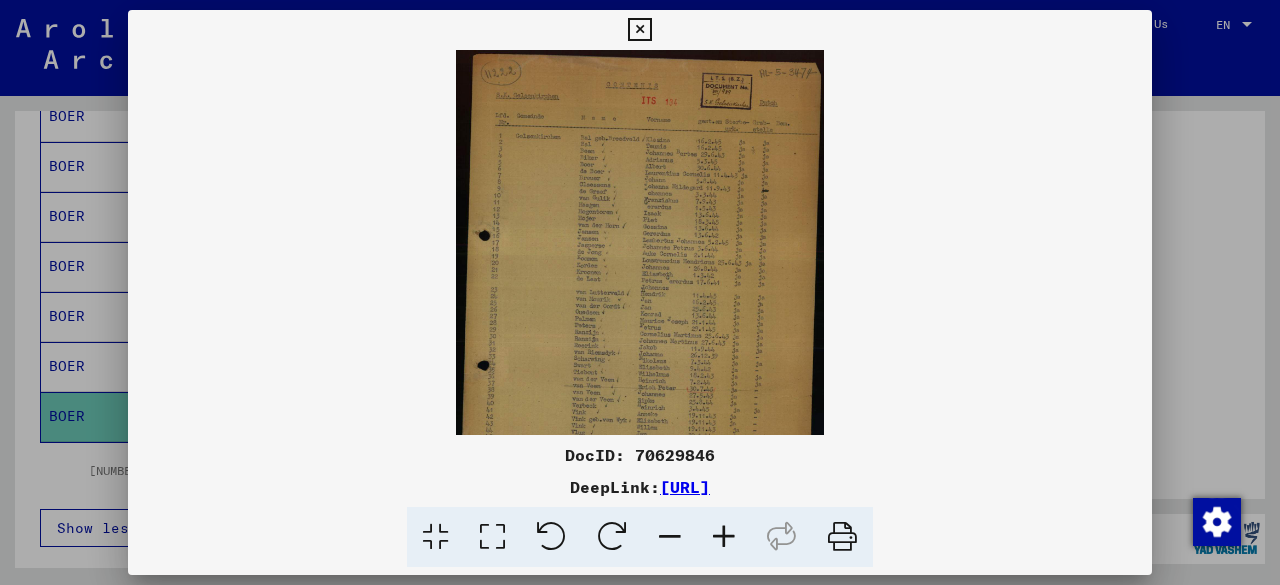 click at bounding box center [670, 537] 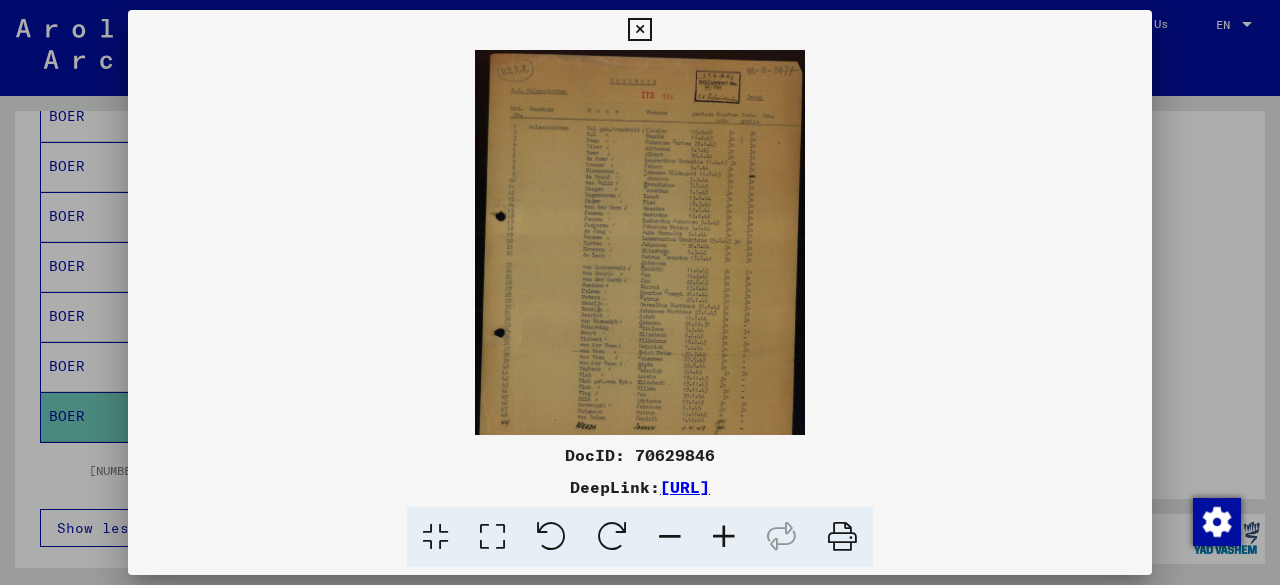 click at bounding box center (670, 537) 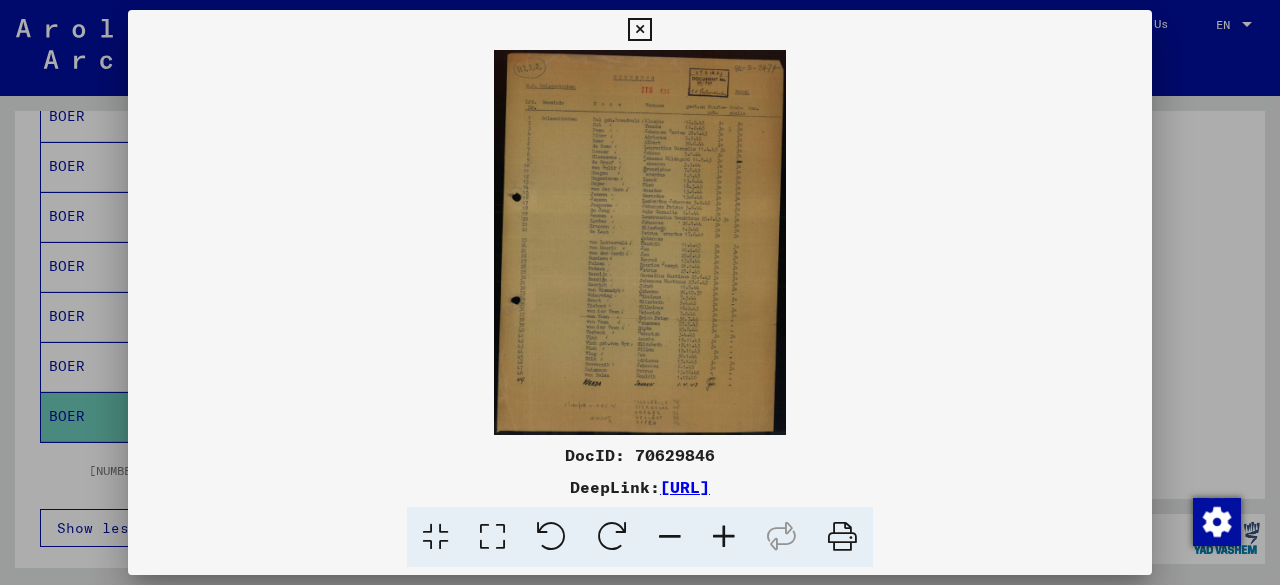 click at bounding box center [639, 30] 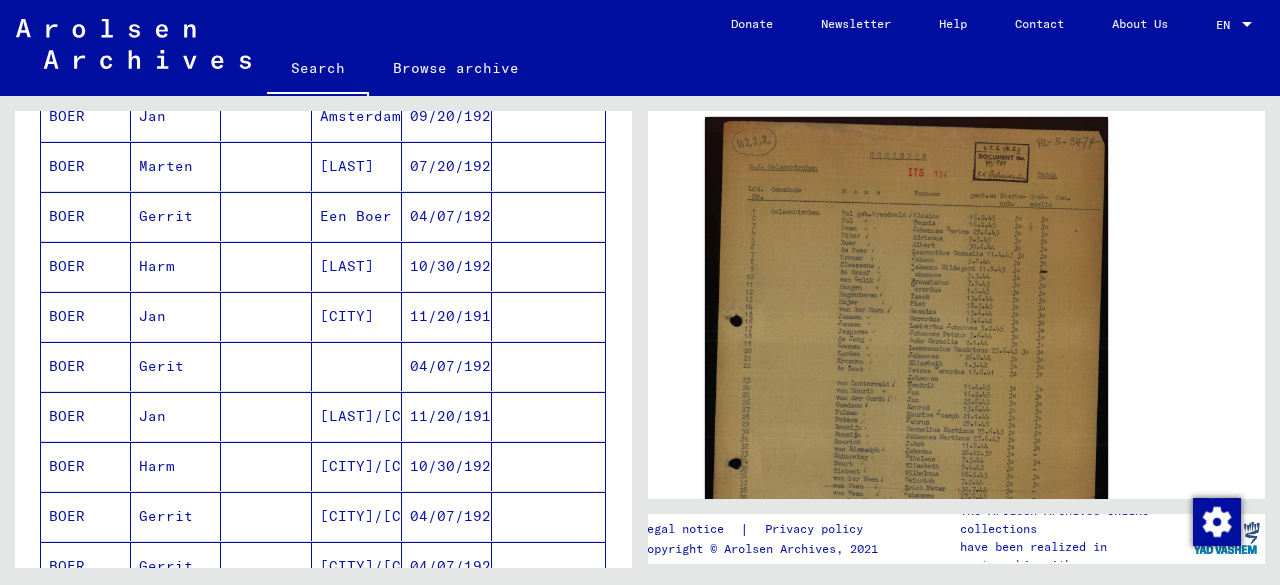 scroll, scrollTop: 1313, scrollLeft: 0, axis: vertical 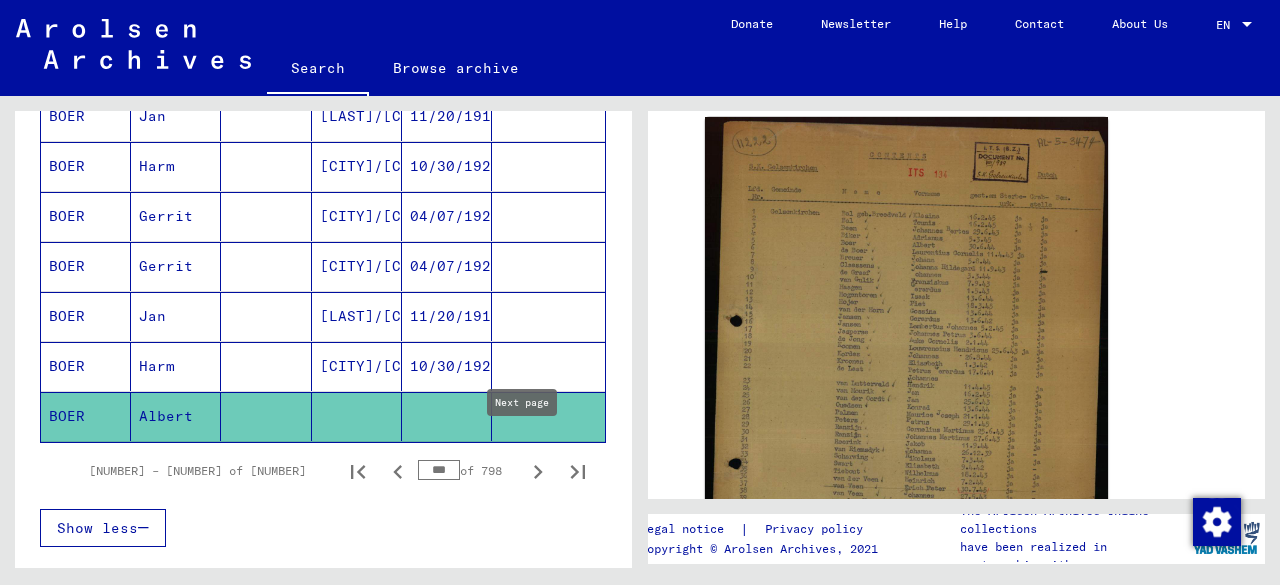 click 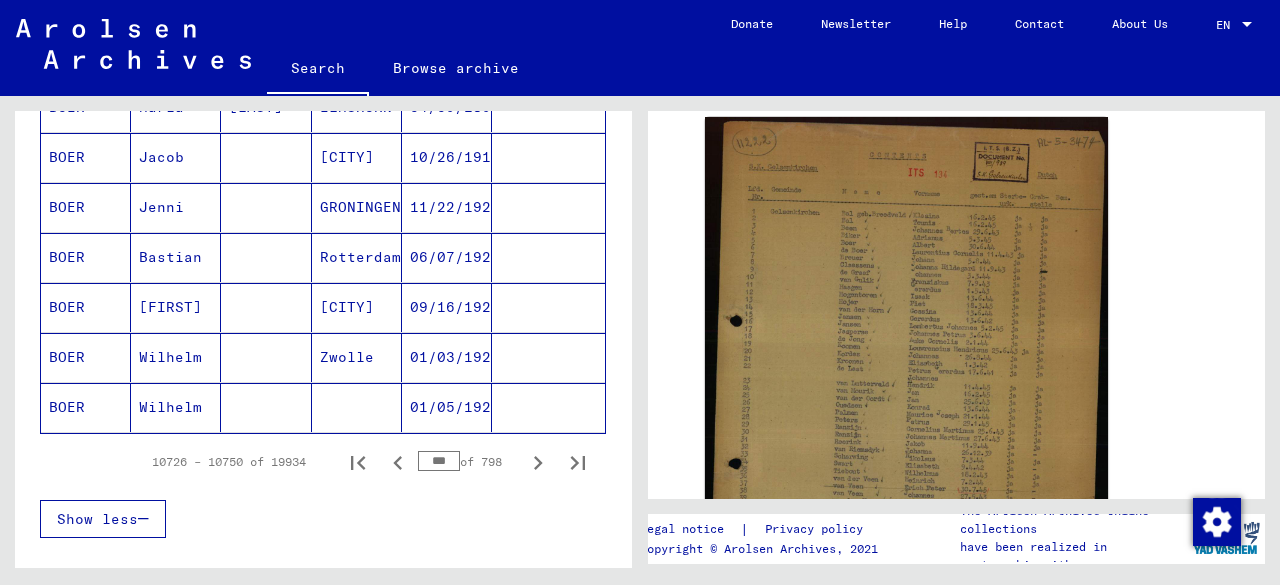 scroll, scrollTop: 1413, scrollLeft: 0, axis: vertical 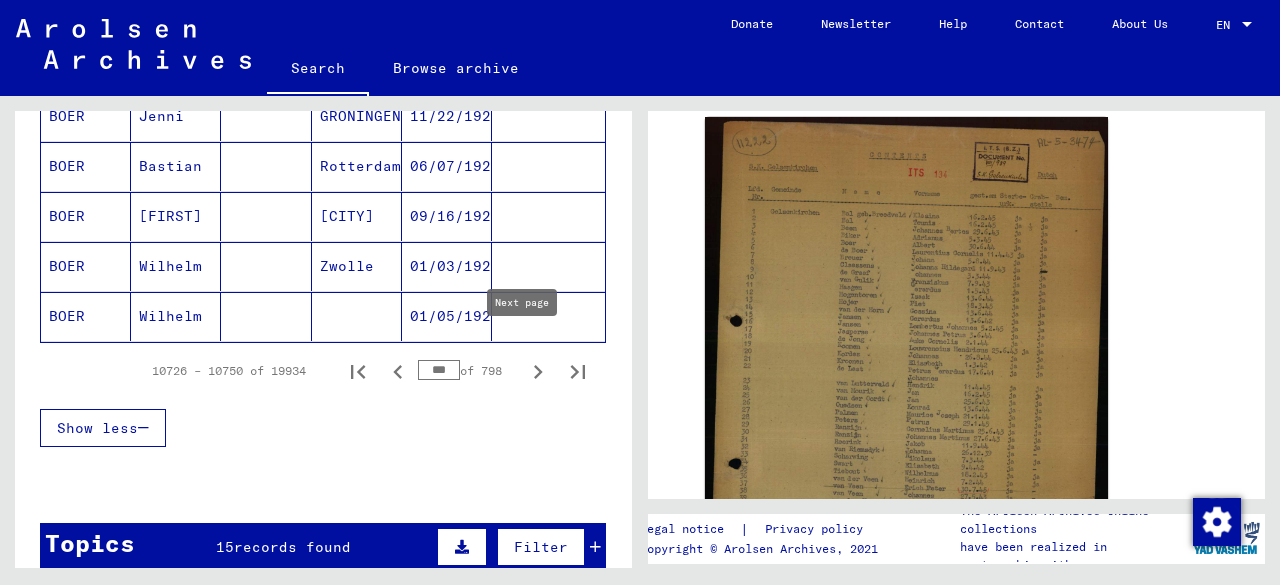 click 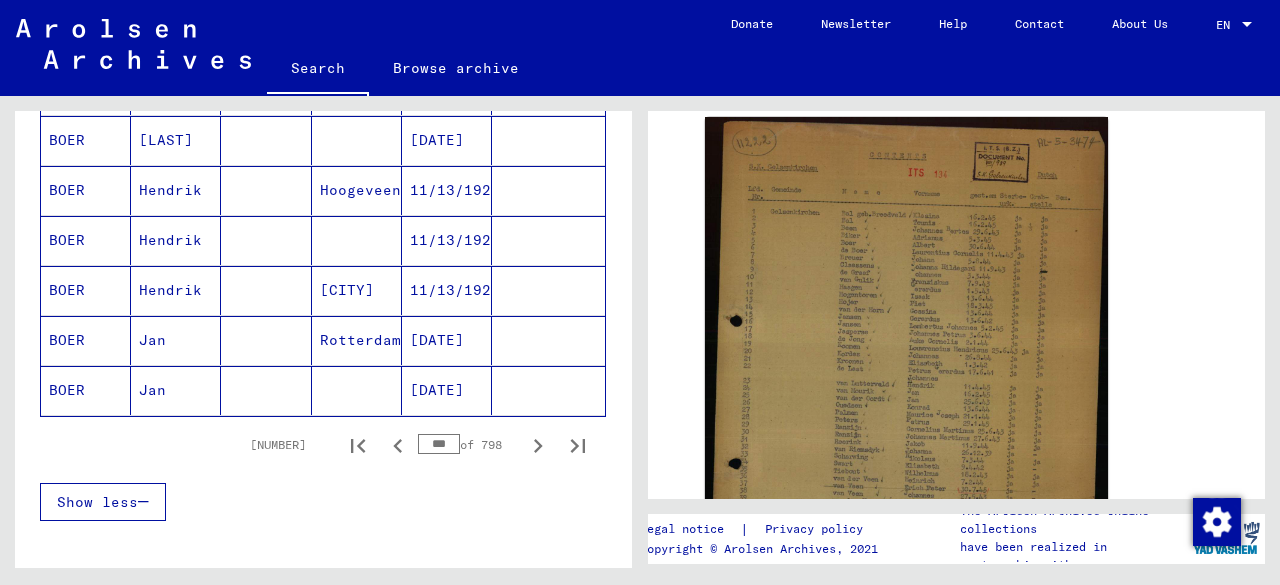 scroll, scrollTop: 1513, scrollLeft: 0, axis: vertical 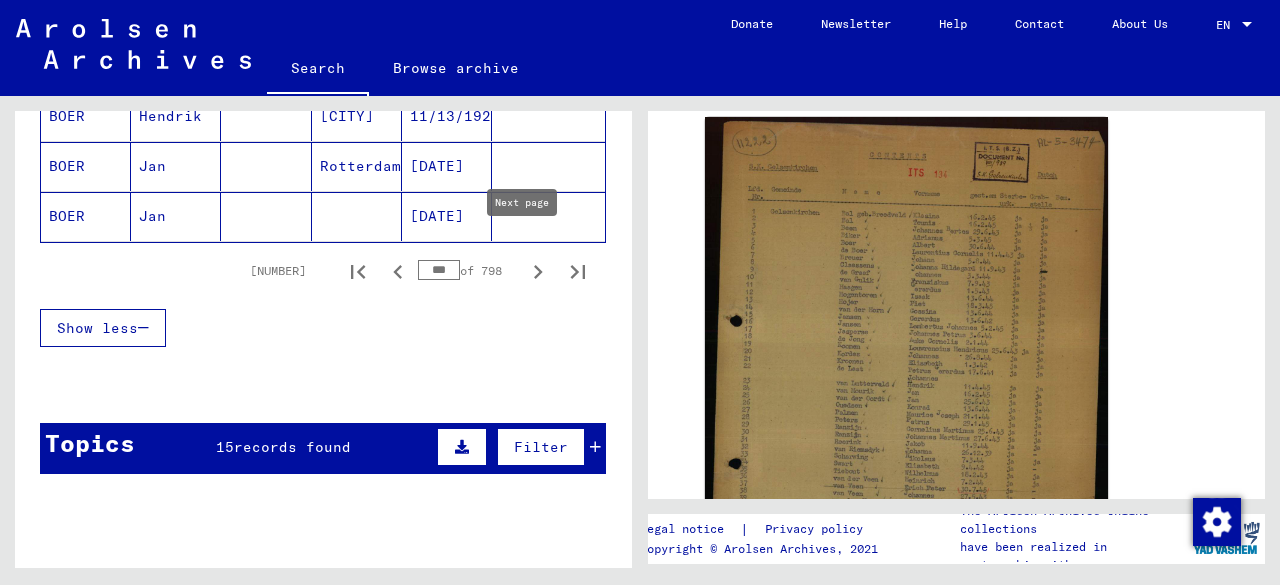 click 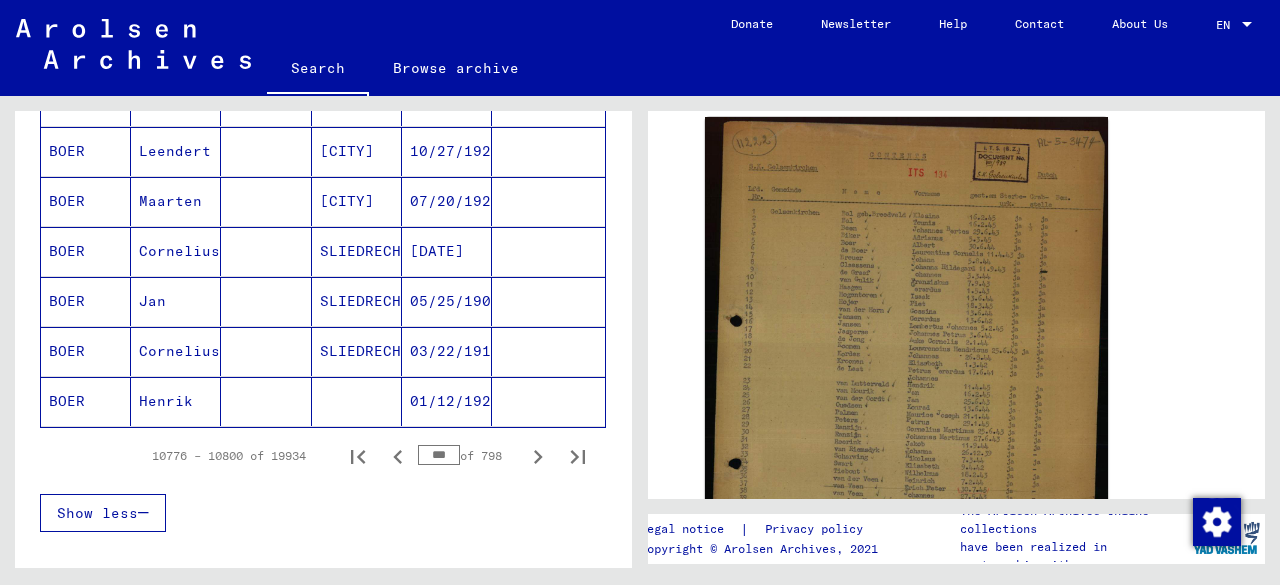 scroll, scrollTop: 1413, scrollLeft: 0, axis: vertical 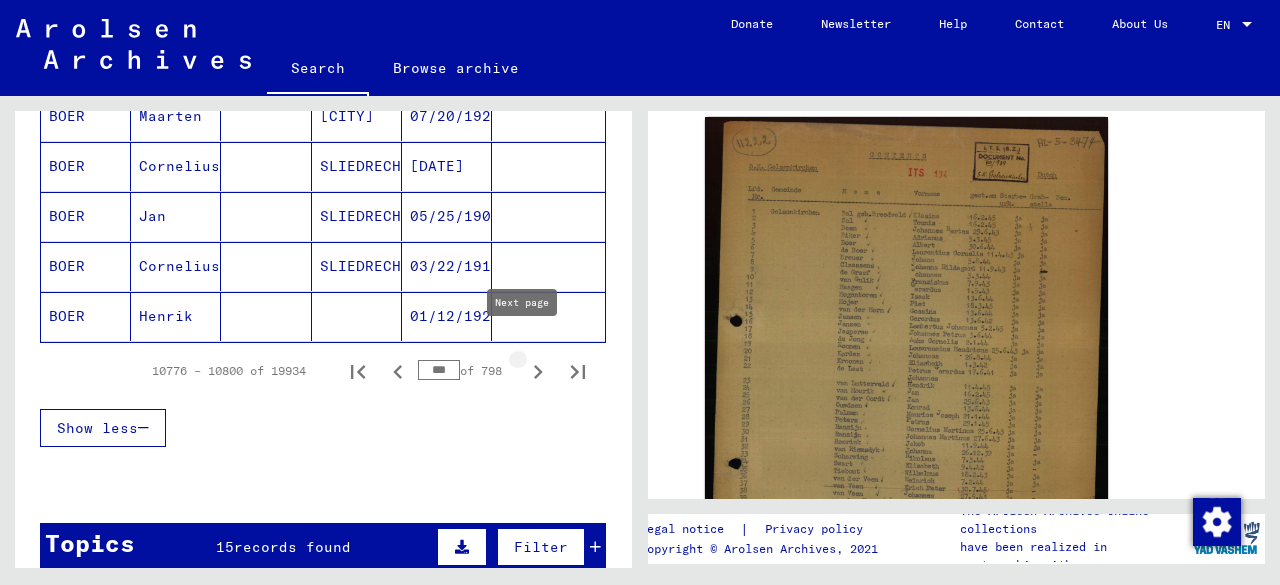 click 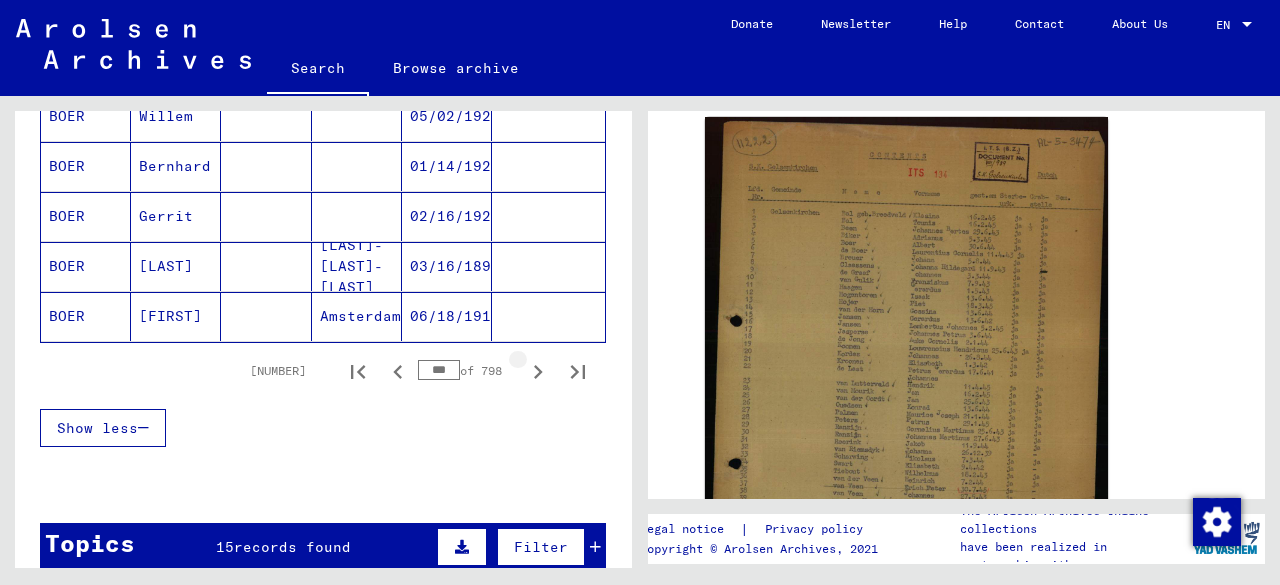 click 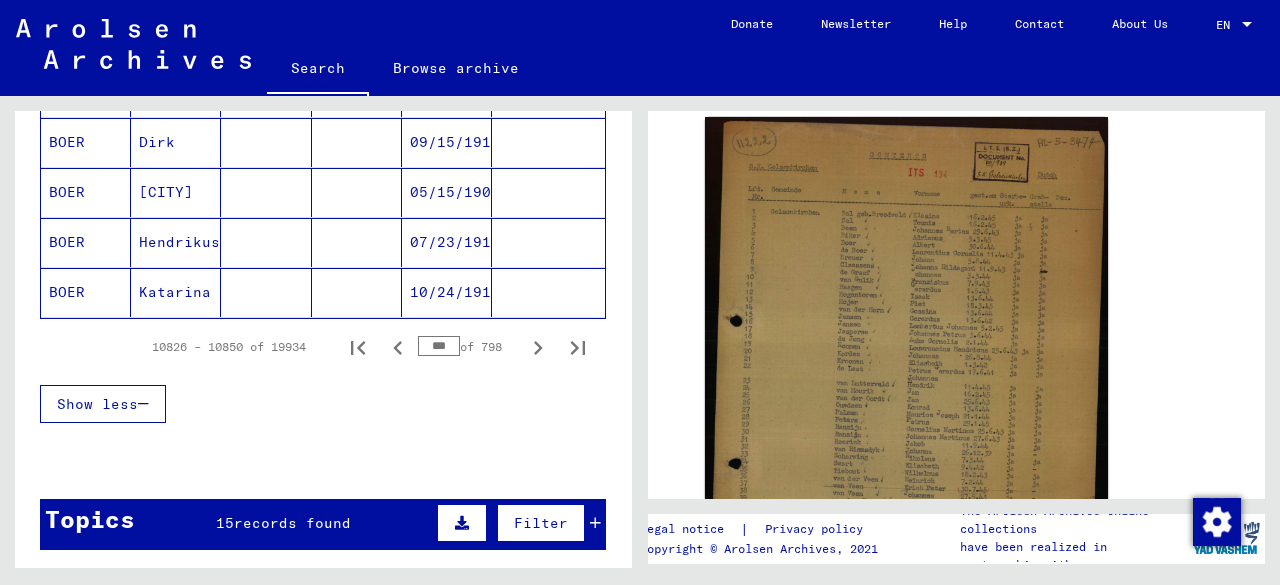 scroll, scrollTop: 1513, scrollLeft: 0, axis: vertical 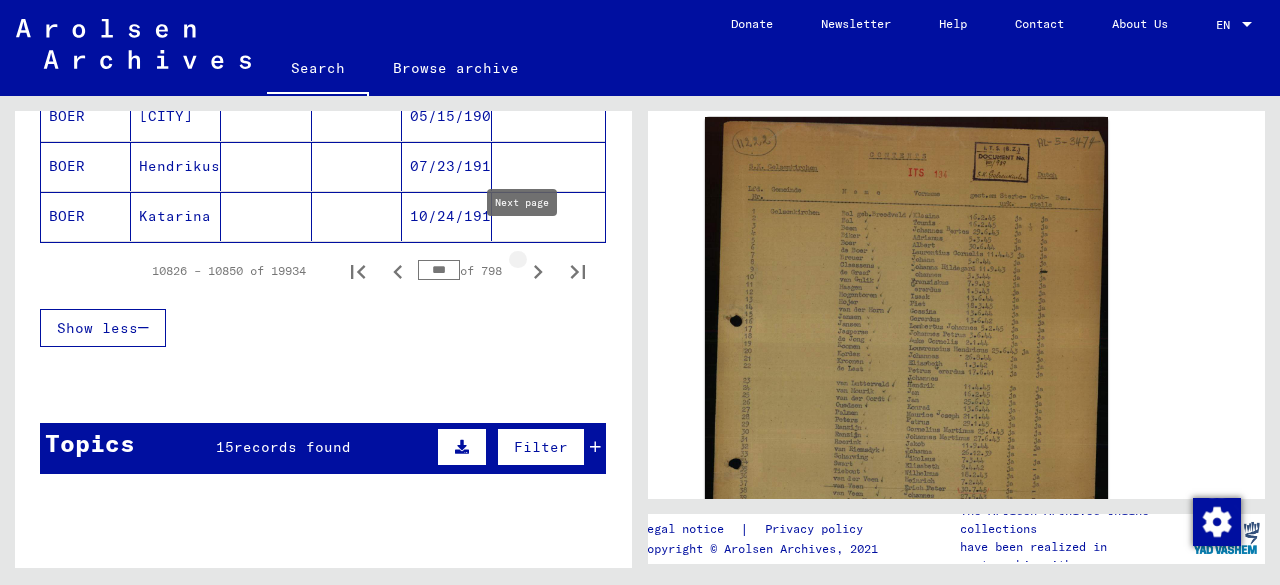 click 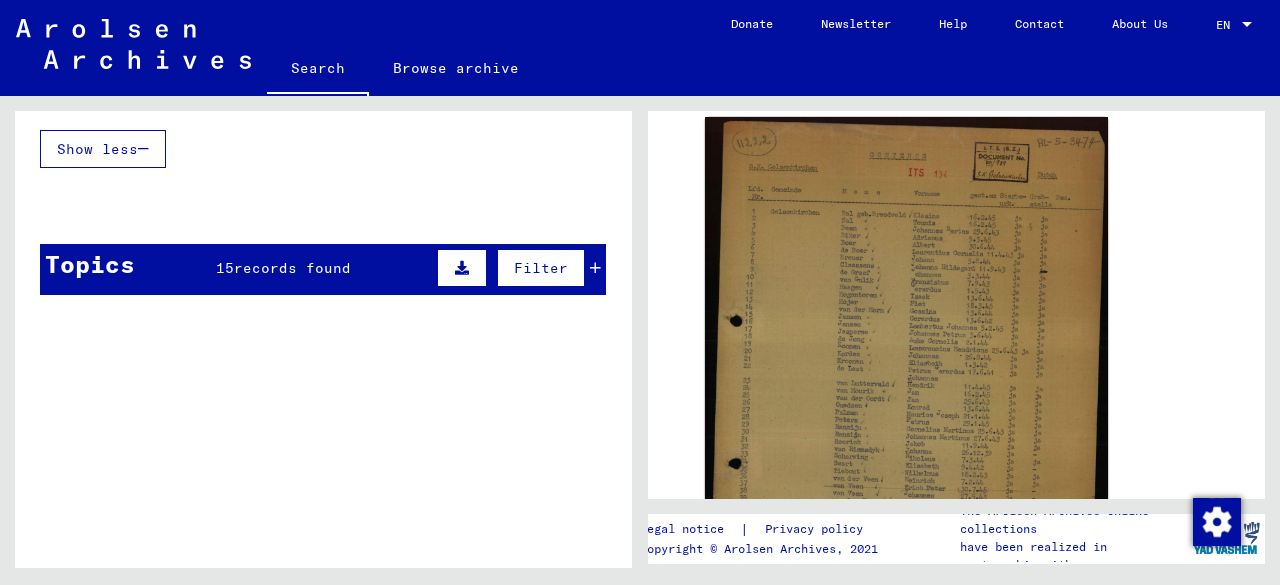 scroll, scrollTop: 1613, scrollLeft: 0, axis: vertical 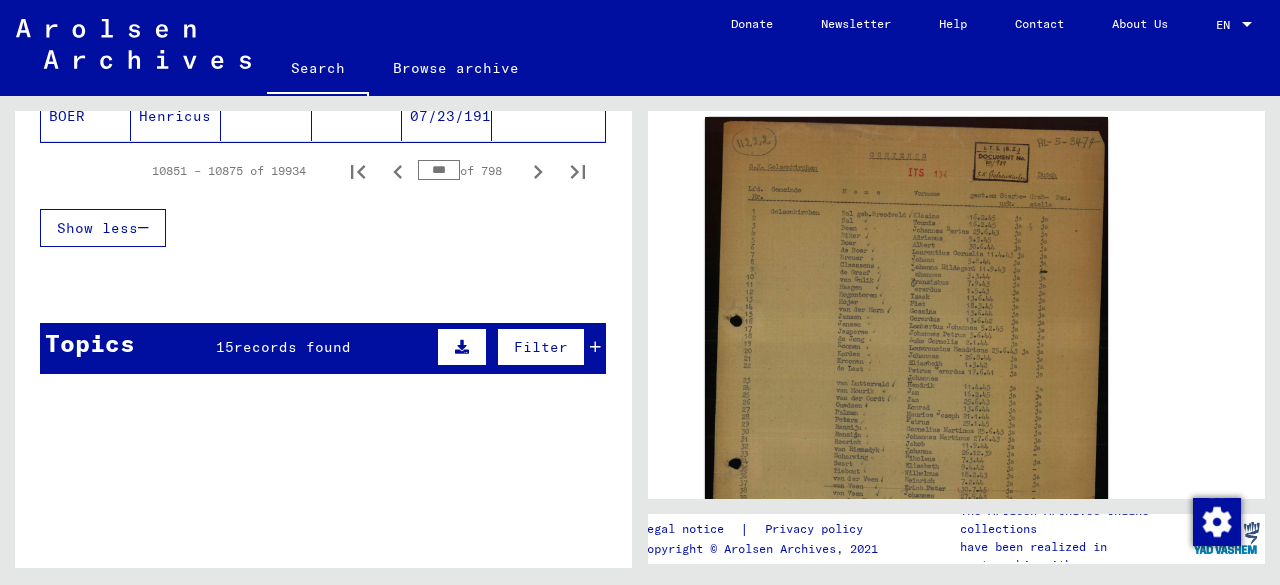 click on "records found" at bounding box center (292, 347) 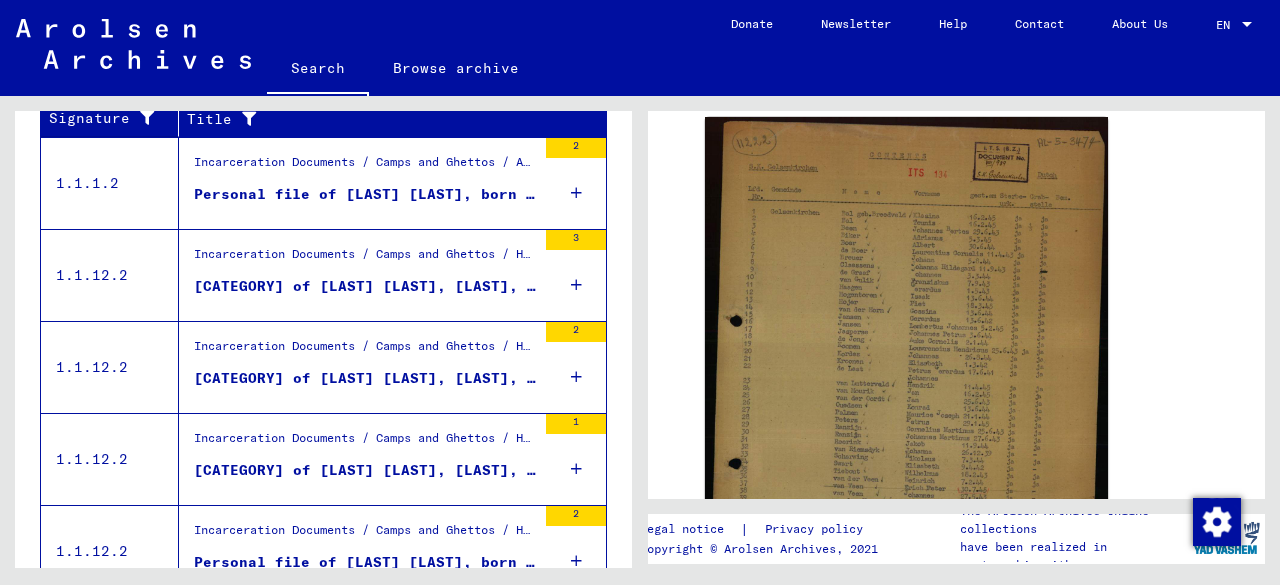 scroll, scrollTop: 1913, scrollLeft: 0, axis: vertical 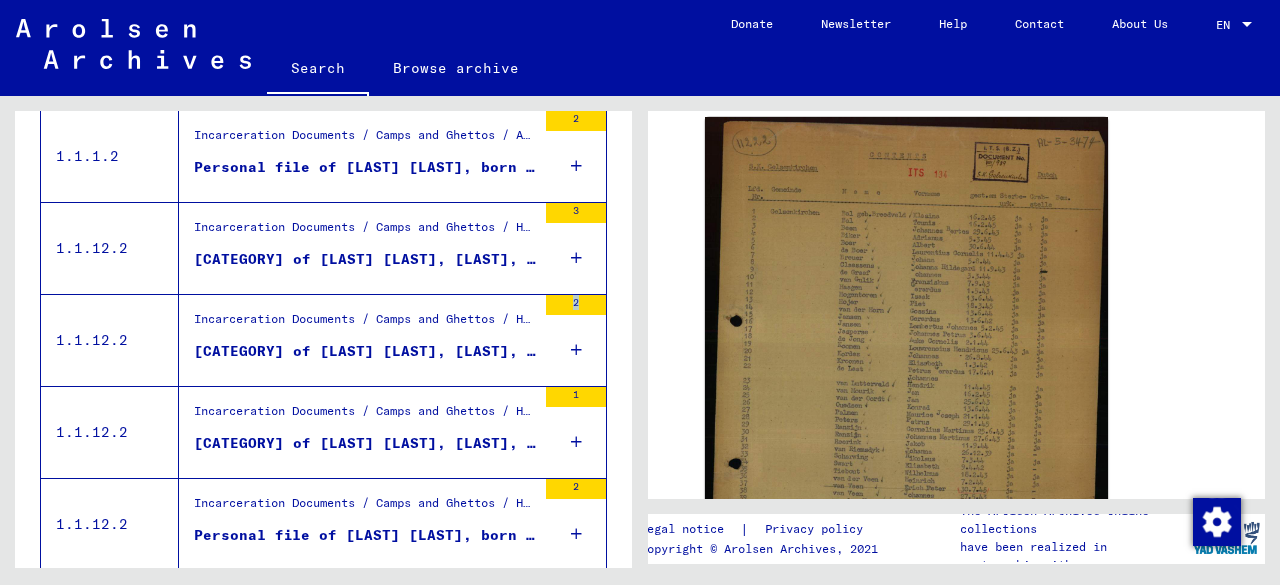 click on "2" at bounding box center (576, 305) 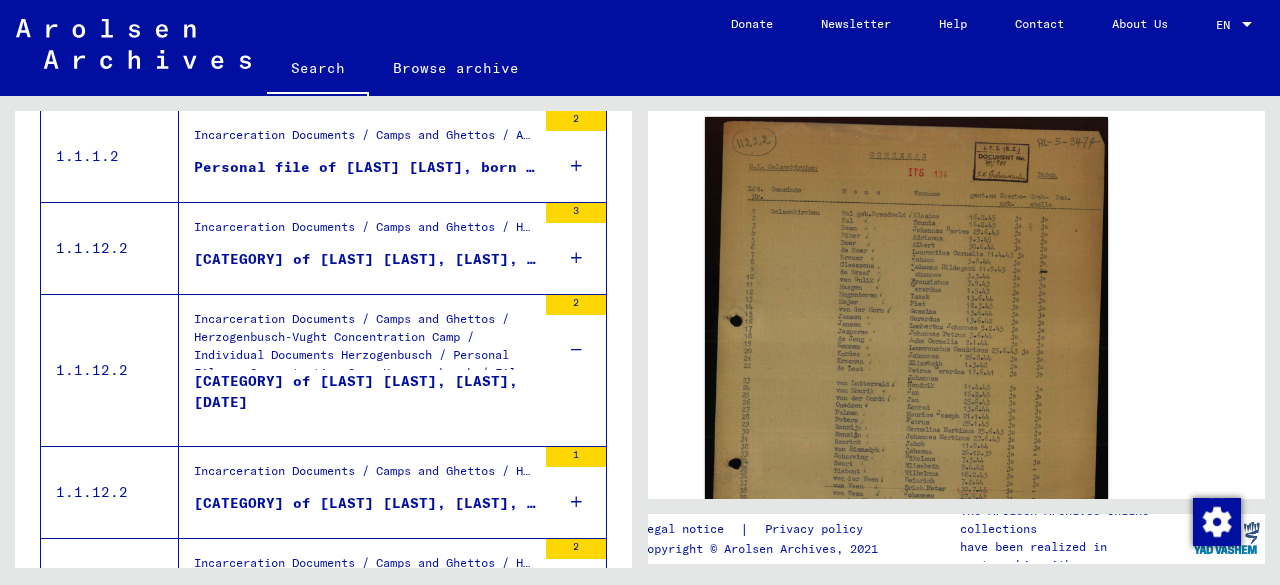 click on "Incarceration Documents / Camps and Ghettos / Herzogenbusch-Vught Concentration Camp / Individual Documents Herzogenbusch / Personal Files - Concentration Camp Herzogenbusch / Files with names from BLOG" at bounding box center [365, 345] 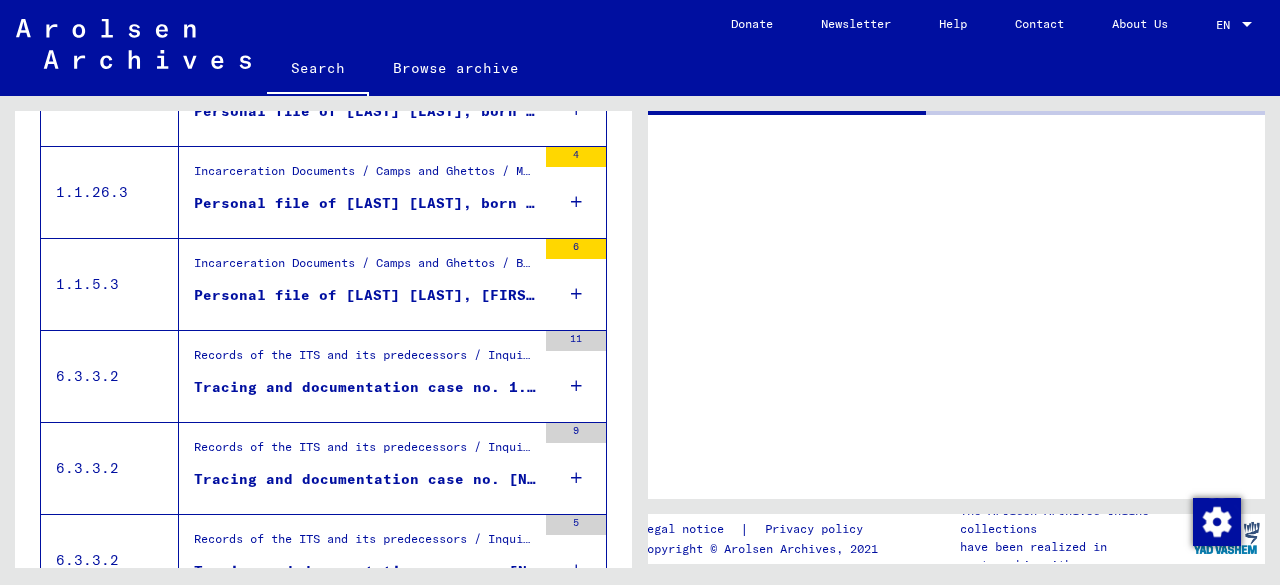 scroll, scrollTop: 509, scrollLeft: 0, axis: vertical 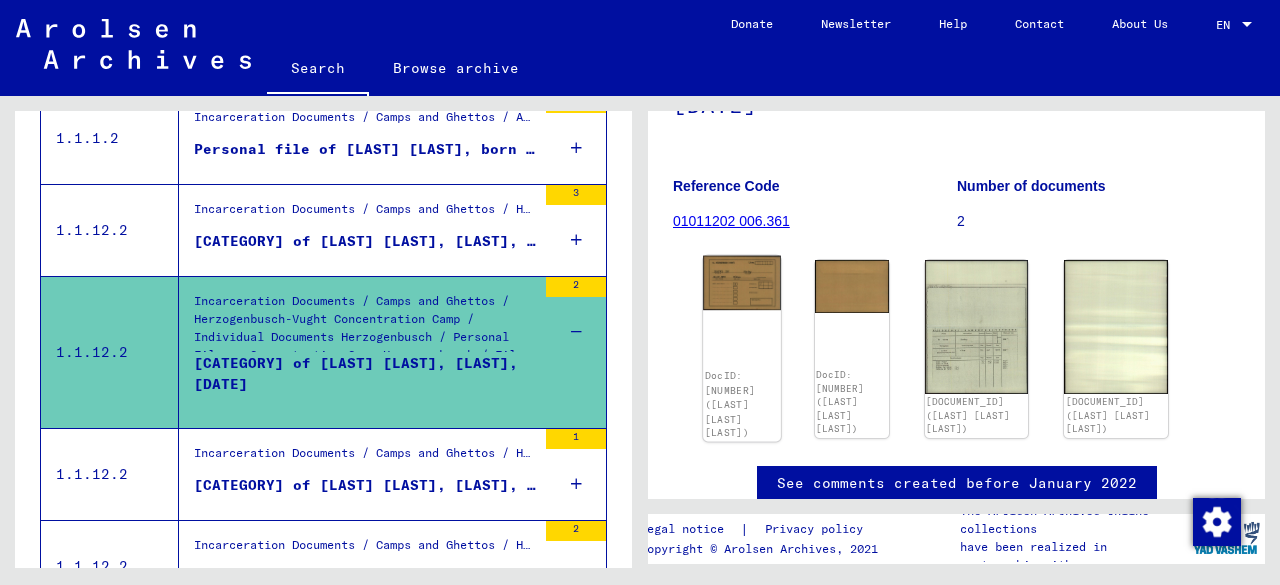 click 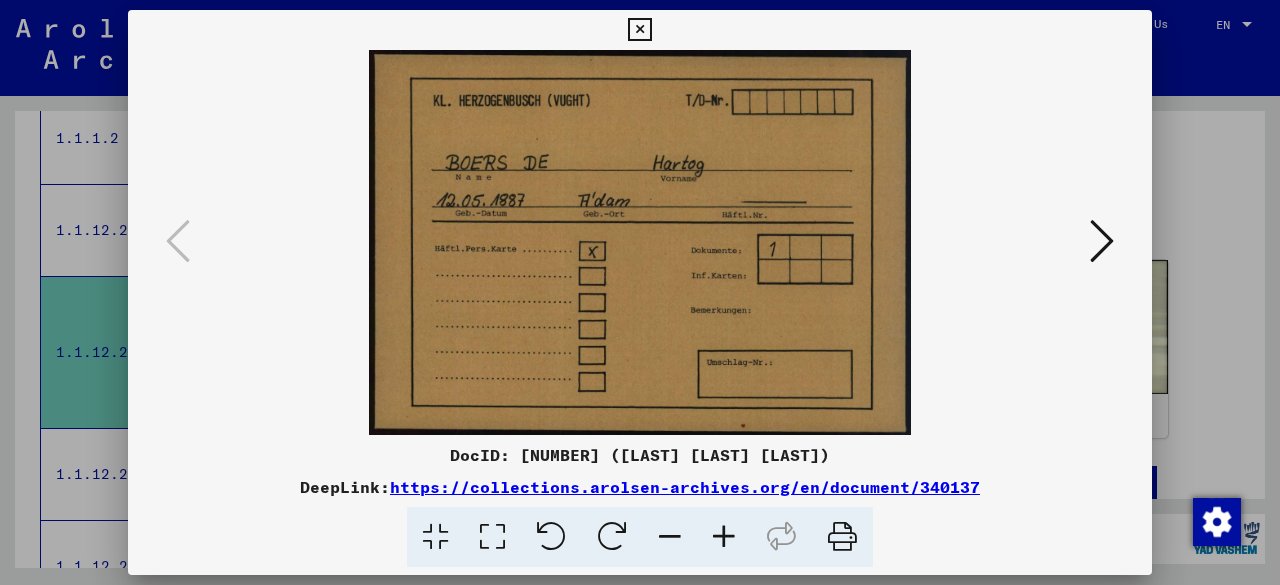 type 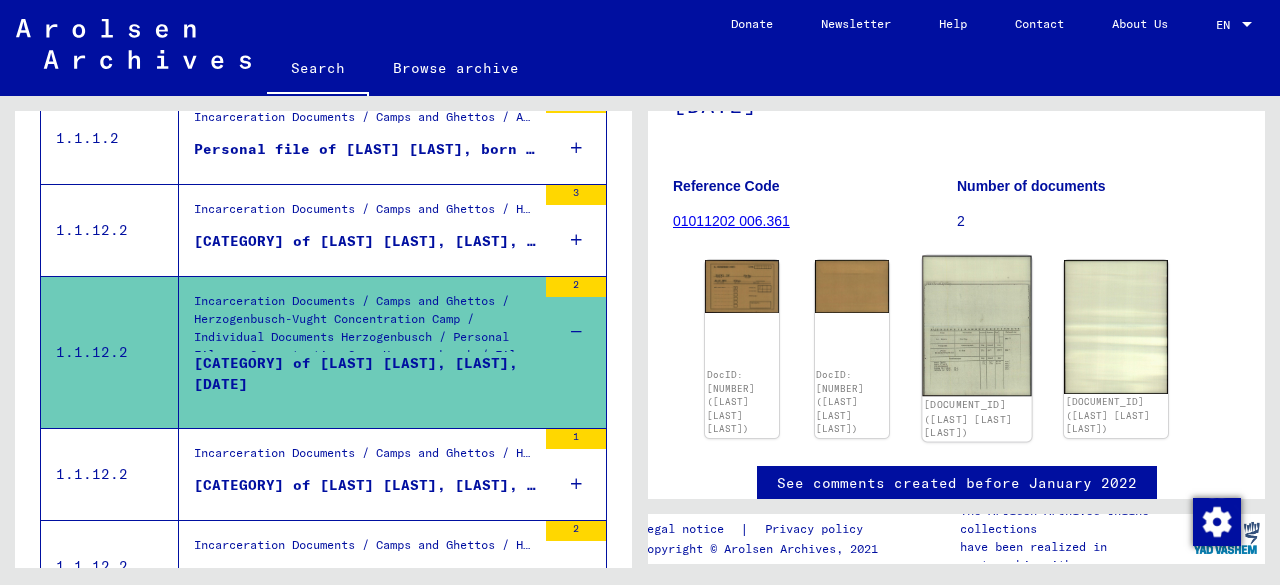 click on "DocID: 340138 (HARTOG BOERS DE)" 